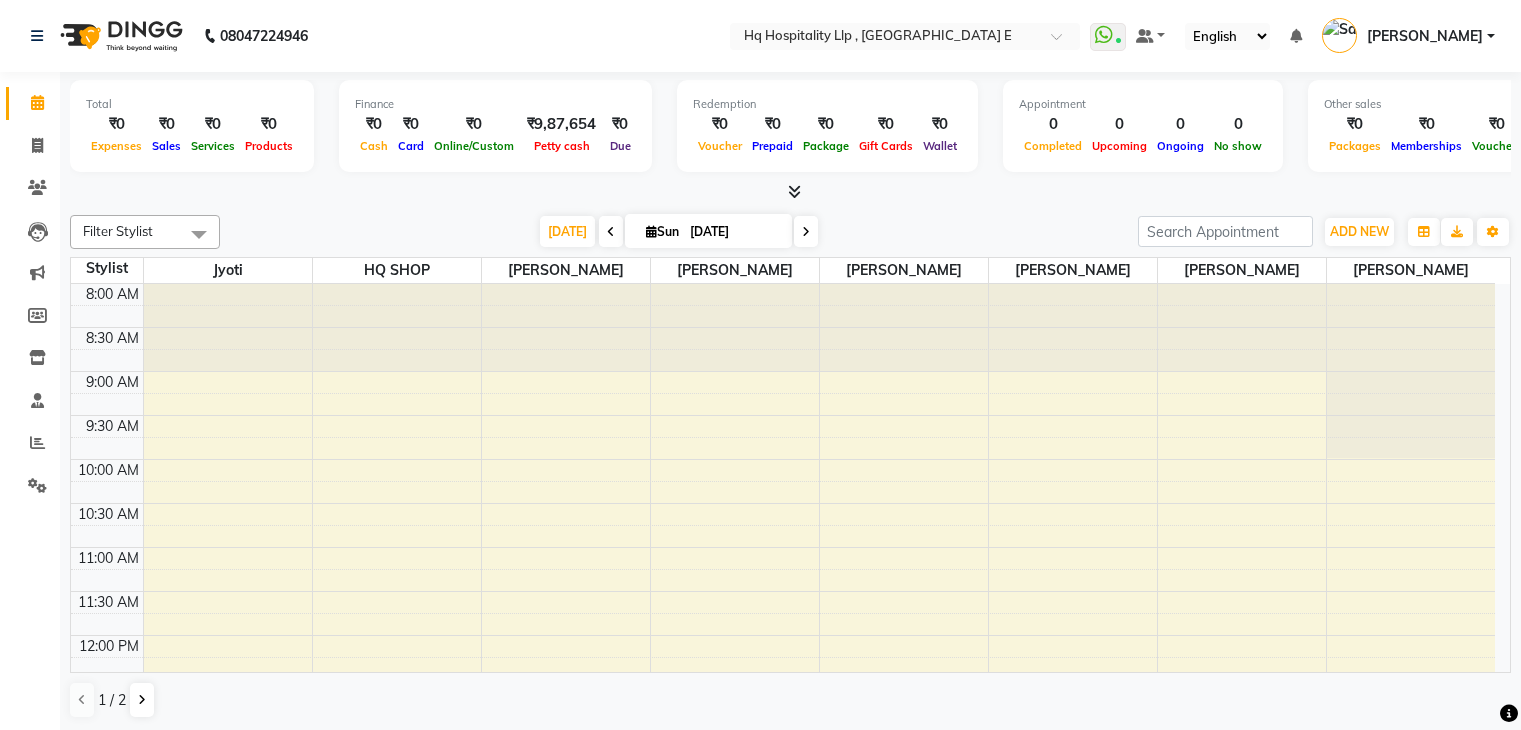 scroll, scrollTop: 0, scrollLeft: 0, axis: both 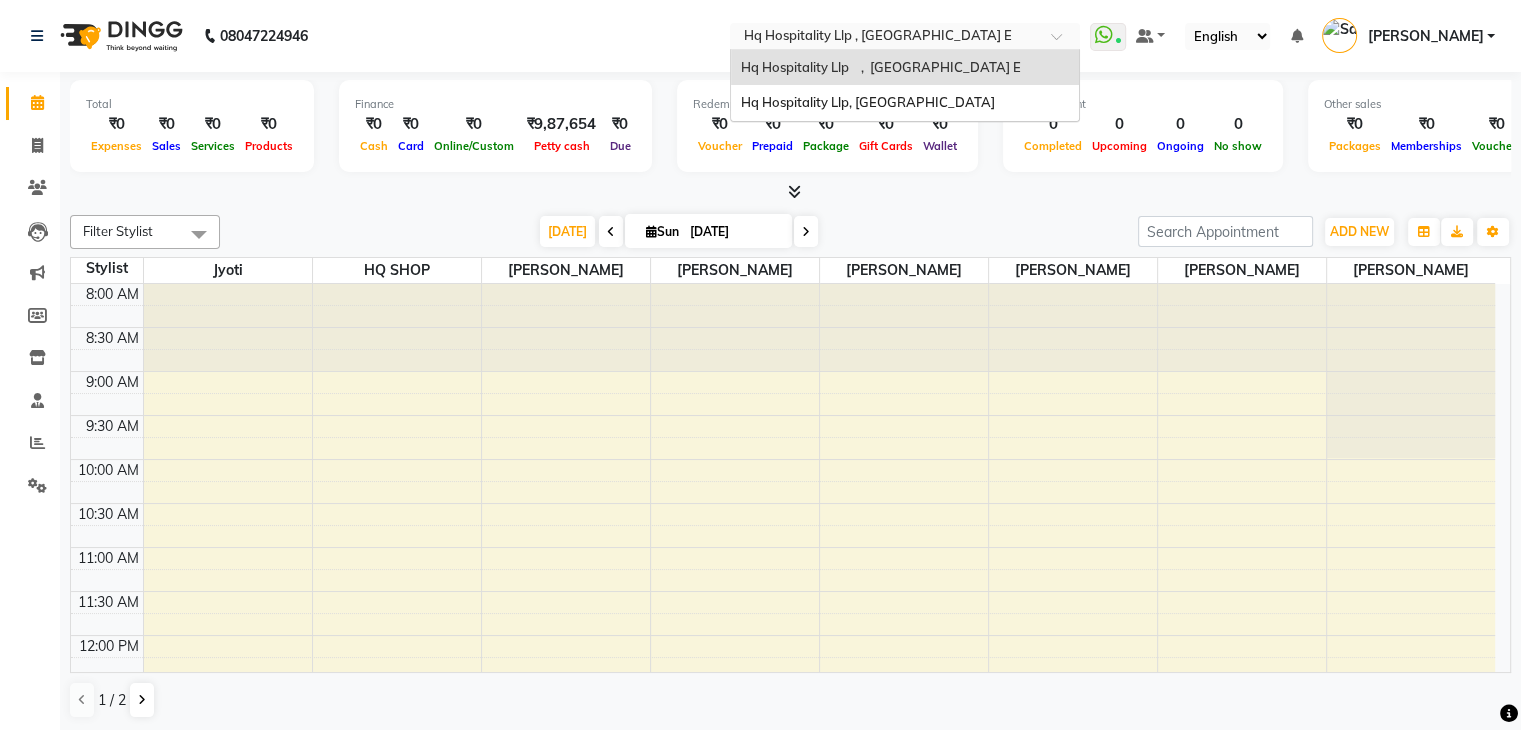 click on "Select Location × Hq Hospitality [GEOGRAPHIC_DATA]	,  [GEOGRAPHIC_DATA] E" at bounding box center (889, 36) 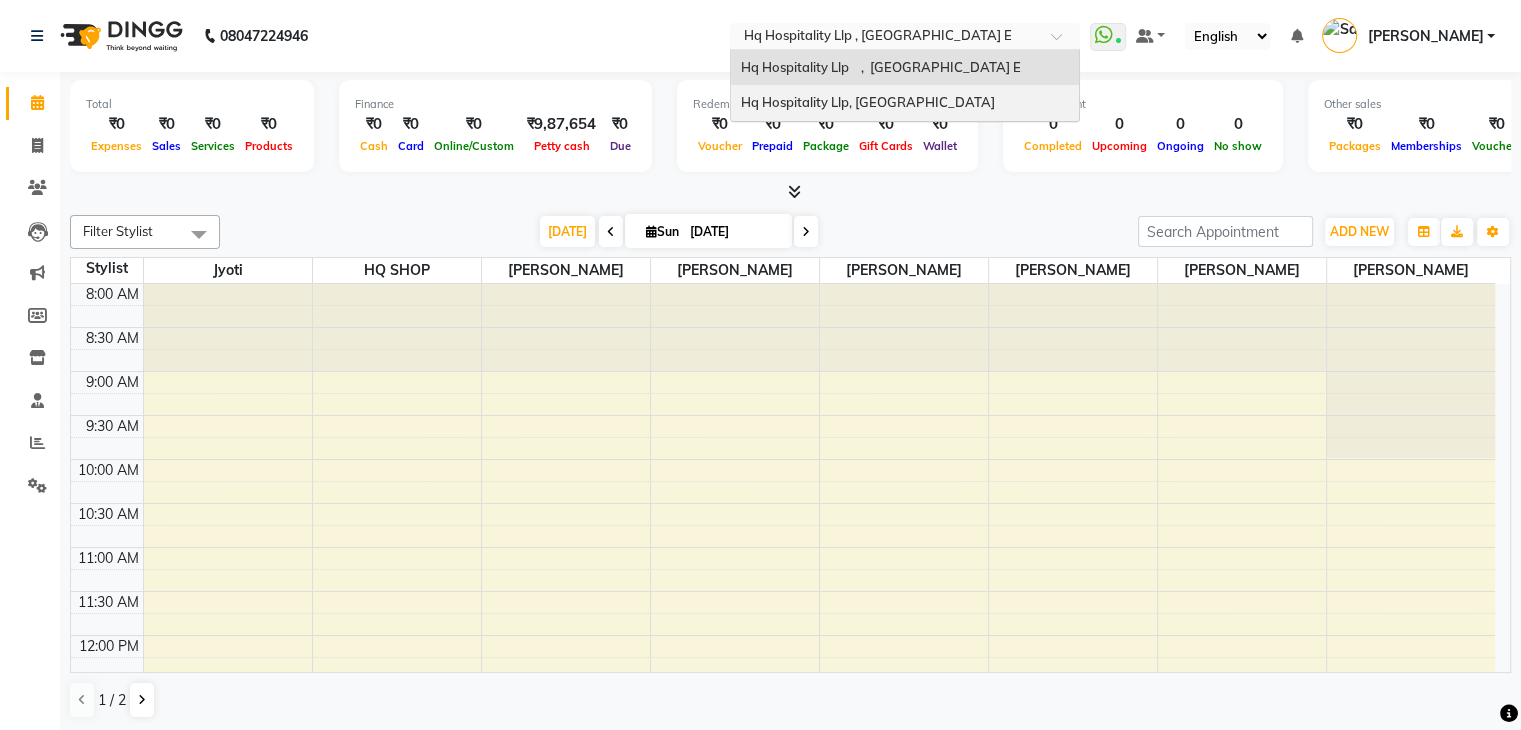 click on "Hq Hospitality Llp, [GEOGRAPHIC_DATA]" at bounding box center [868, 102] 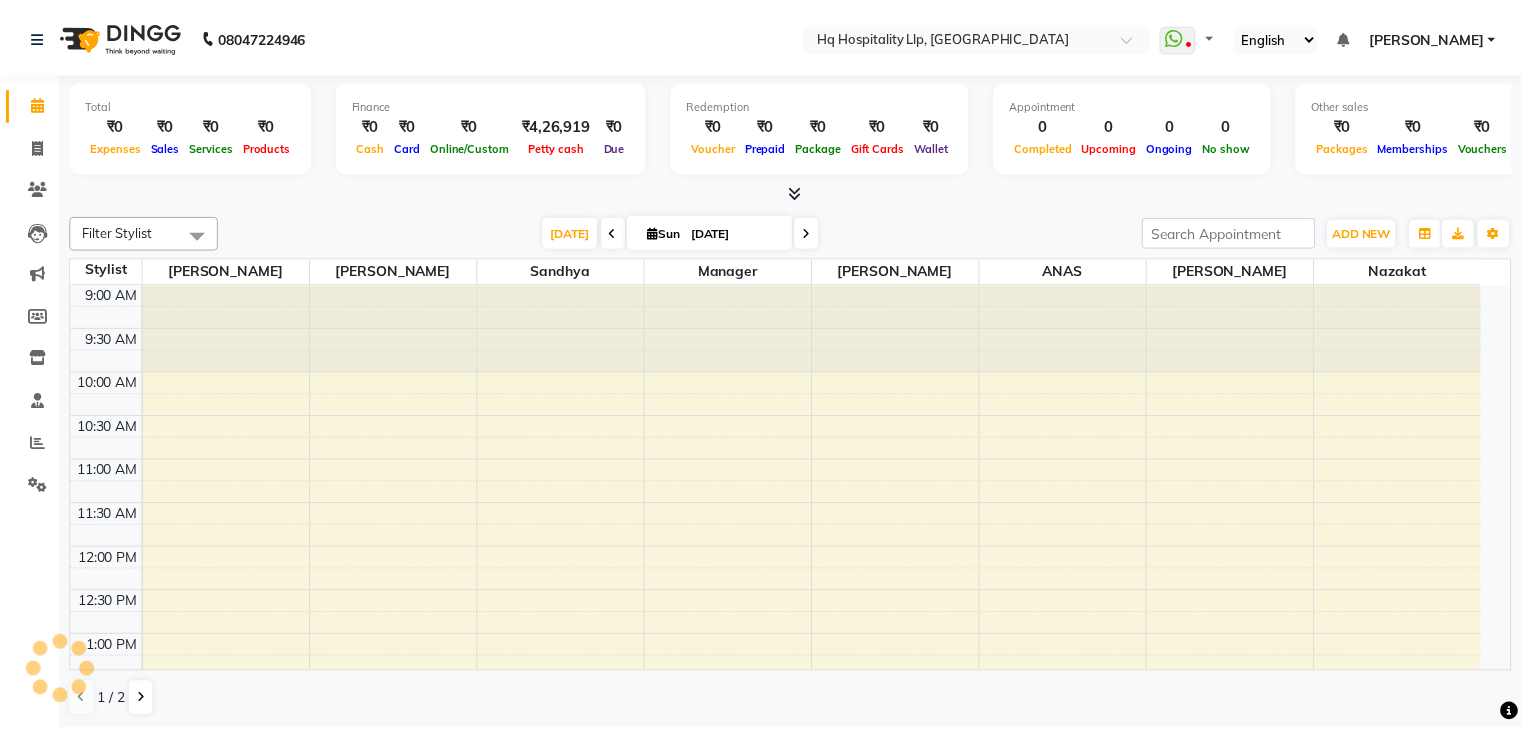 scroll, scrollTop: 0, scrollLeft: 0, axis: both 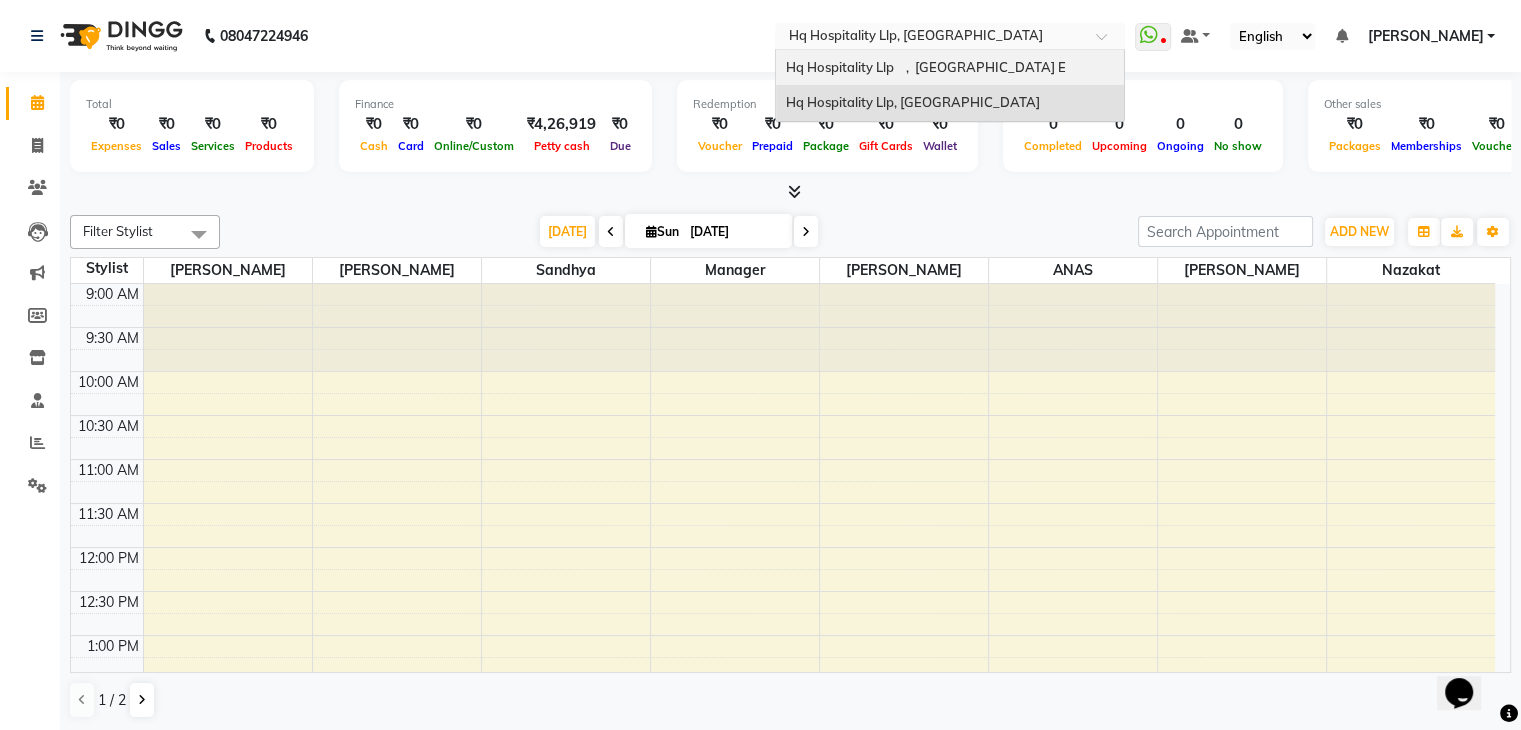 drag, startPoint x: 996, startPoint y: 41, endPoint x: 957, endPoint y: 62, distance: 44.294468 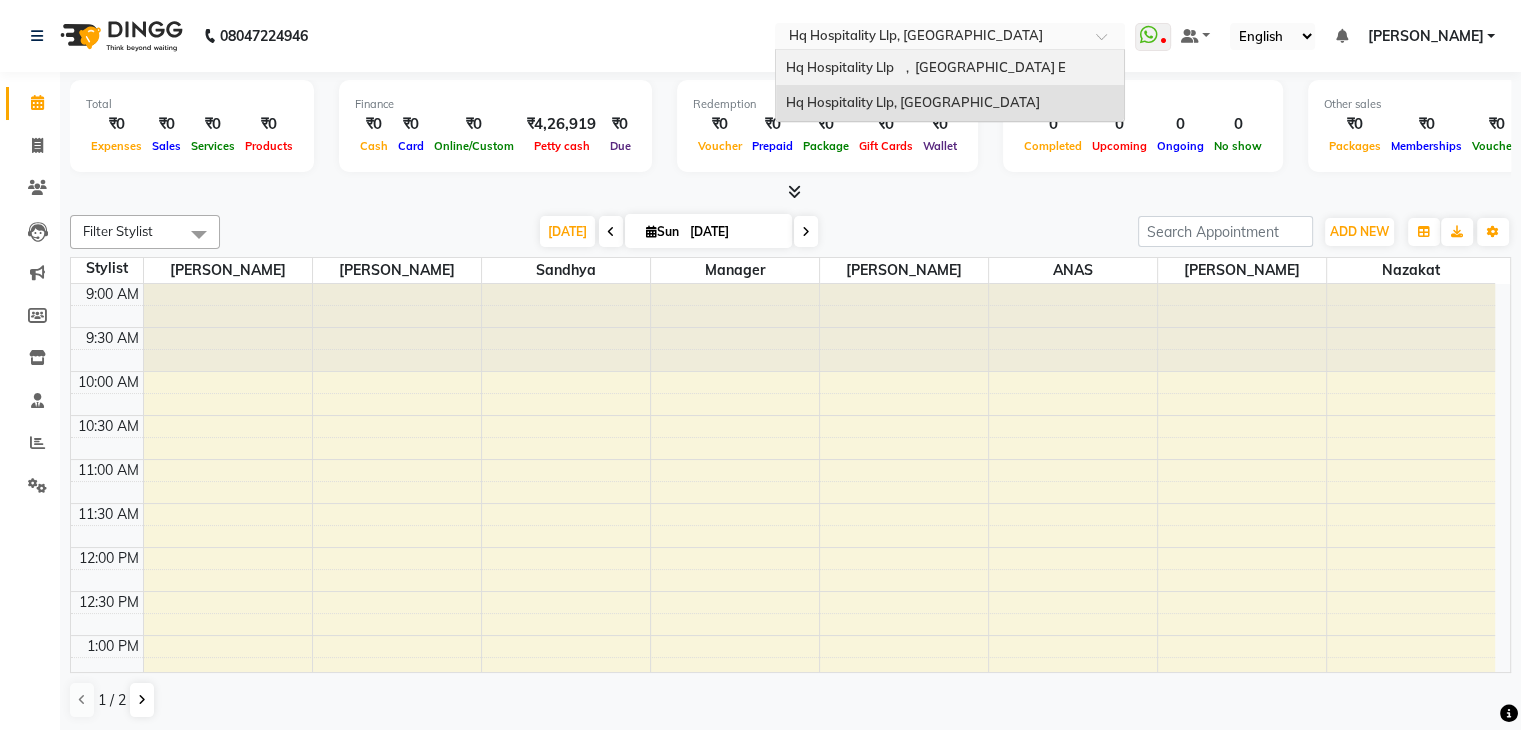 click on "Hq Hospitality Llp	,  [GEOGRAPHIC_DATA] E" at bounding box center (926, 67) 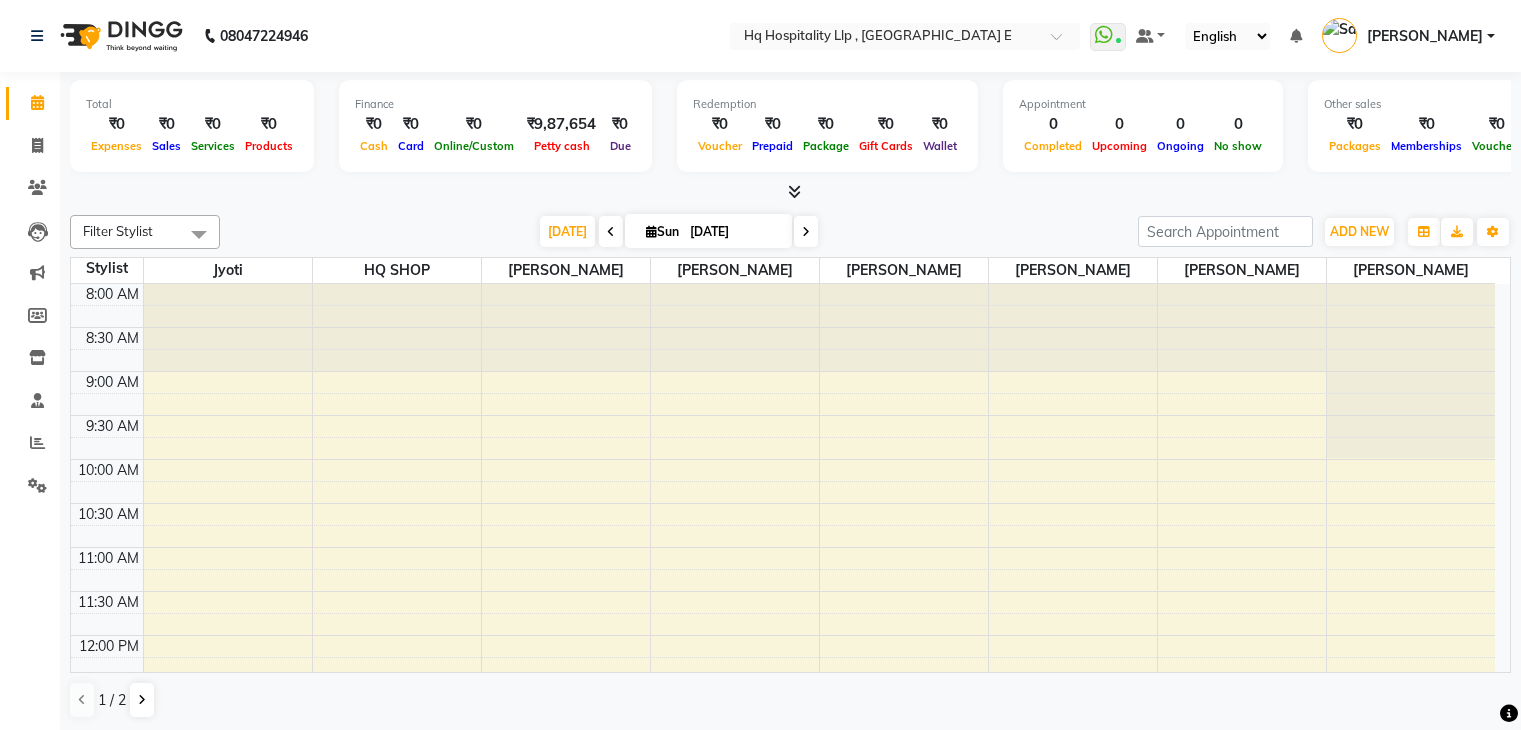 scroll, scrollTop: 0, scrollLeft: 0, axis: both 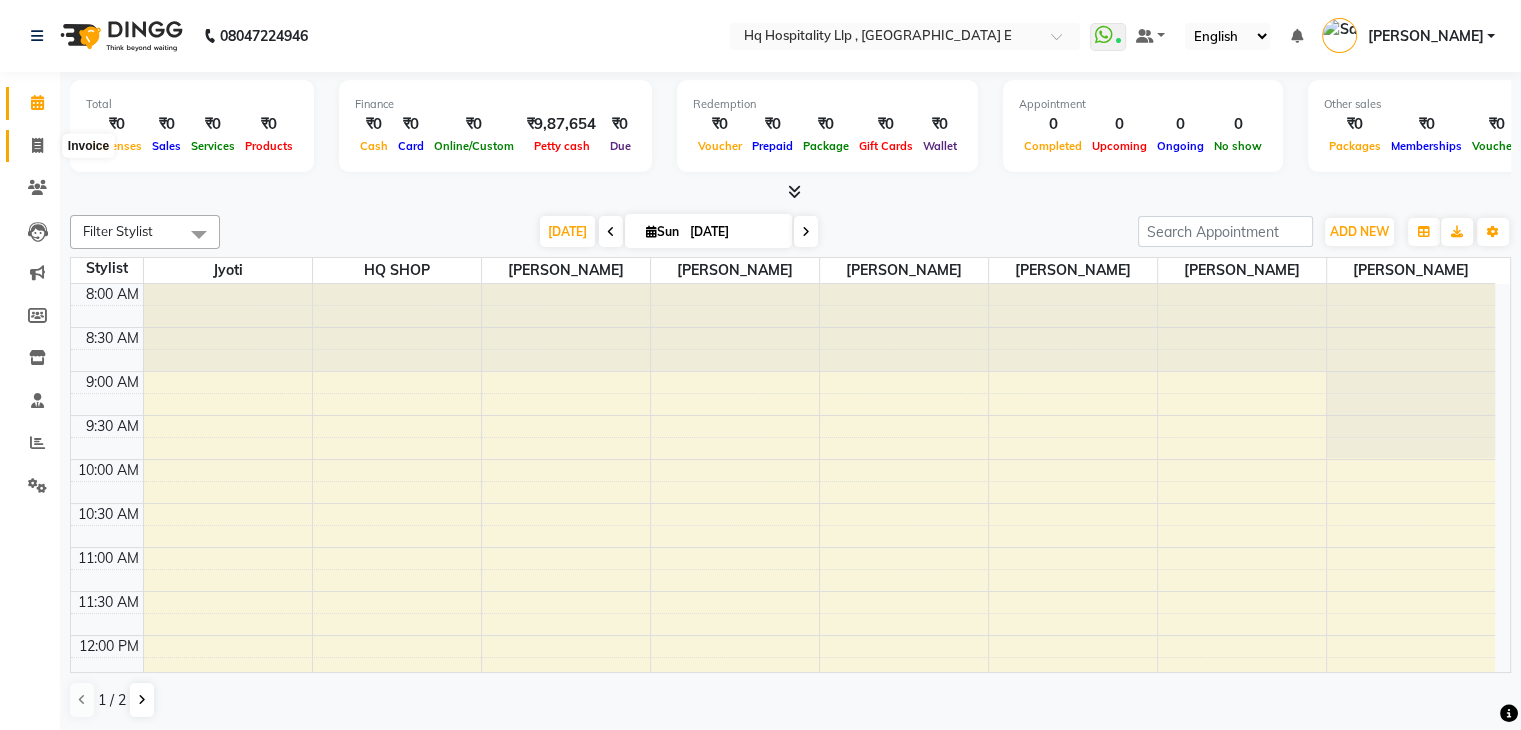 click 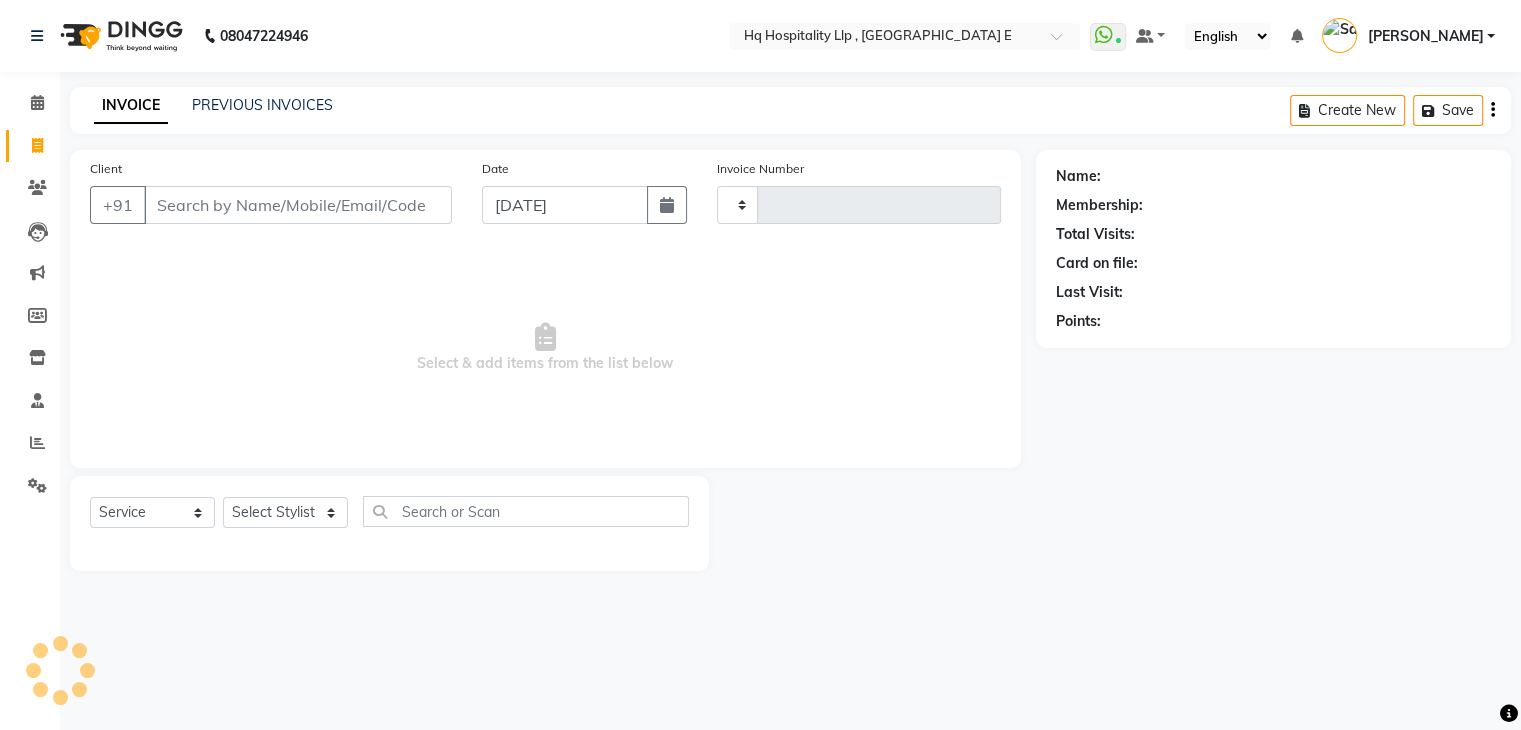 type on "0664" 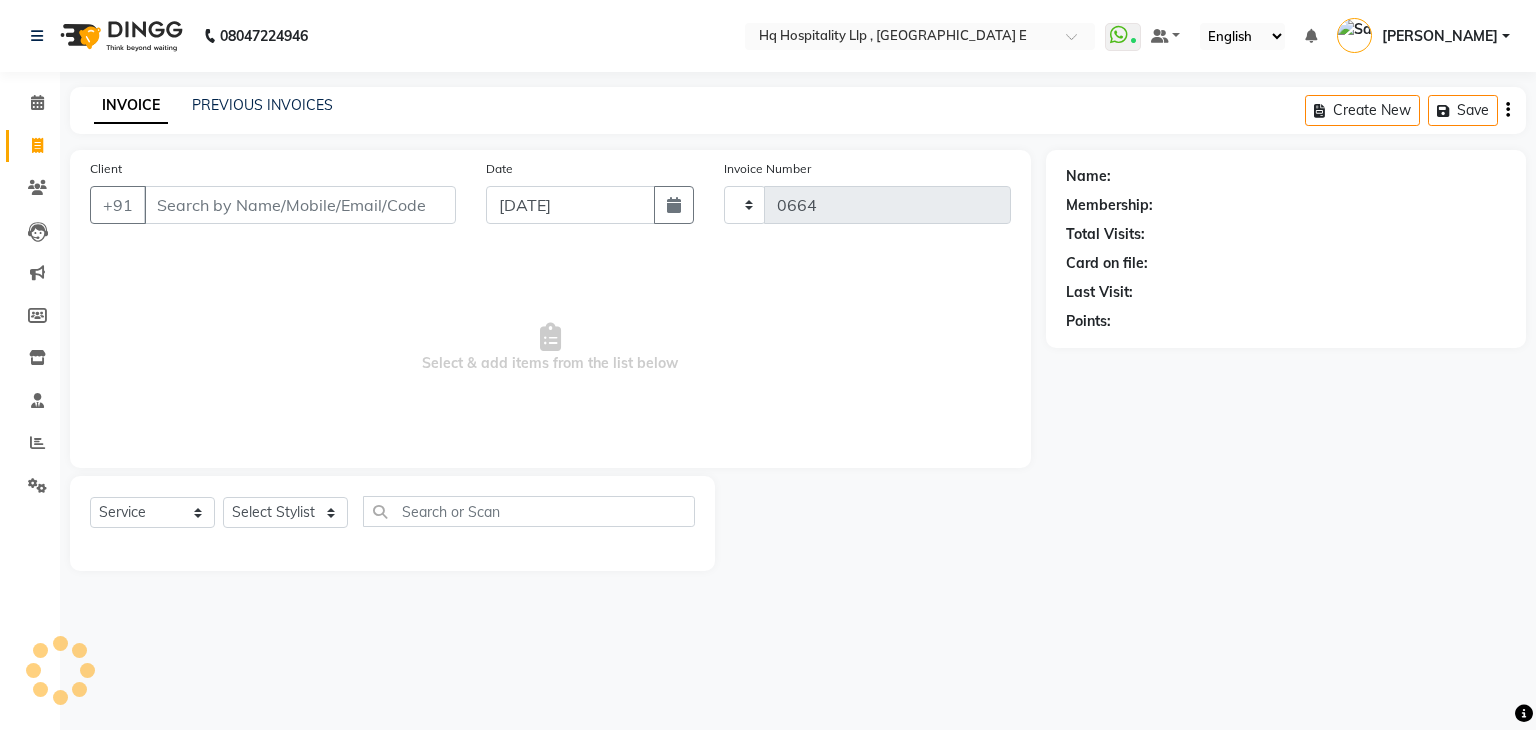 select on "5407" 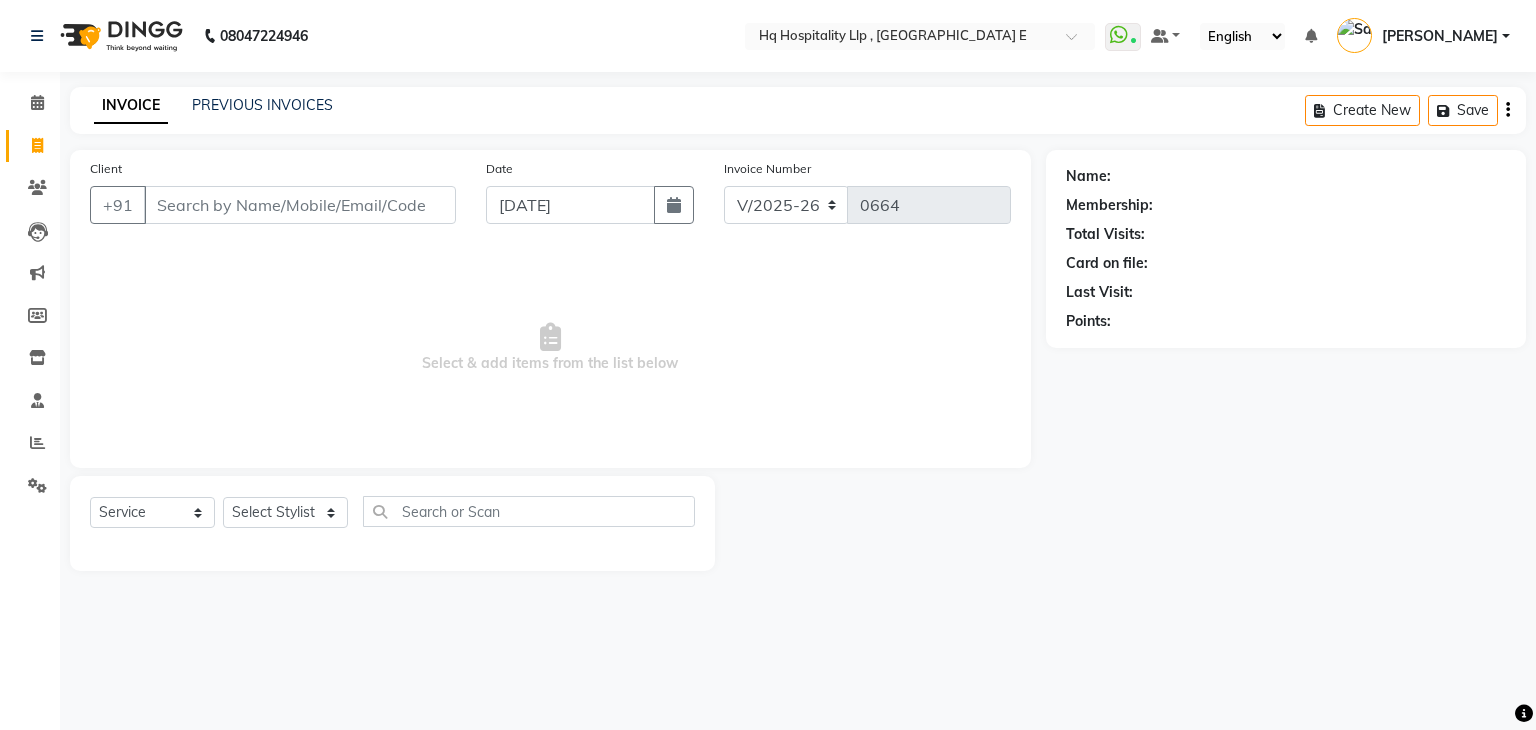 click on "Client" at bounding box center (300, 205) 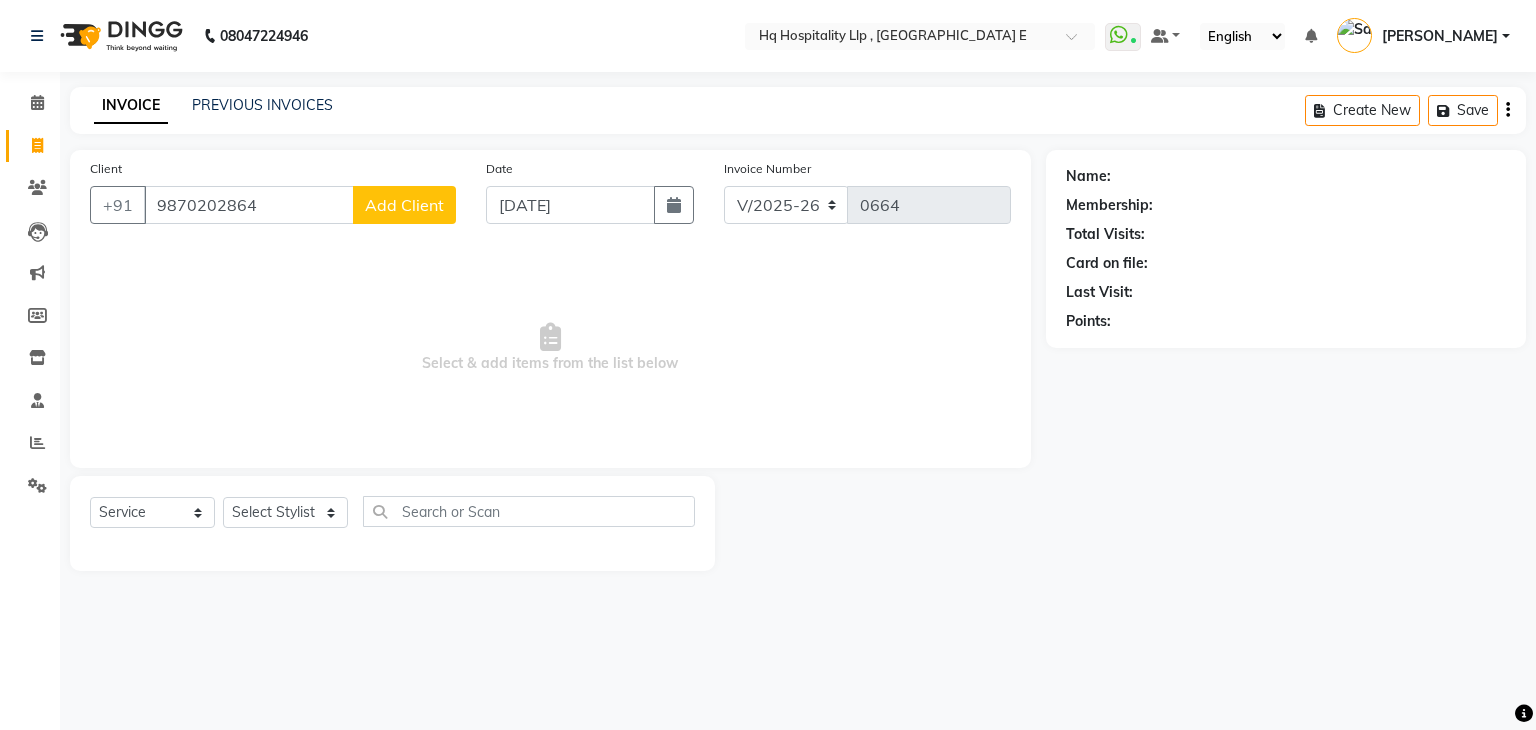 type on "9870202864" 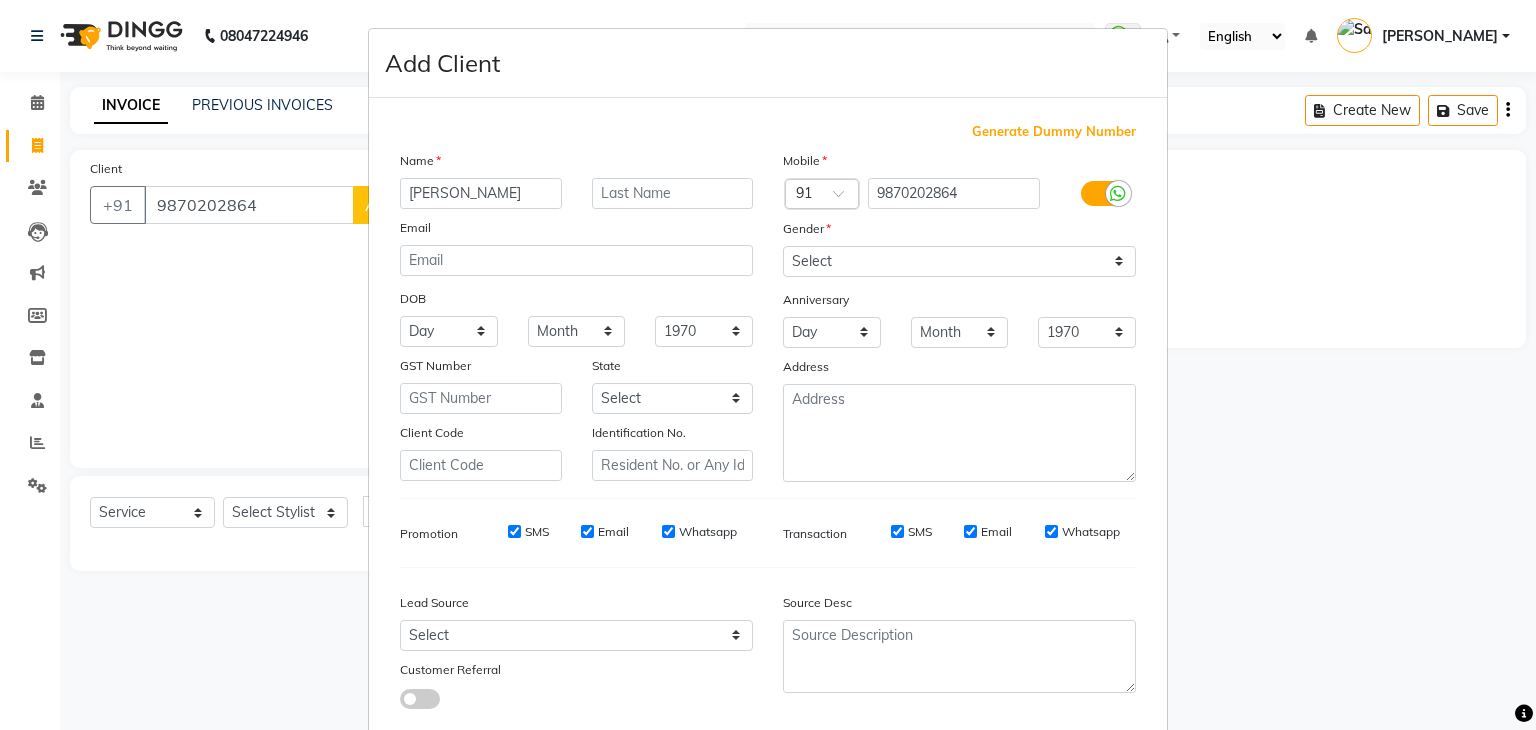 type on "Aastha" 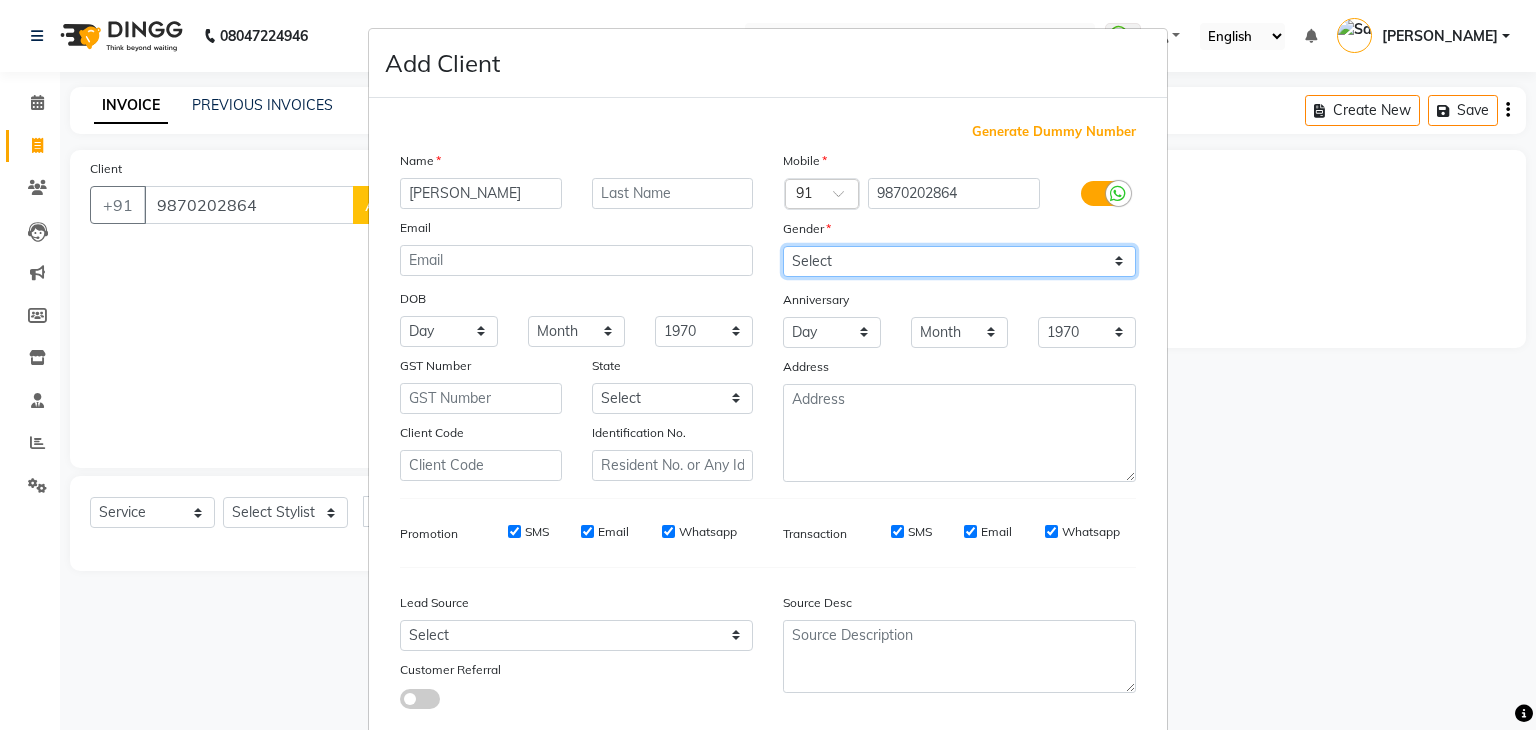 click on "Select [DEMOGRAPHIC_DATA] [DEMOGRAPHIC_DATA] Other Prefer Not To Say" at bounding box center (959, 261) 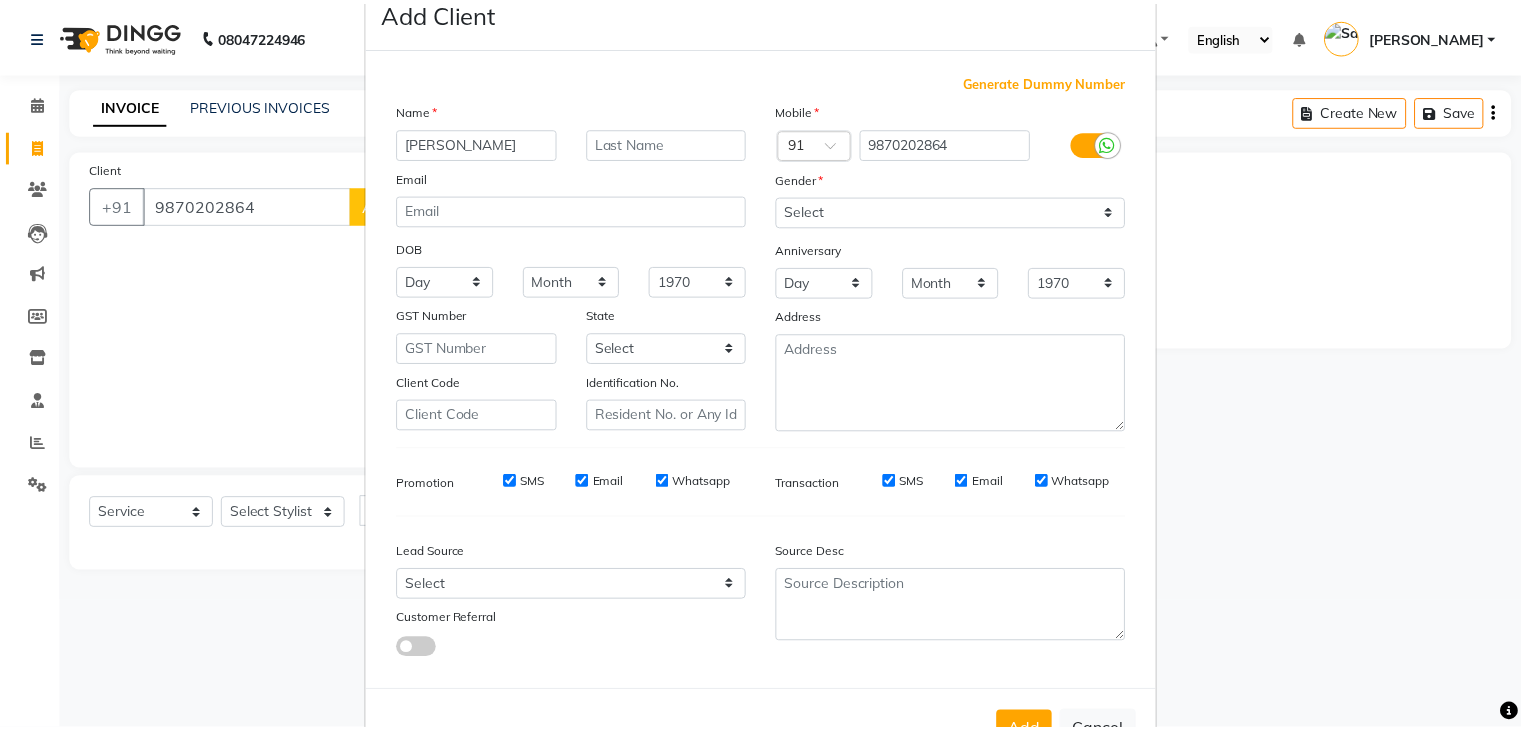 scroll, scrollTop: 127, scrollLeft: 0, axis: vertical 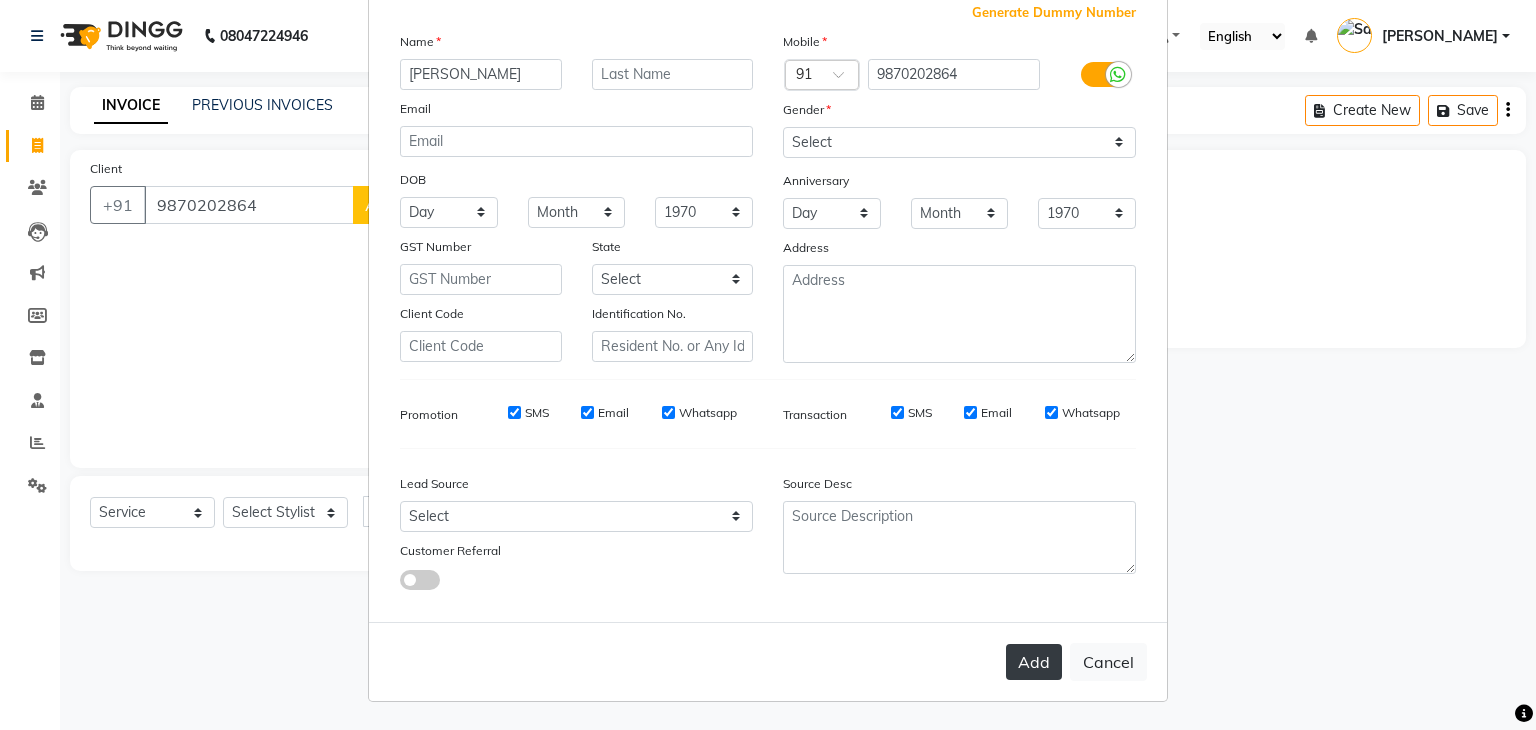 click on "Add" at bounding box center [1034, 662] 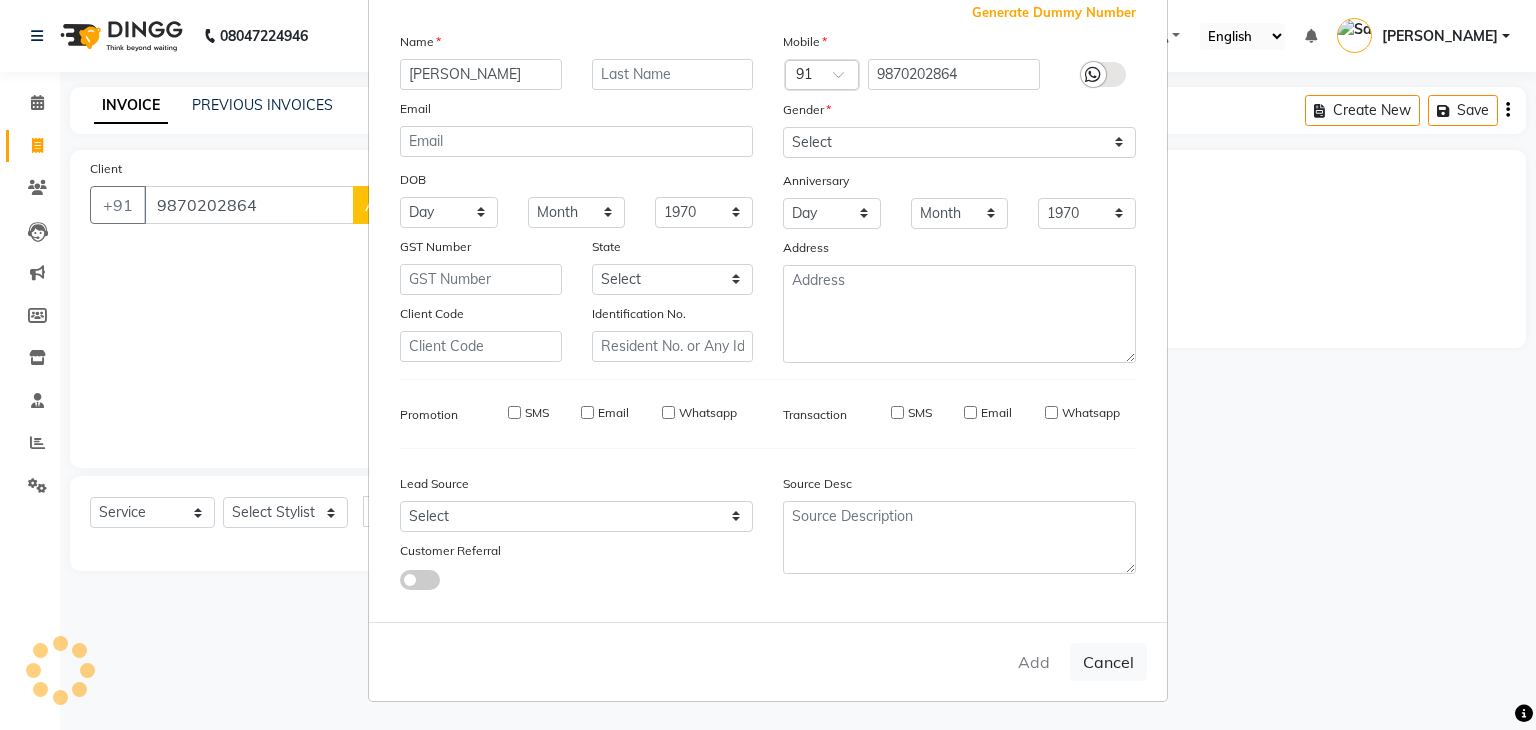 type 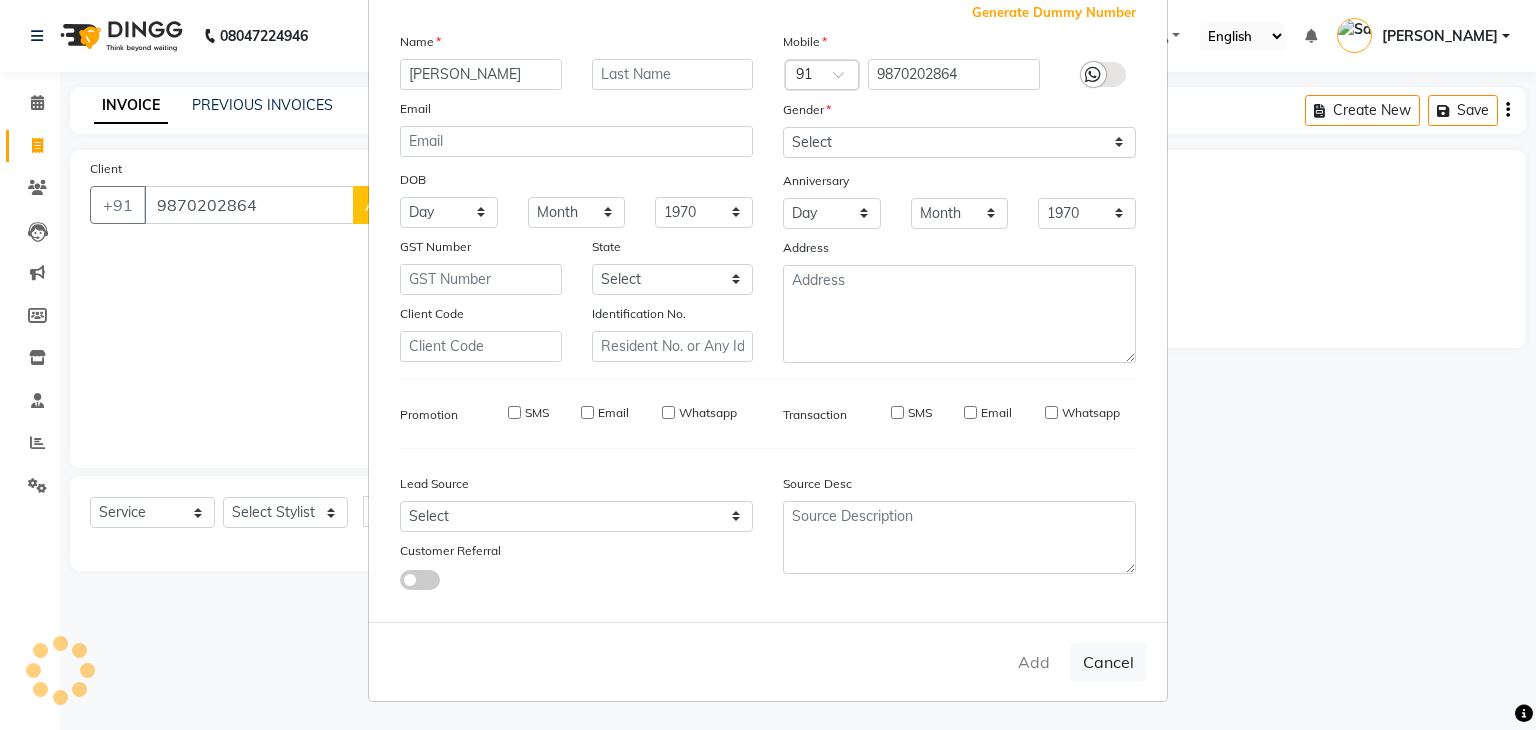 select 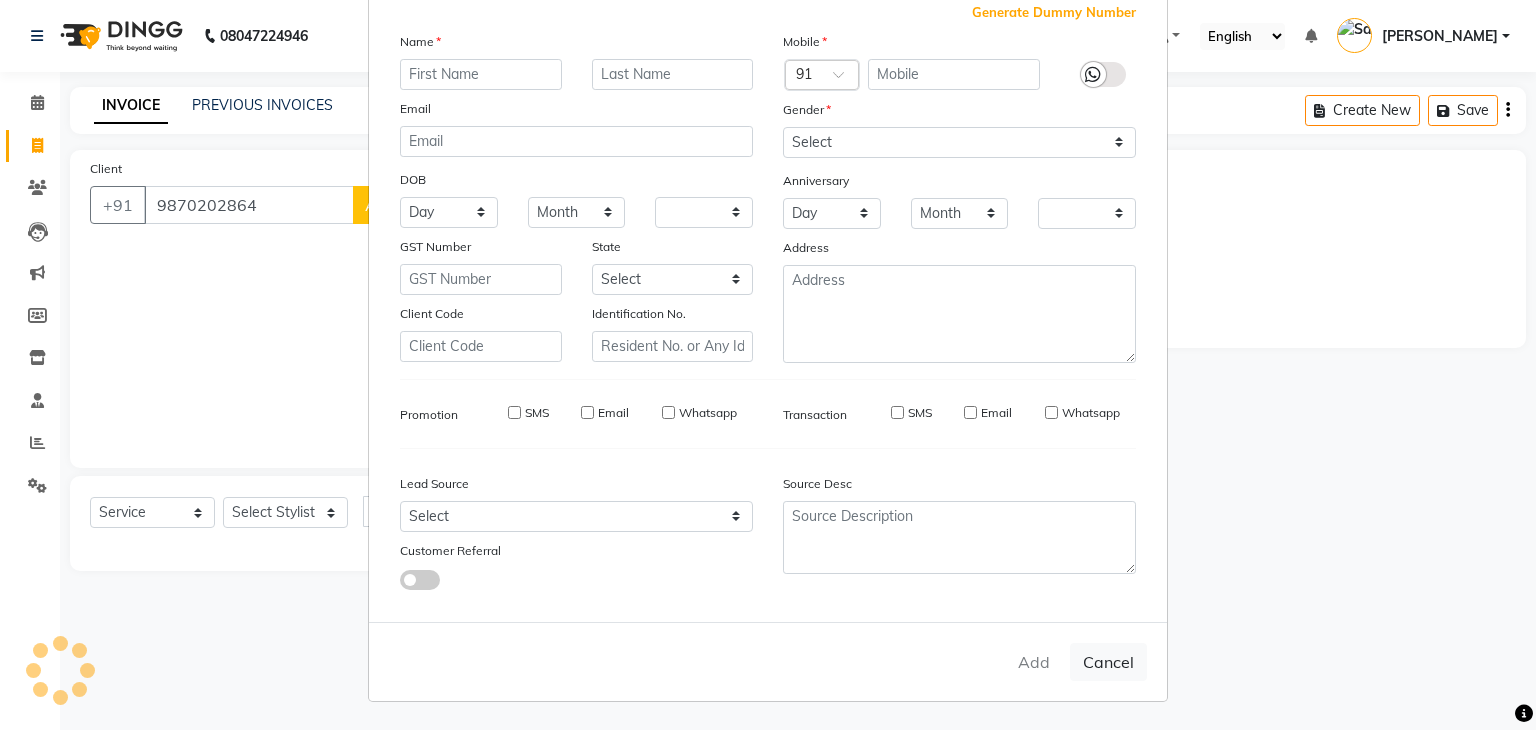 checkbox on "false" 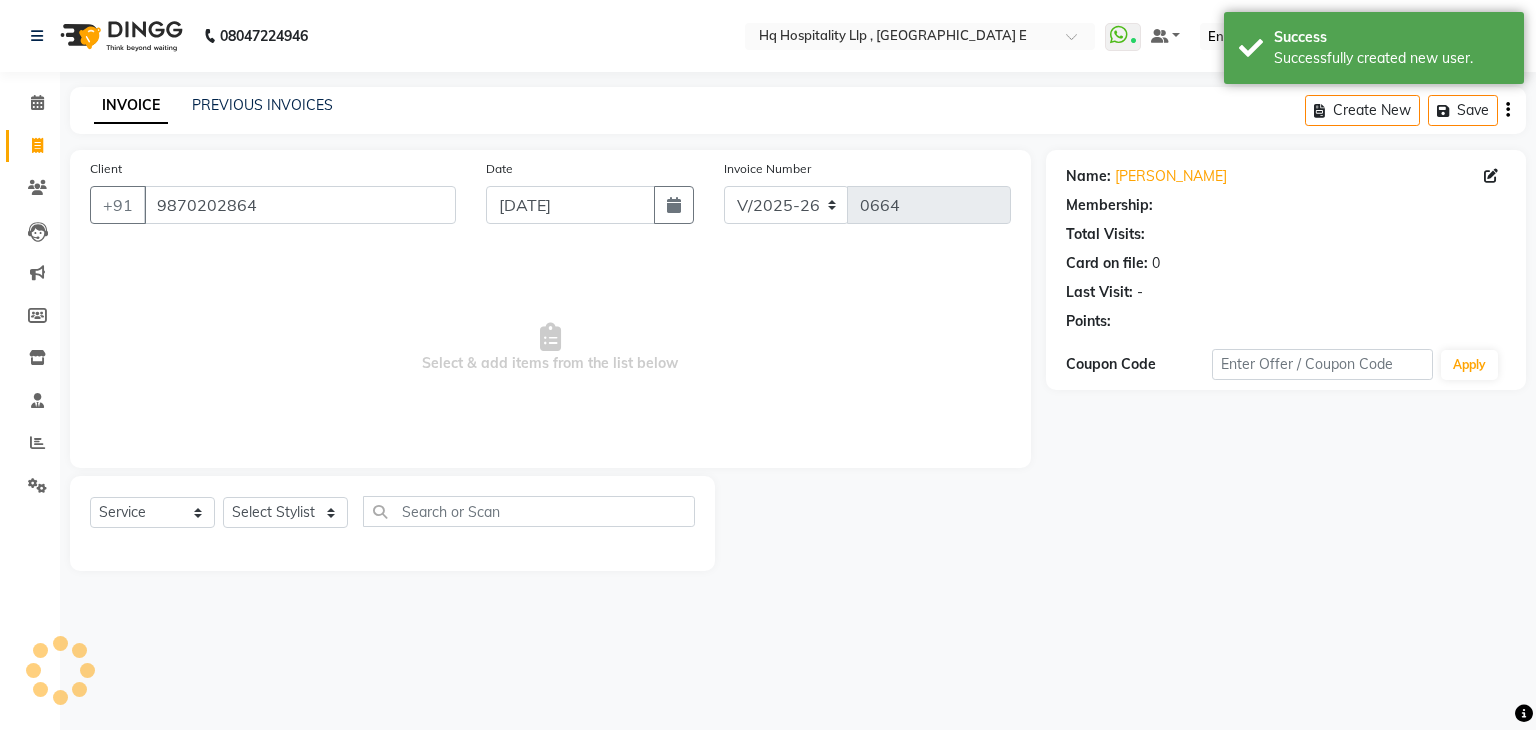 select on "1: Object" 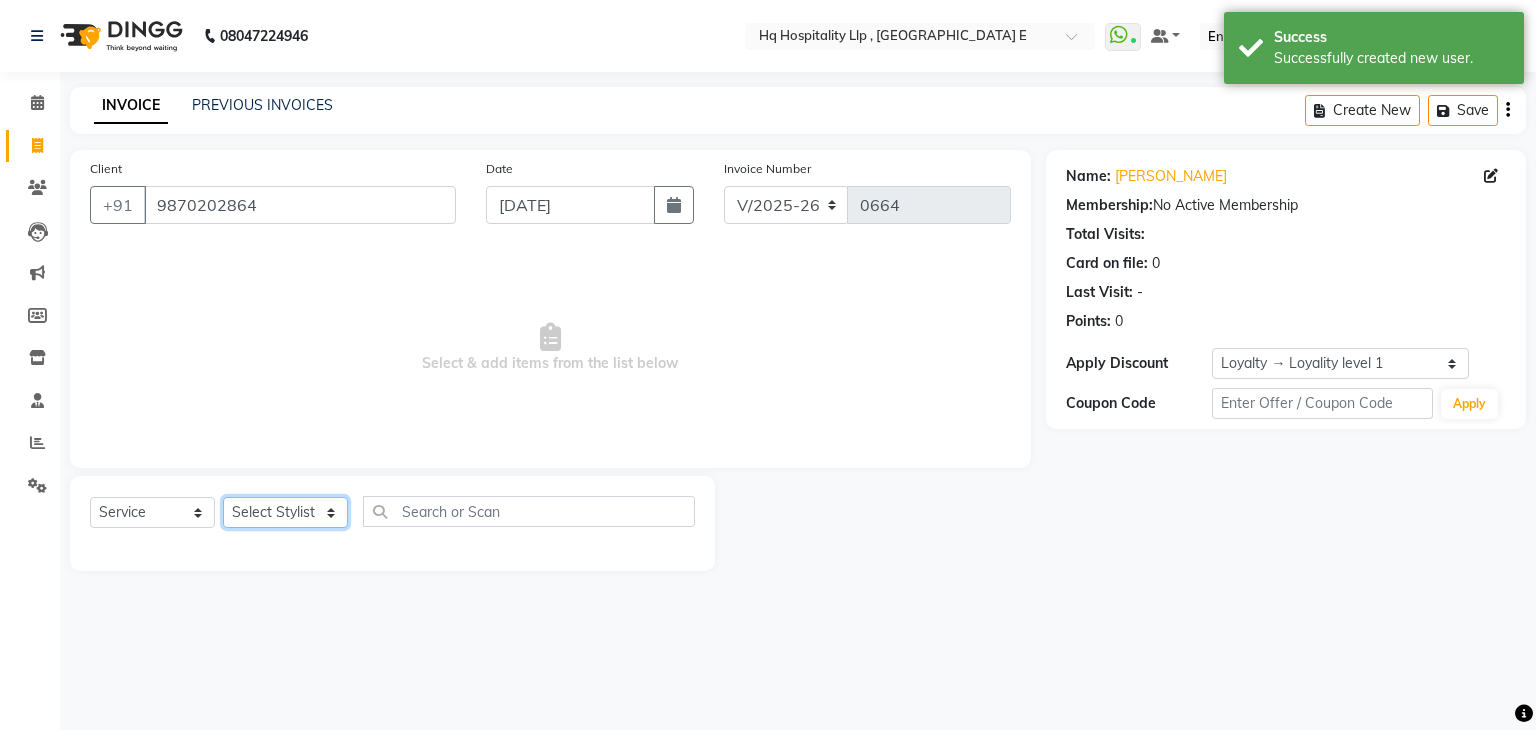 click on "Select Stylist DIPALI HQ SHOP jyoti Omkar Reshma Mustari Salman Sameer Ahmad Sapana Suhail Swaroop Thakur Village HQ2" 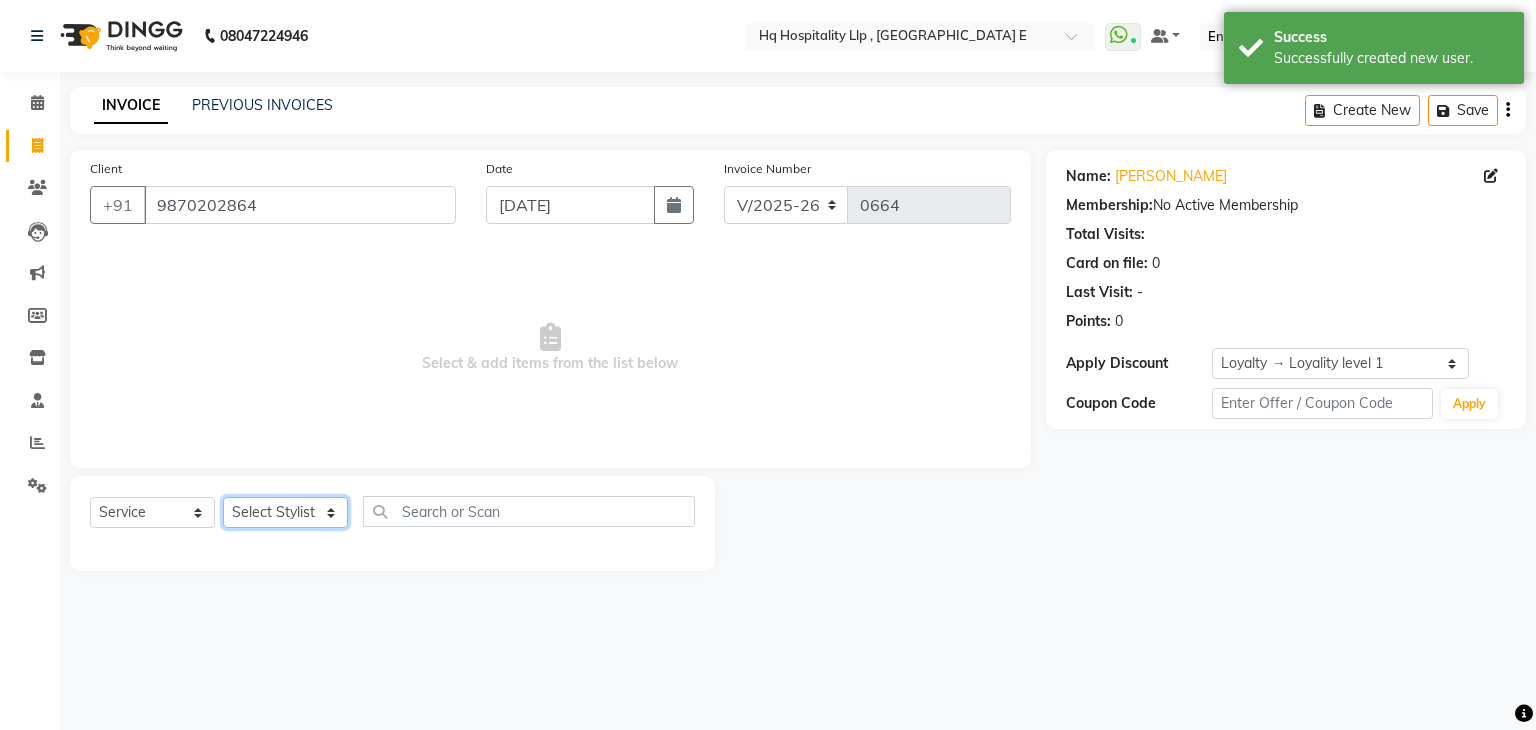 select on "83693" 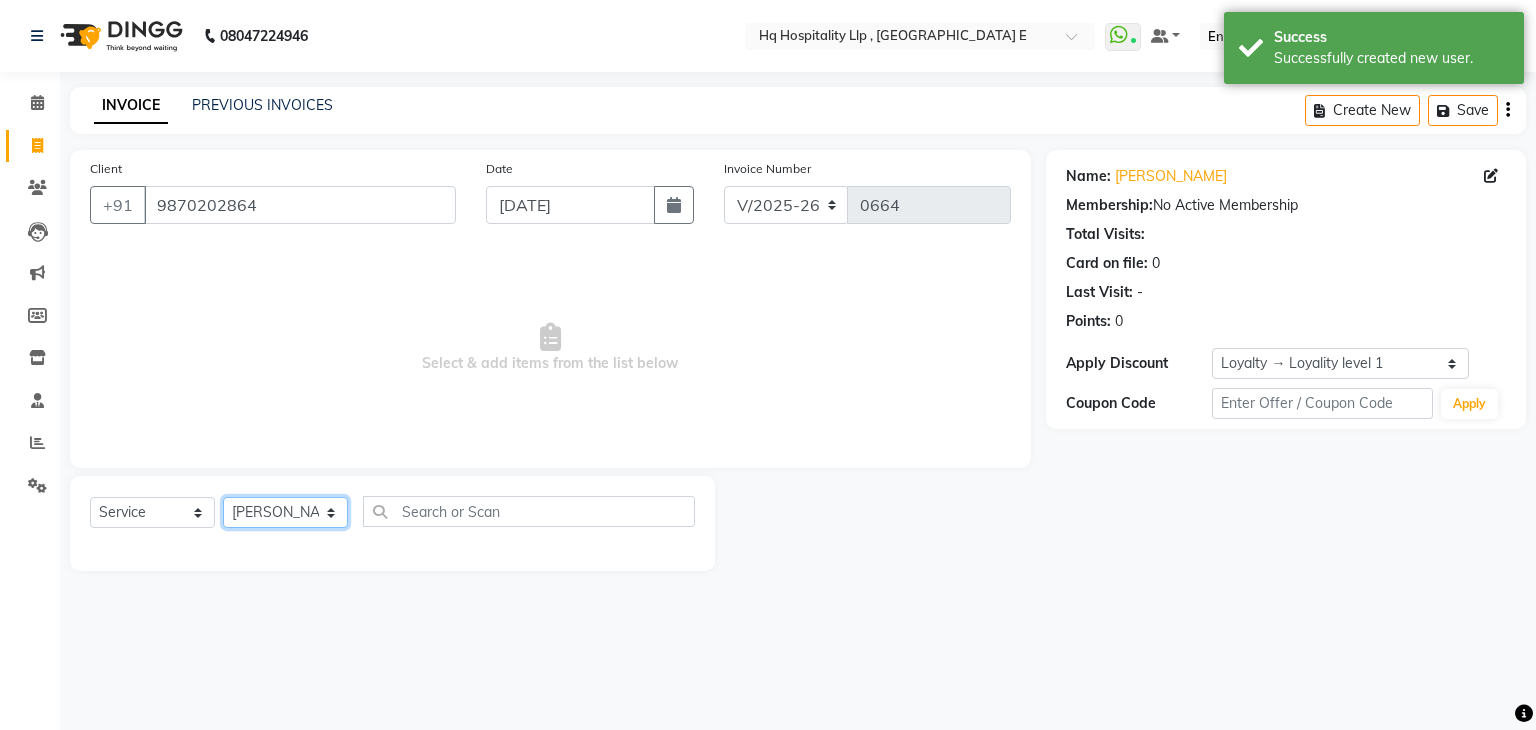 click on "Select Stylist DIPALI HQ SHOP jyoti Omkar Reshma Mustari Salman Sameer Ahmad Sapana Suhail Swaroop Thakur Village HQ2" 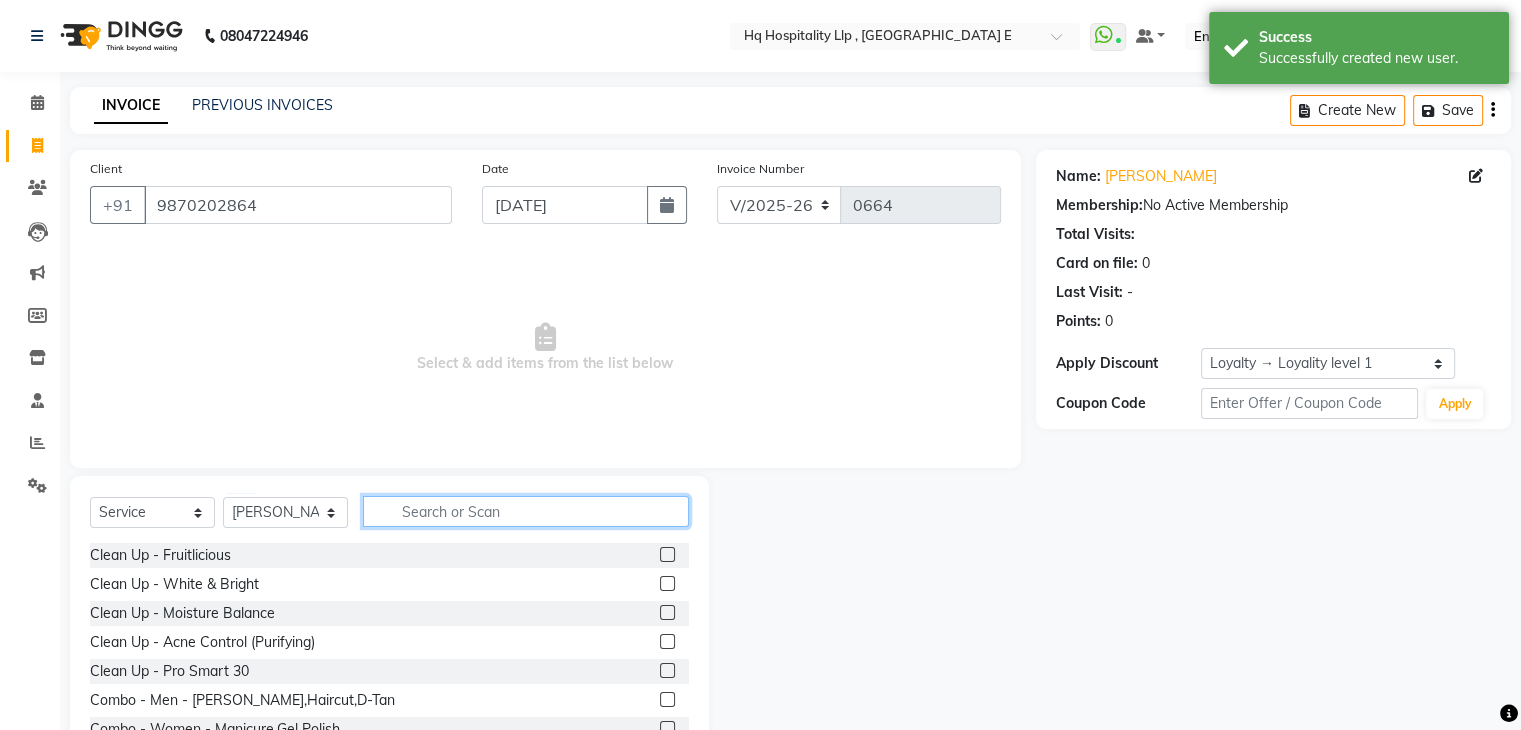 click 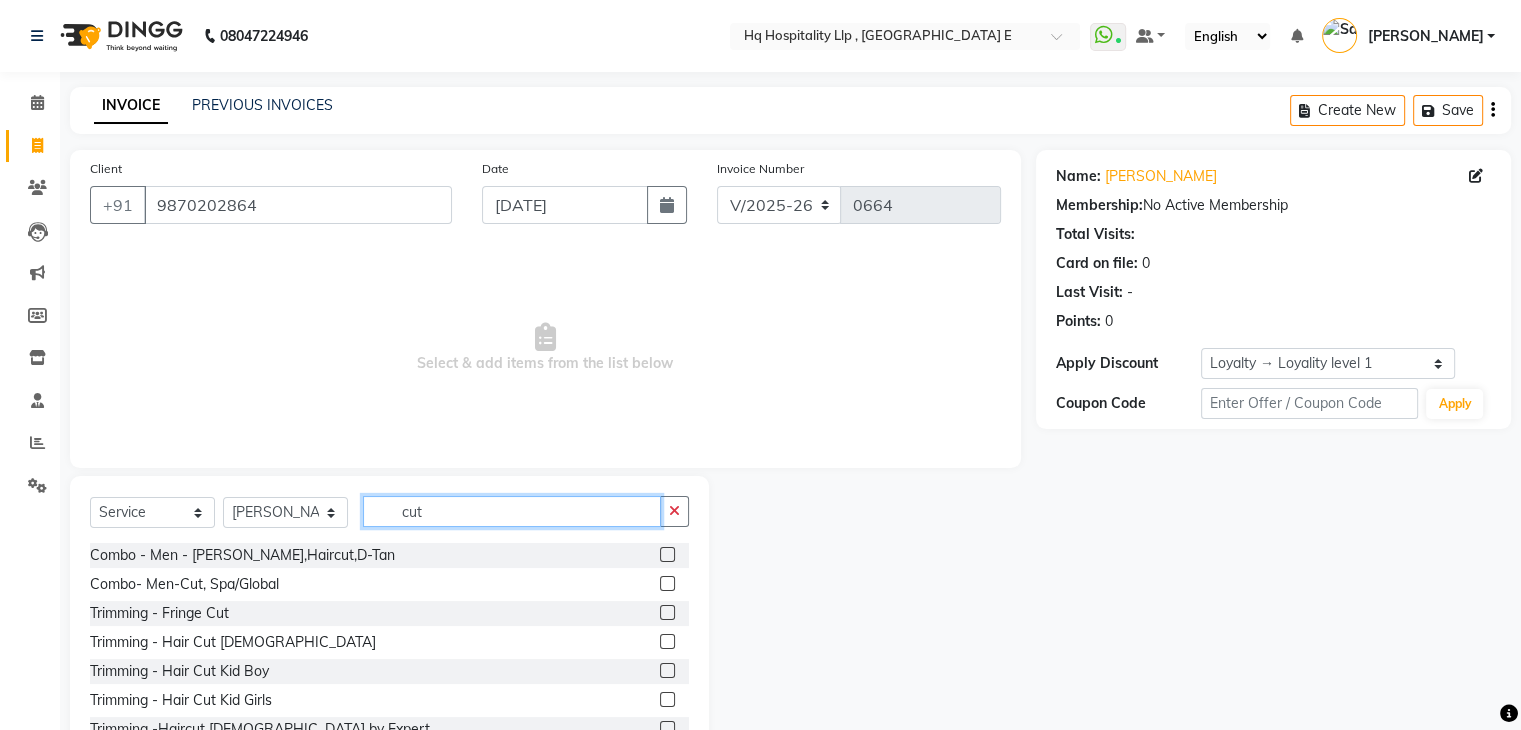 type on "cut" 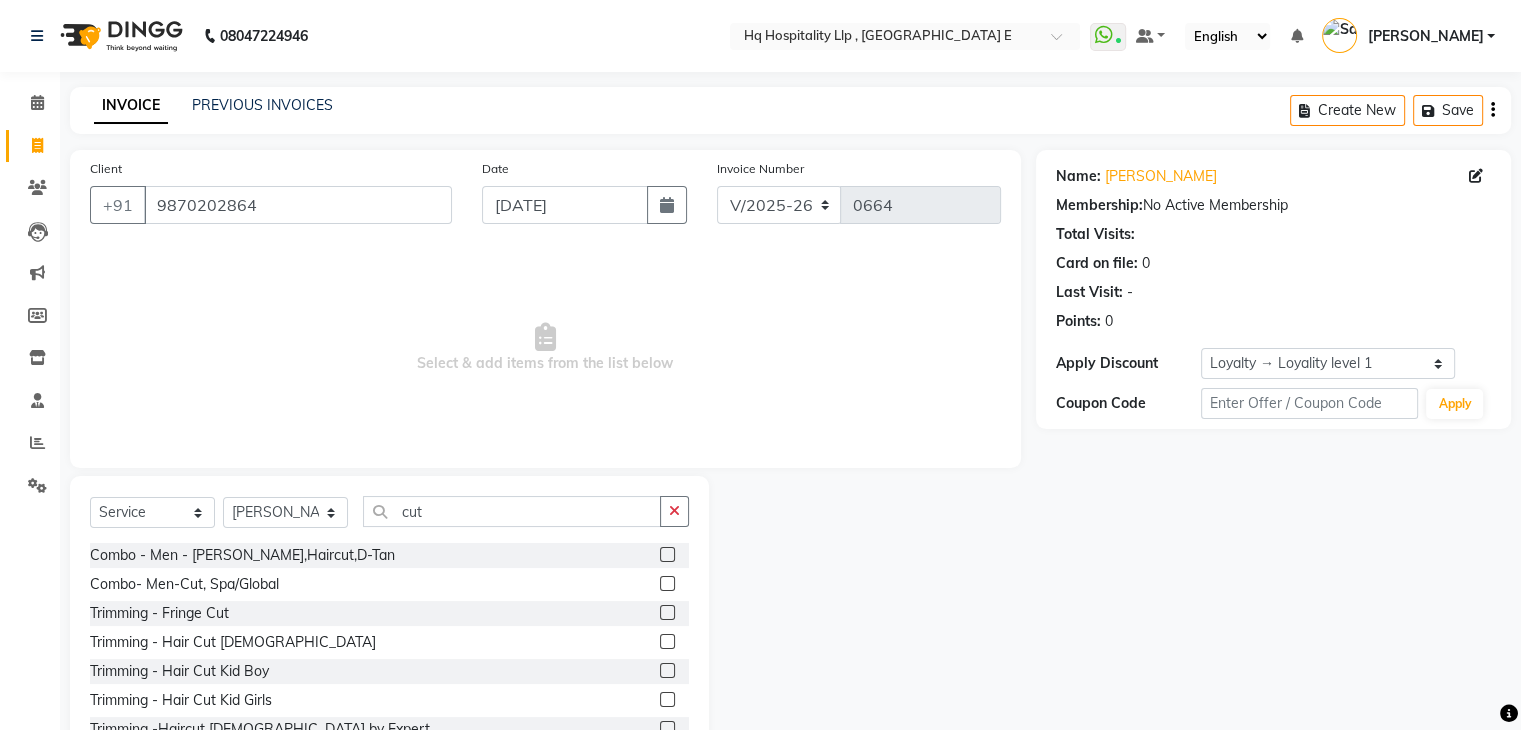 click 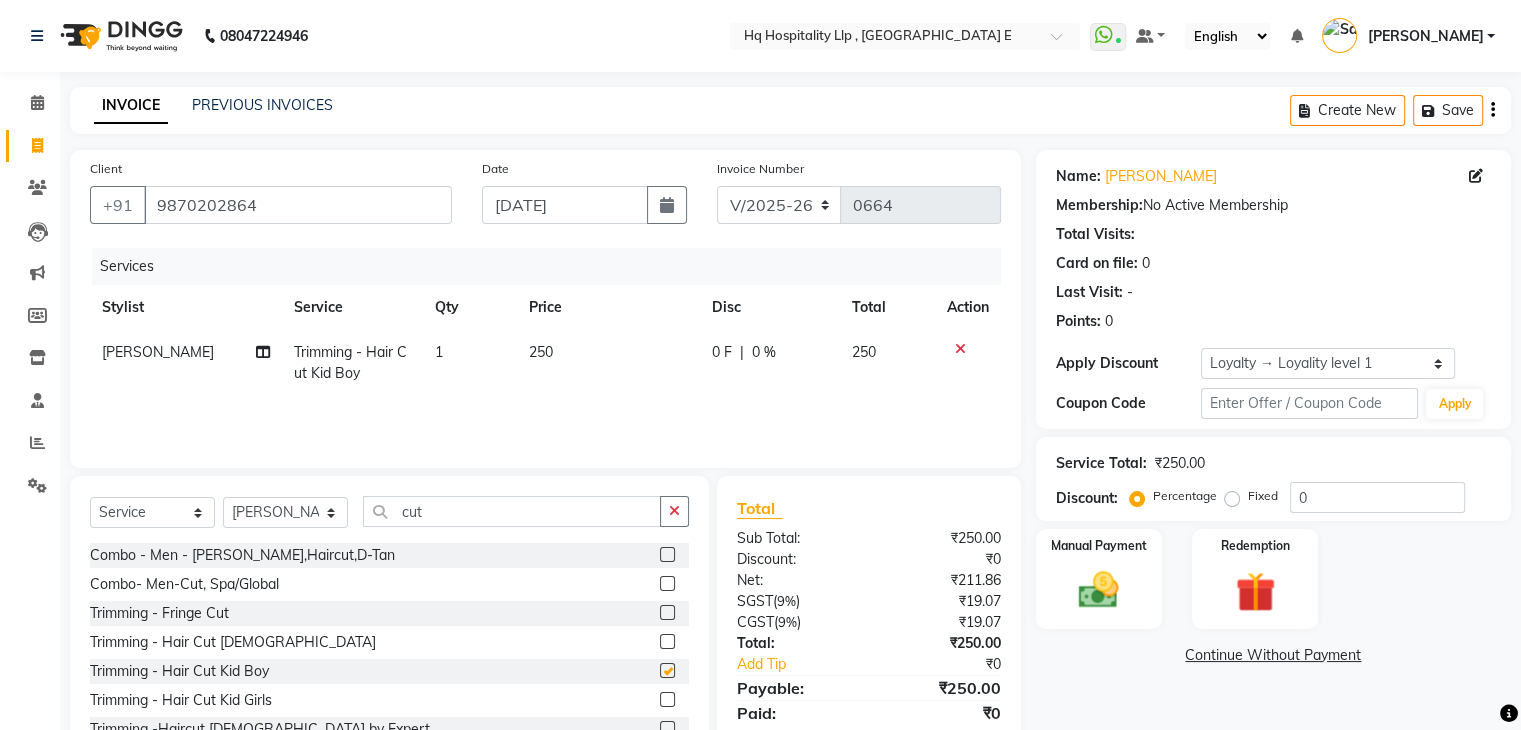 checkbox on "false" 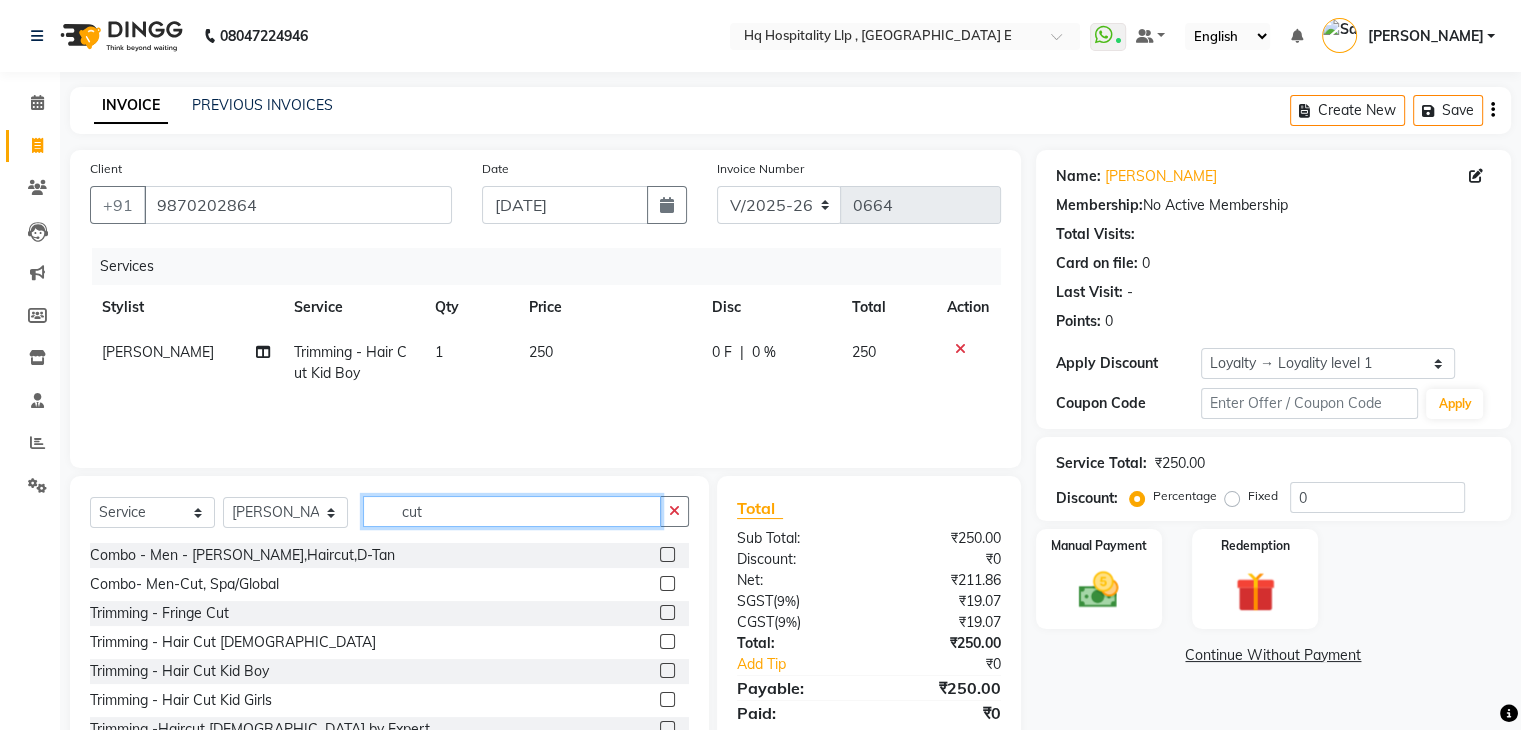 click on "cut" 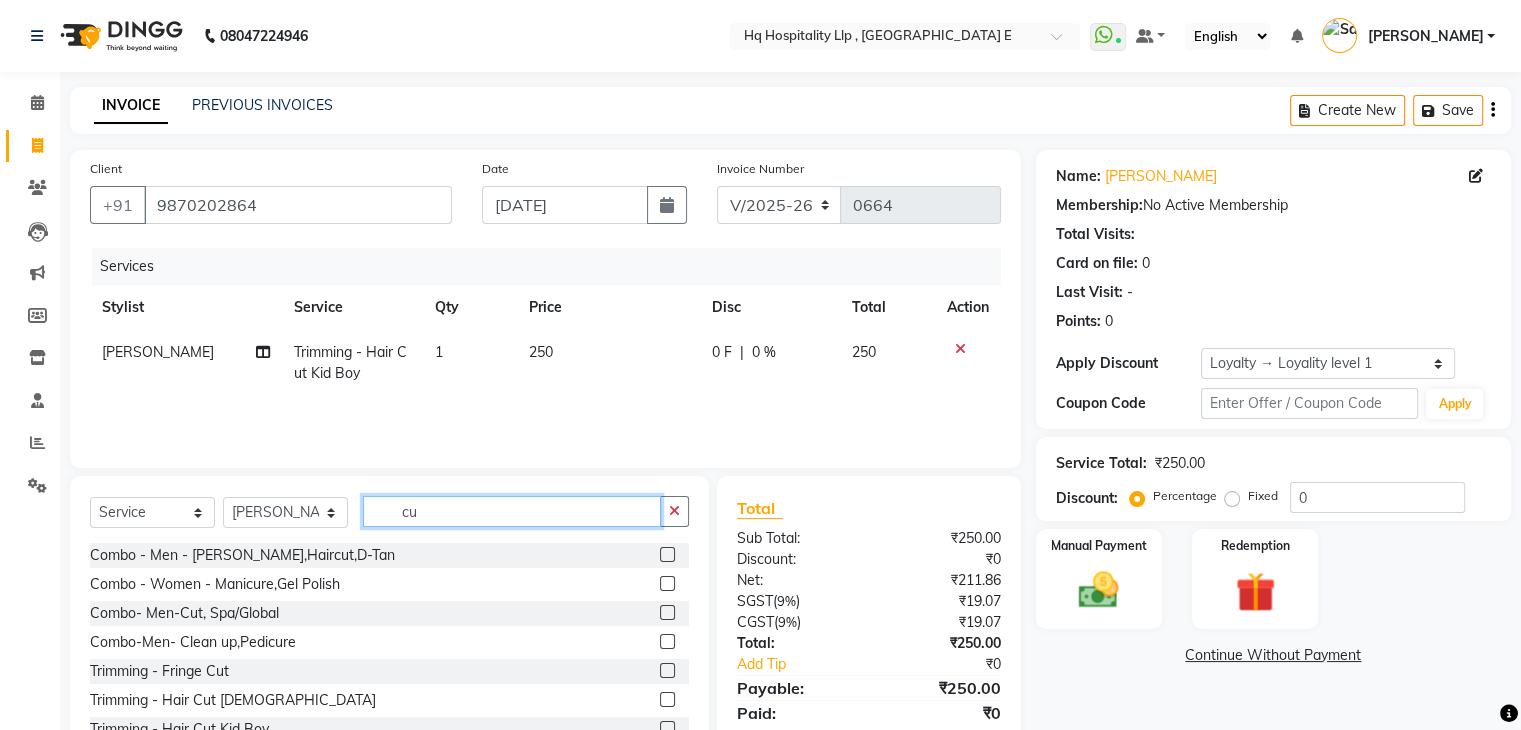 type on "c" 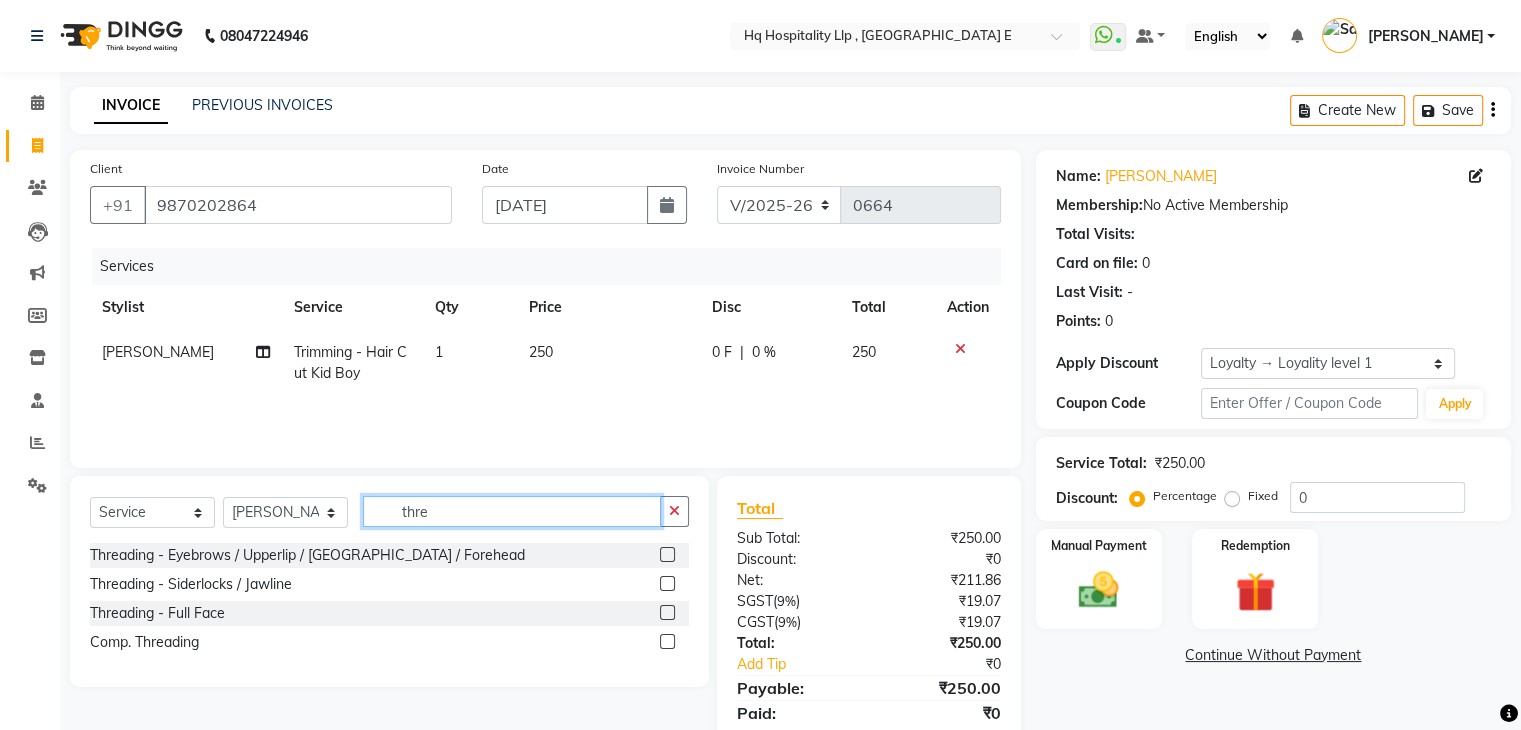 type on "thre" 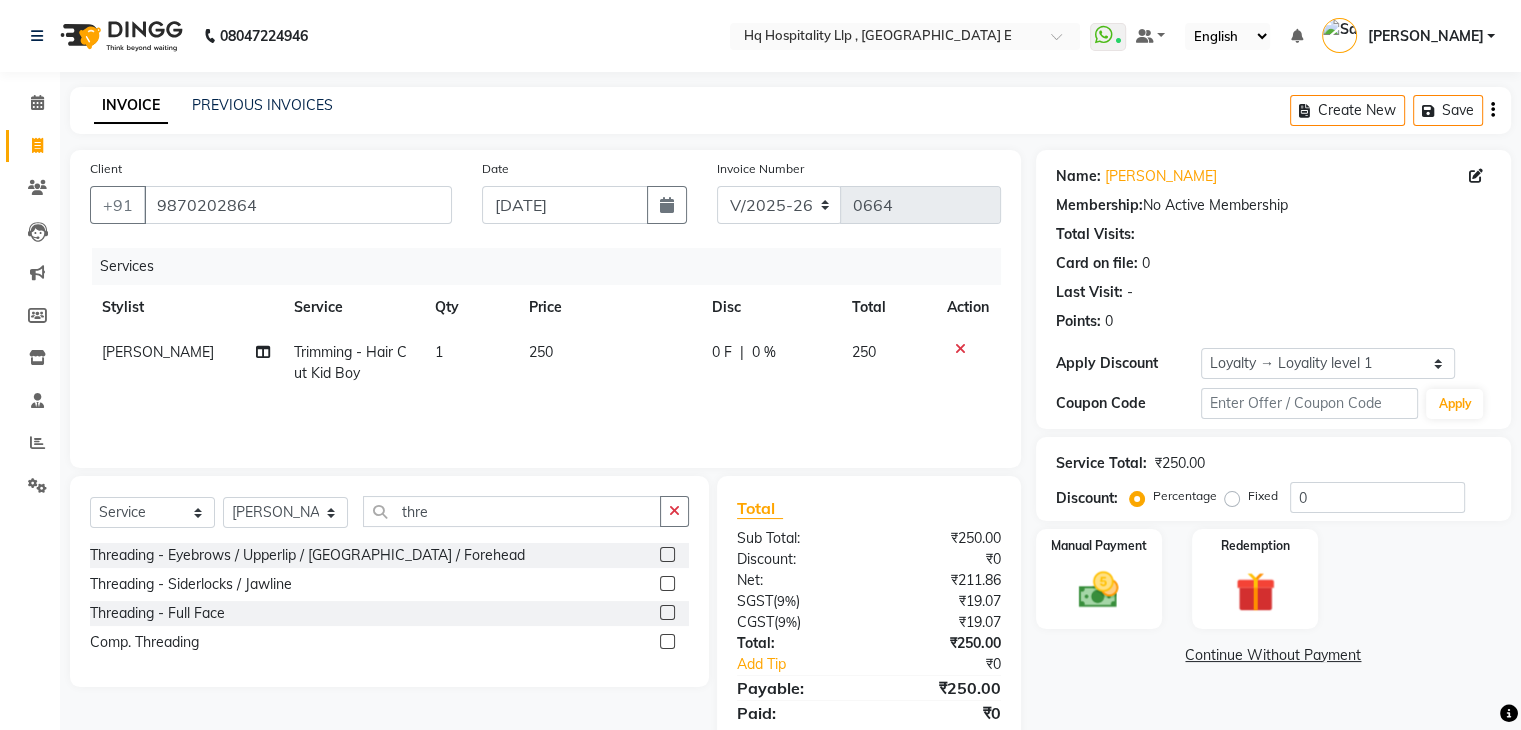 click 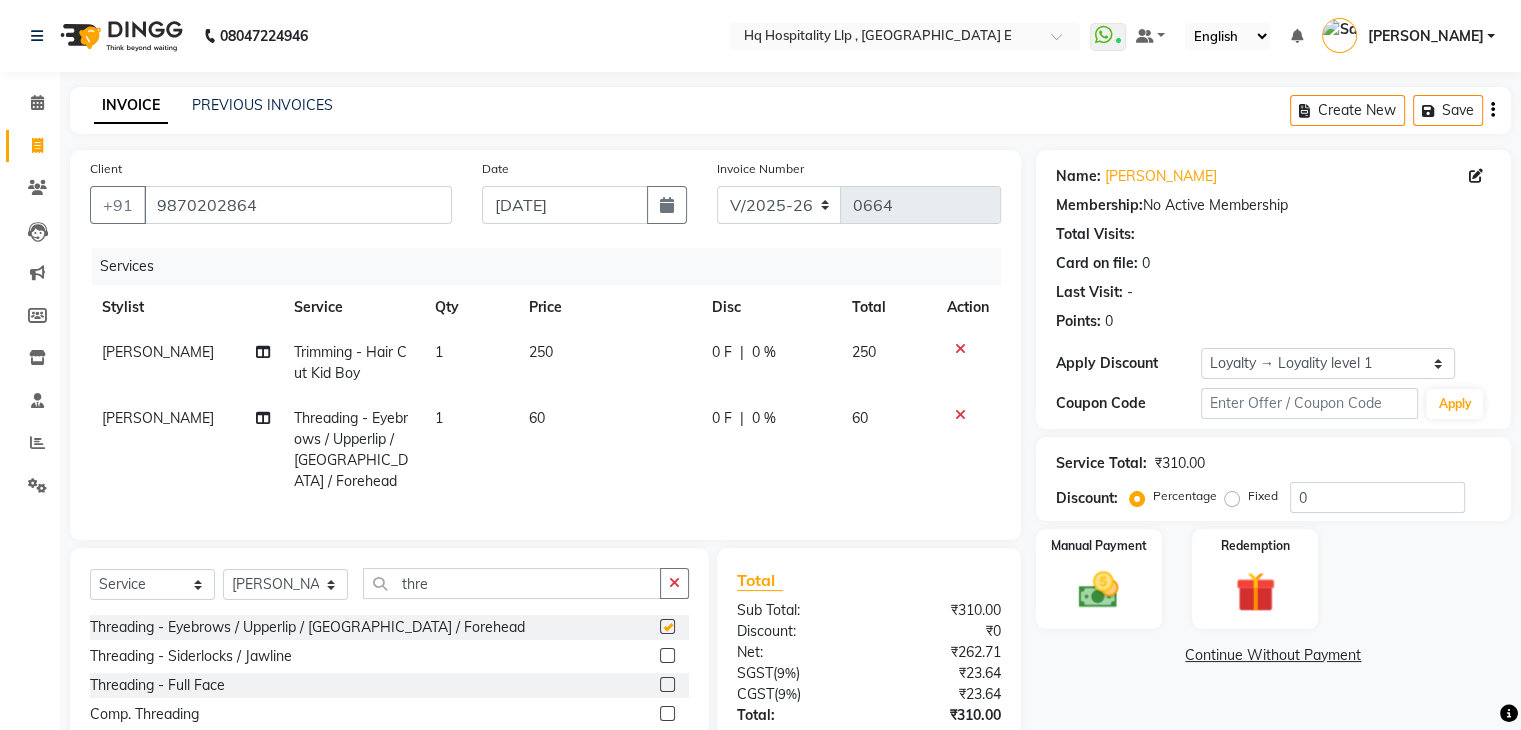 checkbox on "false" 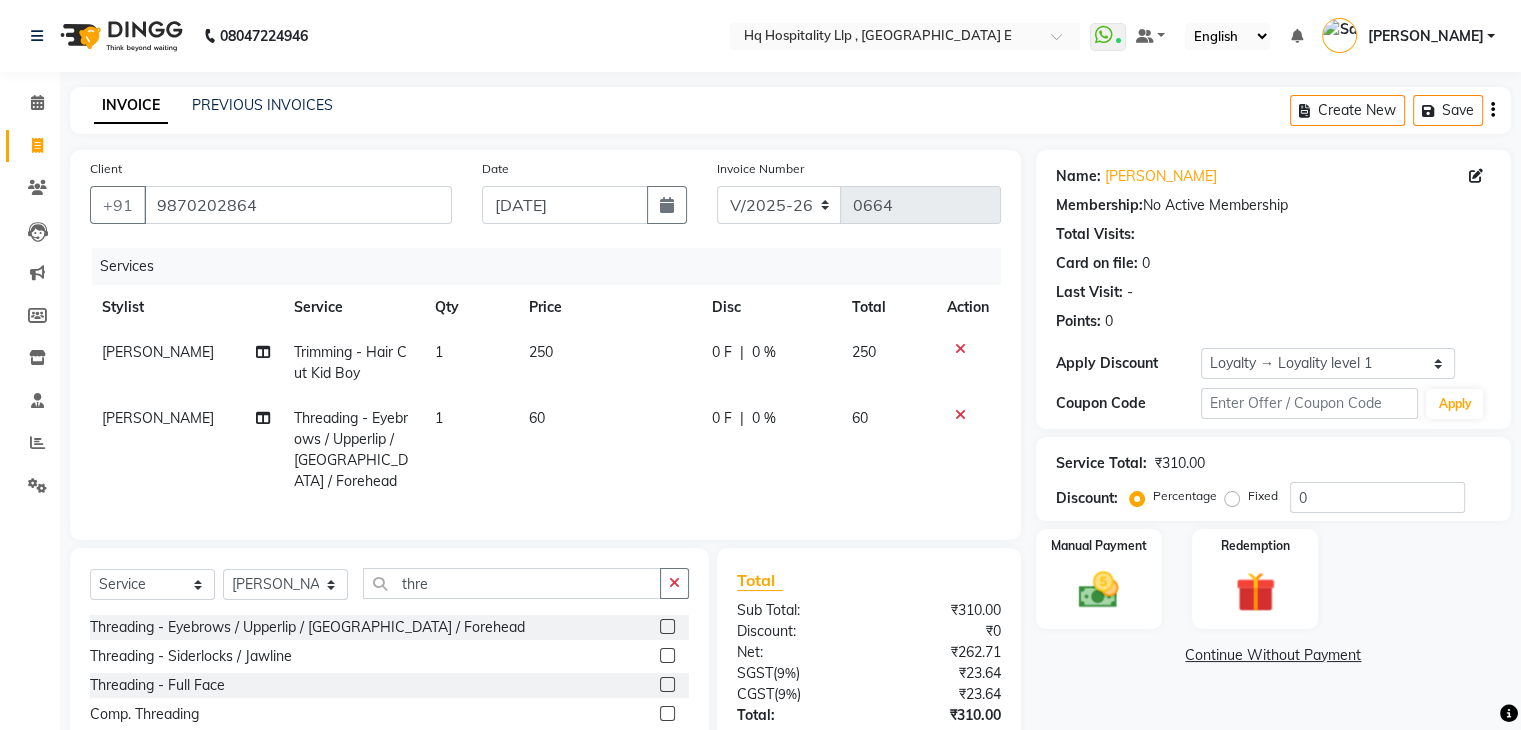 click on "60" 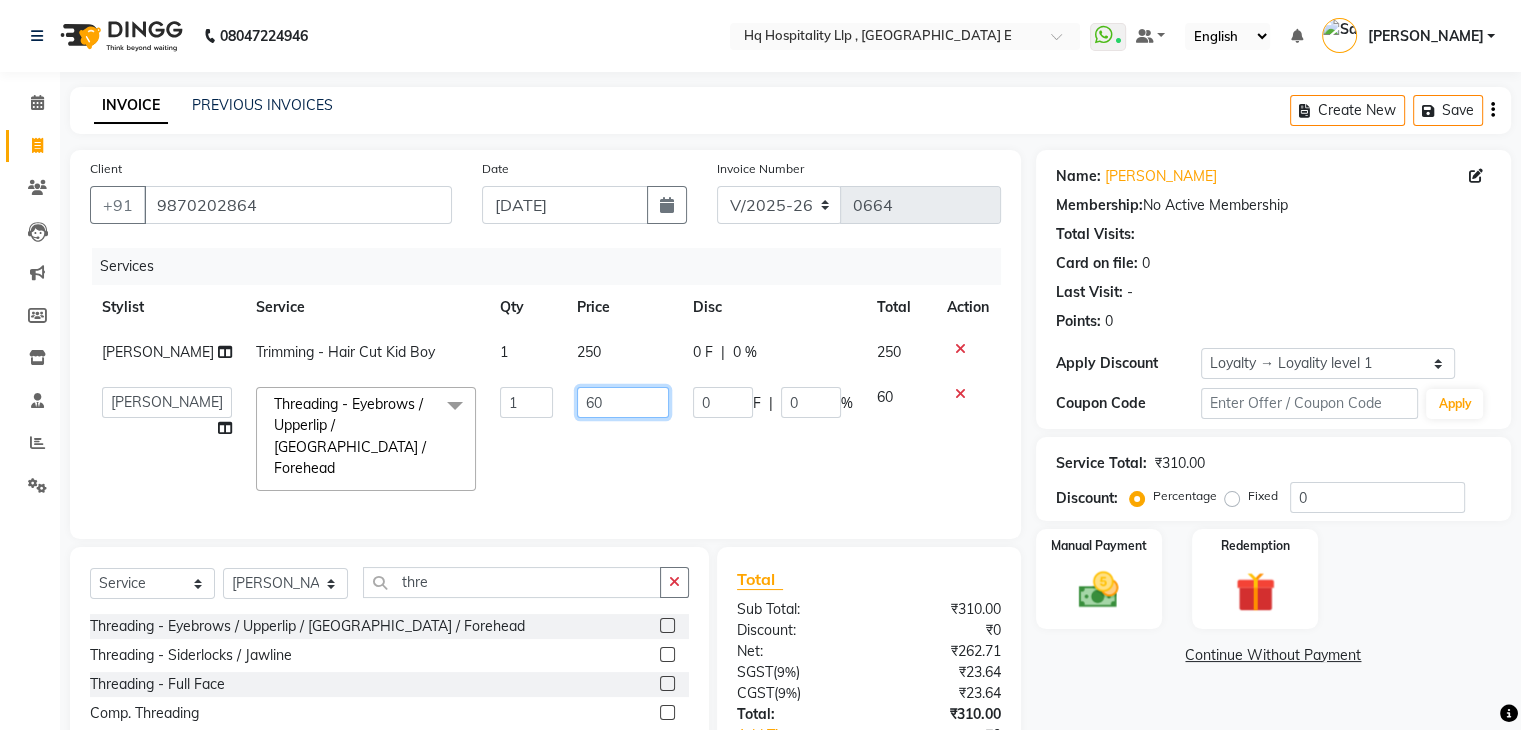 click on "60" 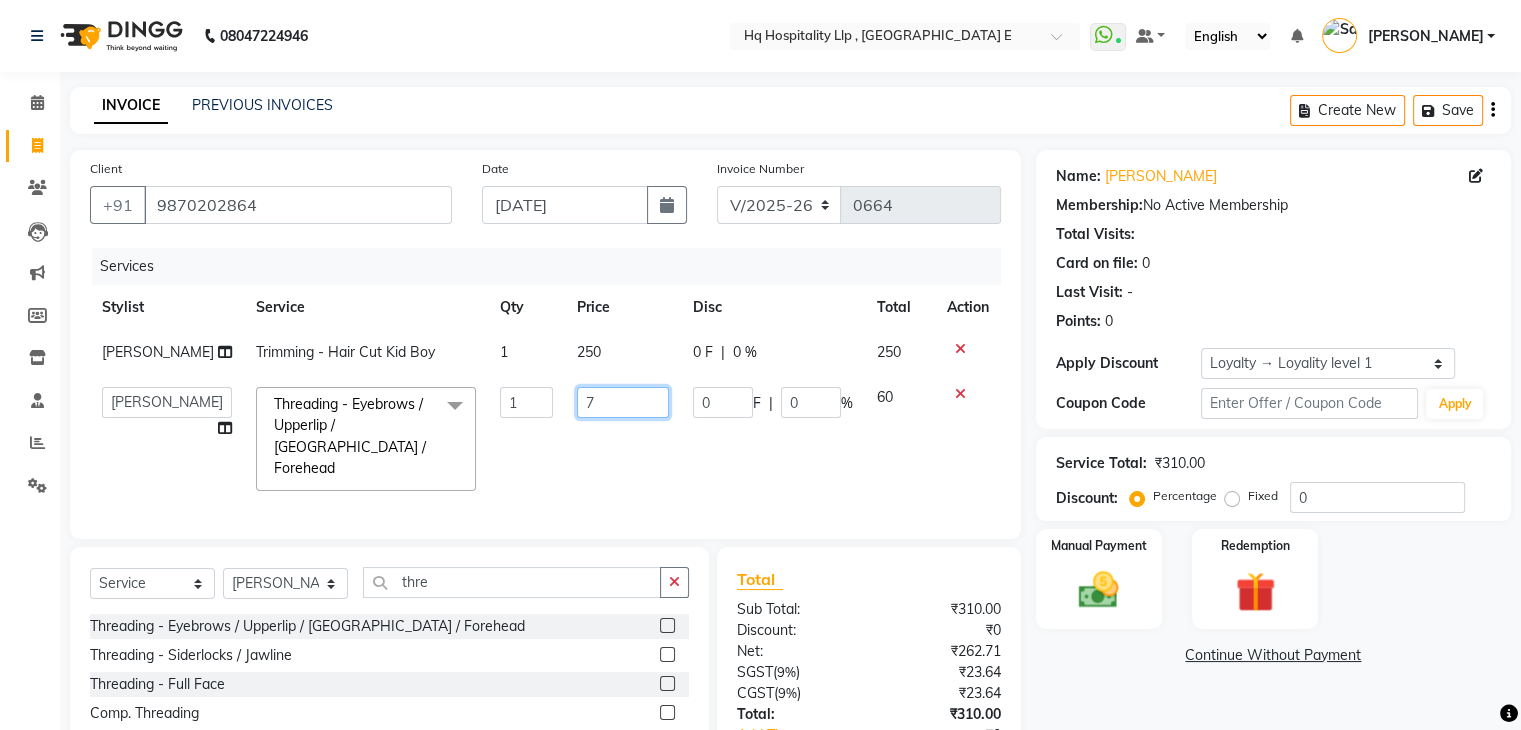 type on "70" 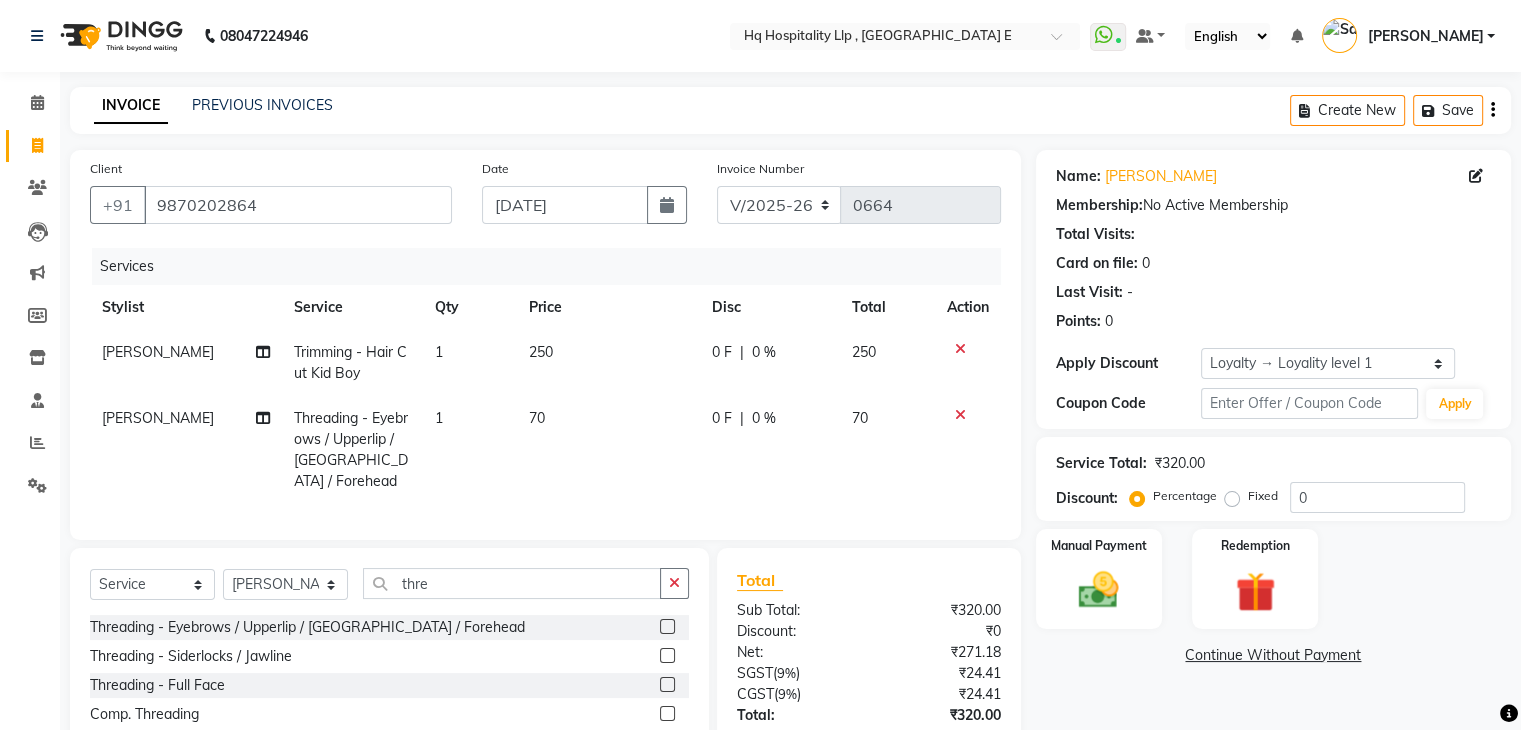 click on "Omkar" 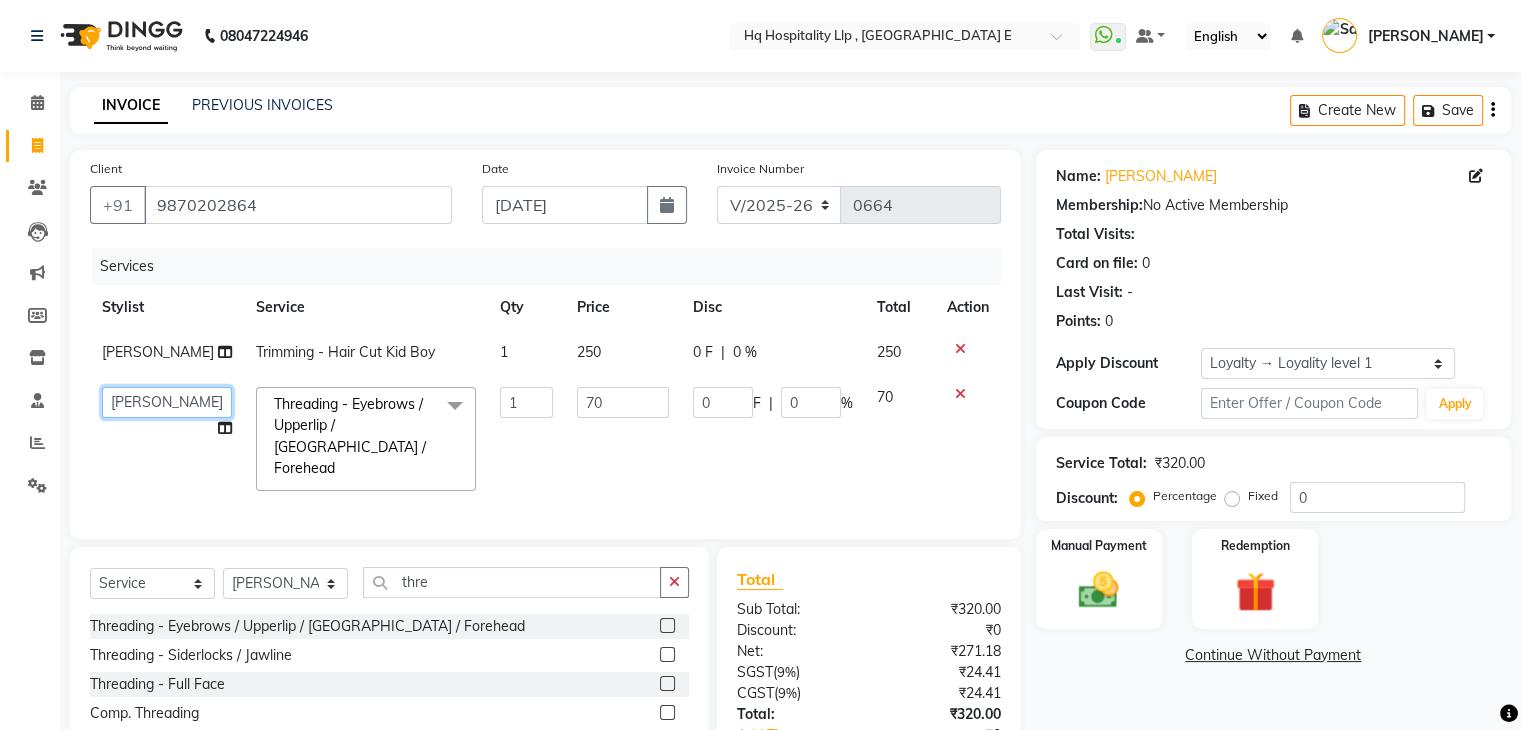 click on "DIPALI   HQ SHOP   jyoti   Omkar   Reshma Mustari   Salman   Sameer Ahmad   Sapana   Suhail   Swaroop   Thakur Village HQ2" 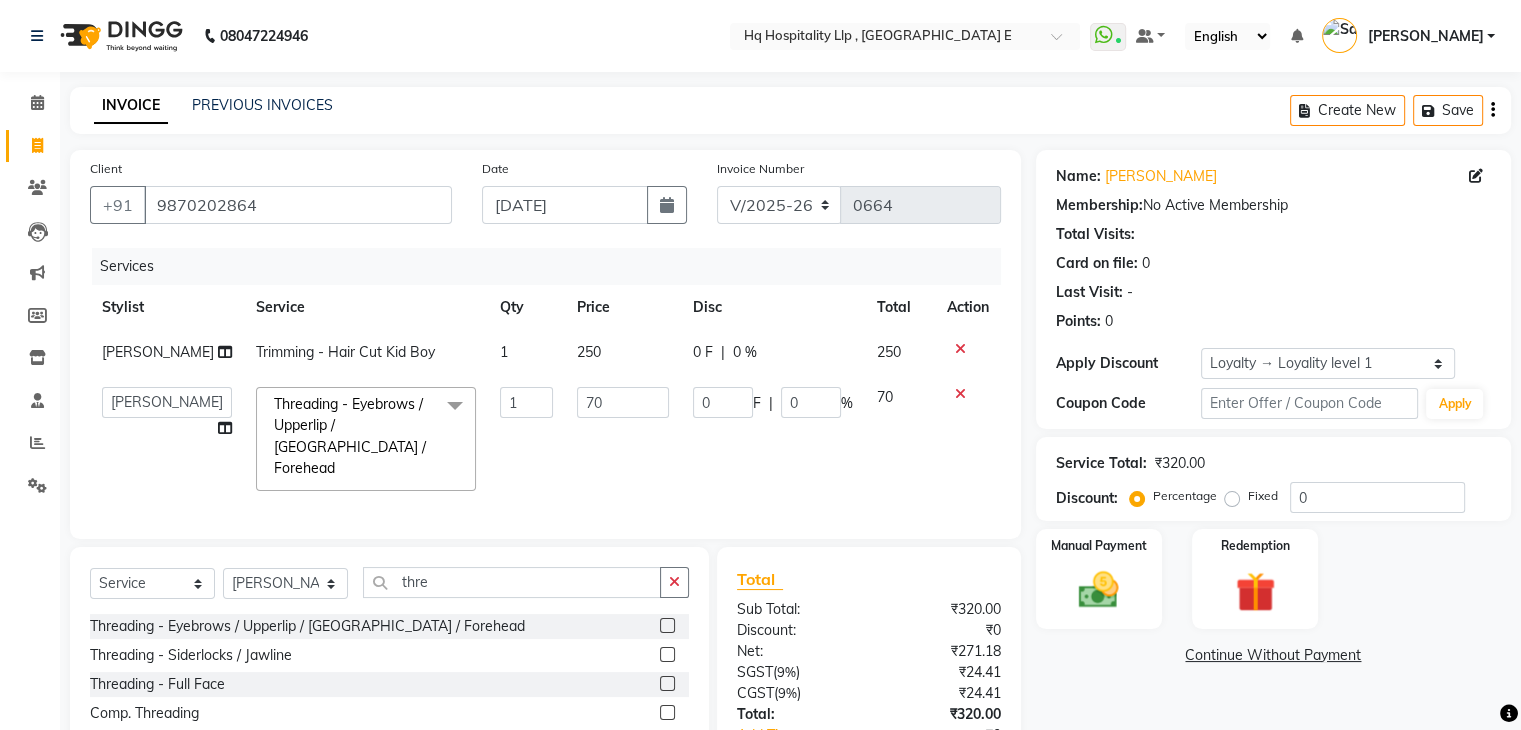 select on "47774" 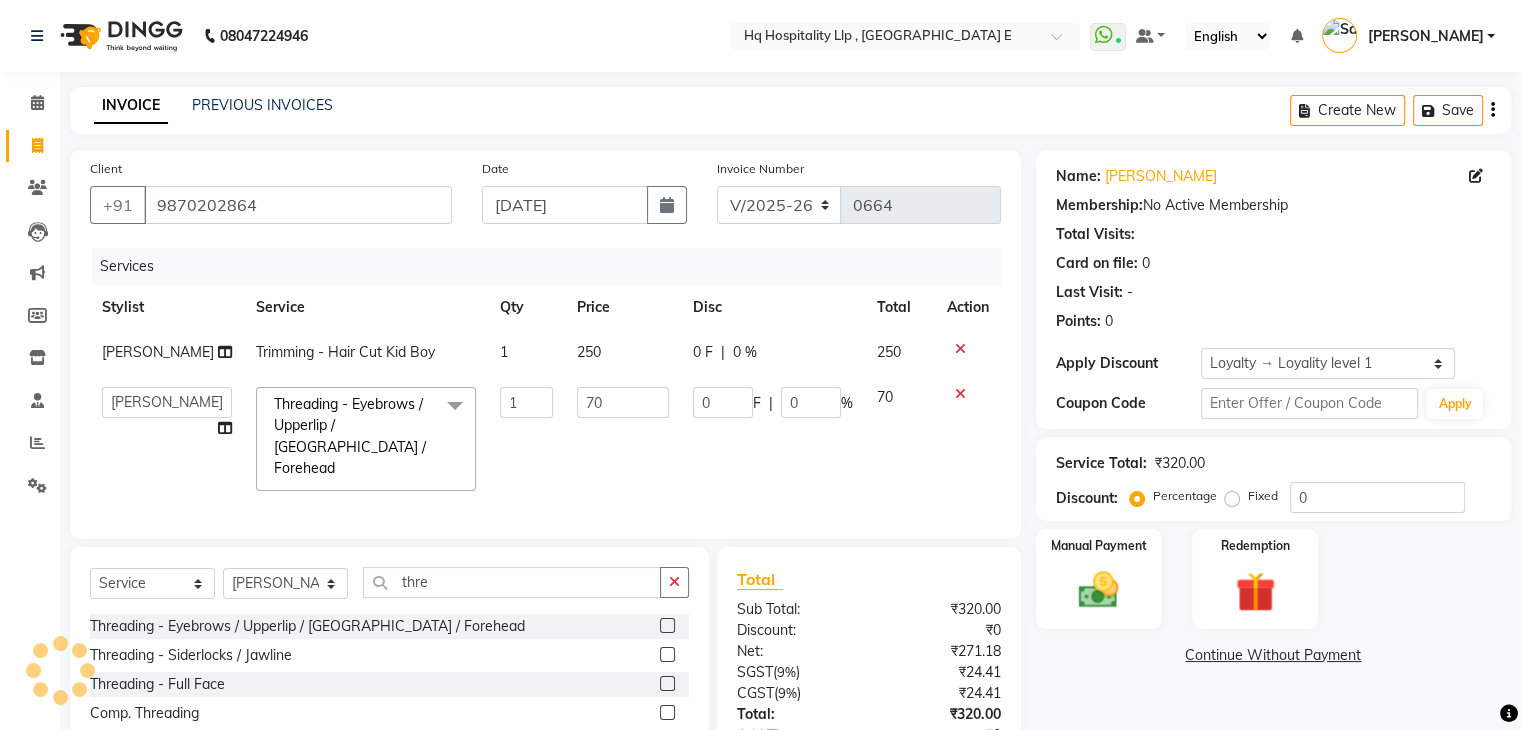 scroll, scrollTop: 135, scrollLeft: 0, axis: vertical 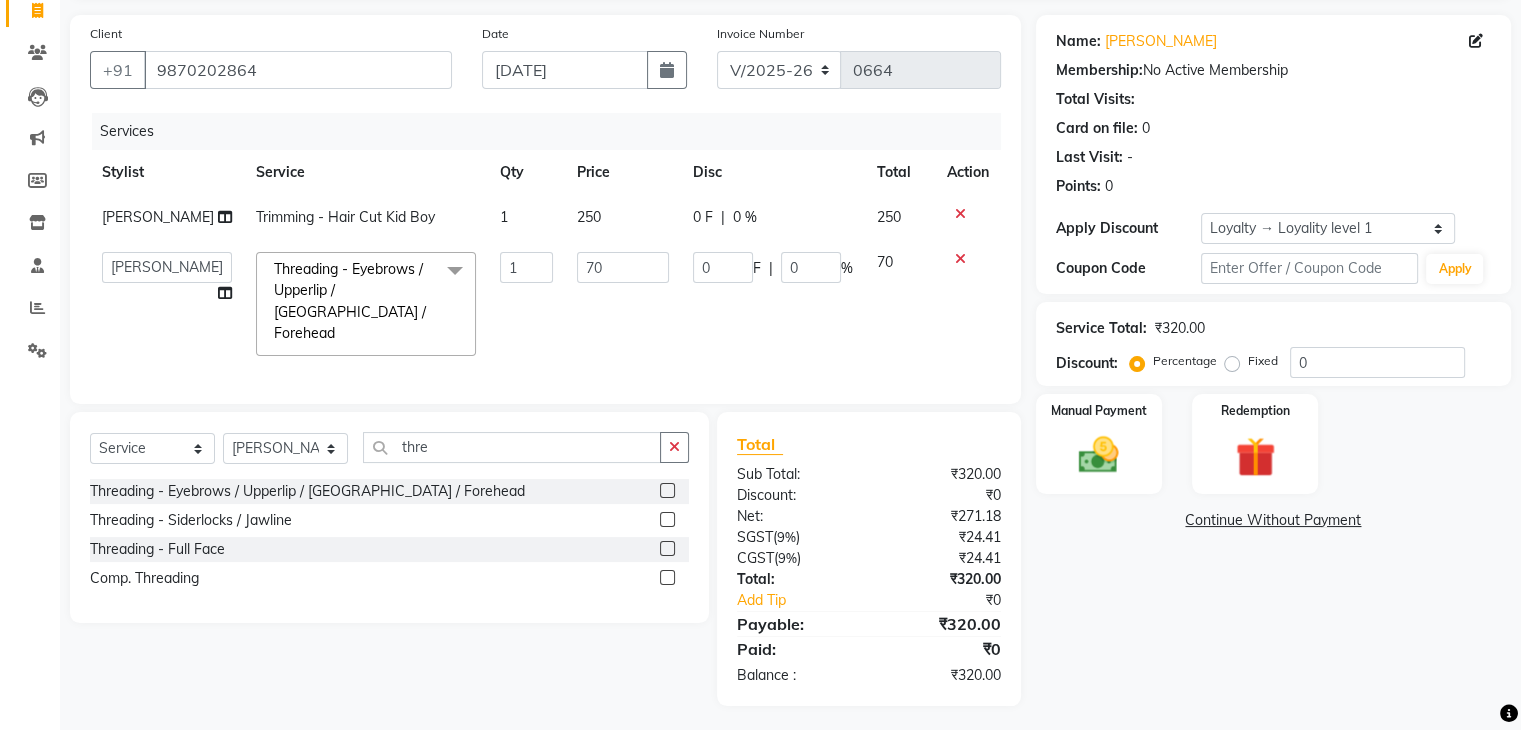 click on "Name: Aastha  Membership:  No Active Membership  Total Visits:   Card on file:  0 Last Visit:   - Points:   0  Apply Discount Select  Loyalty → Loyality level 1  Coupon Code Apply Service Total:  ₹320.00  Discount:  Percentage   Fixed  0 Manual Payment Redemption  Continue Without Payment" 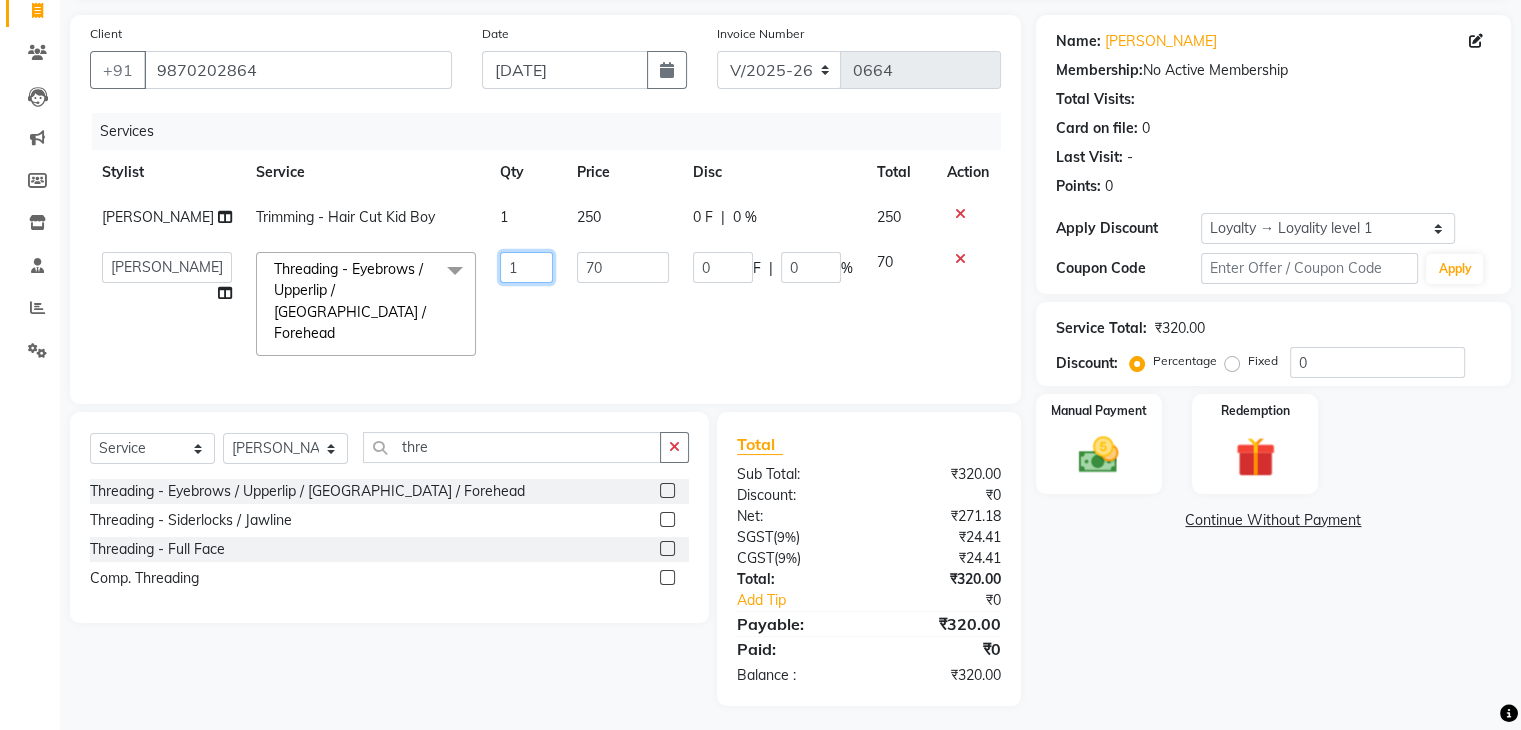 click on "1" 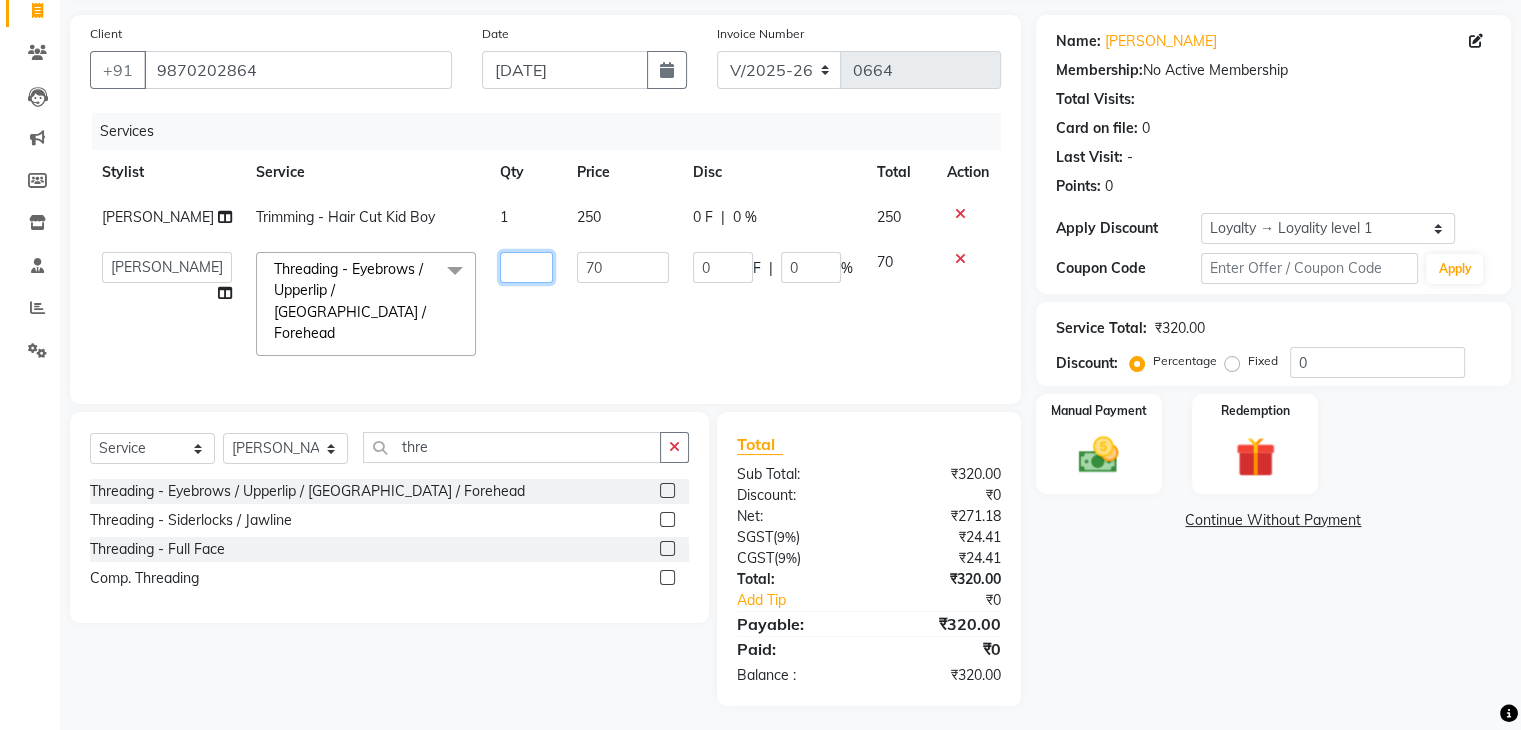 type on "3" 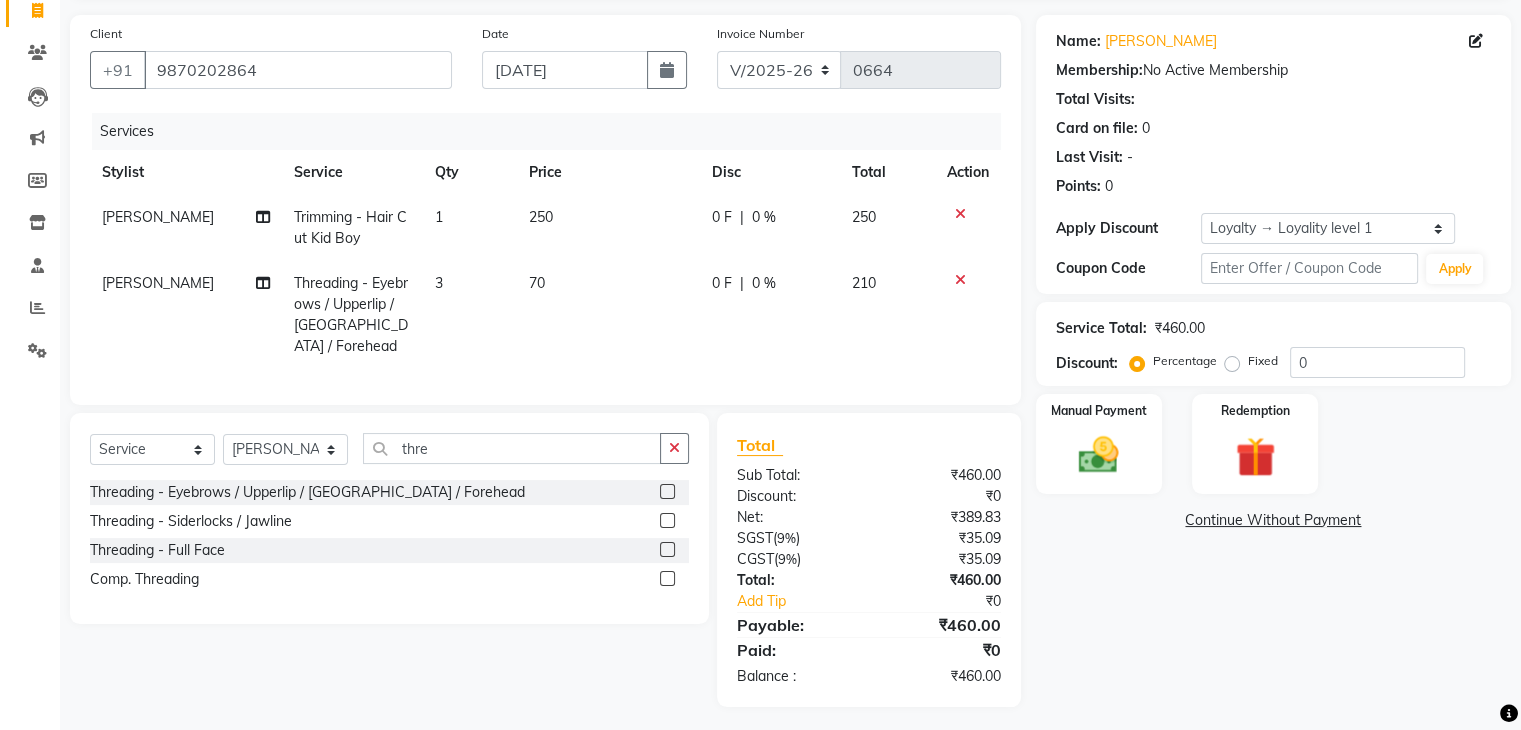 click on "Name: Aastha  Membership:  No Active Membership  Total Visits:   Card on file:  0 Last Visit:   - Points:   0  Apply Discount Select  Loyalty → Loyality level 1  Coupon Code Apply Service Total:  ₹460.00  Discount:  Percentage   Fixed  0 Manual Payment Redemption  Continue Without Payment" 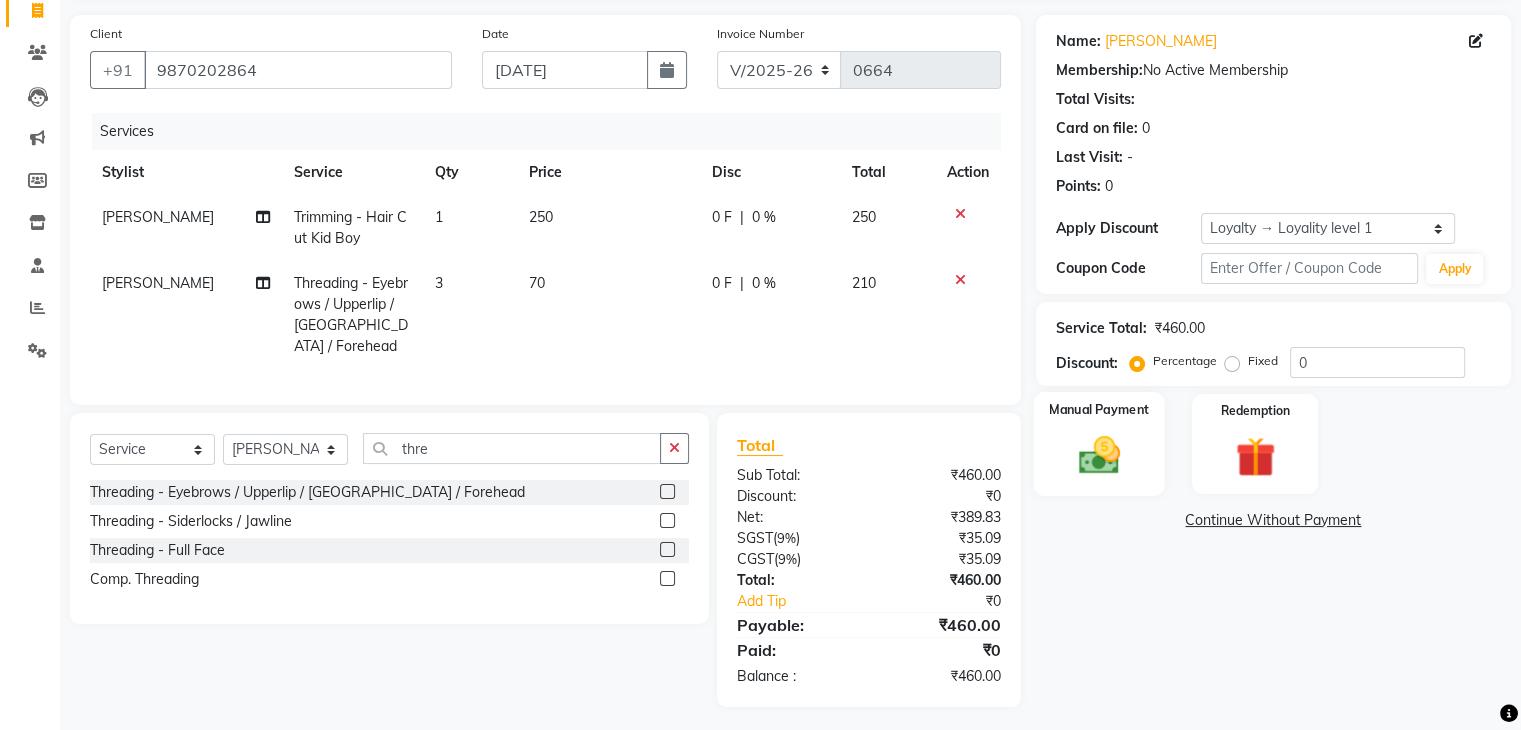 click 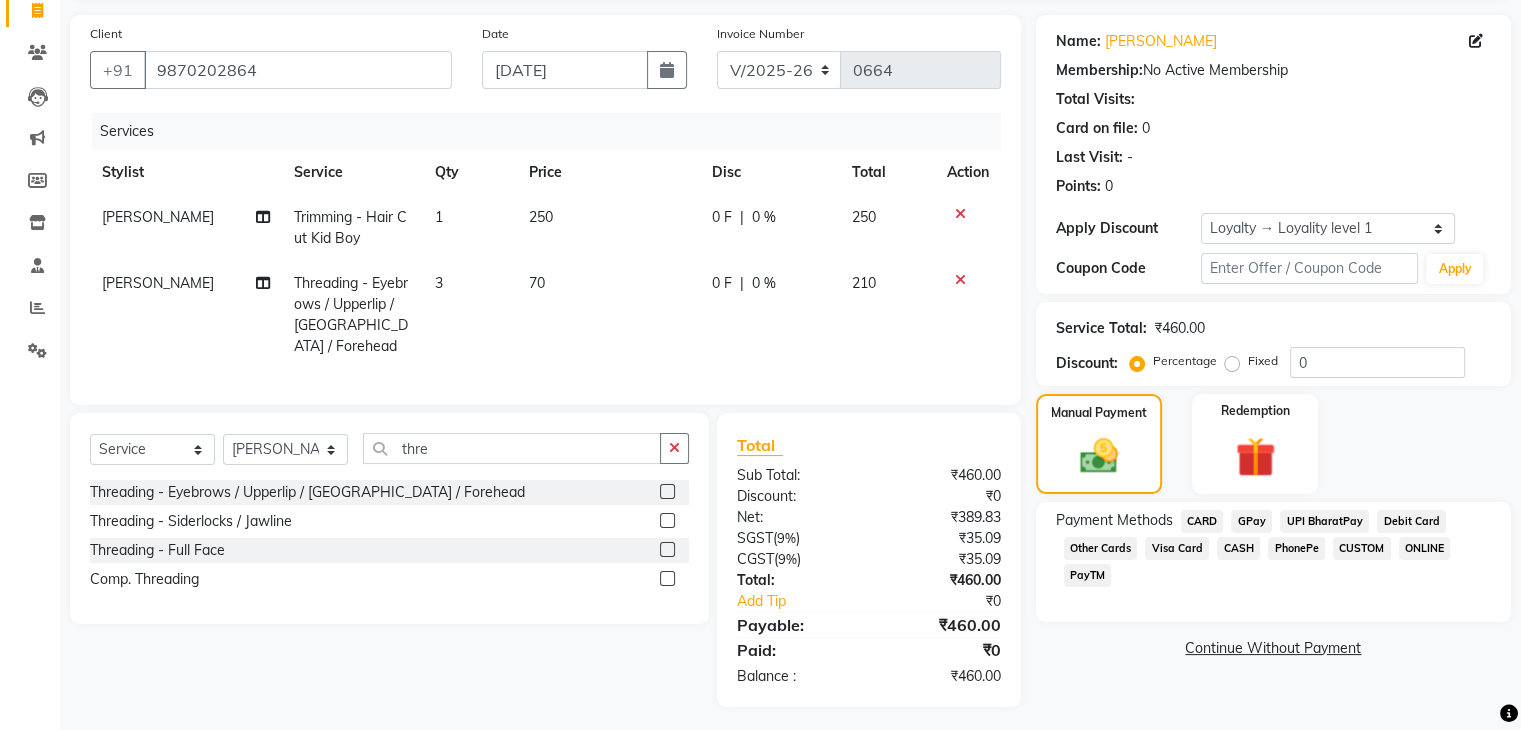 click on "GPay" 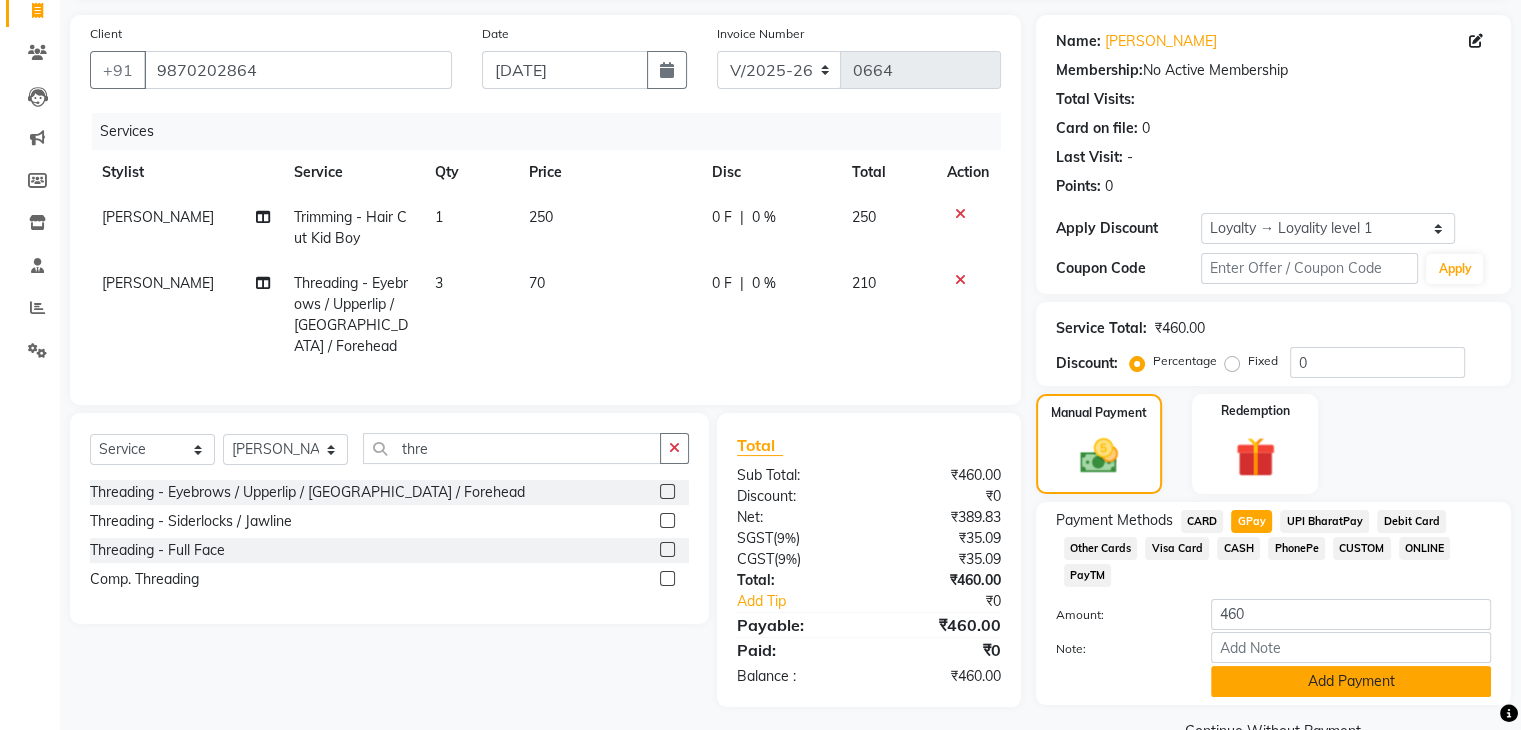 click on "Add Payment" 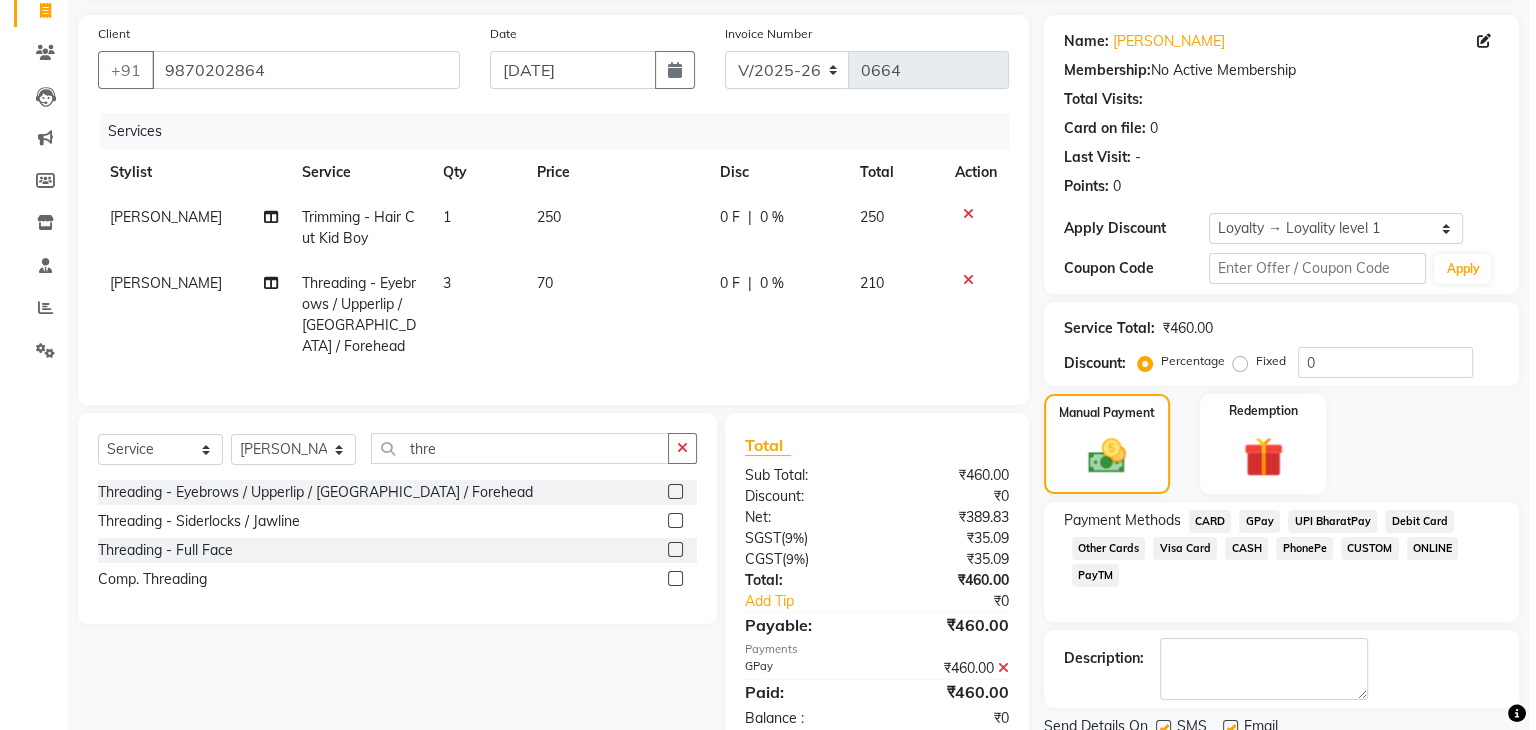 scroll, scrollTop: 300, scrollLeft: 0, axis: vertical 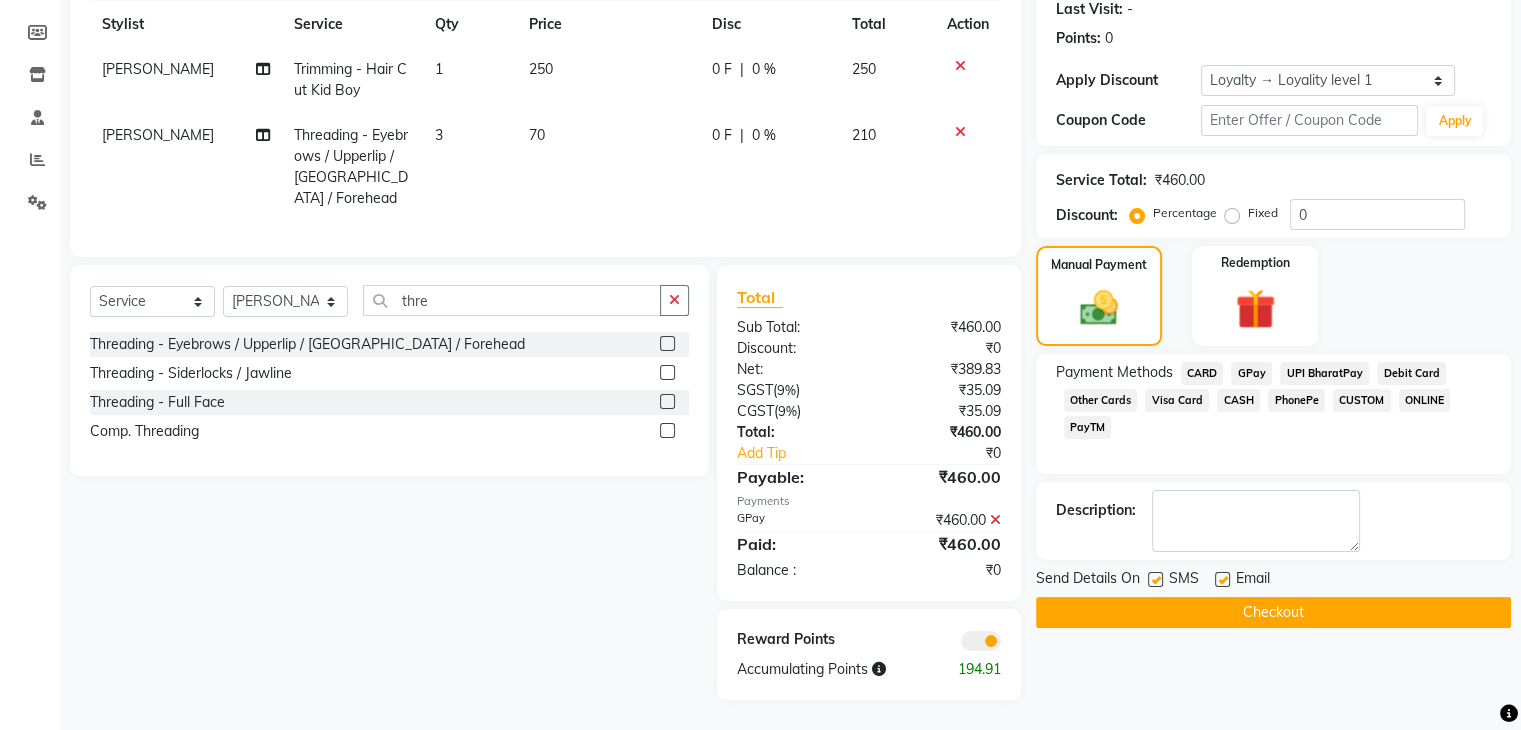 click 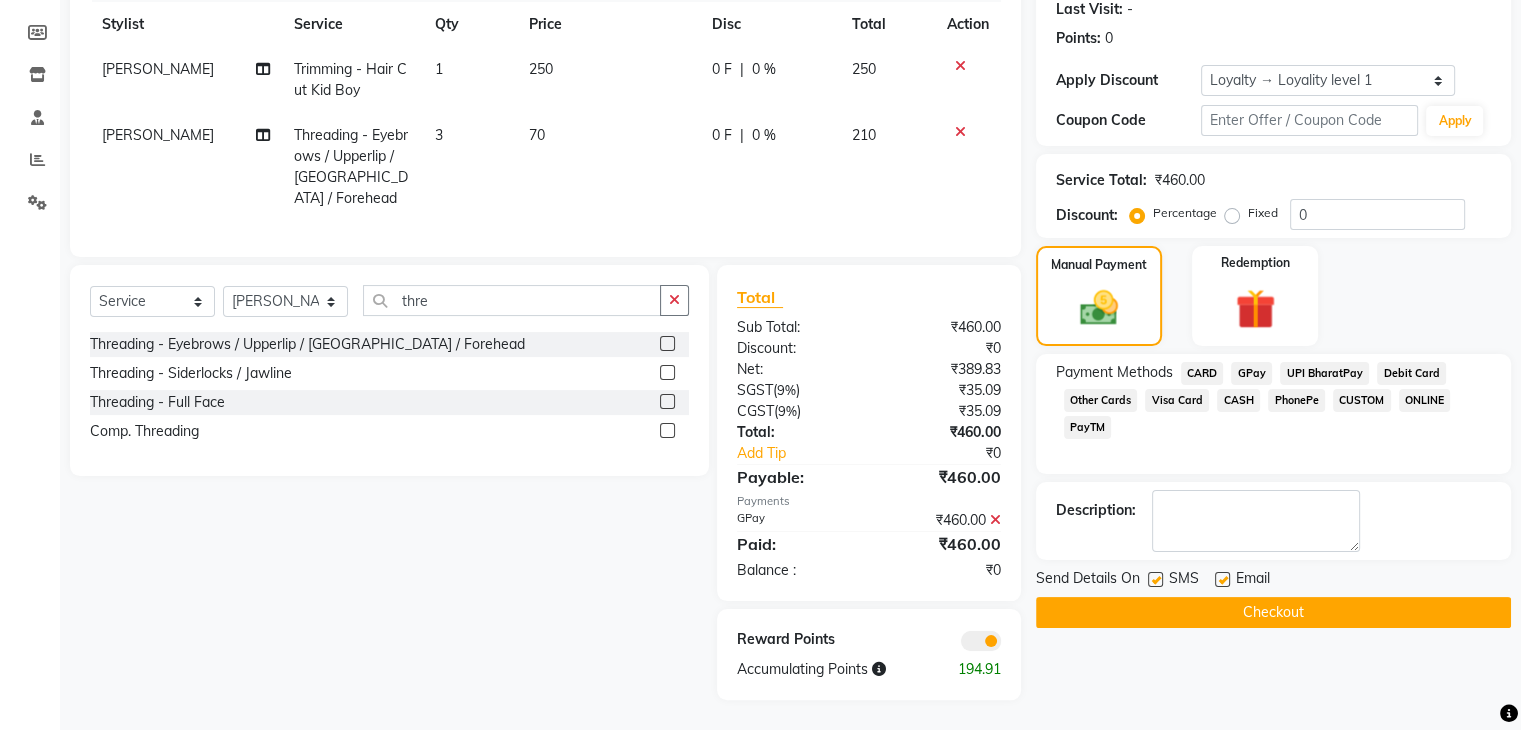 click 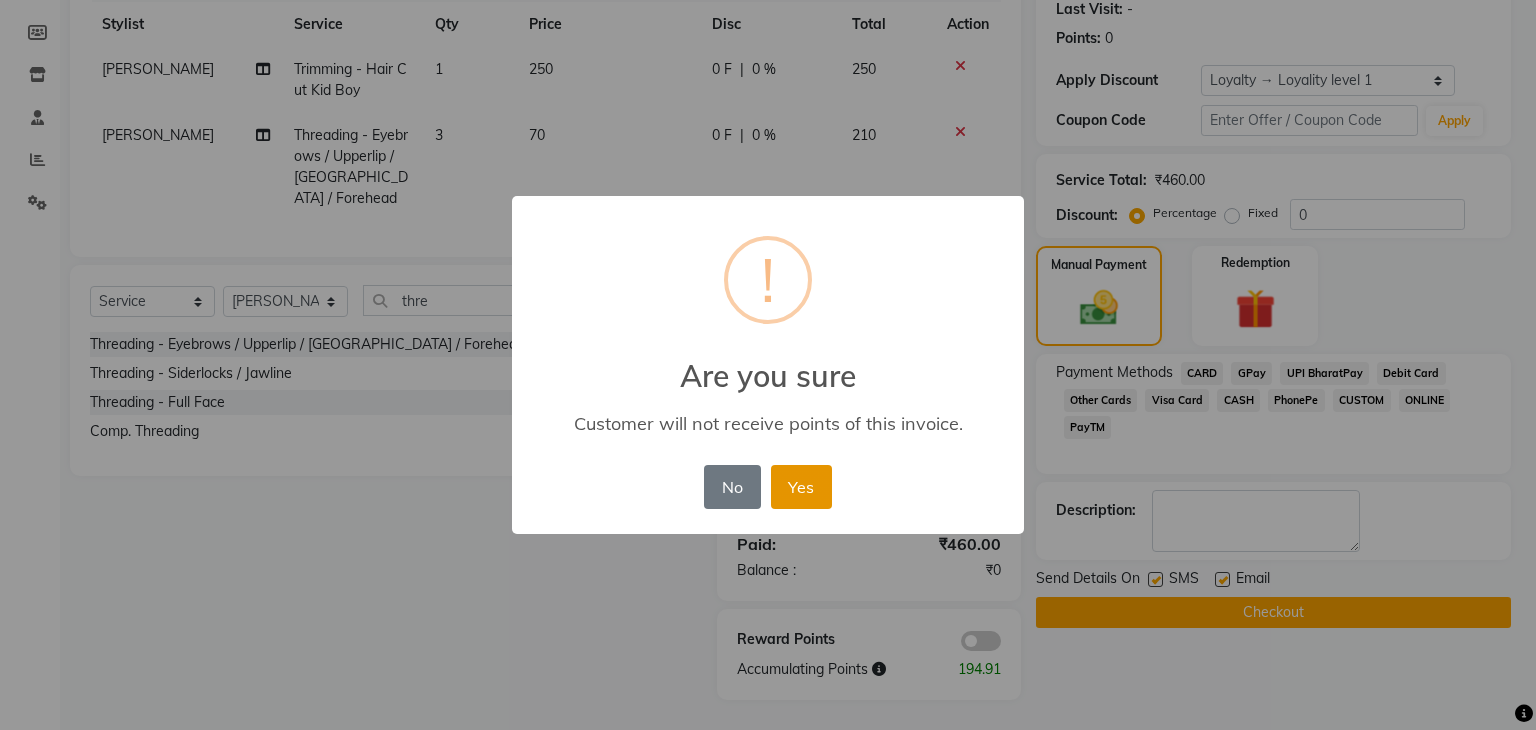 click on "Yes" at bounding box center [801, 487] 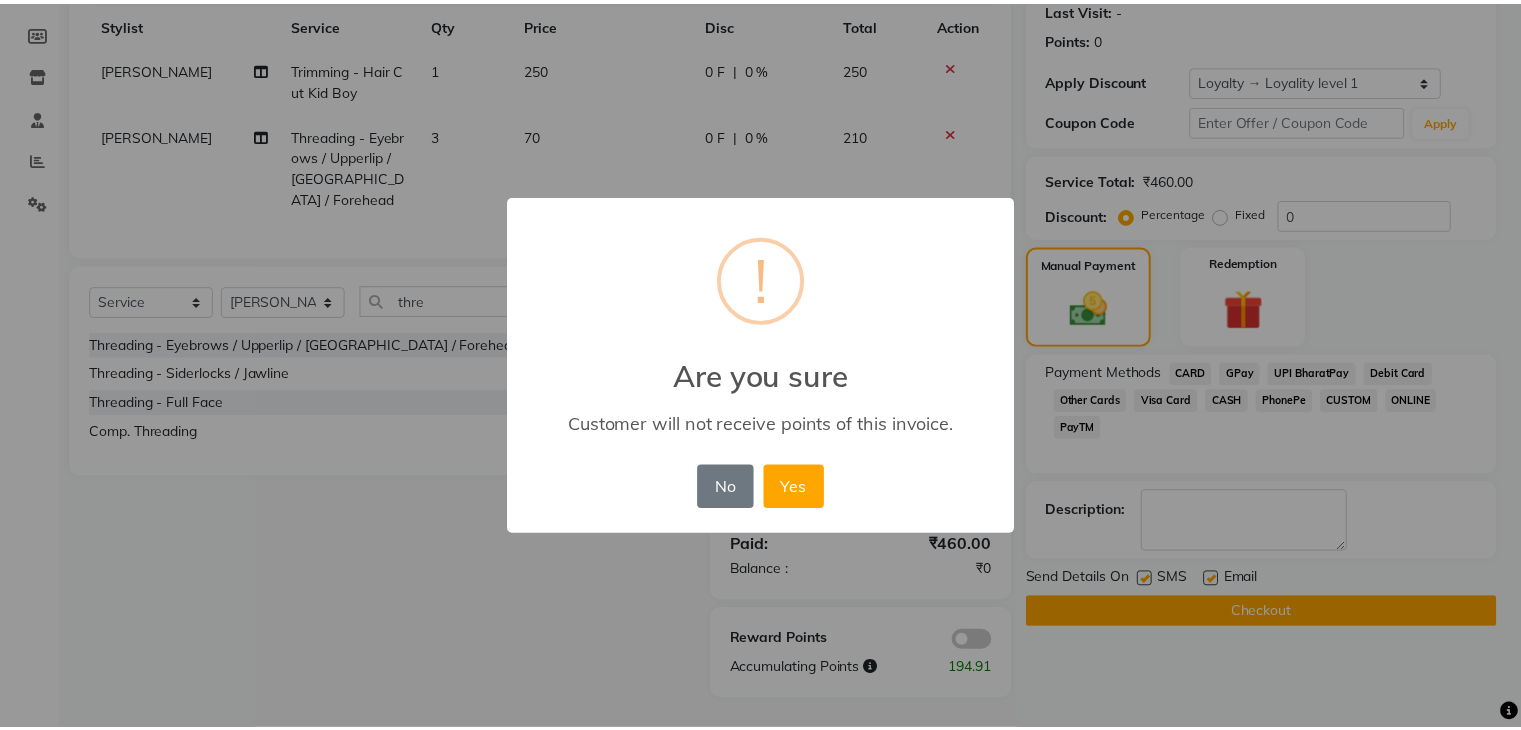 scroll, scrollTop: 250, scrollLeft: 0, axis: vertical 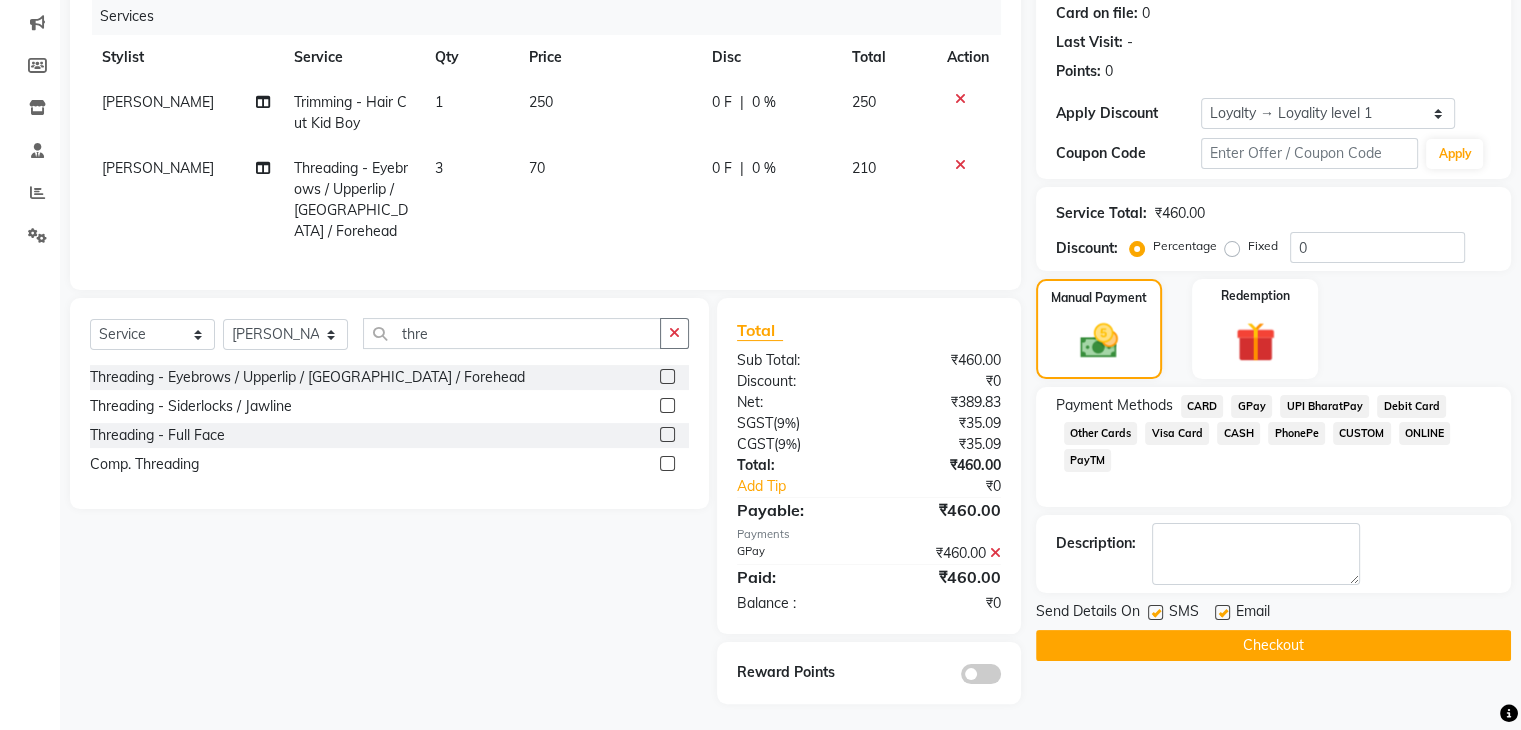 click on "Checkout" 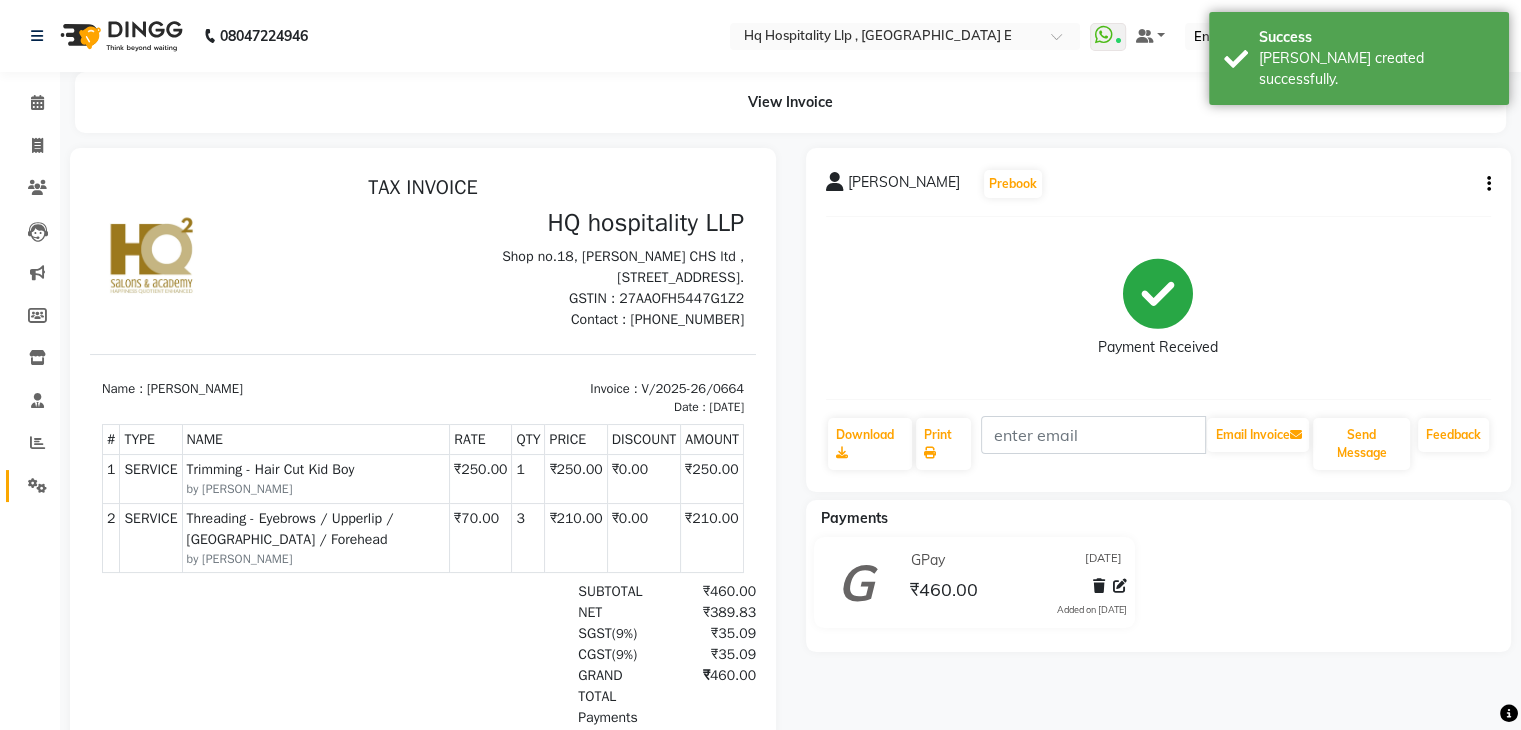 scroll, scrollTop: 0, scrollLeft: 0, axis: both 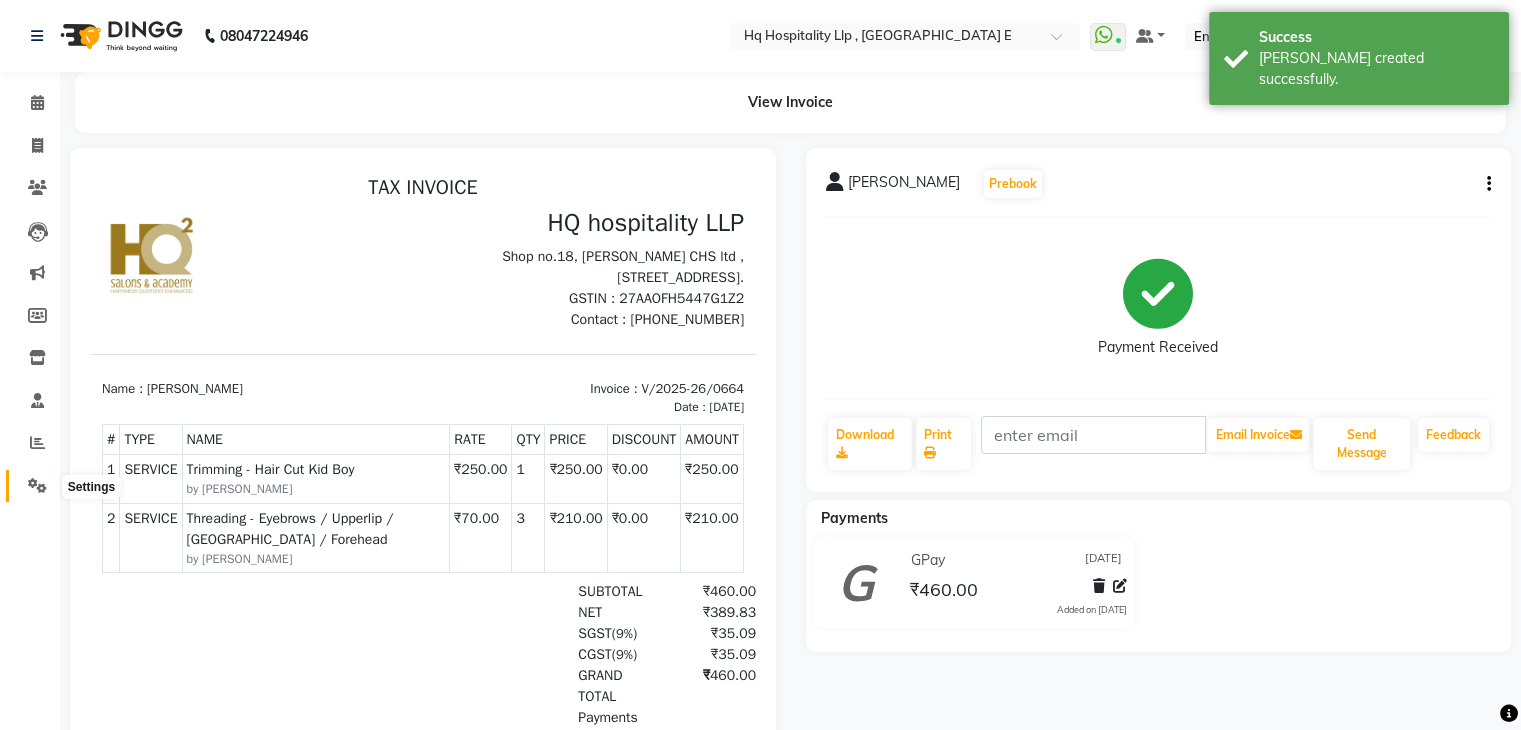 click 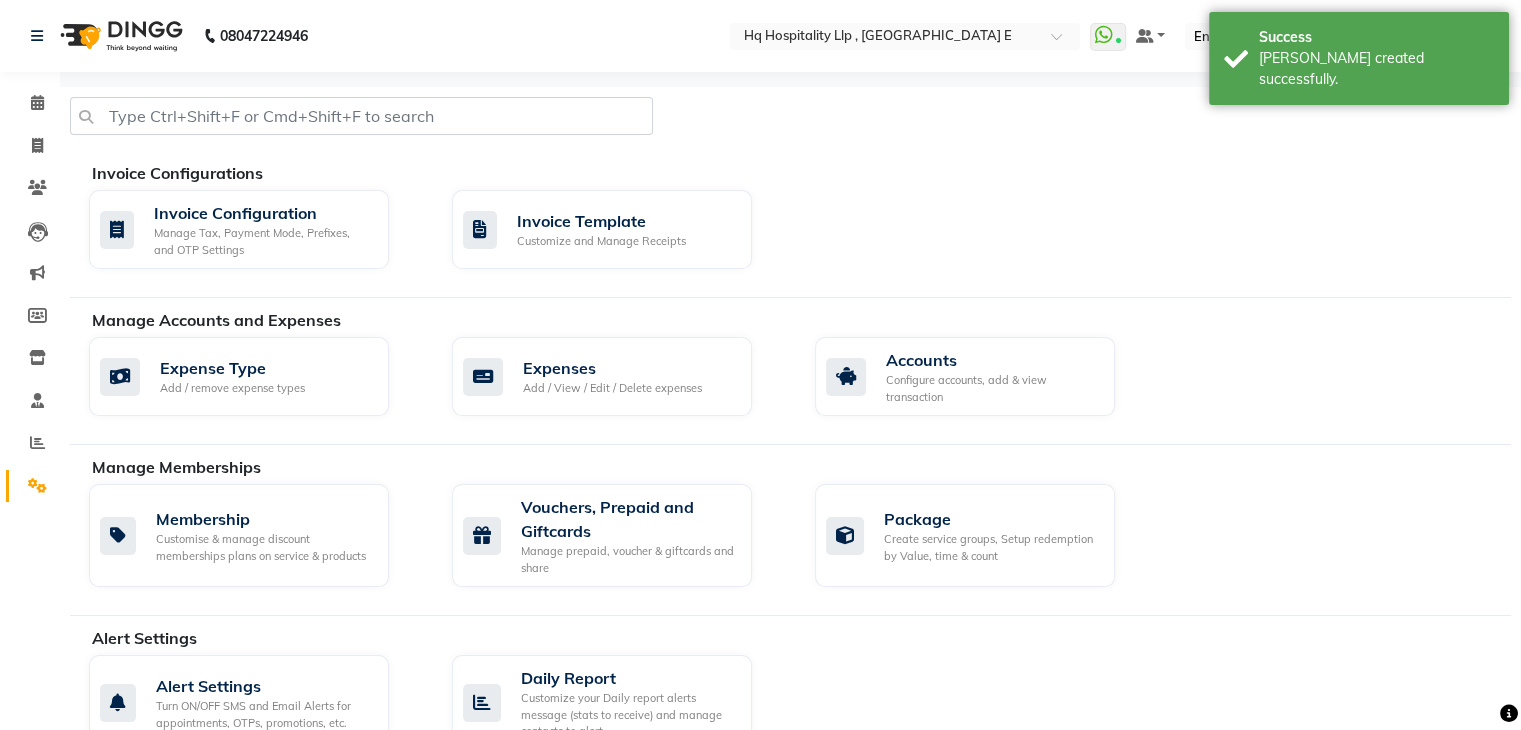 click on "Invoice Configuration Manage Tax, Payment Mode, Prefixes, and OTP Settings  Invoice Template Customize and Manage Receipts" 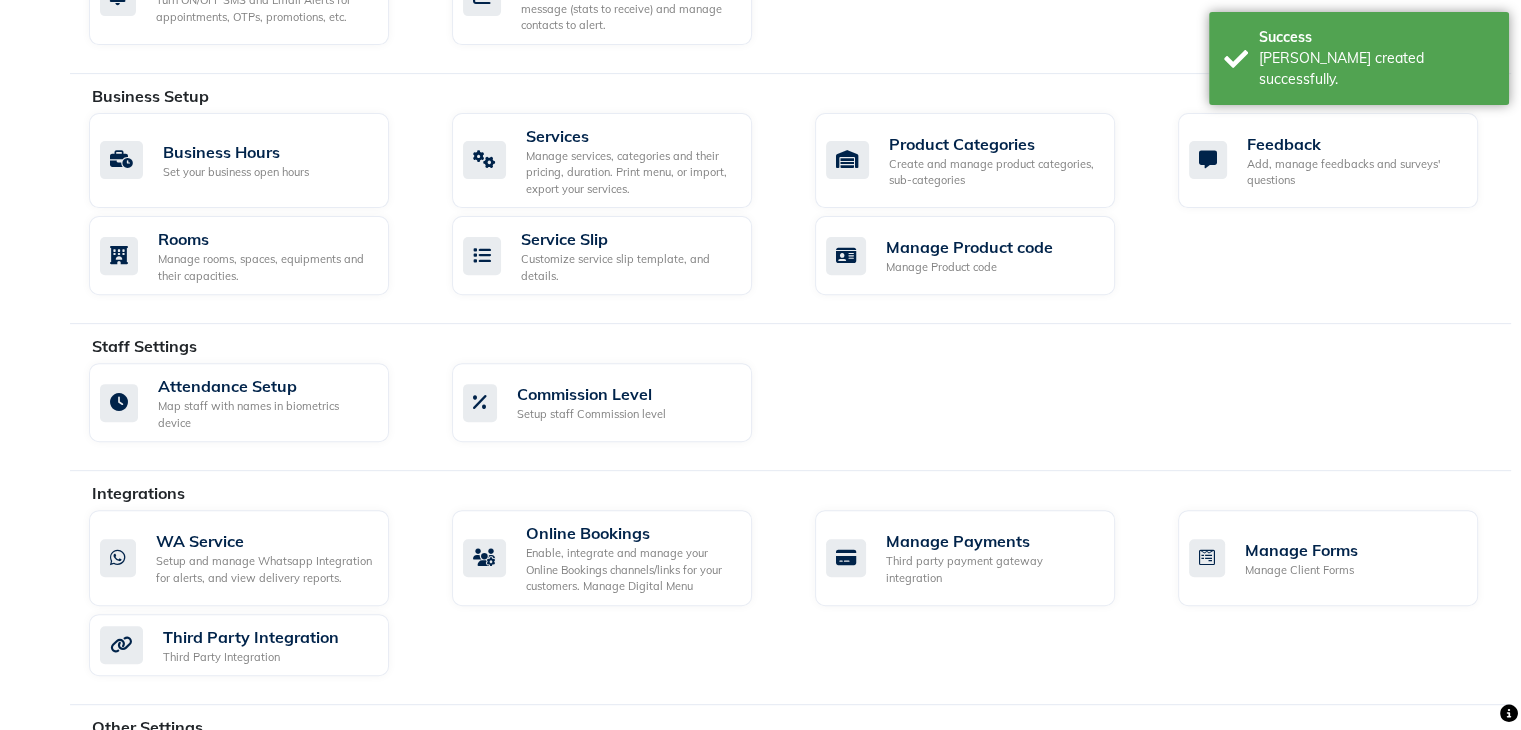 scroll, scrollTop: 760, scrollLeft: 0, axis: vertical 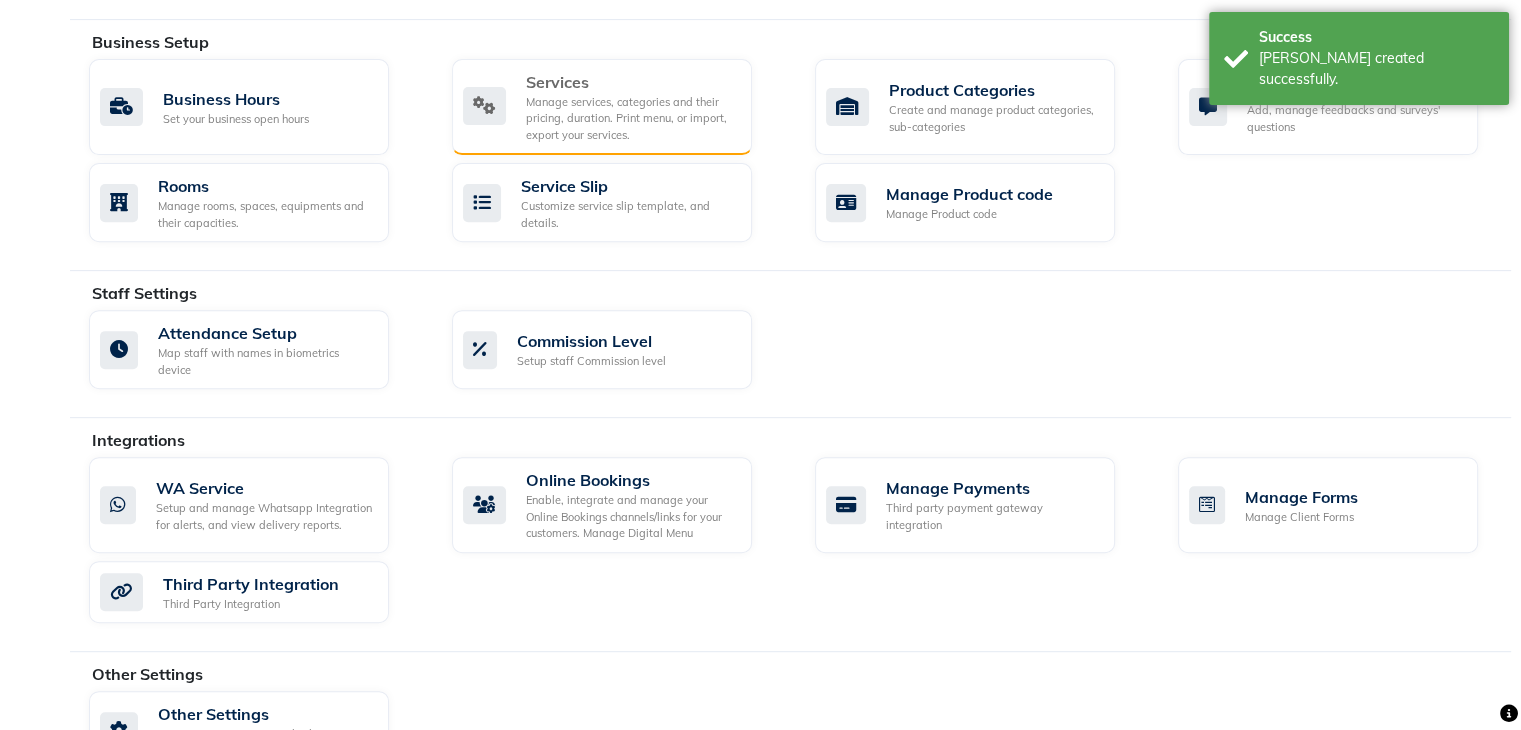 click on "Manage services, categories and their pricing, duration. Print menu, or import, export your services." 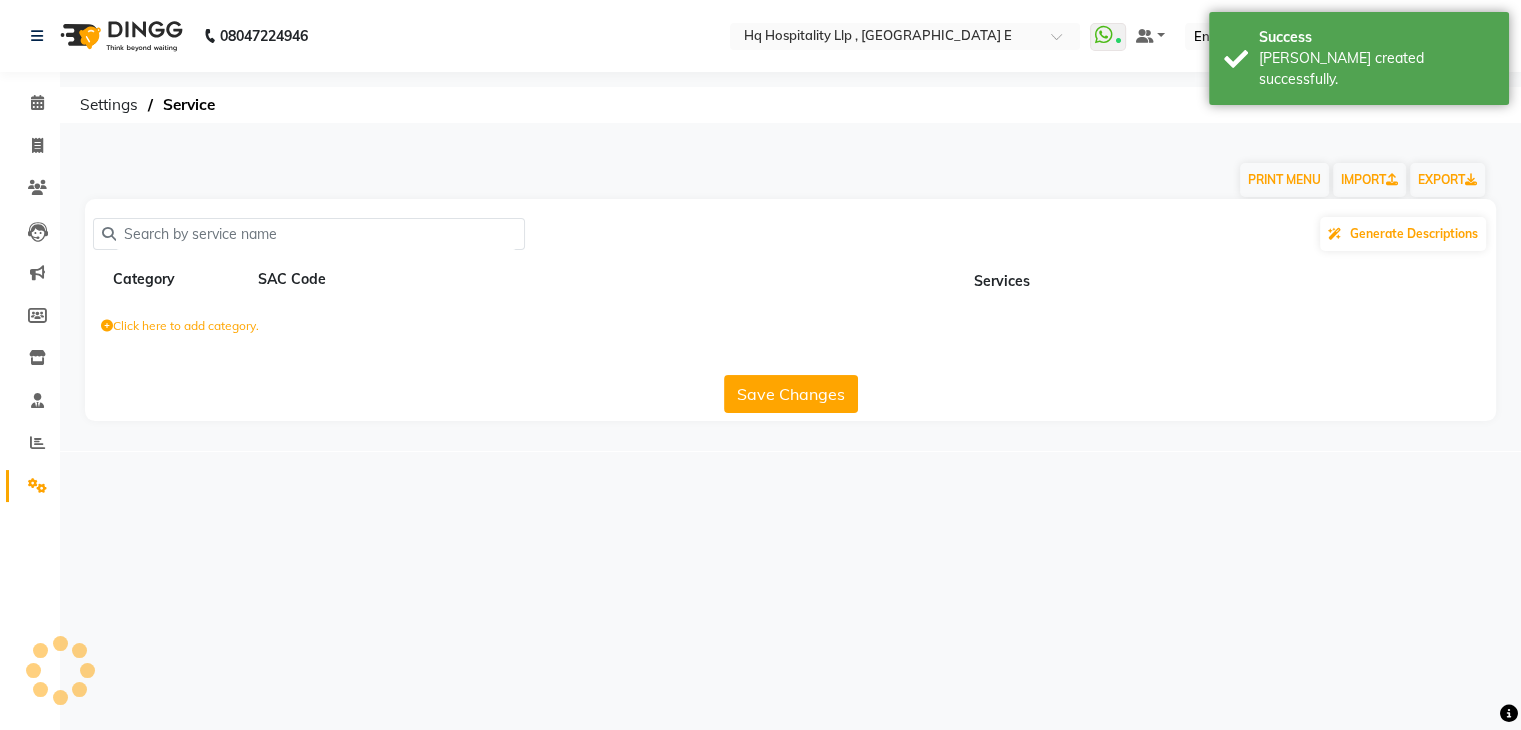 scroll, scrollTop: 0, scrollLeft: 0, axis: both 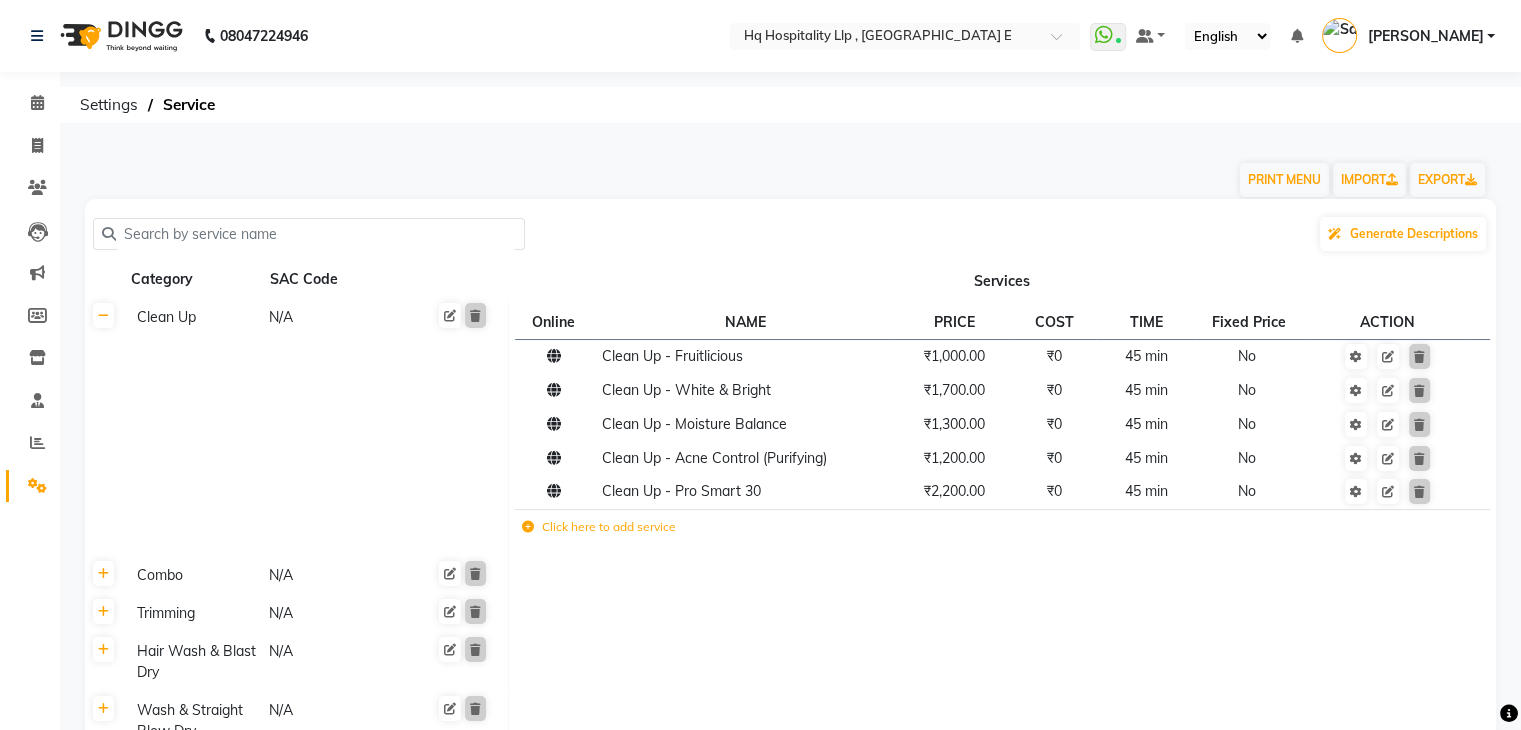 click on "Generate Descriptions Category SAC Code Services Clean Up N/A Online  NAME  PRICE COST TIME Fixed Price  ACTION Clean Up - Fruitlicious ₹1,000.00 ₹0 45 min  No  Clean Up - White & Bright ₹1,700.00 ₹0 45 min  No  Clean Up - Moisture Balance ₹1,300.00 ₹0 45 min  No  Clean Up - Acne Control (Purifying) ₹1,200.00 ₹0 45 min  No  Clean Up - Pro Smart 30 ₹2,200.00 ₹0 45 min  No  Click here to add service Combo N/A Trimming N/A Hair Wash & Blast Dry N/A Wash & Straight Blow Dry N/A Styling (On Words) N/A Touch Up N/A Inoa/Majirel Global Color N/A Beard N/A Highlights N/A Upto Shoulder N/A Global + Highlights N/A Per Foil N/A Keratin N/A Cystine N/A Botox N/A Nanoplastia N/A Shinebond N/A Loreal Spa N/A Premium Spa N/A Luxury Spa N/A Ola Plex N/A Scalp Treatment (Men'S & Women'S) N/A Threading N/A Women Waxing N/A Mens Waxing N/A Top Up Mask N/A Basic Facials N/A Advance Facials N/A Luxury Facials N/A D-Tan N/A Head Massage N/A Body Massage N/A Body Polishing N/A Manicure N/A Pedicure N/A N/A Nails" 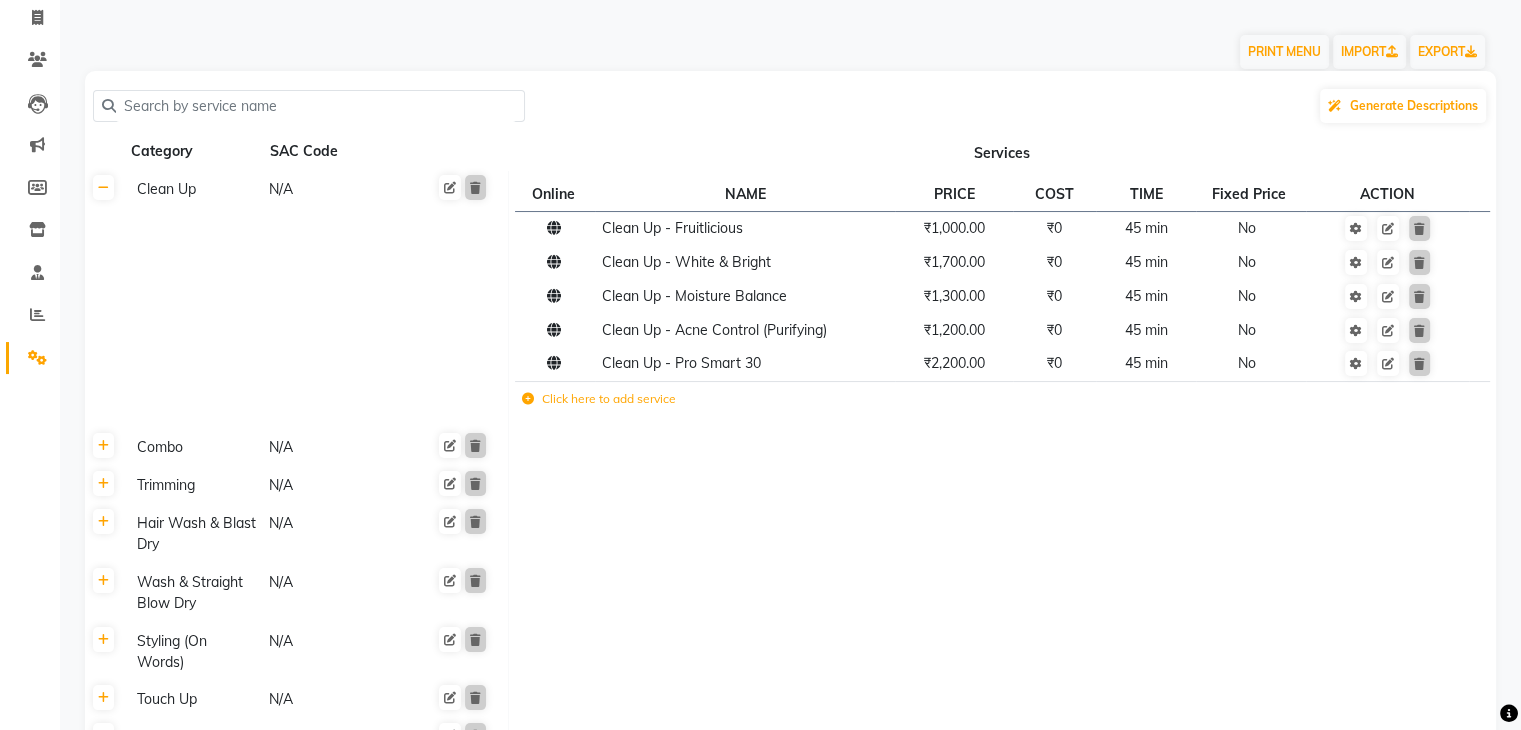 scroll, scrollTop: 160, scrollLeft: 0, axis: vertical 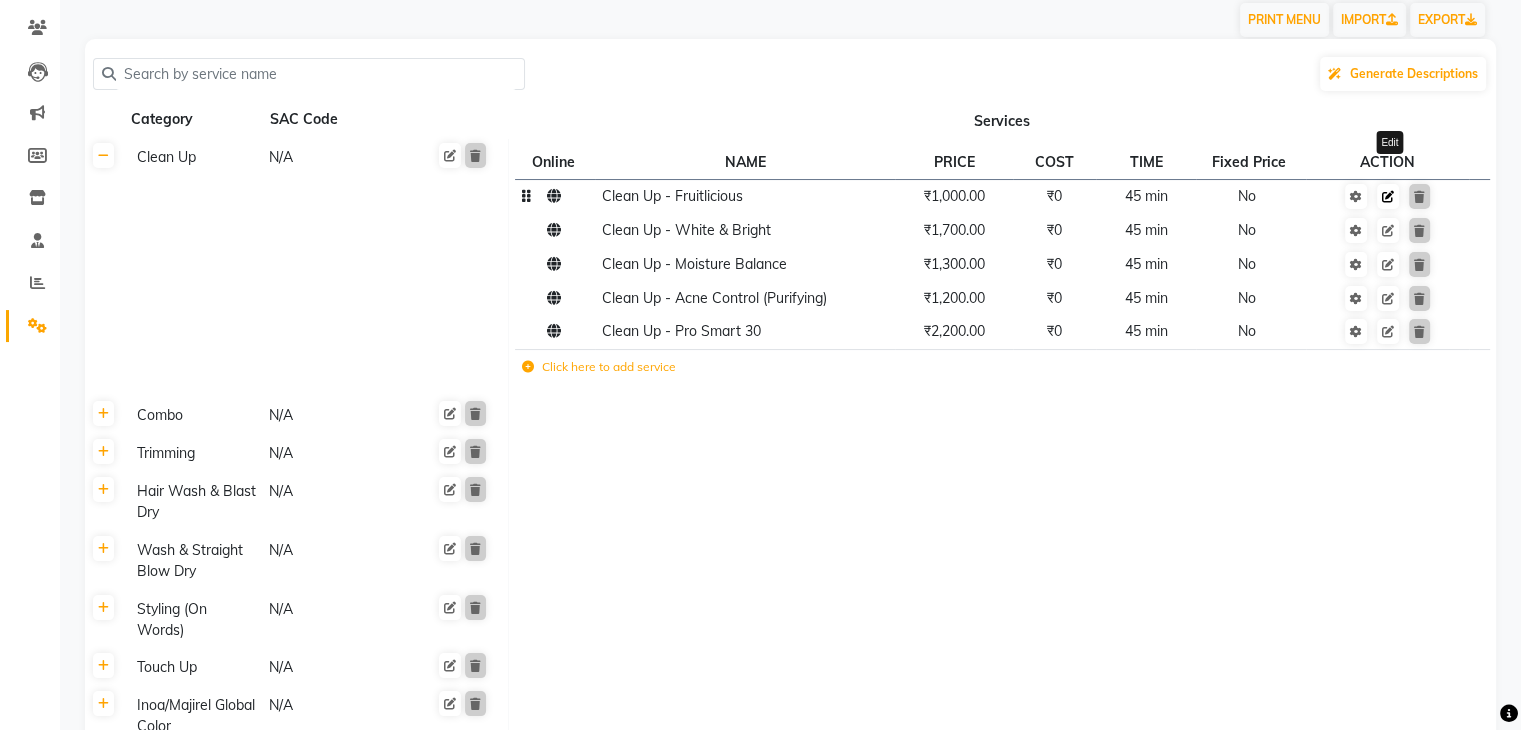 click 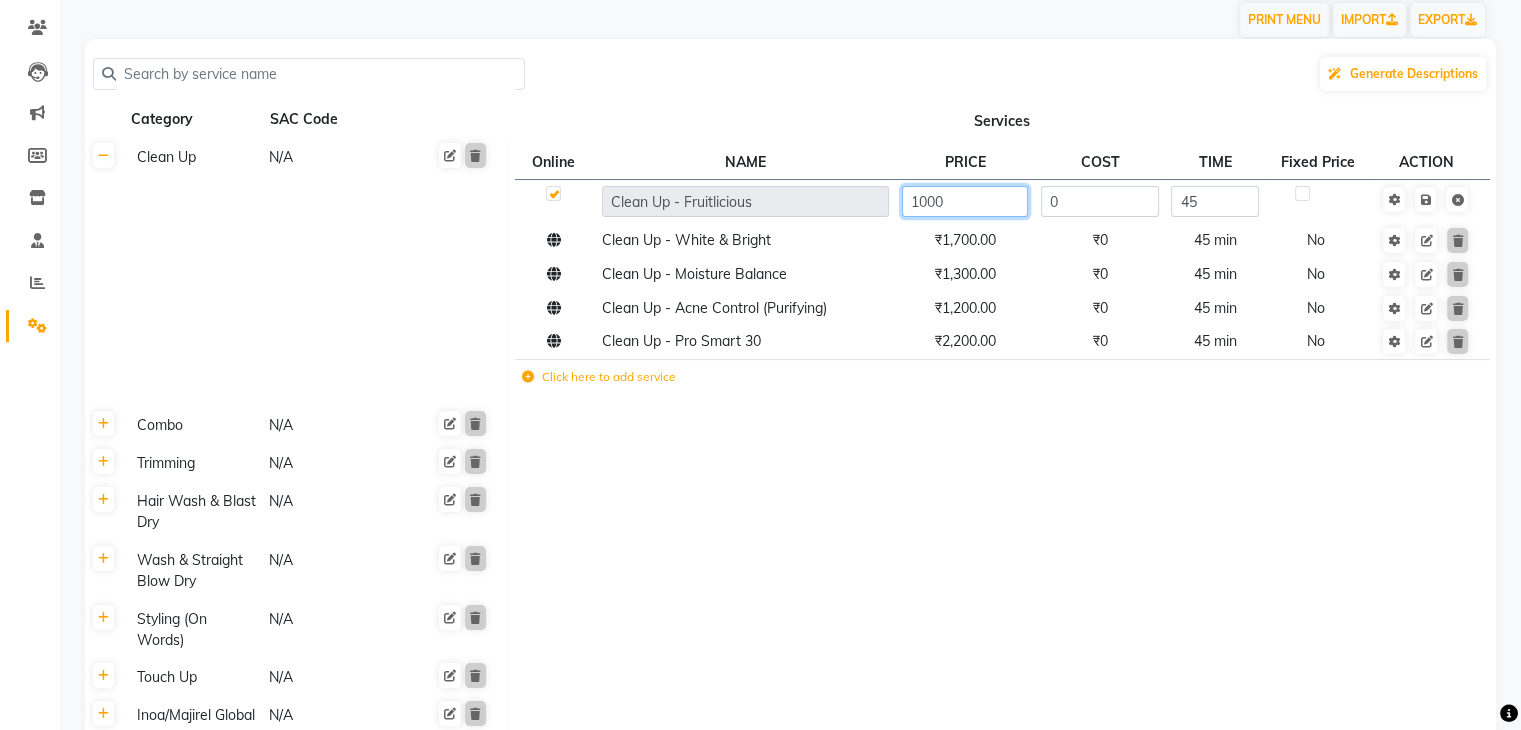 click on "1000" 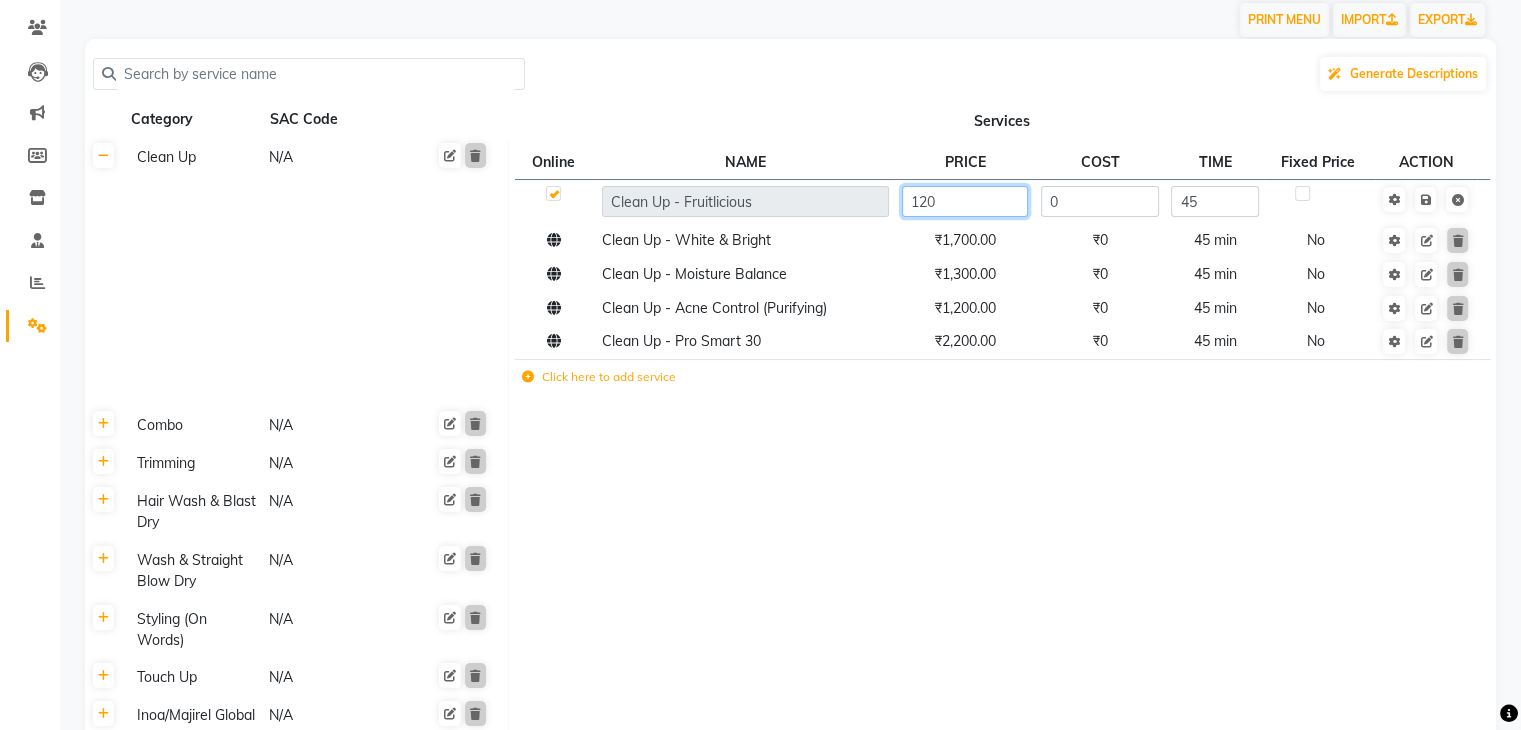 type on "1200" 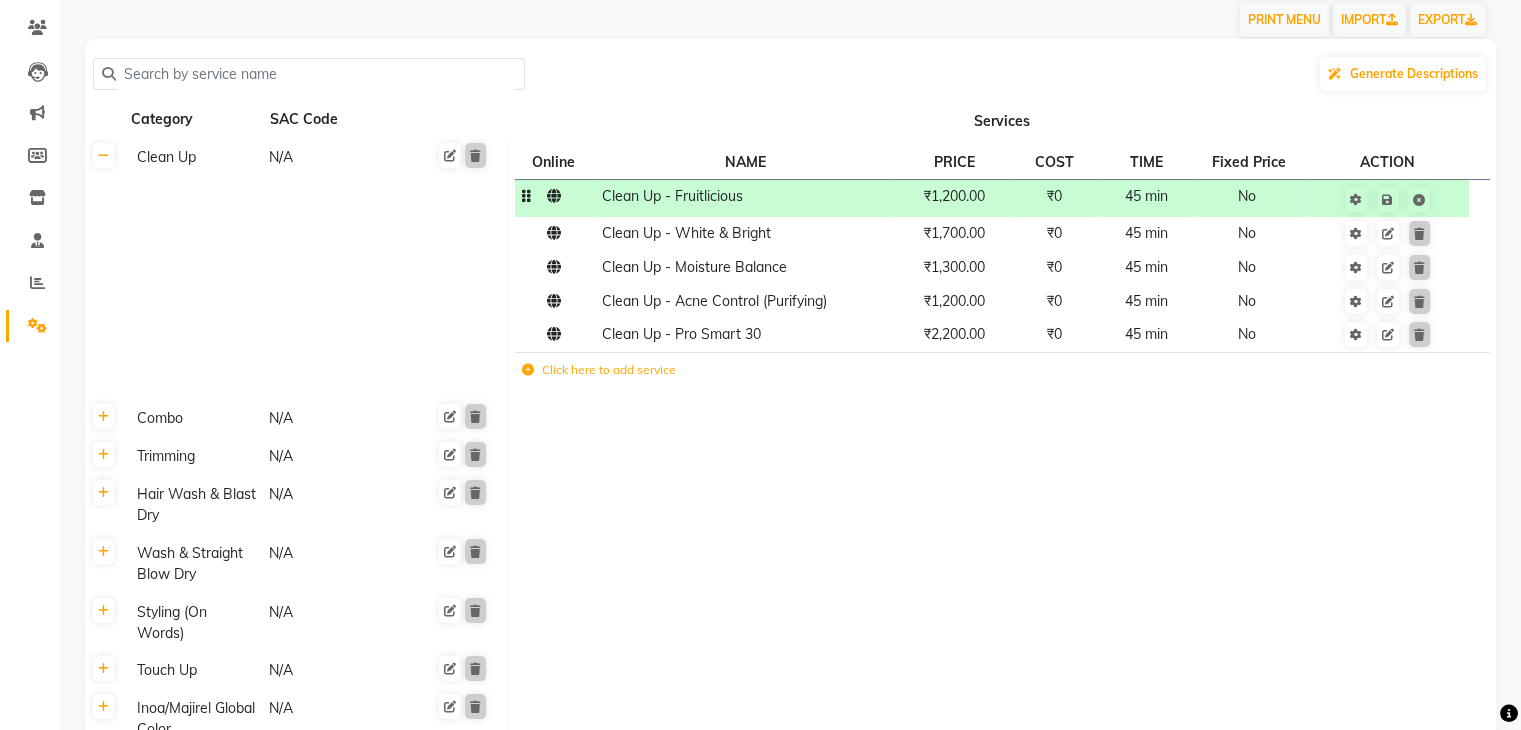 click on "Services" 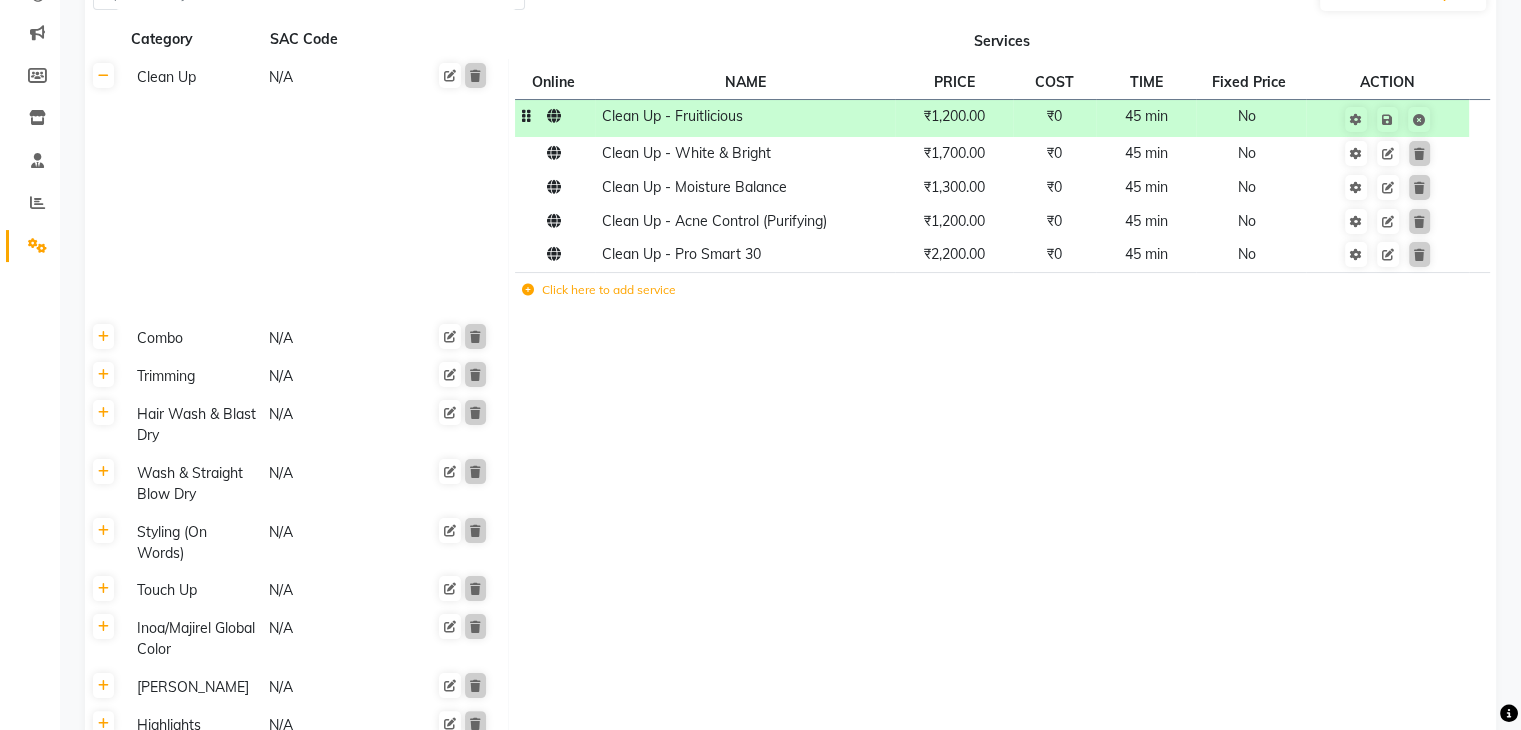 scroll, scrollTop: 280, scrollLeft: 0, axis: vertical 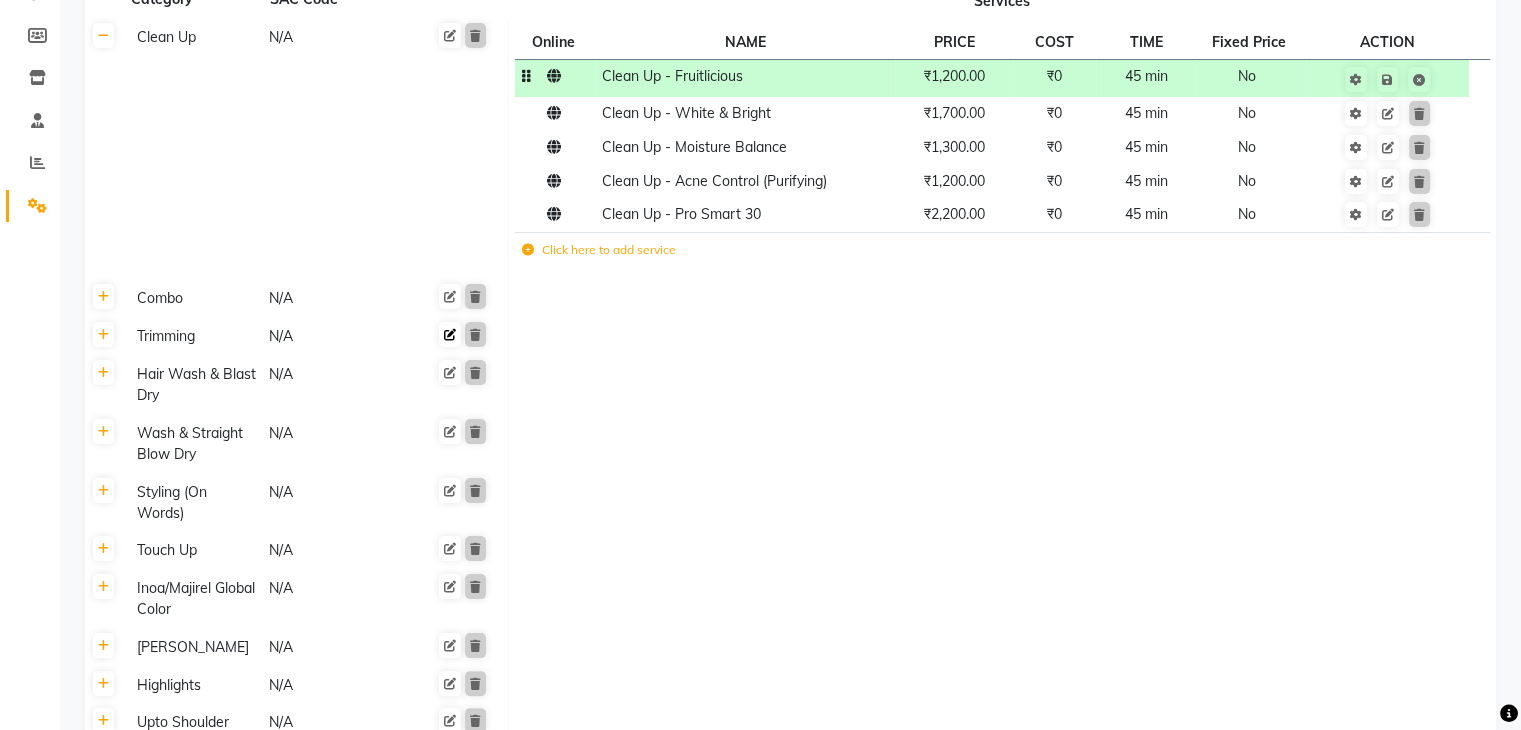 click 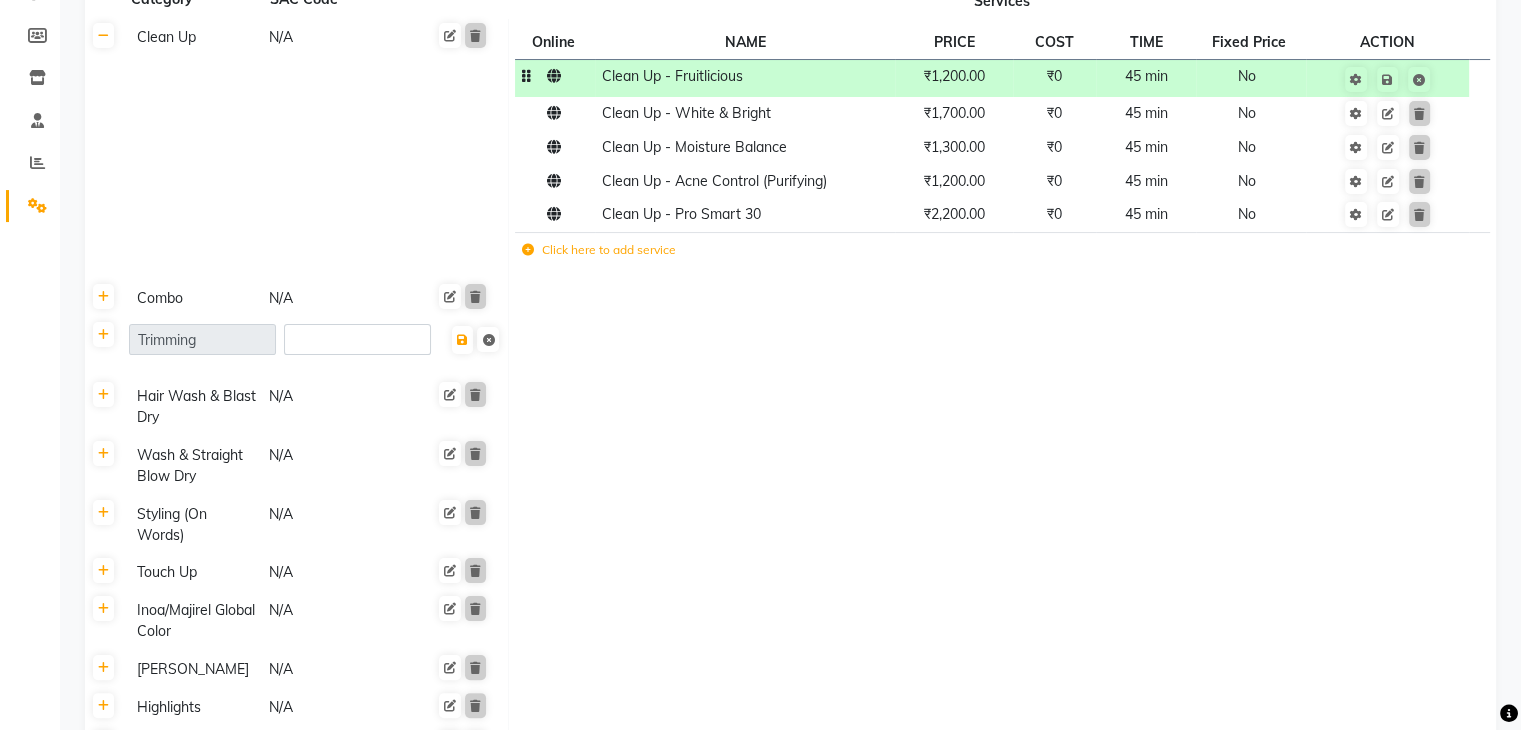 click on "Clean Up N/A" 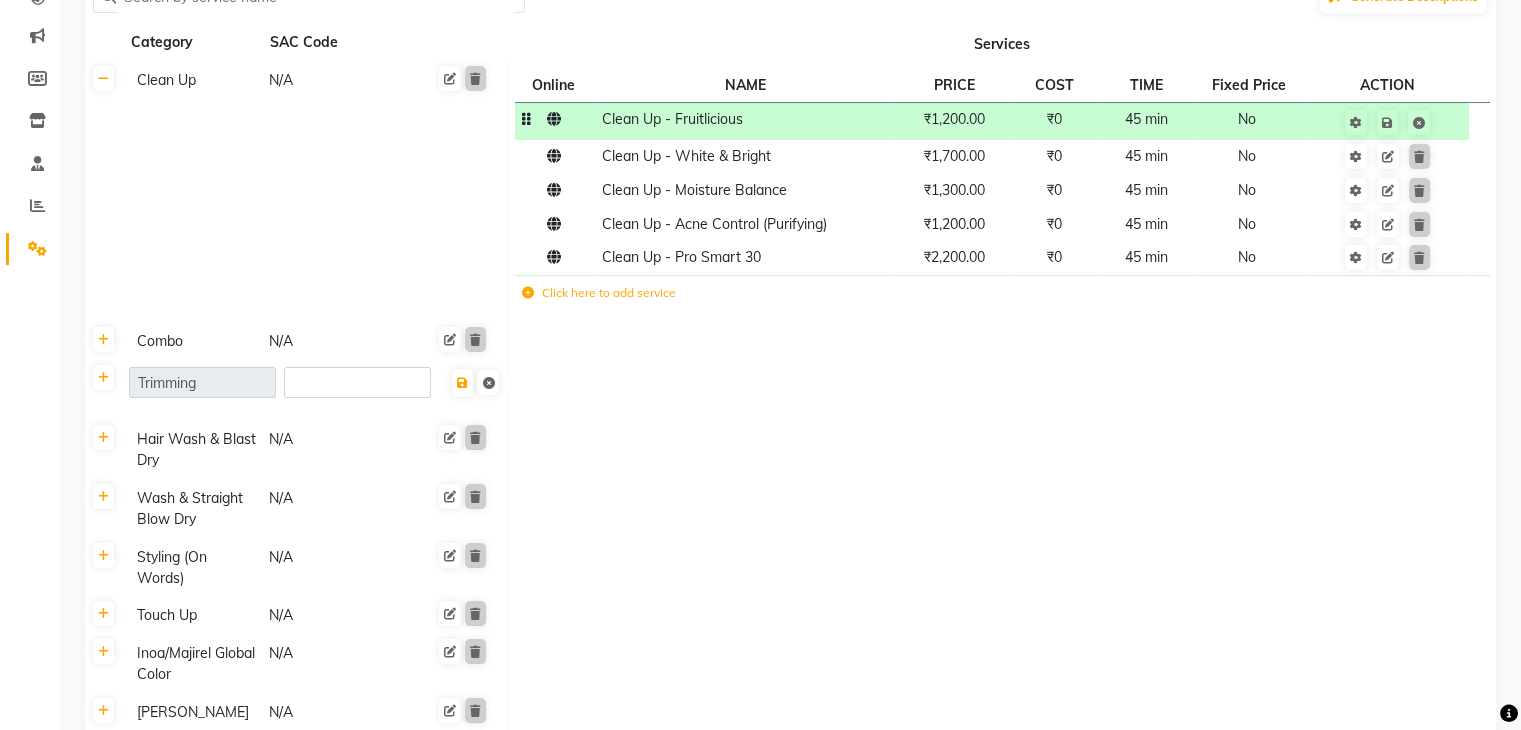 scroll, scrollTop: 240, scrollLeft: 0, axis: vertical 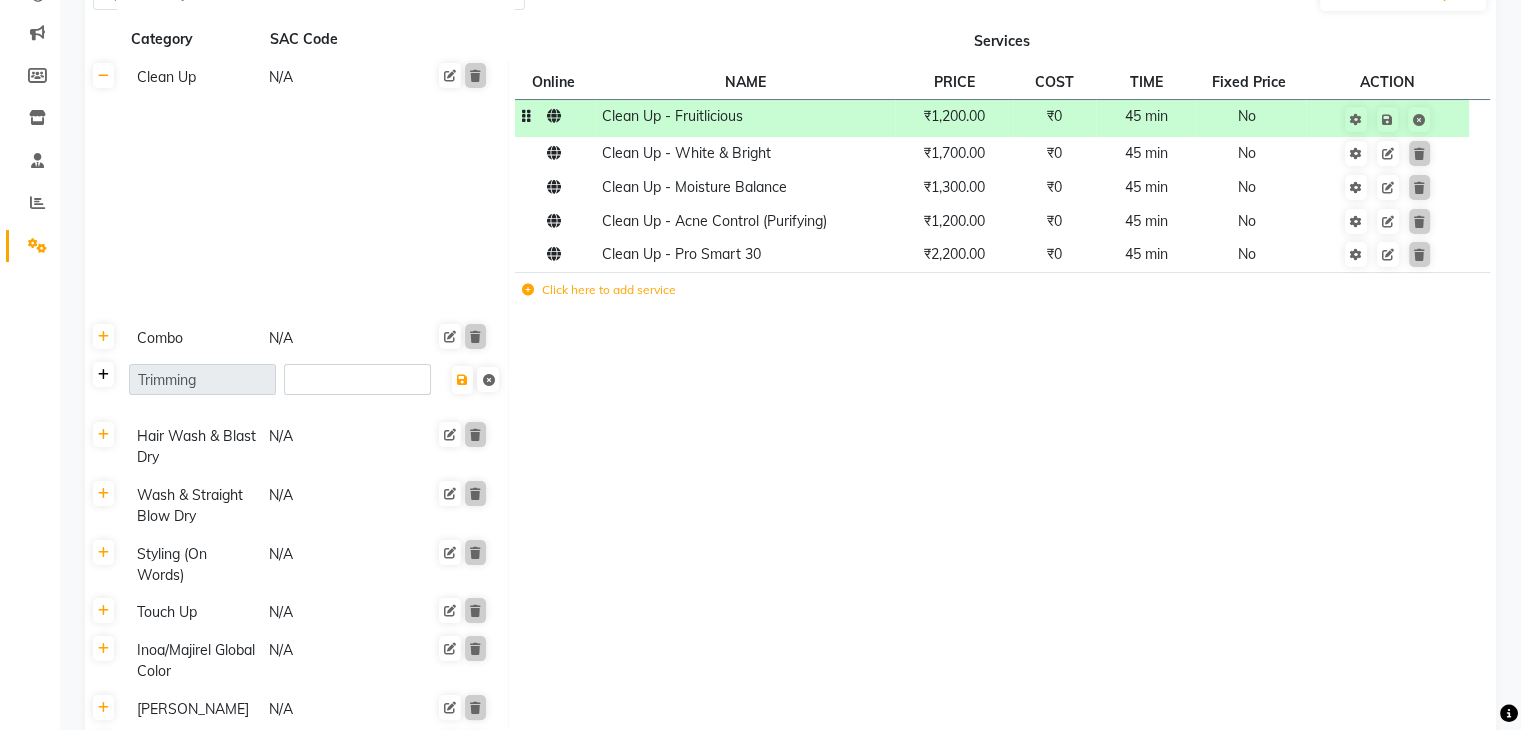 click 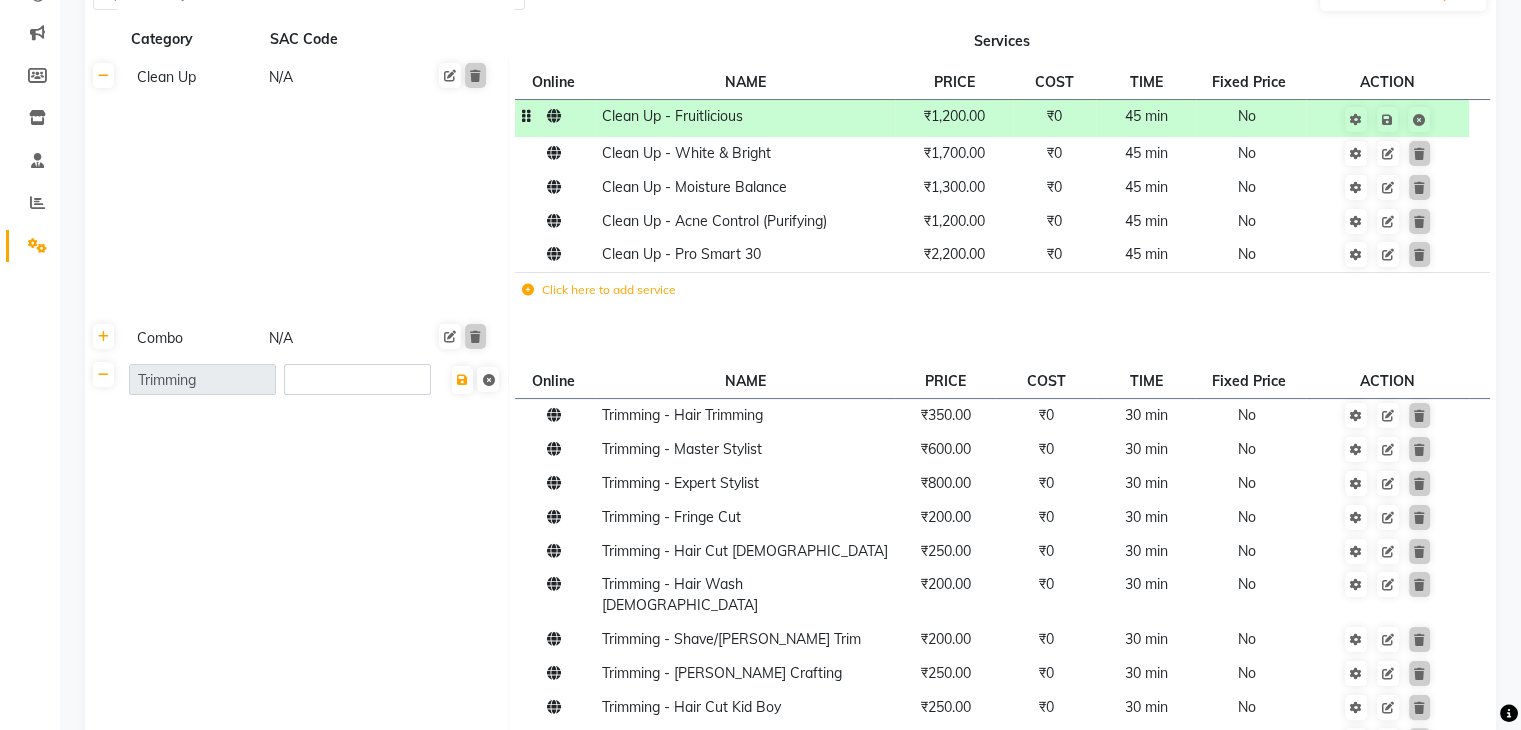 click on "Clean Up N/A" 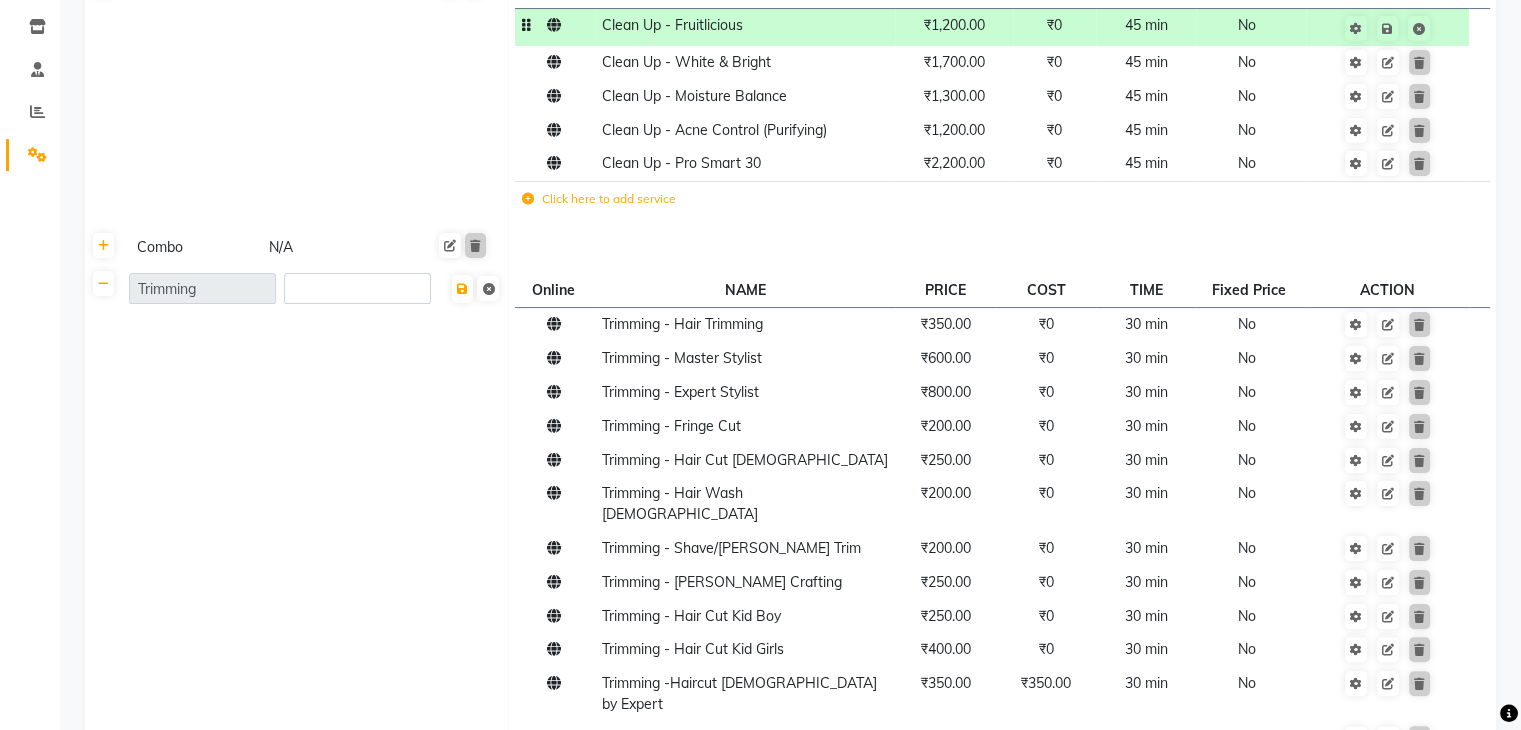 scroll, scrollTop: 360, scrollLeft: 0, axis: vertical 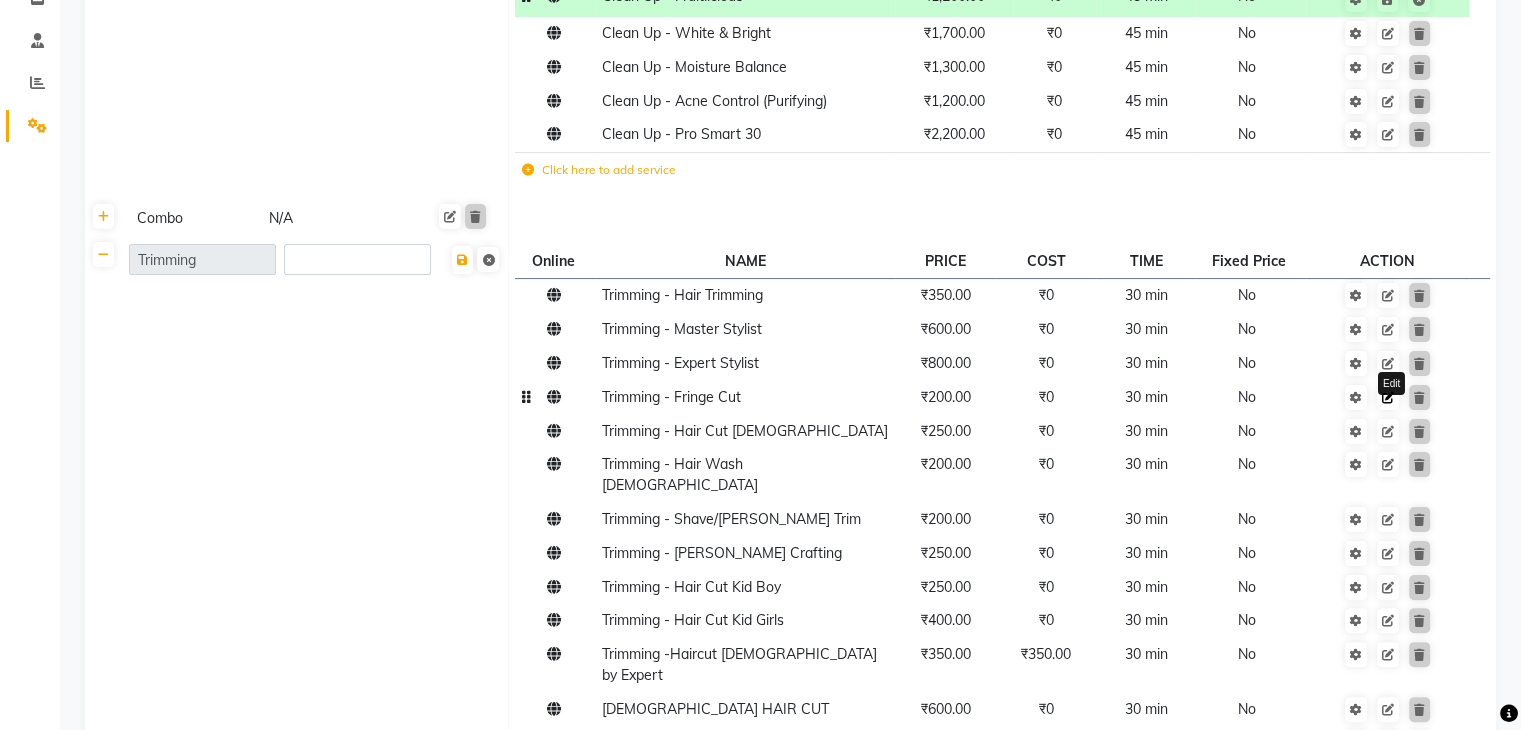 click 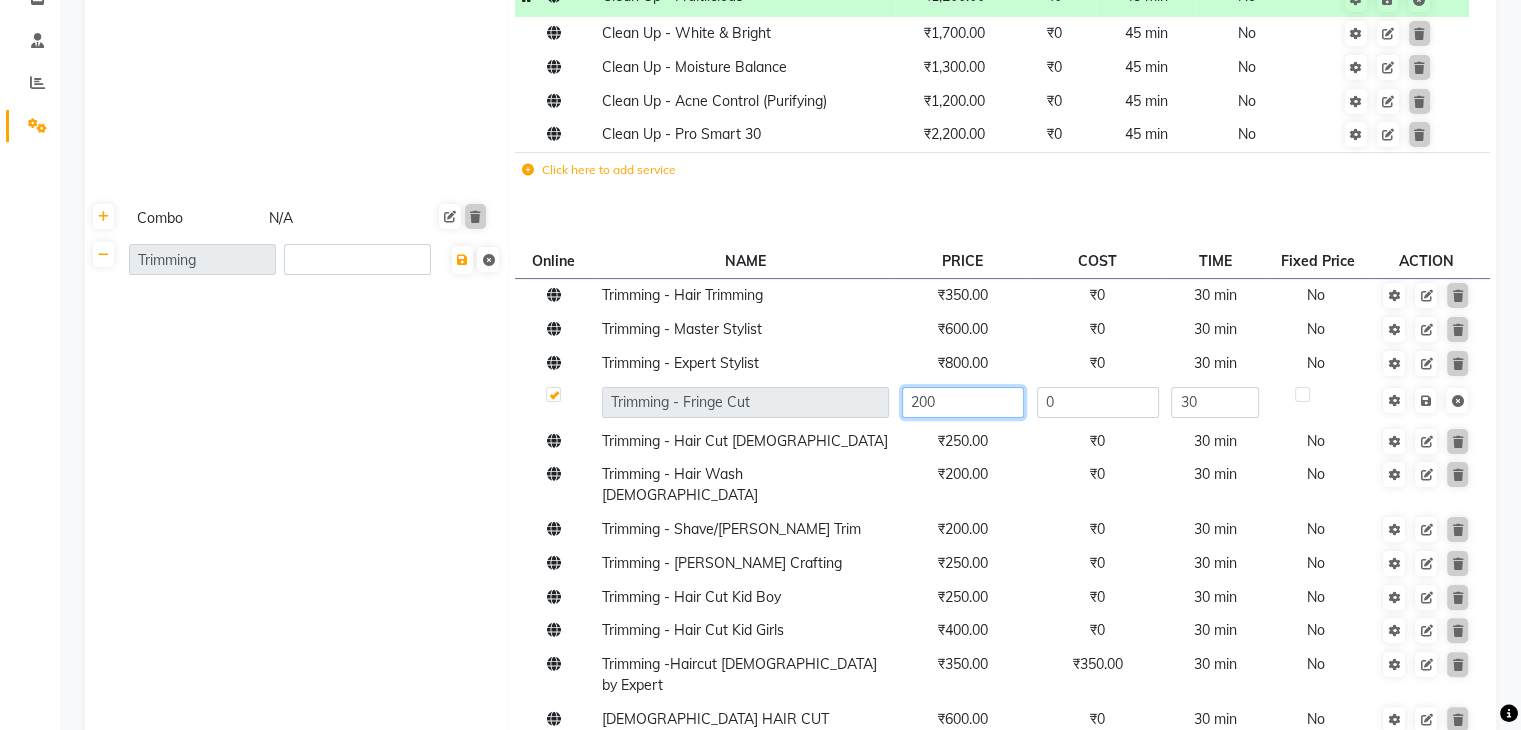 click on "200" 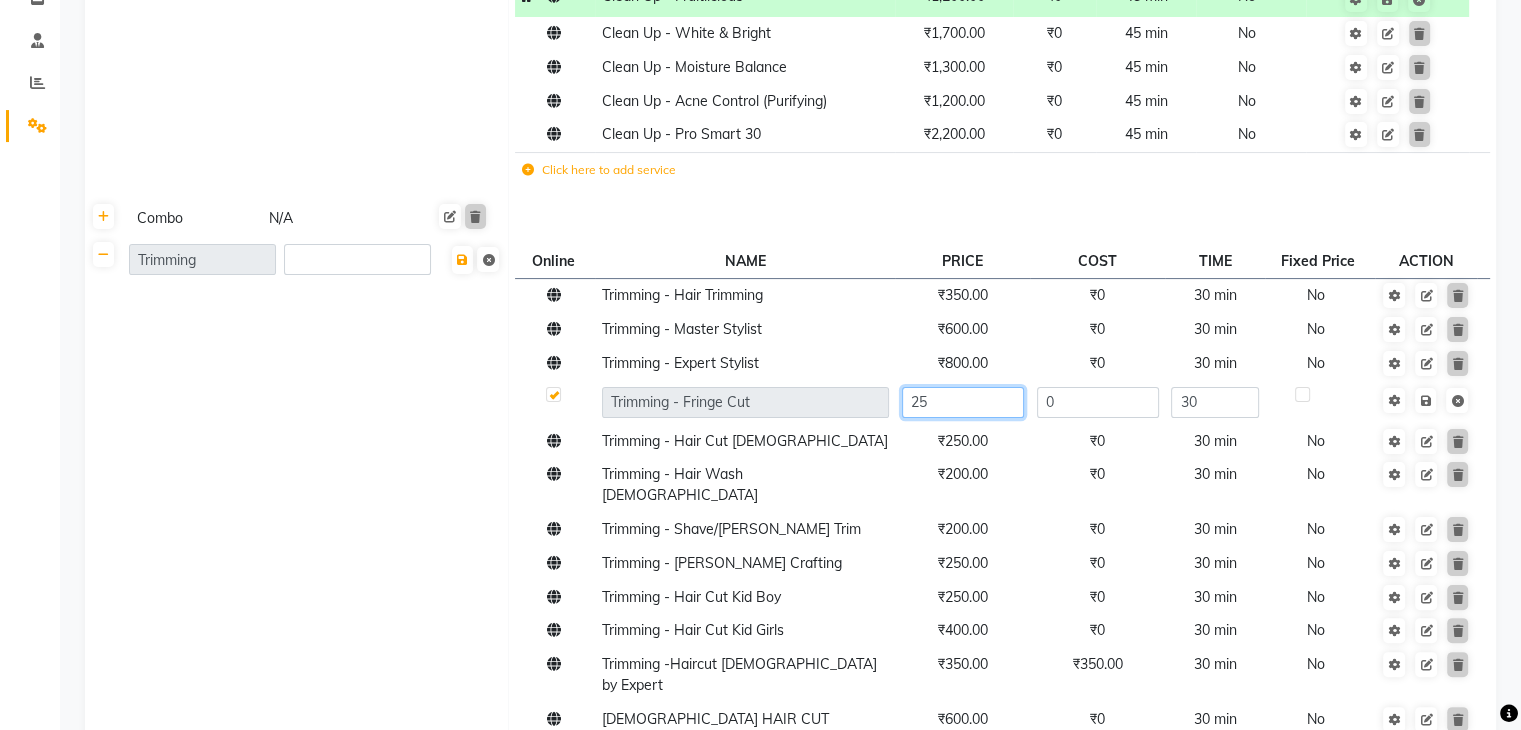 type on "250" 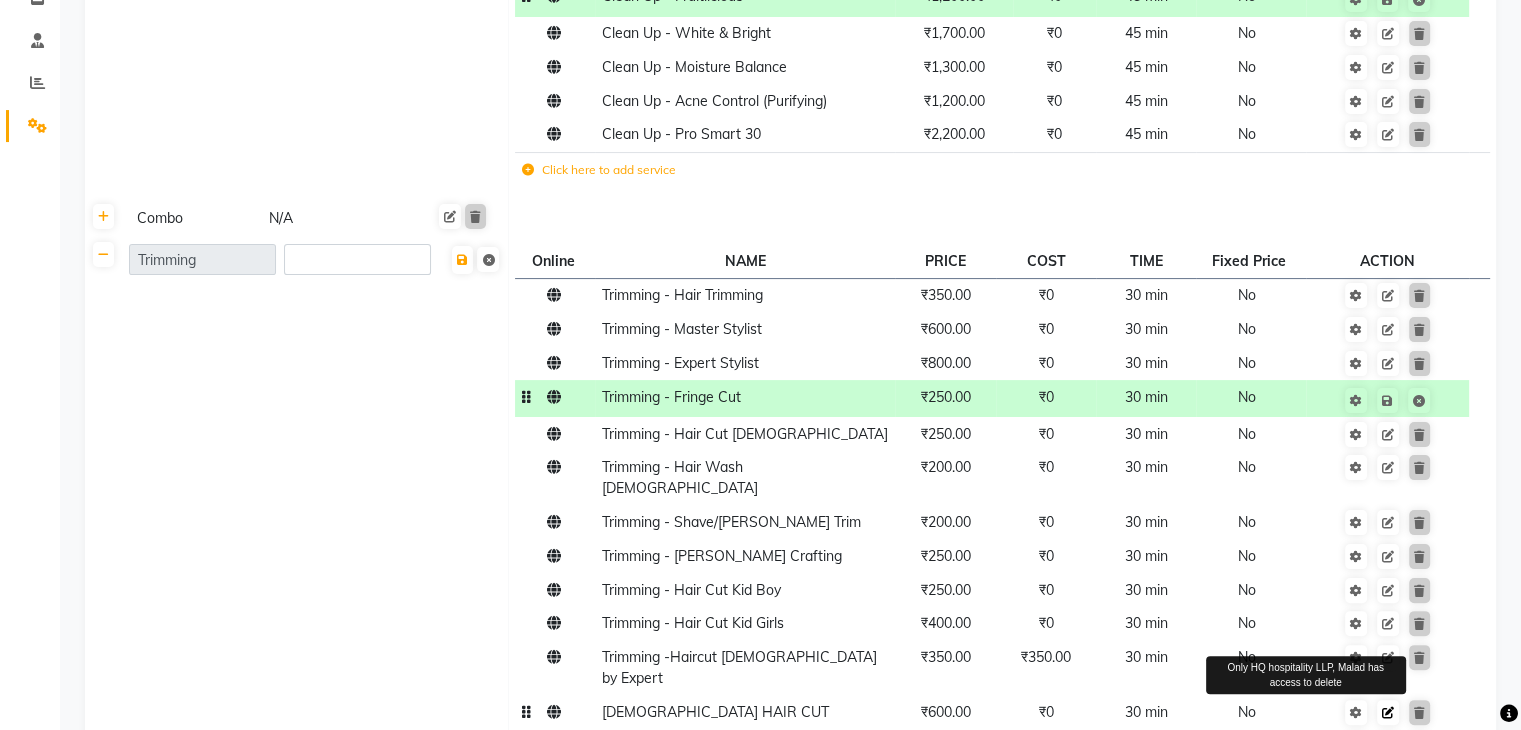 click on "Edit Only HQ hospitality LLP, Malad has access to delete" 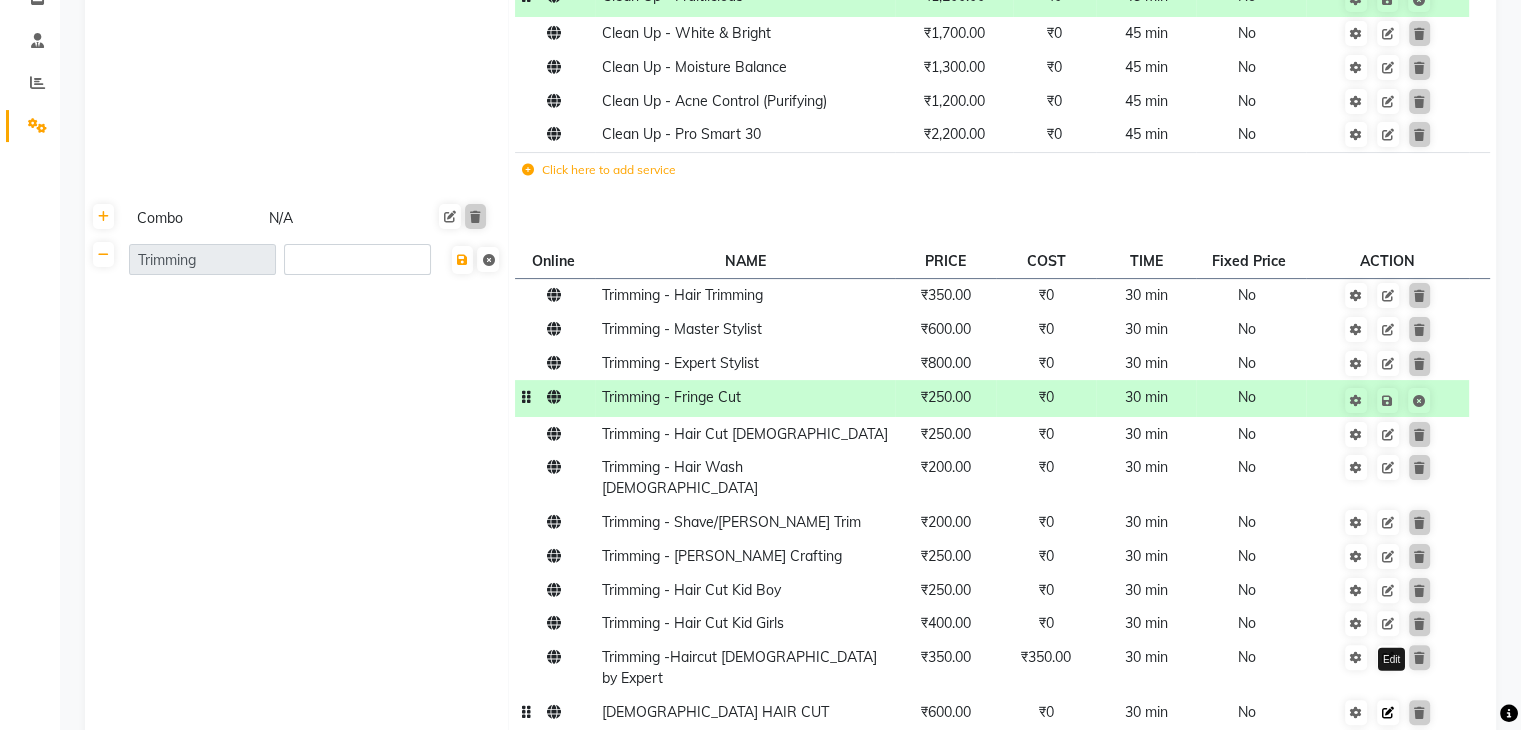 click 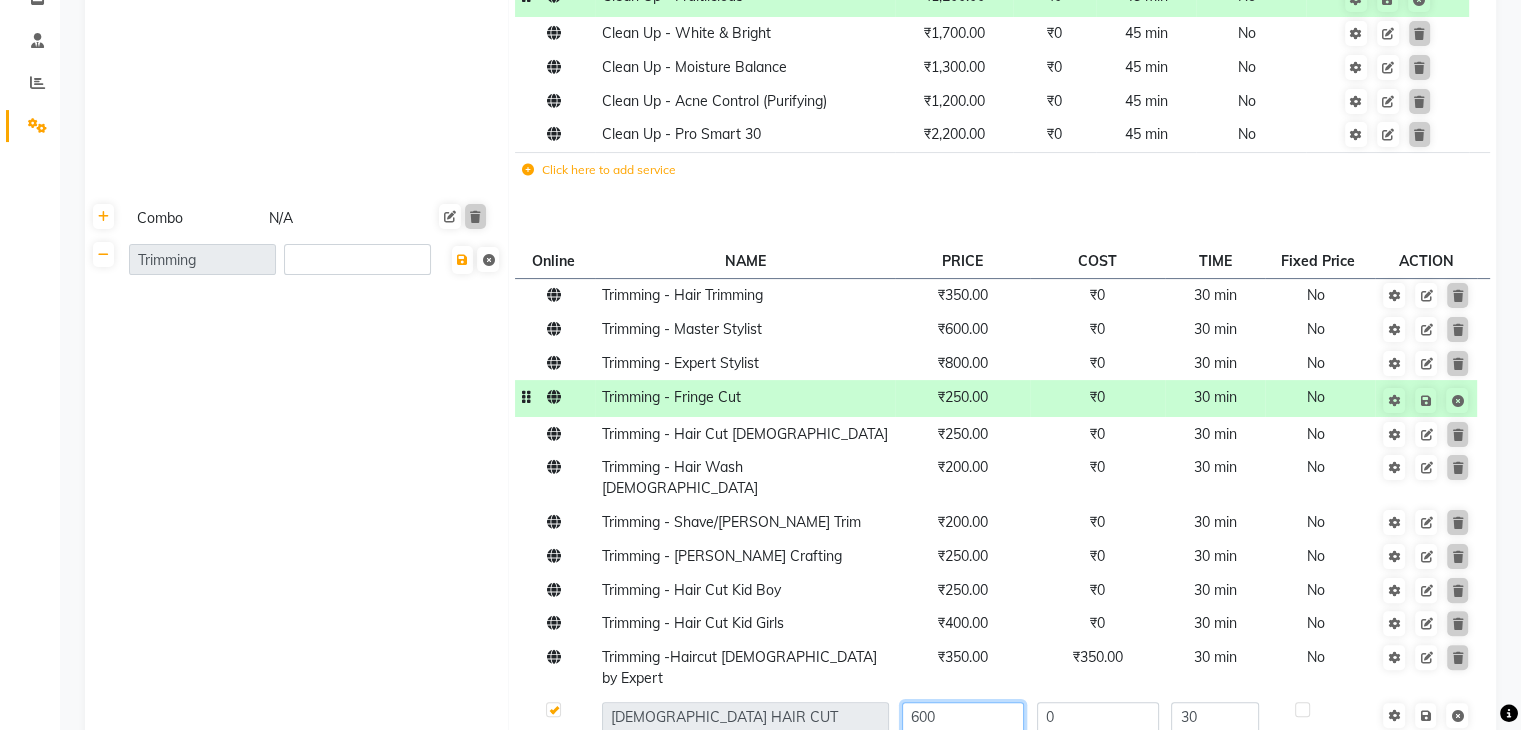 click on "600" 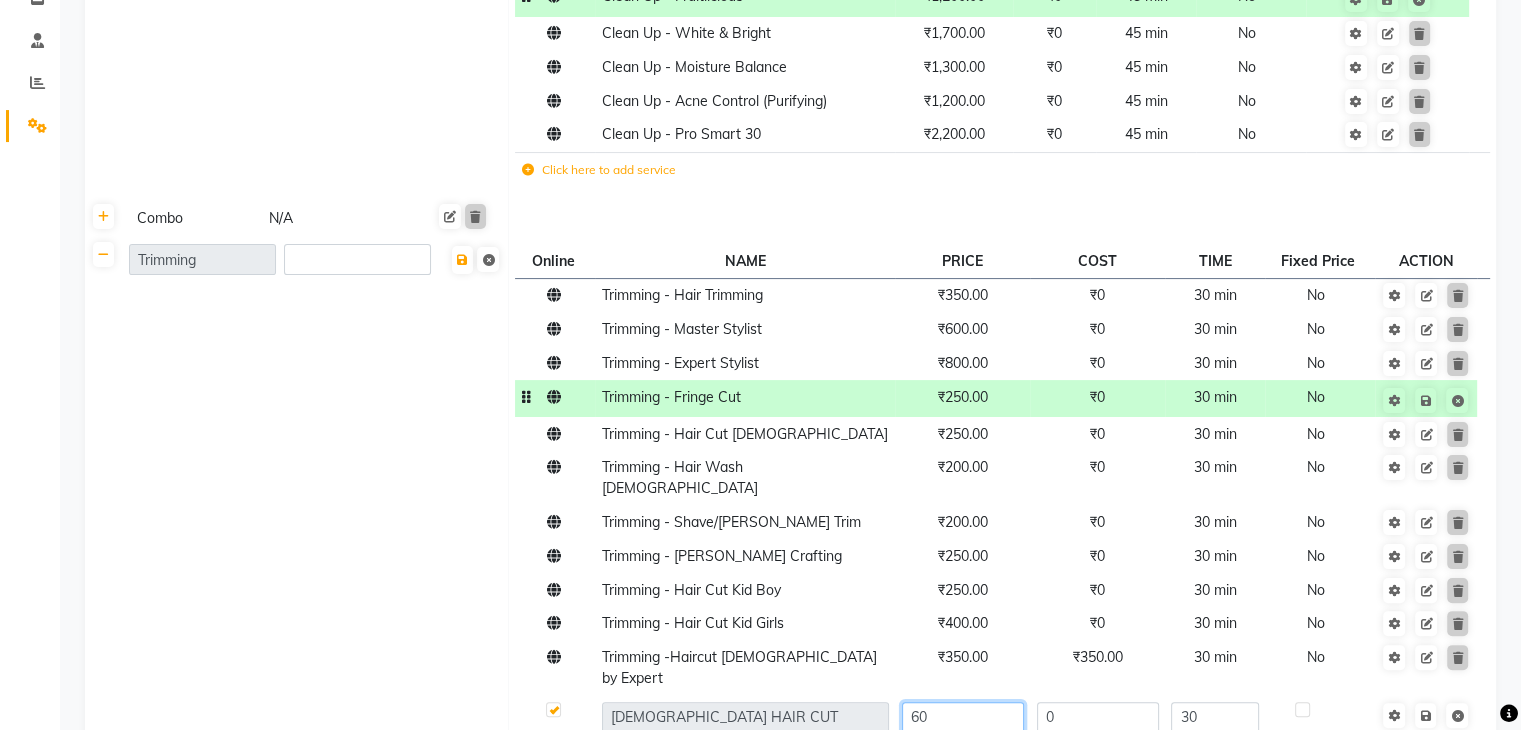 type on "6" 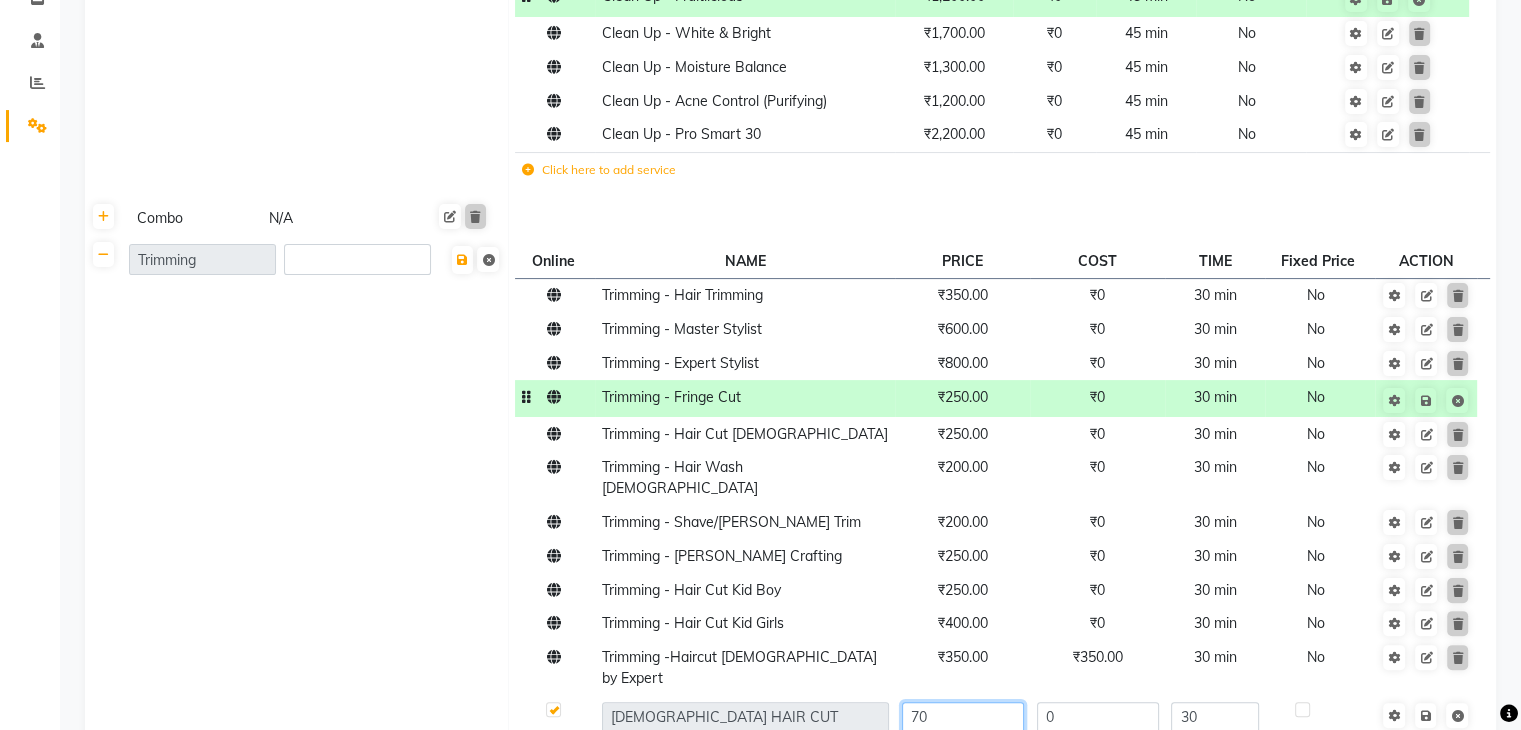 type on "700" 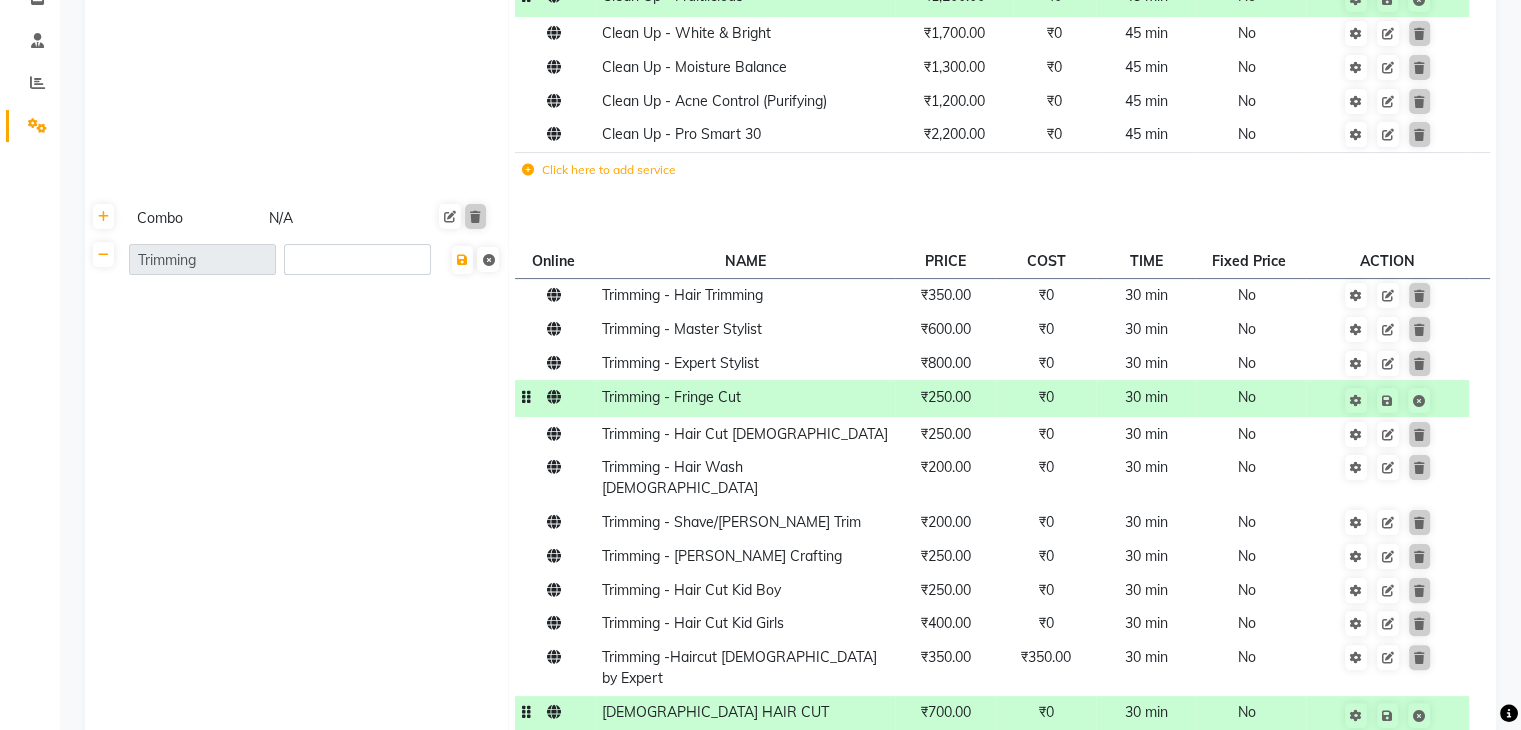 click on "Trimming" 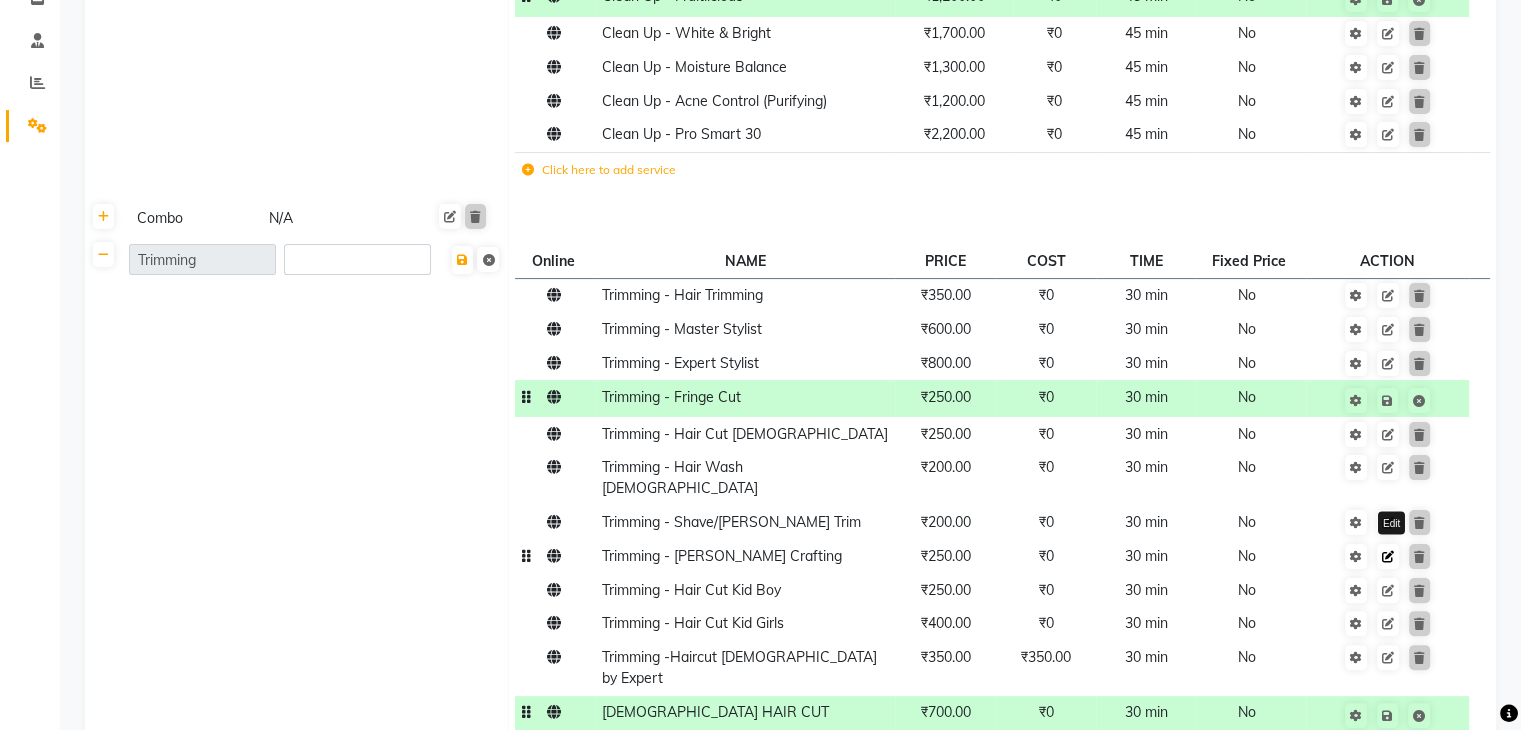 click 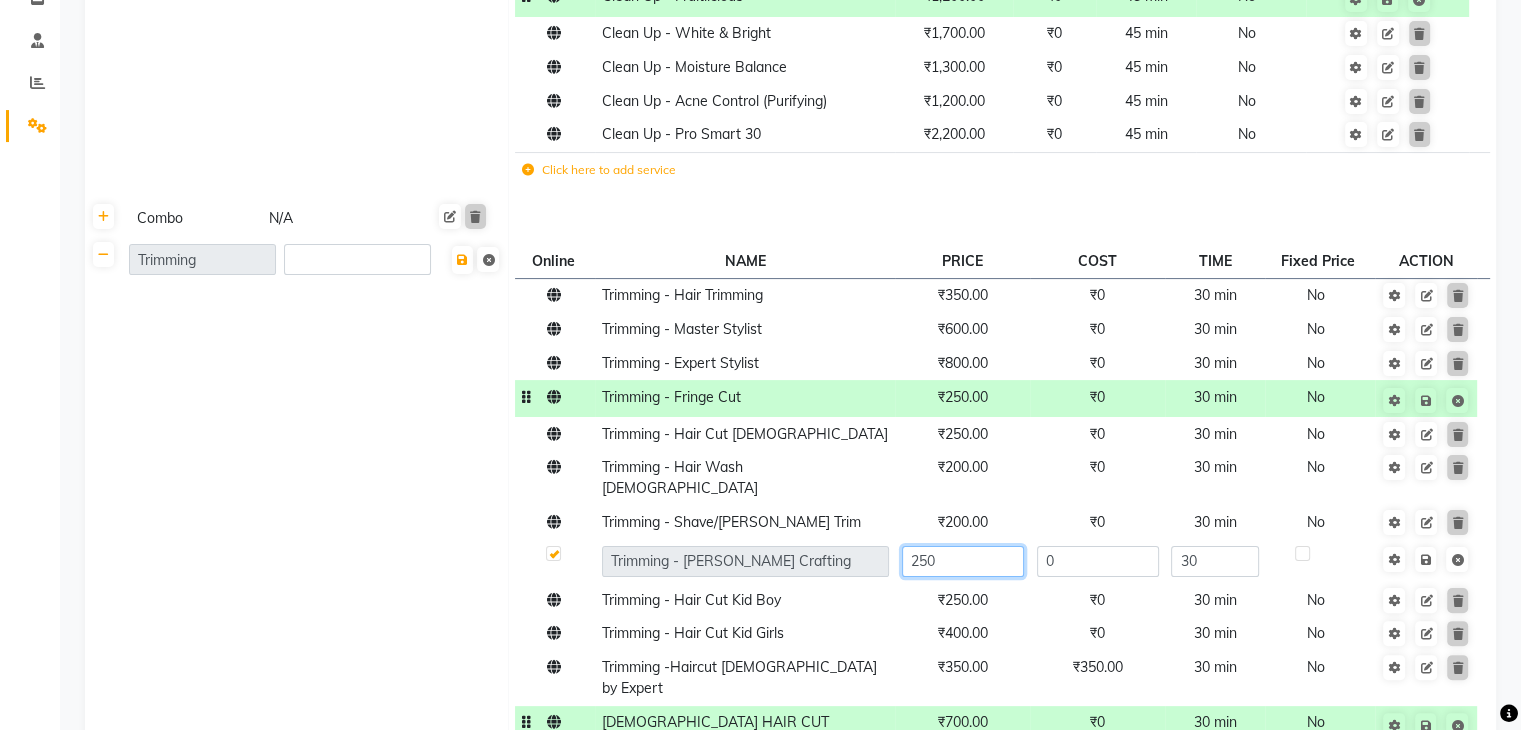 click on "250" 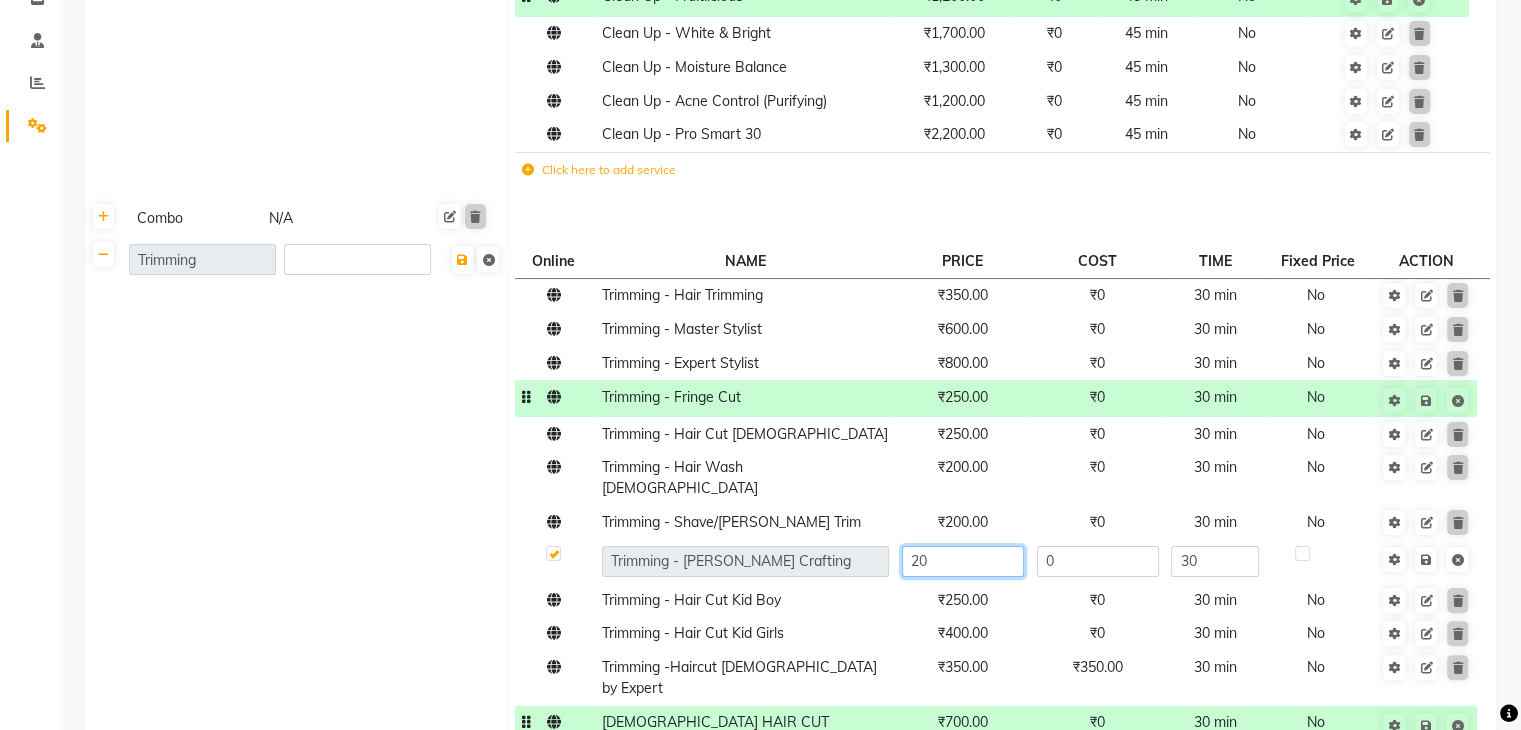 type on "200" 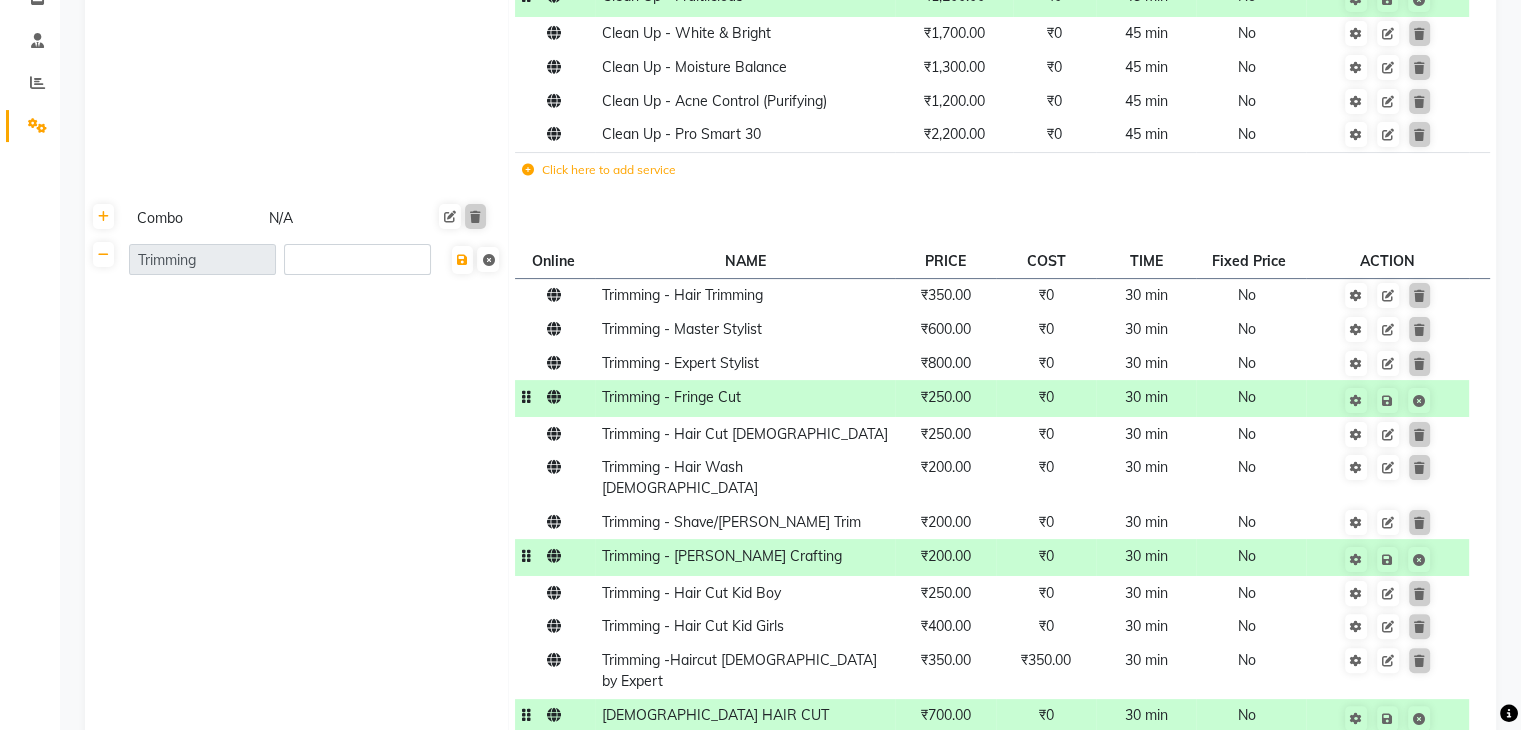 click on "Trimming" 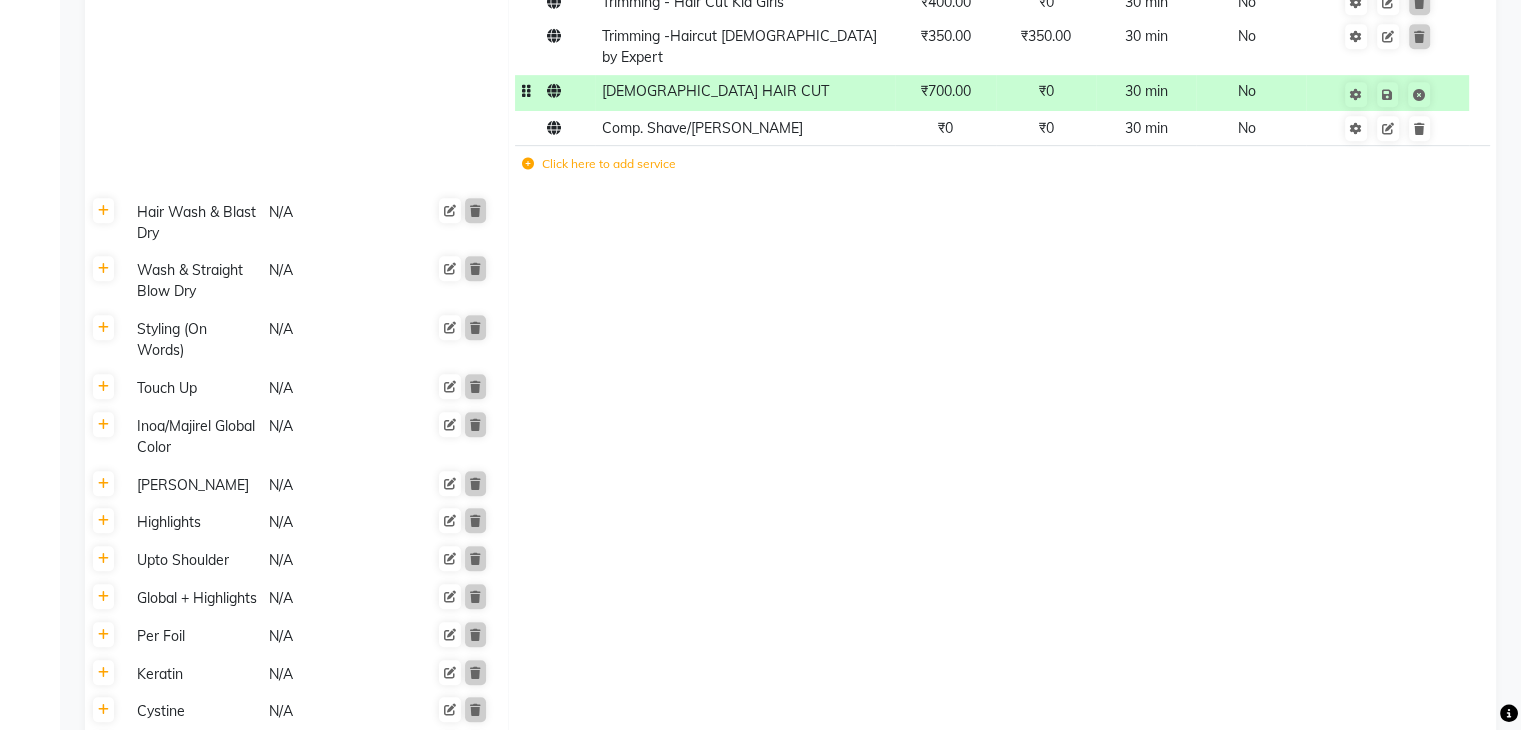 scroll, scrollTop: 991, scrollLeft: 0, axis: vertical 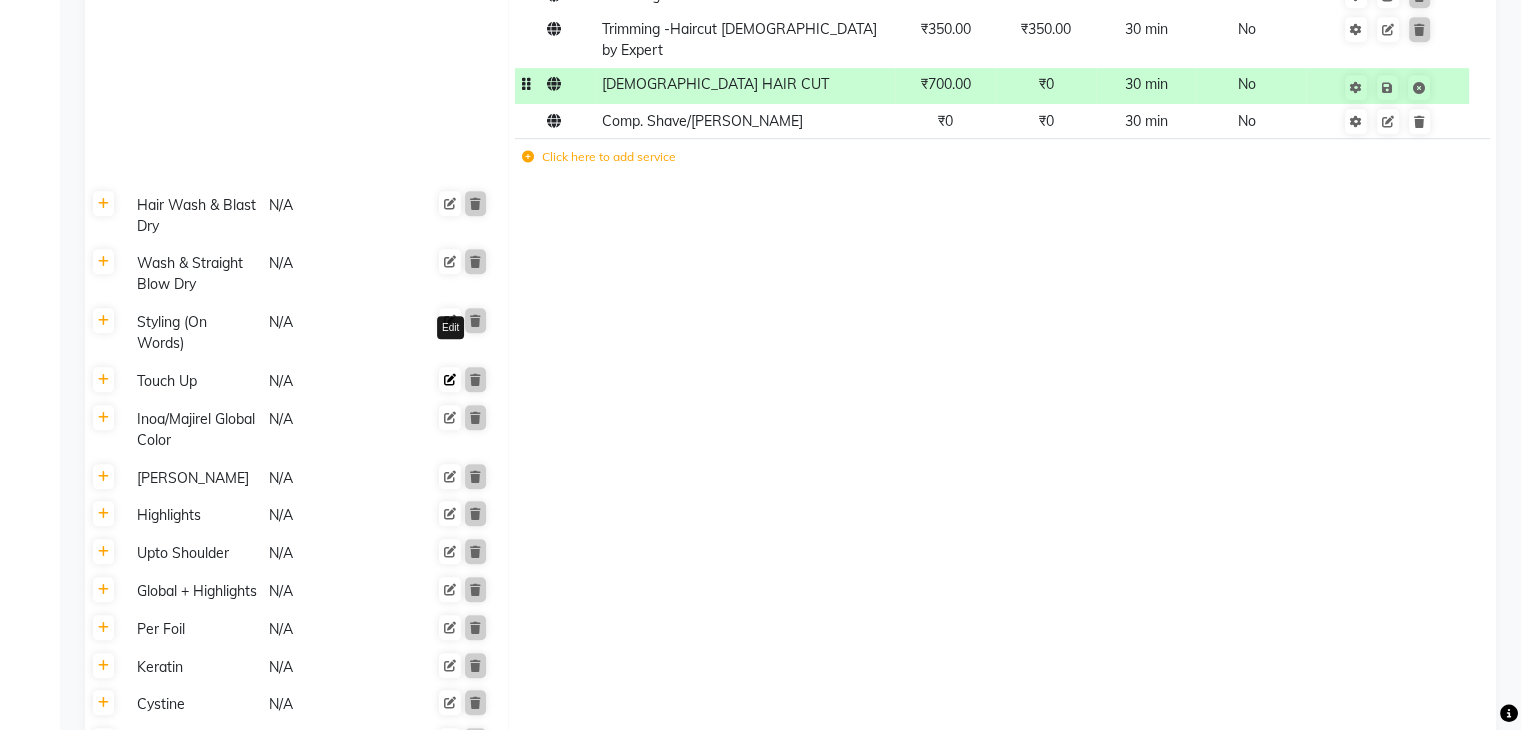 click 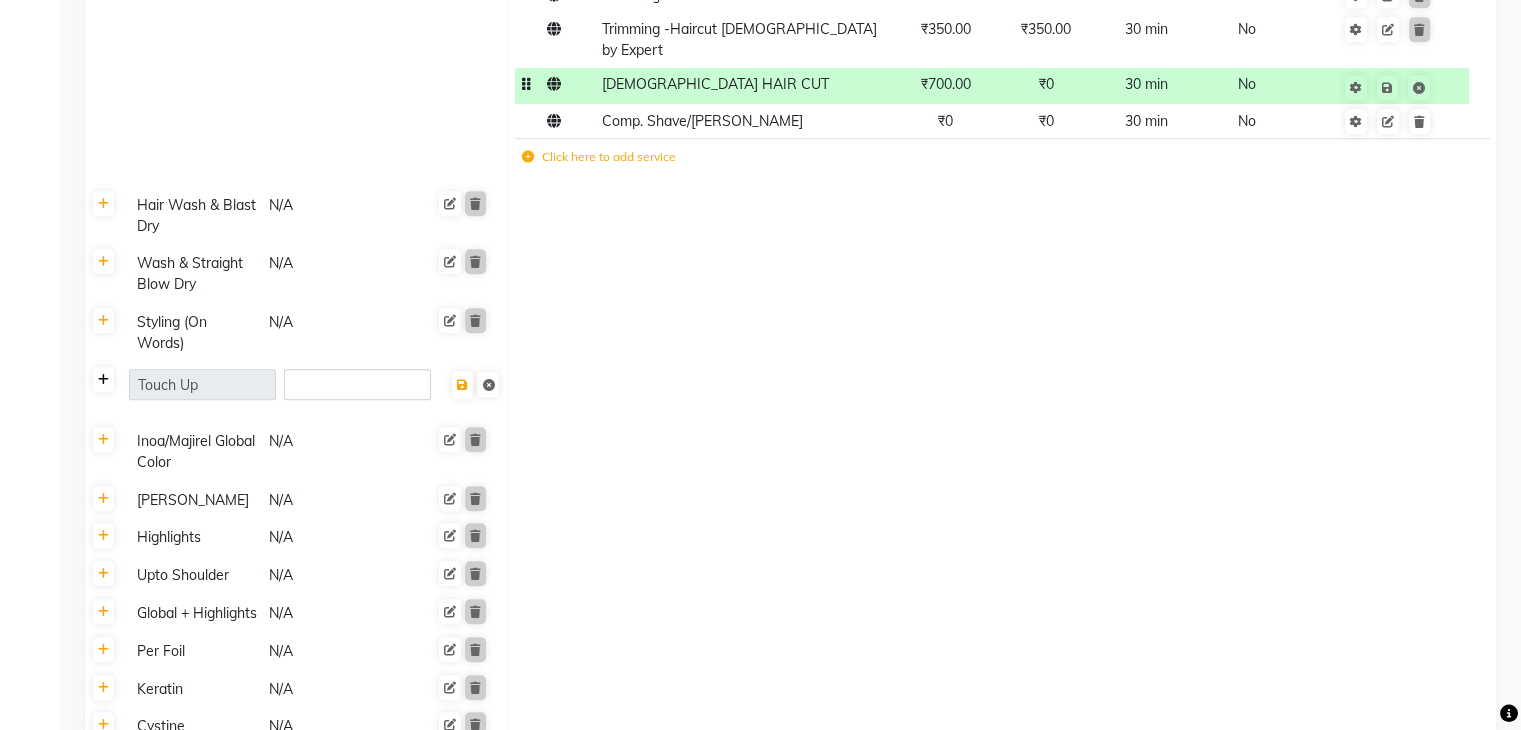 click 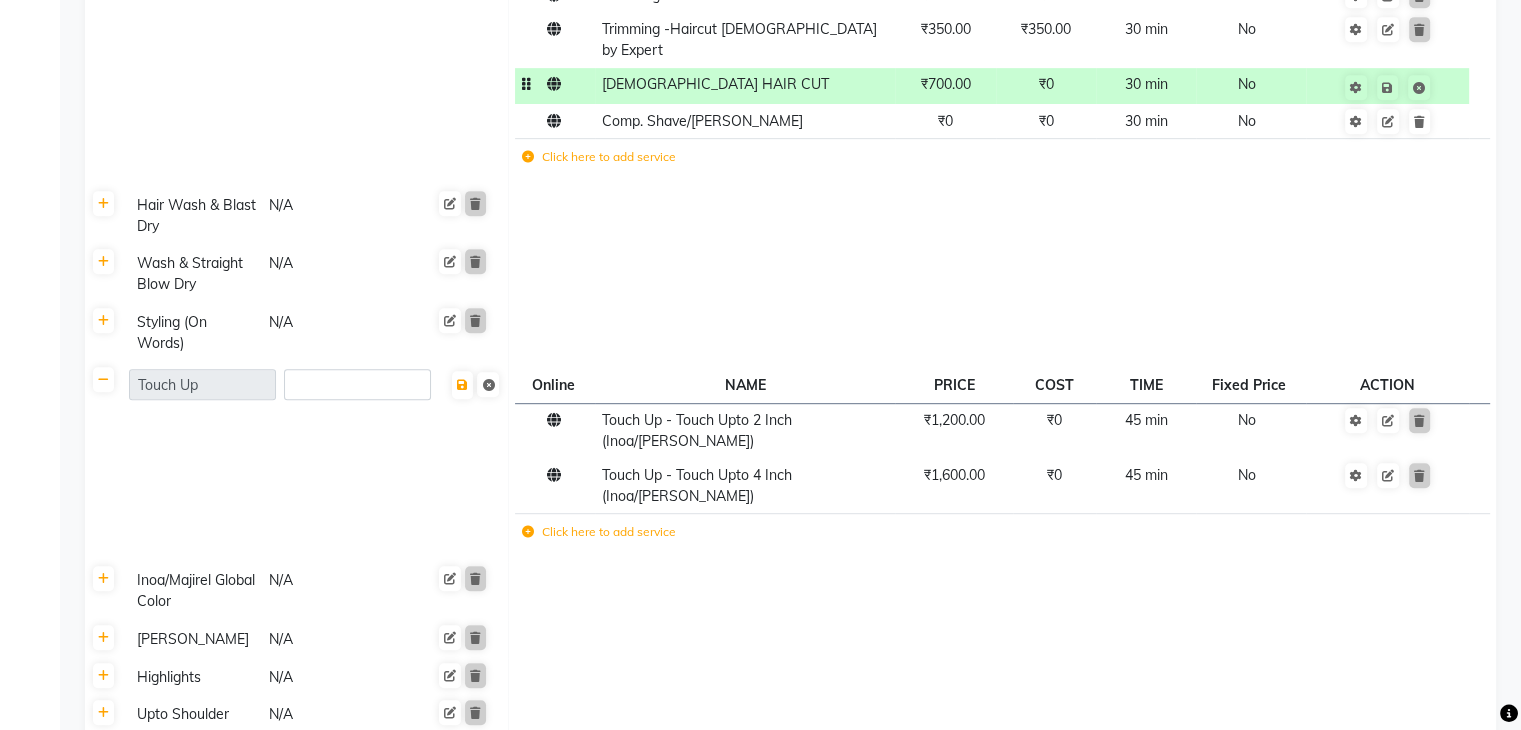 click 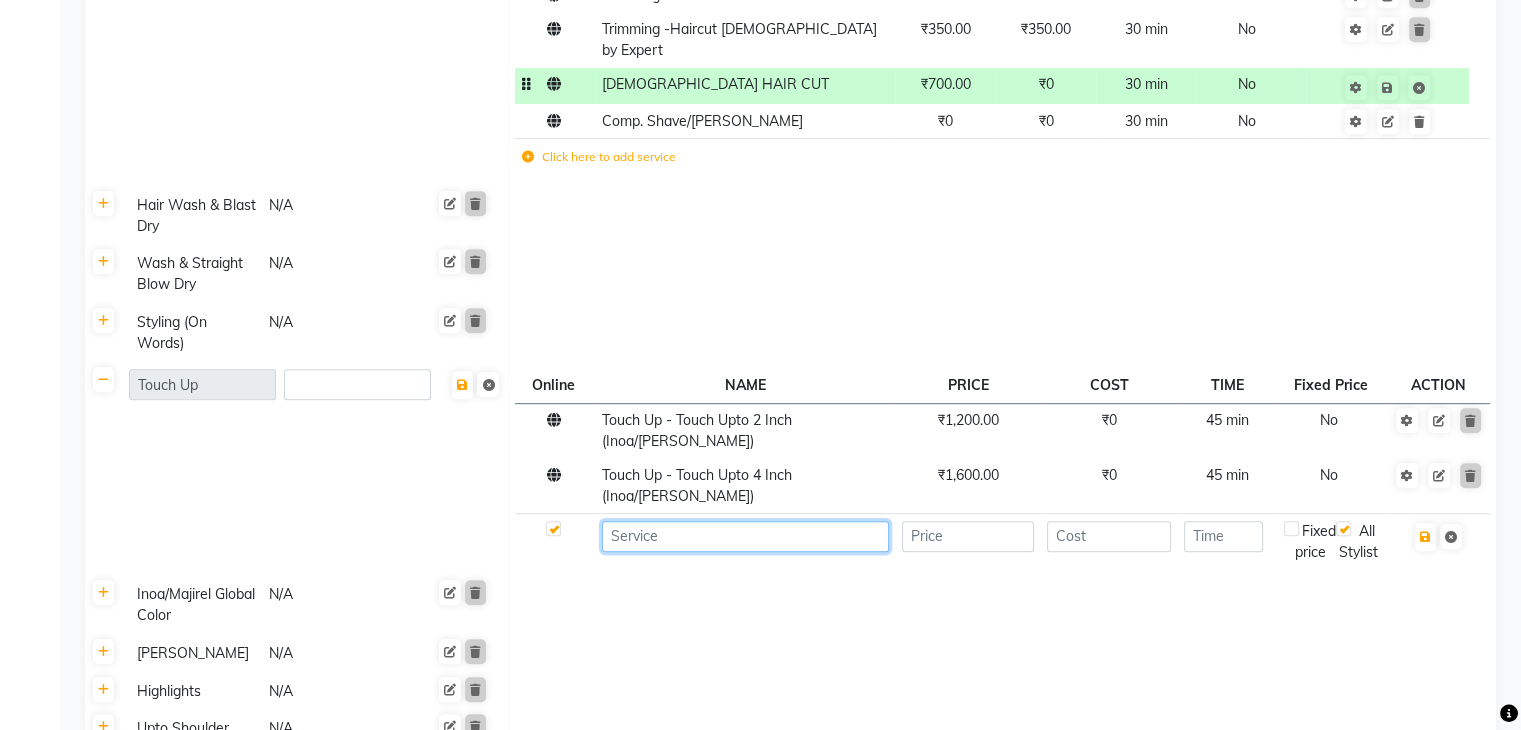 click 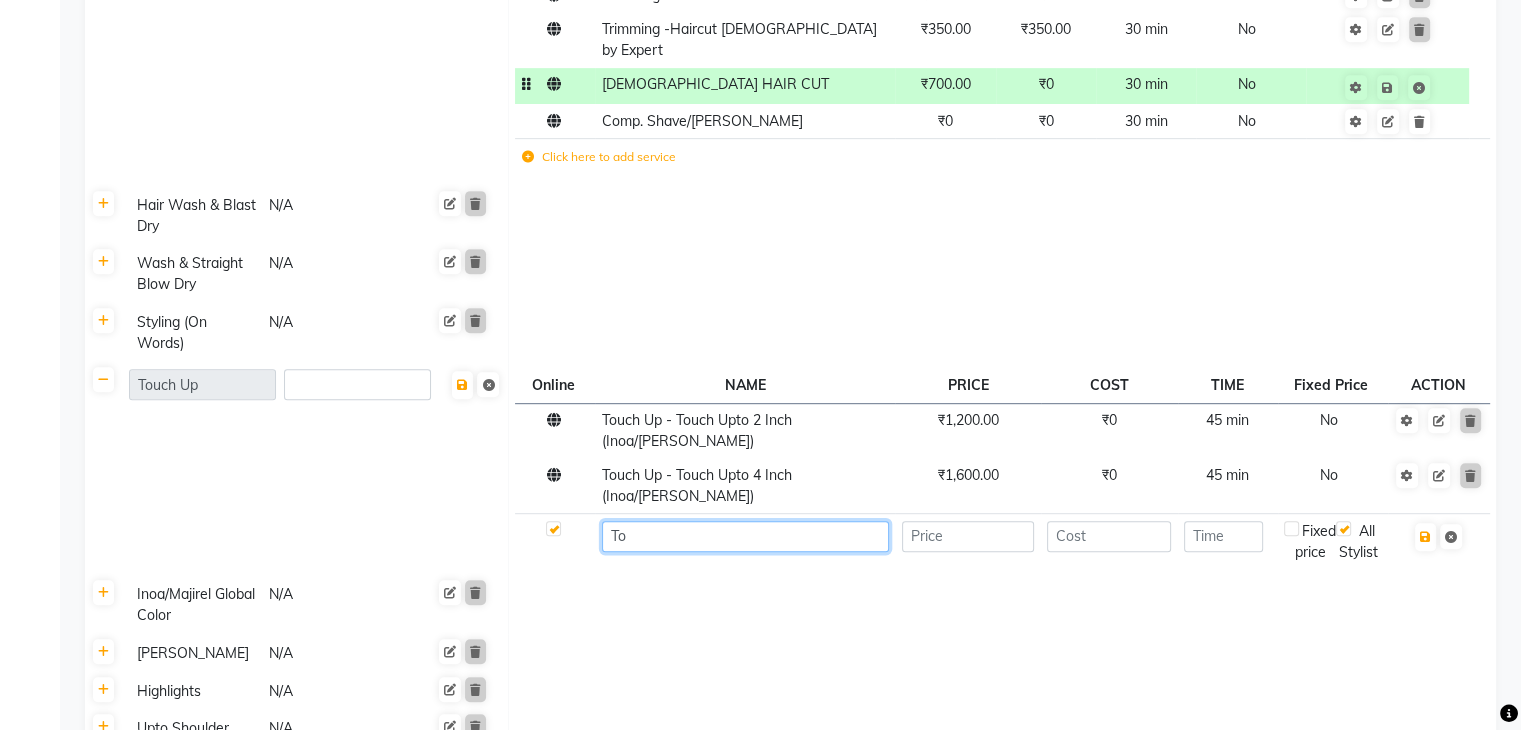 type on "T" 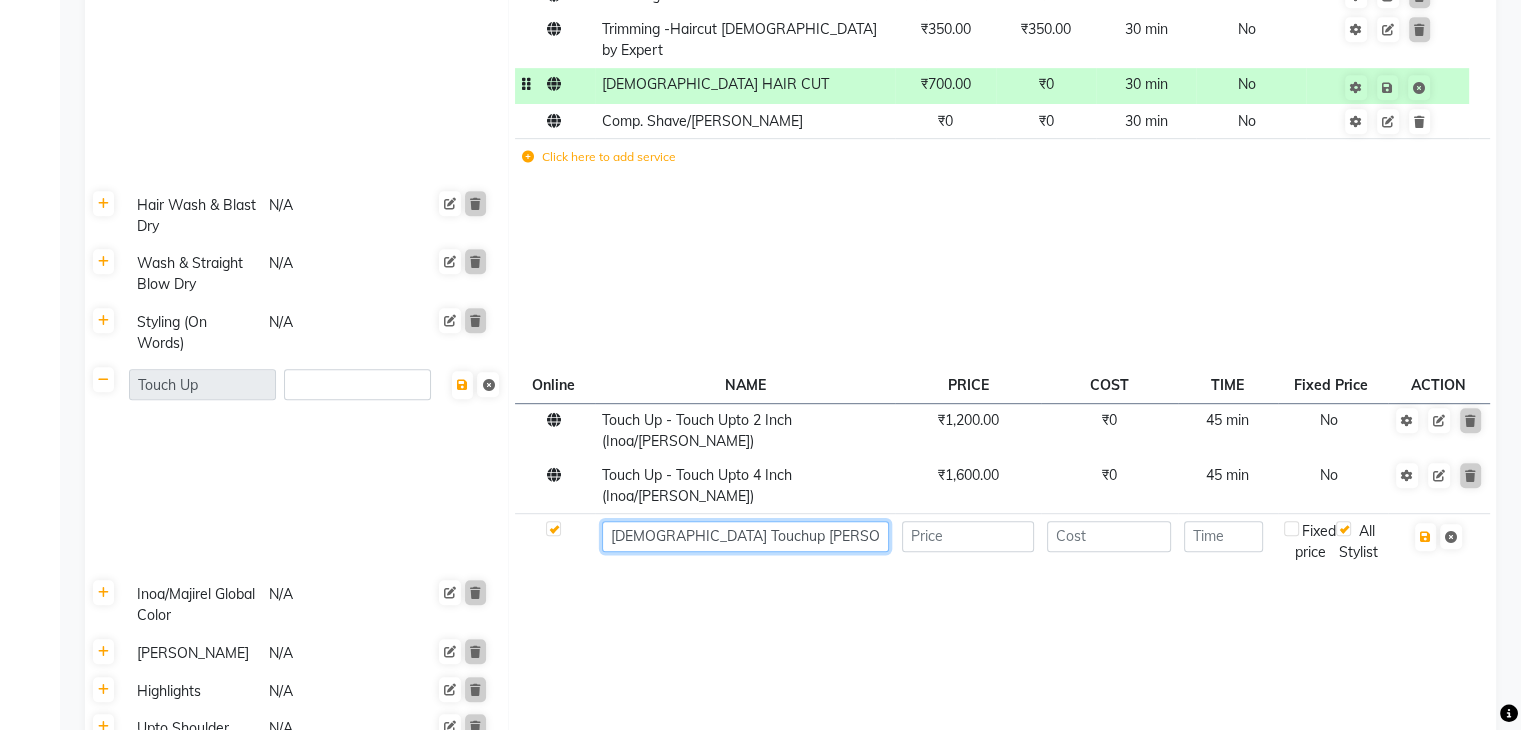 type on "Female Touchup Majirel" 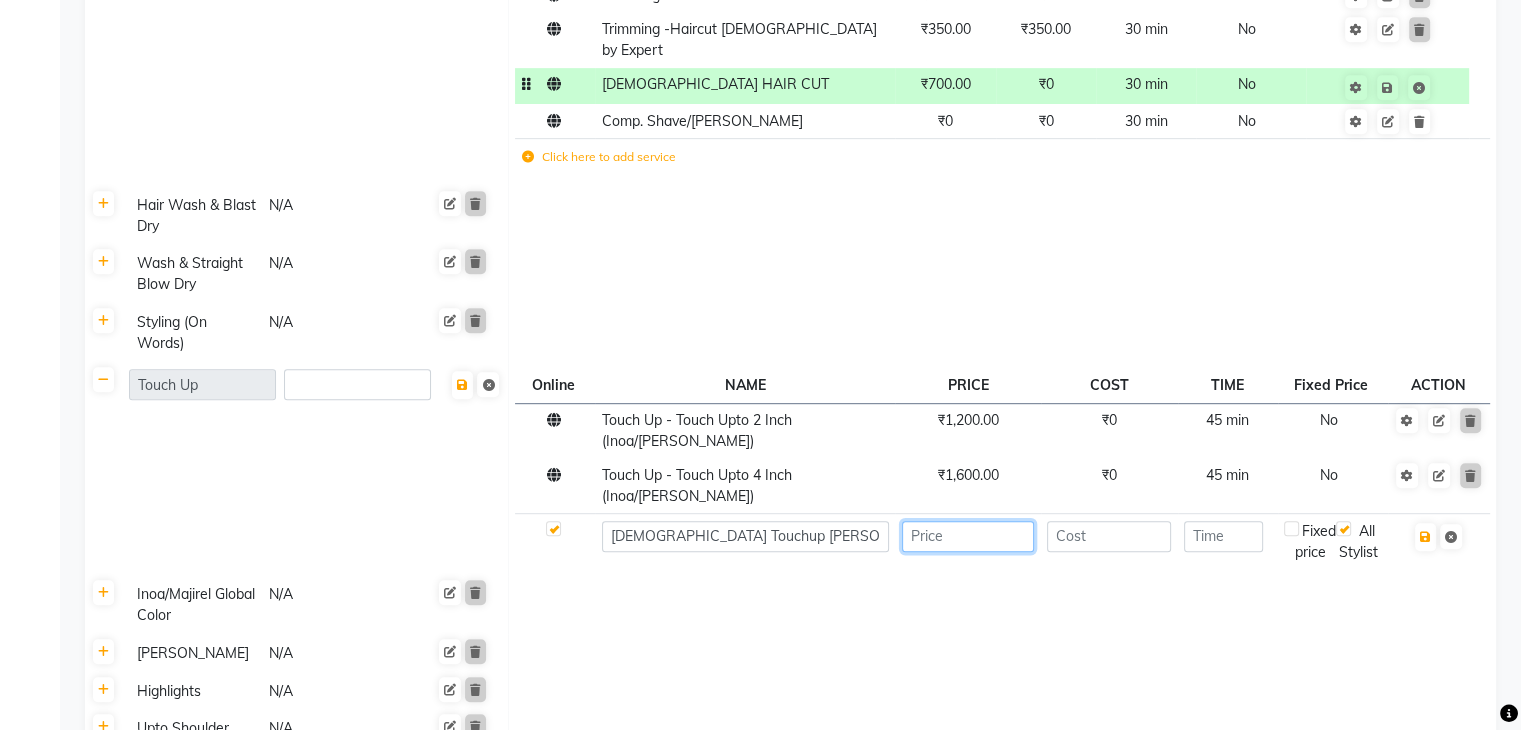 click 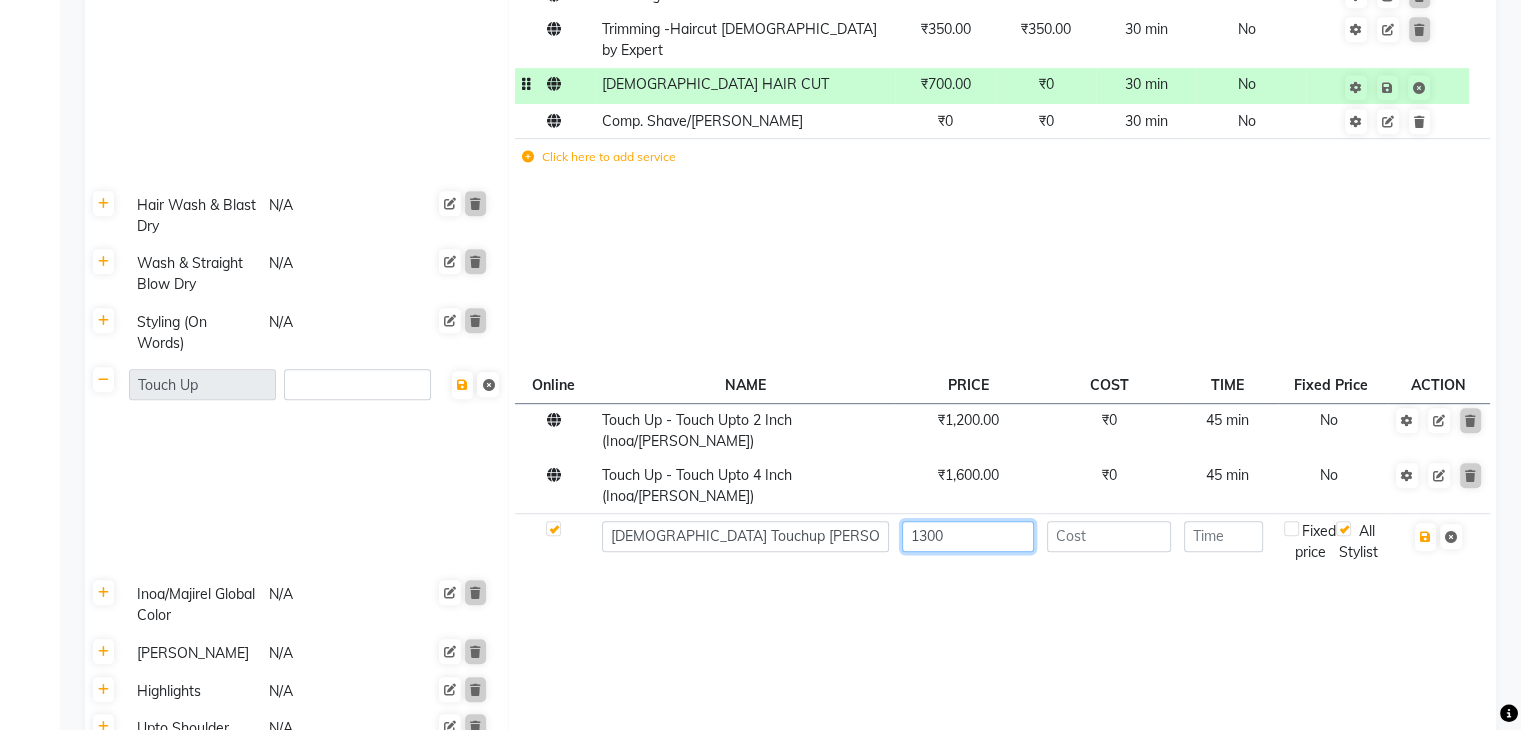 type on "1300" 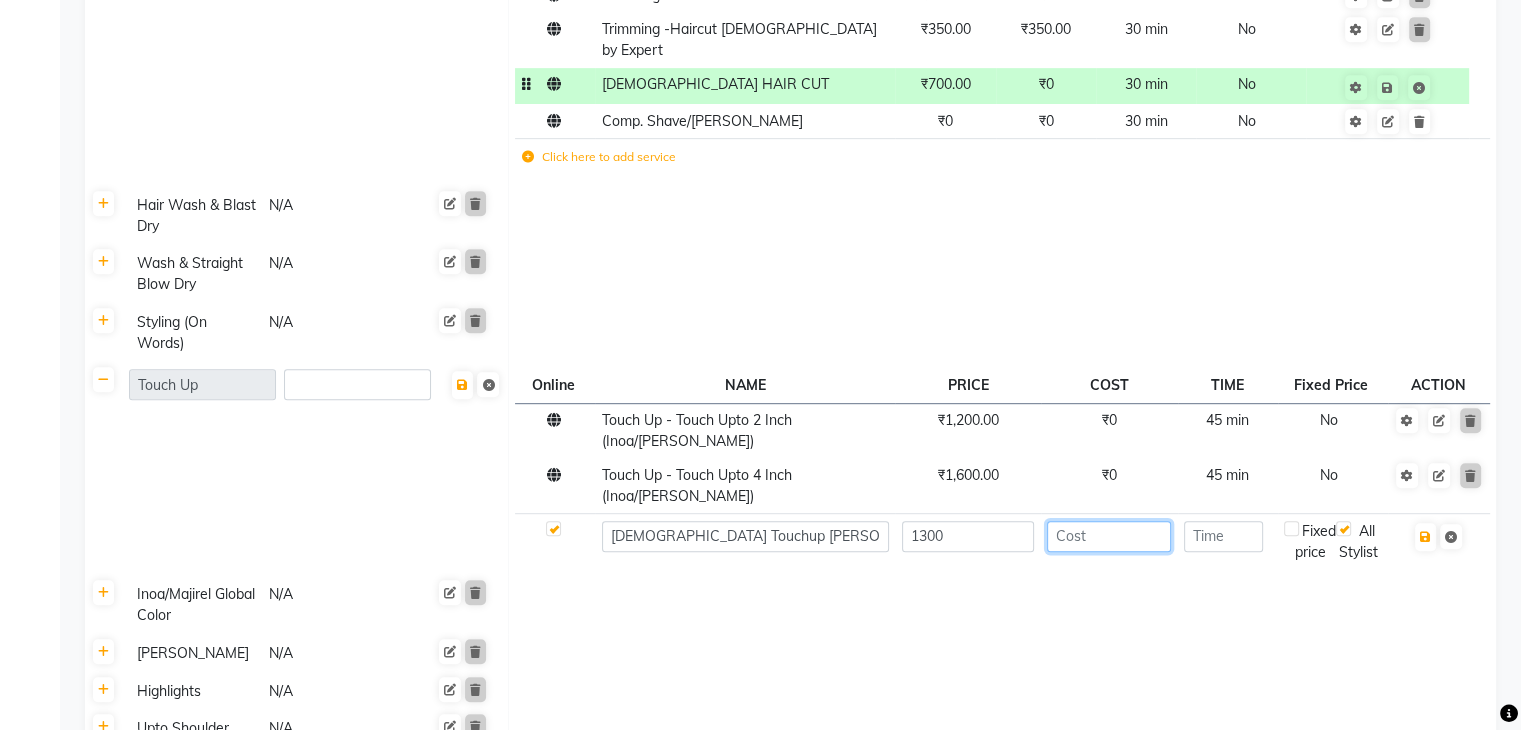 click 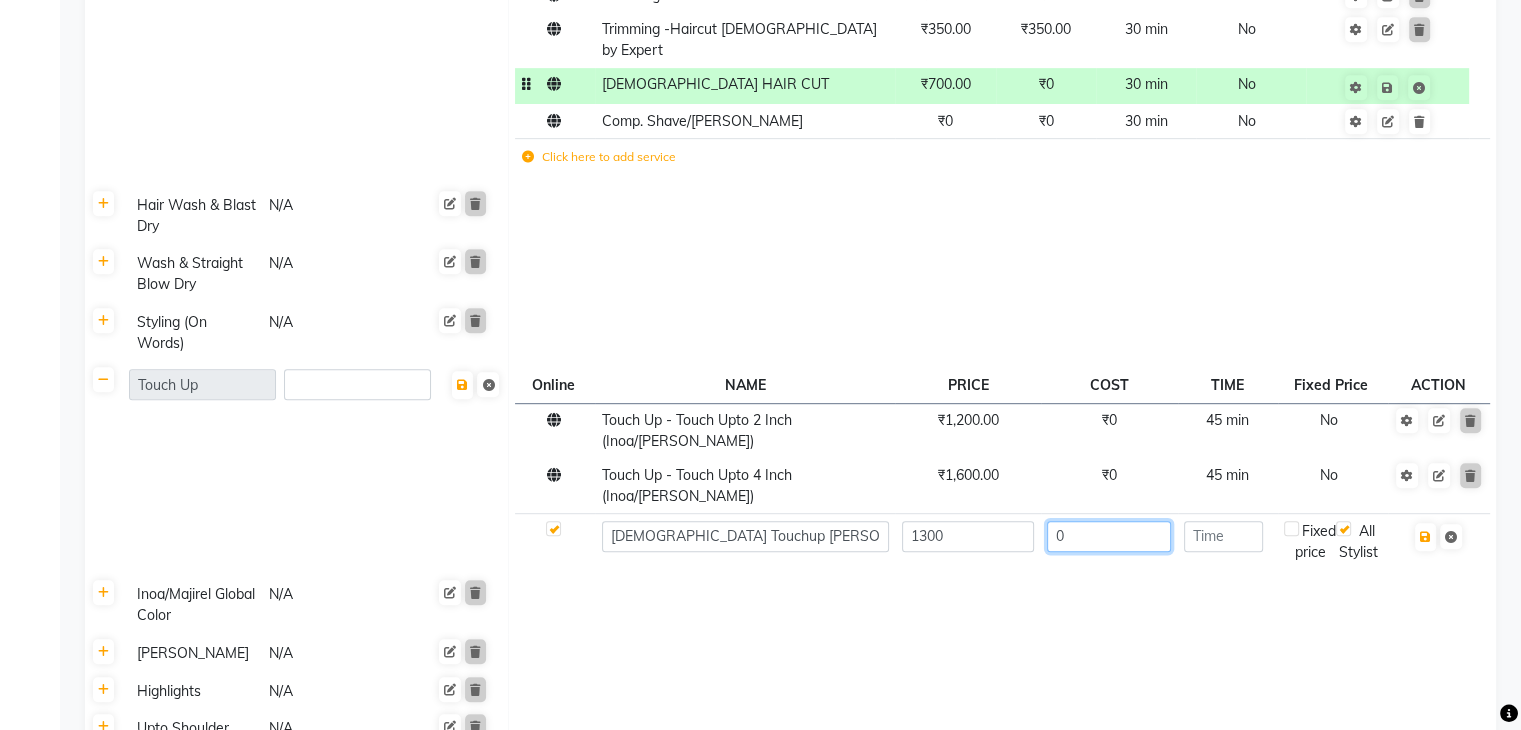 type on "0" 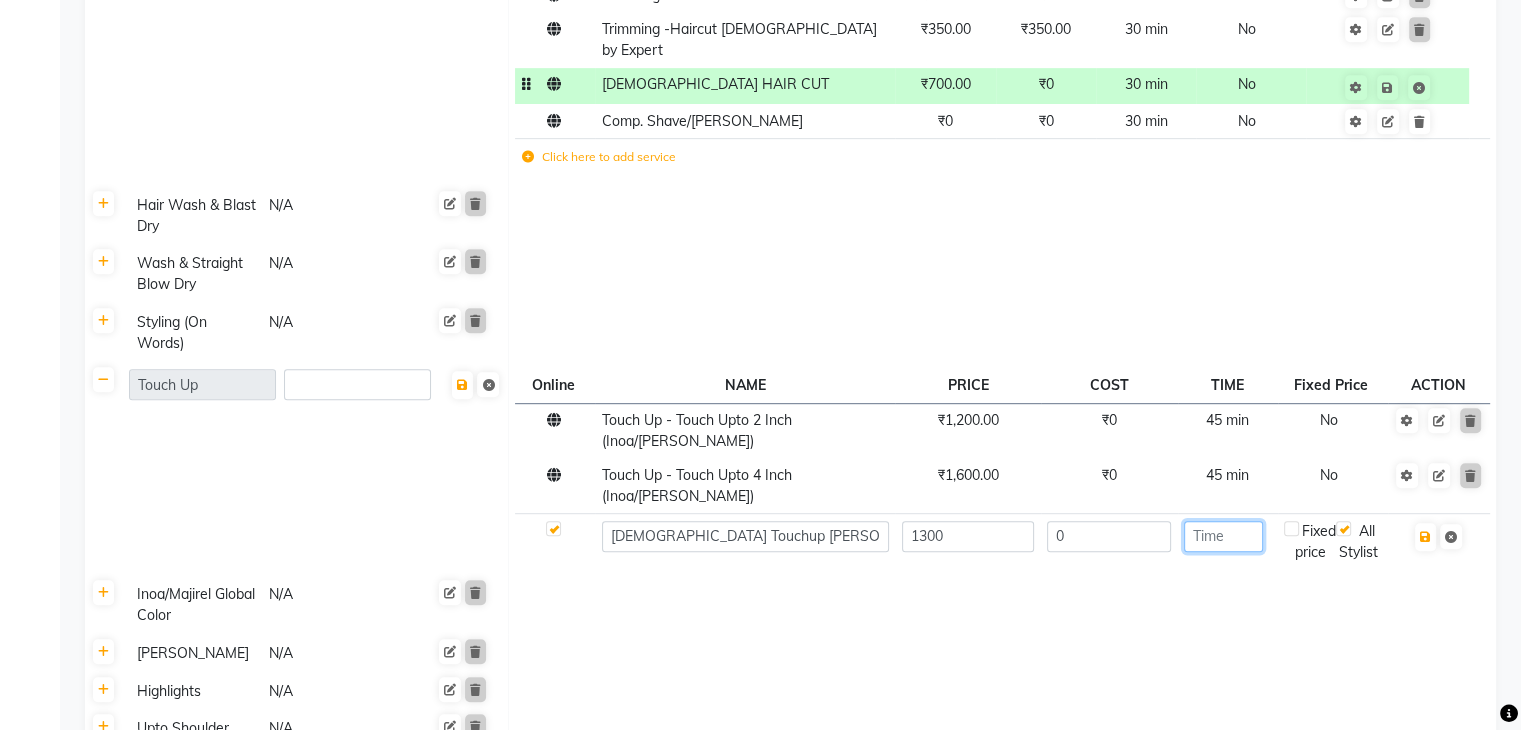 click 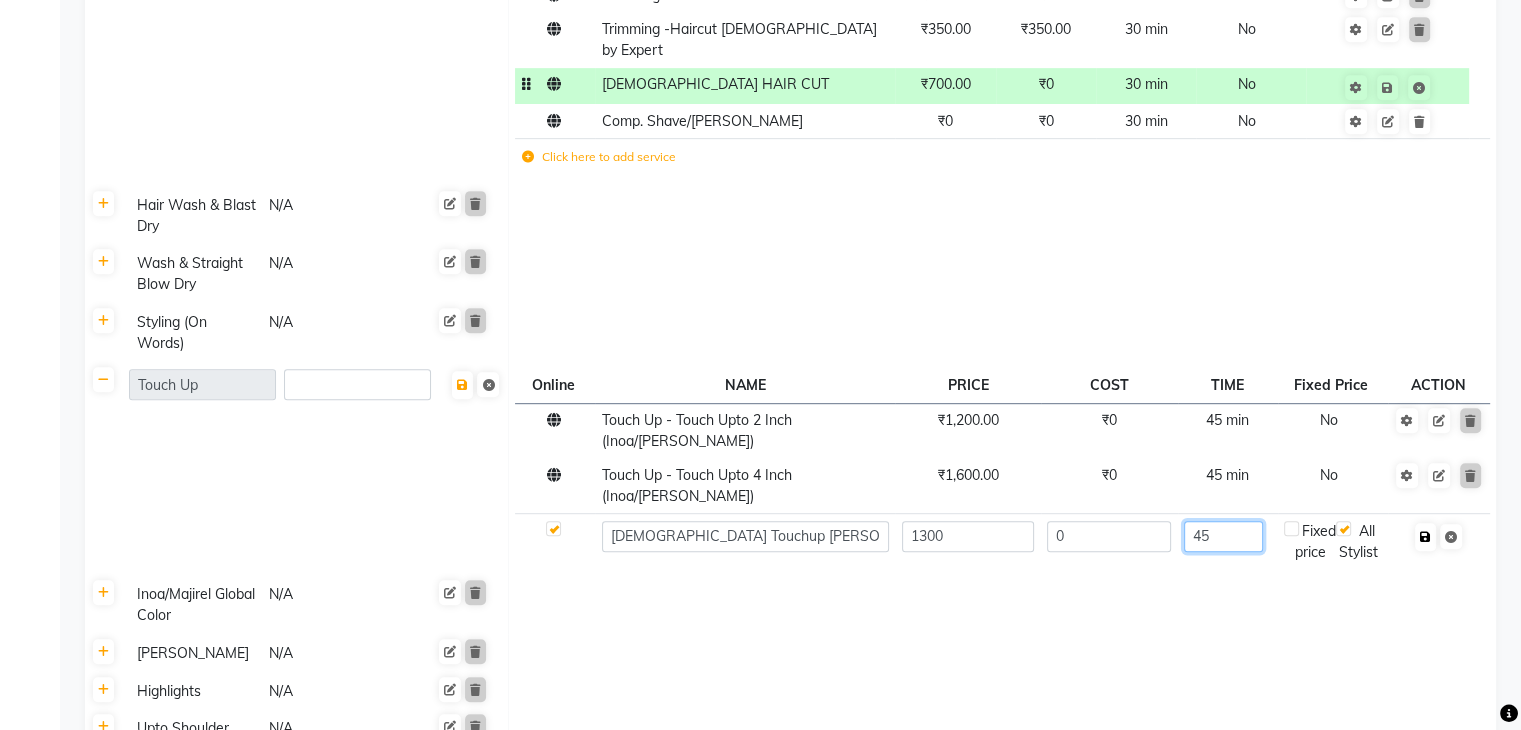 type on "45" 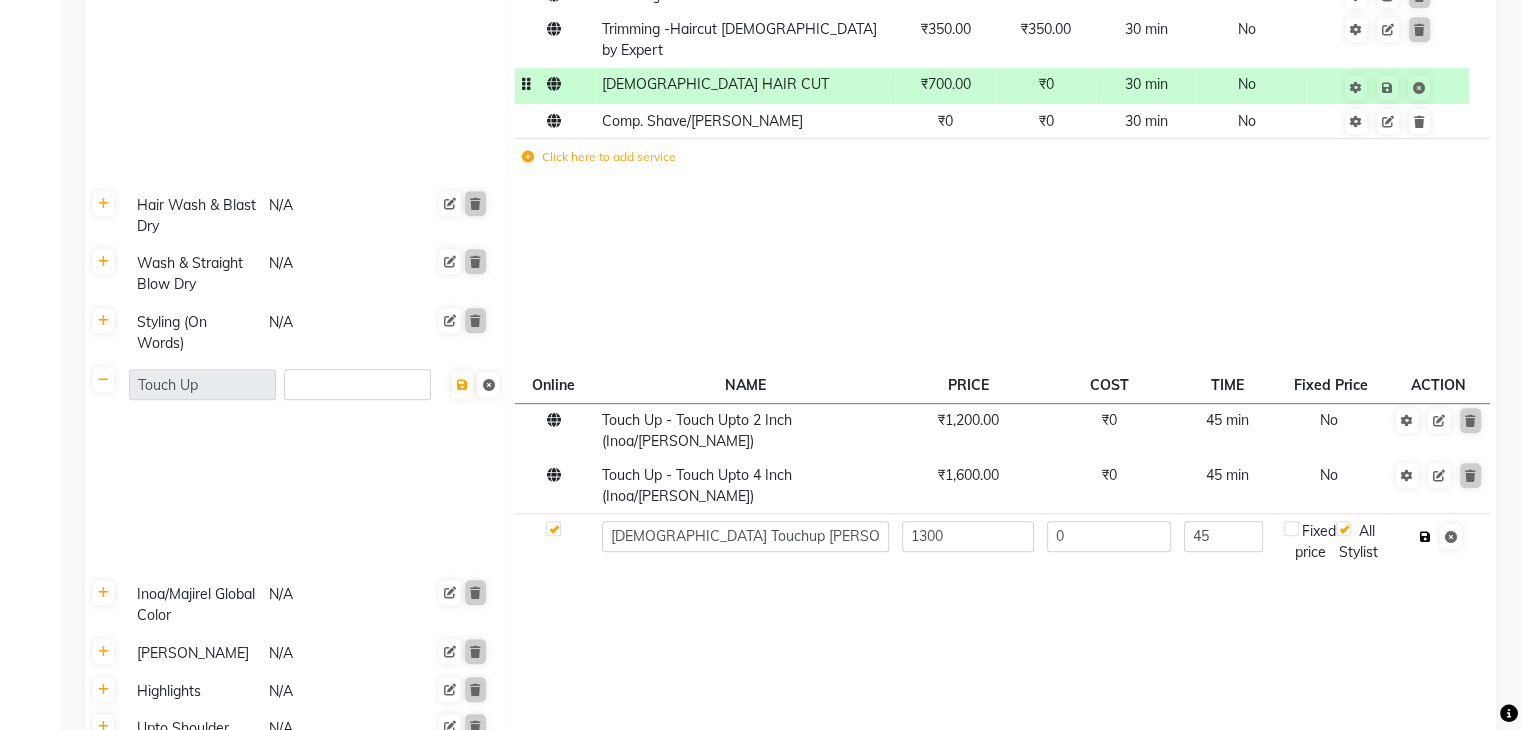 click at bounding box center (1425, 537) 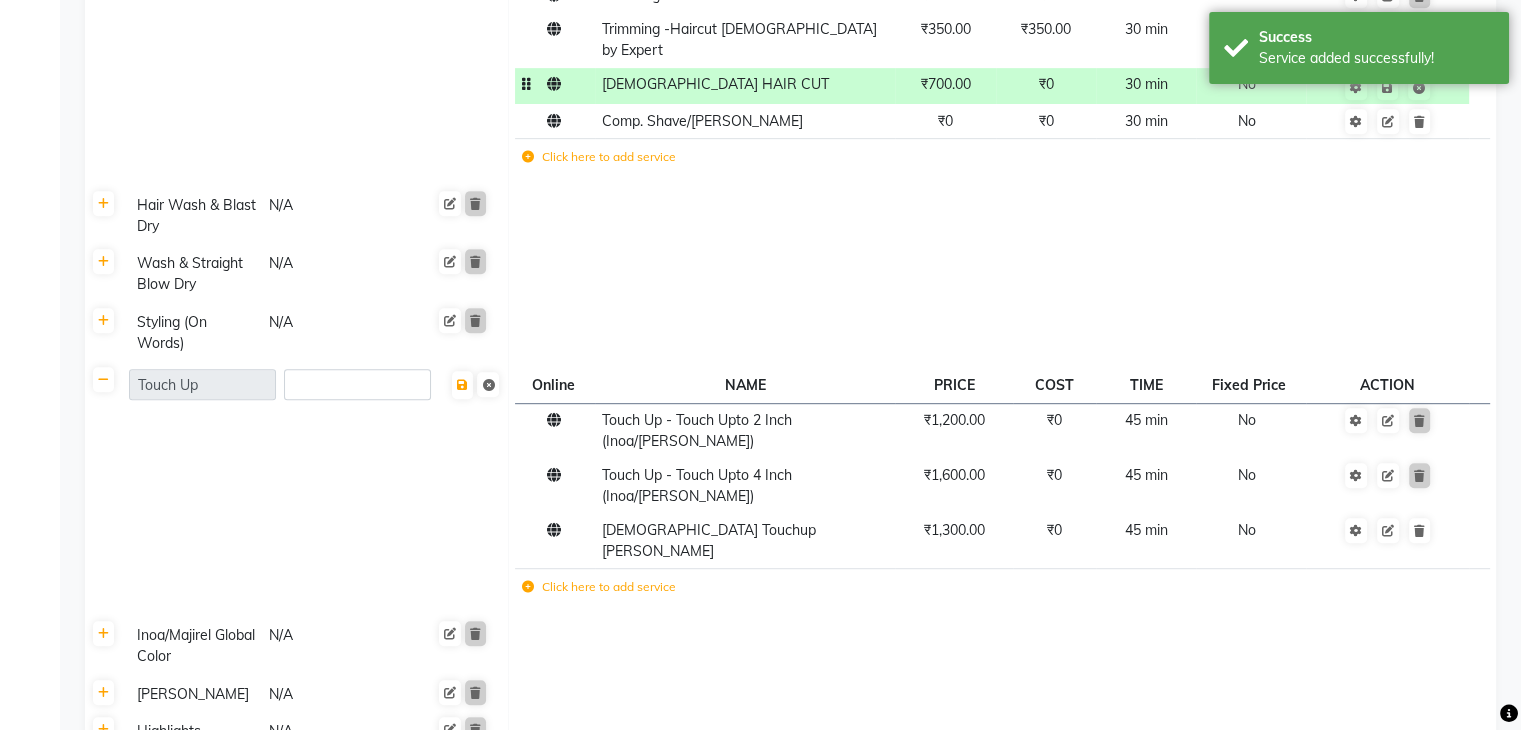click 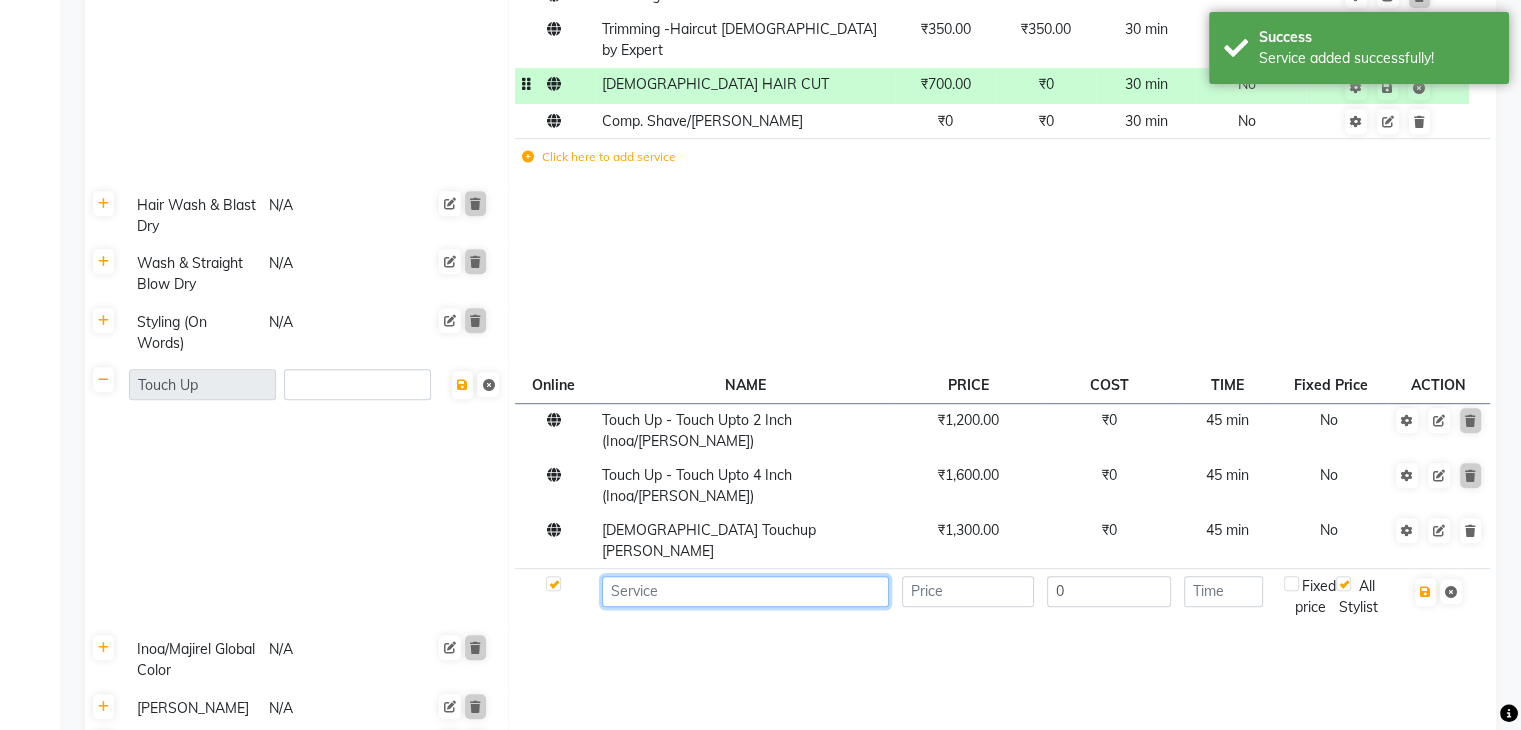 click 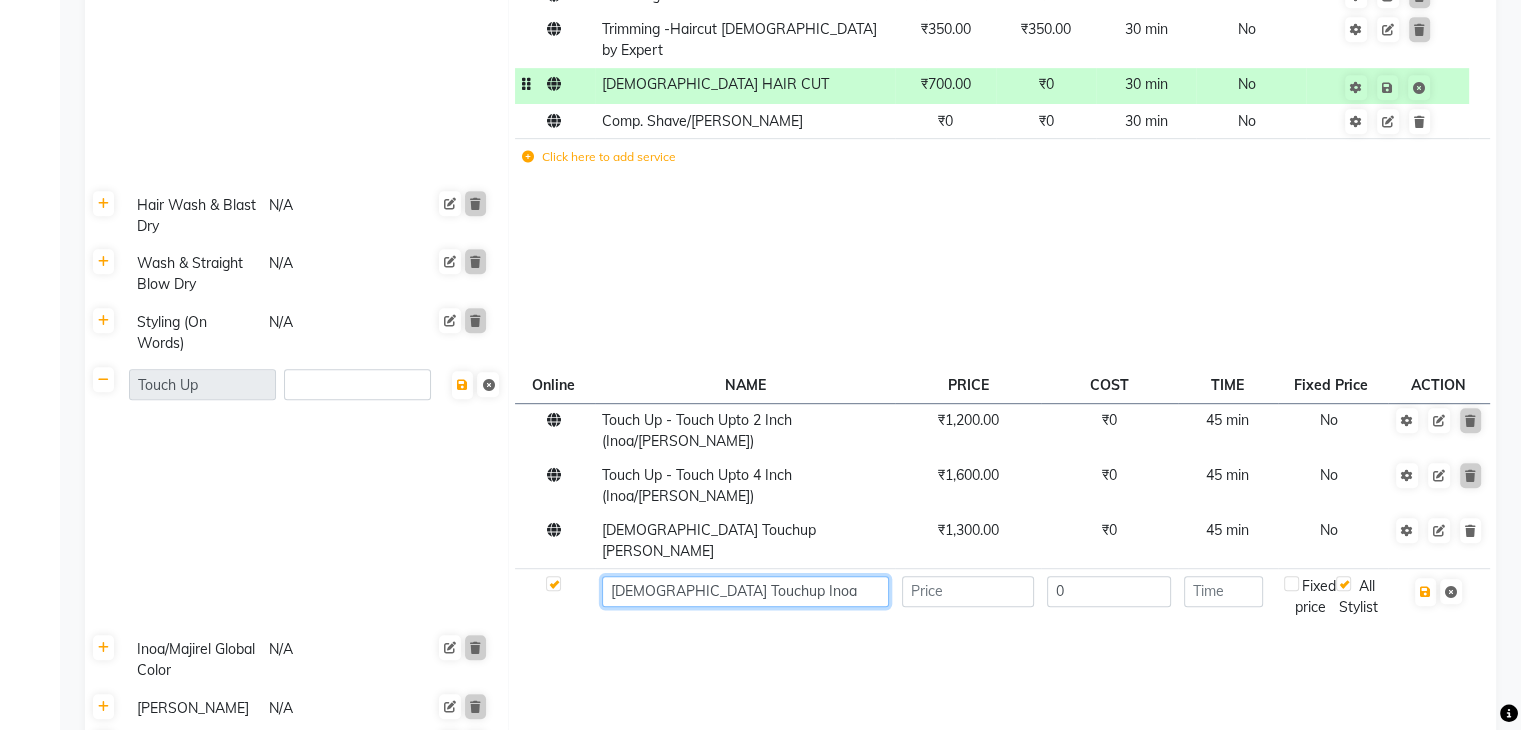 type on "Female Touchup Inoa" 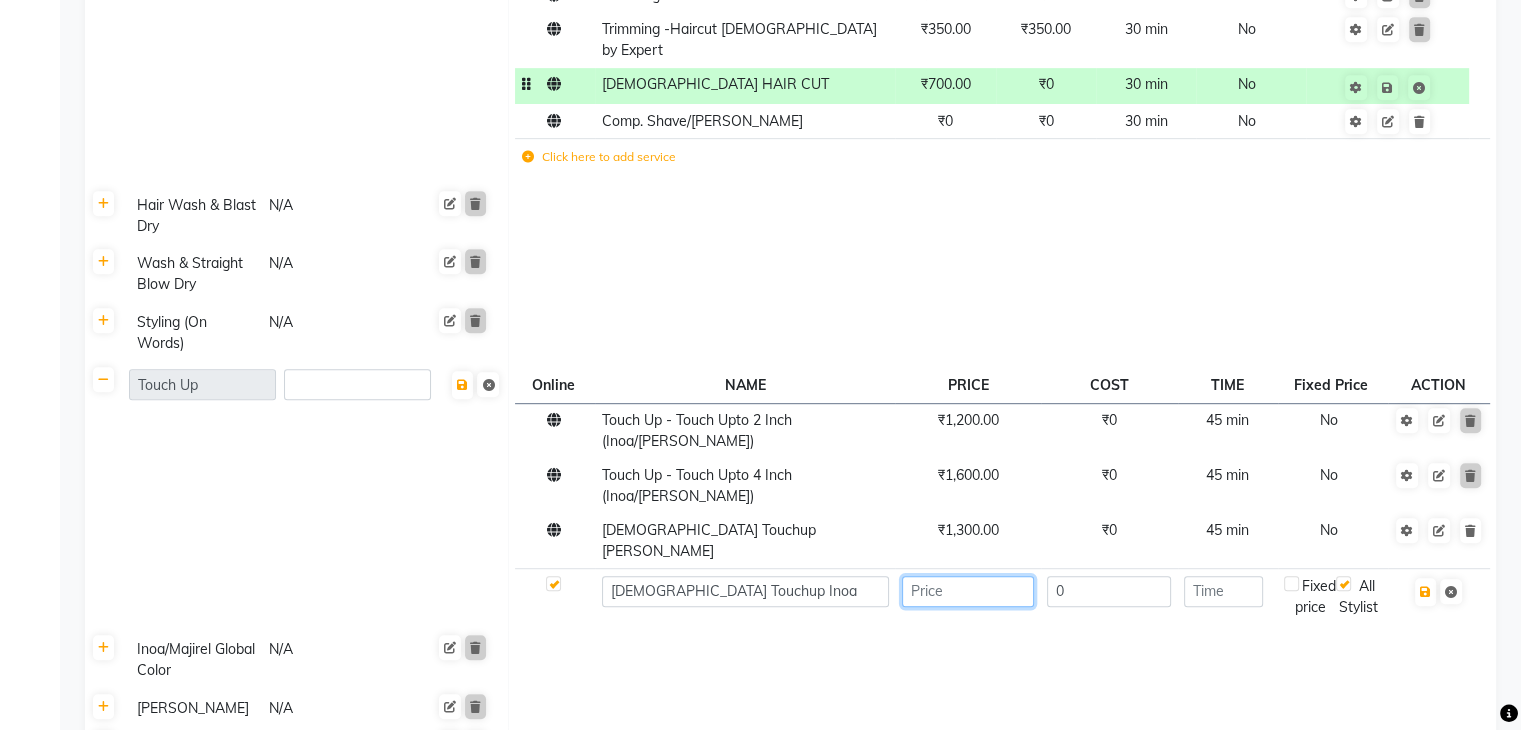 click 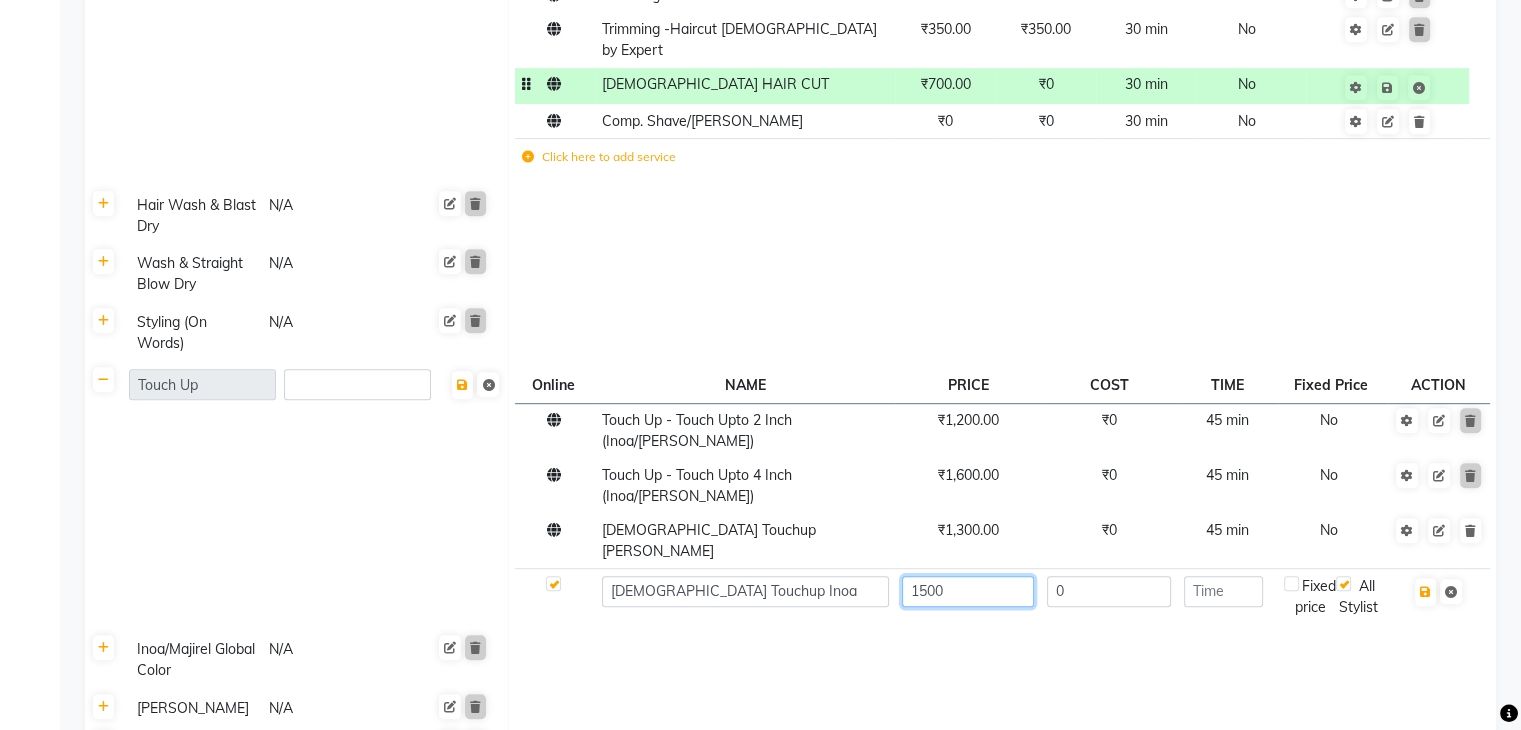 type on "1500" 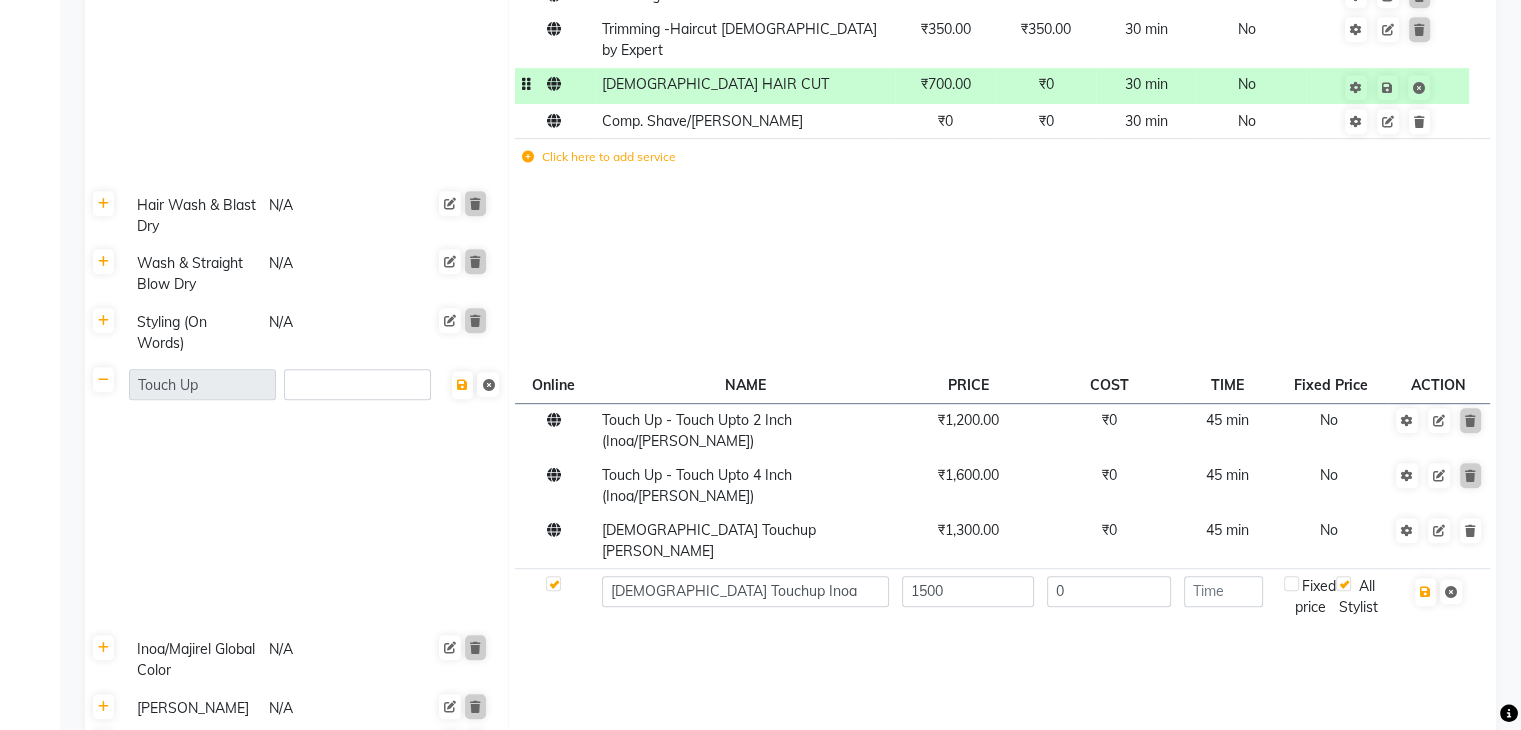 click on "0" 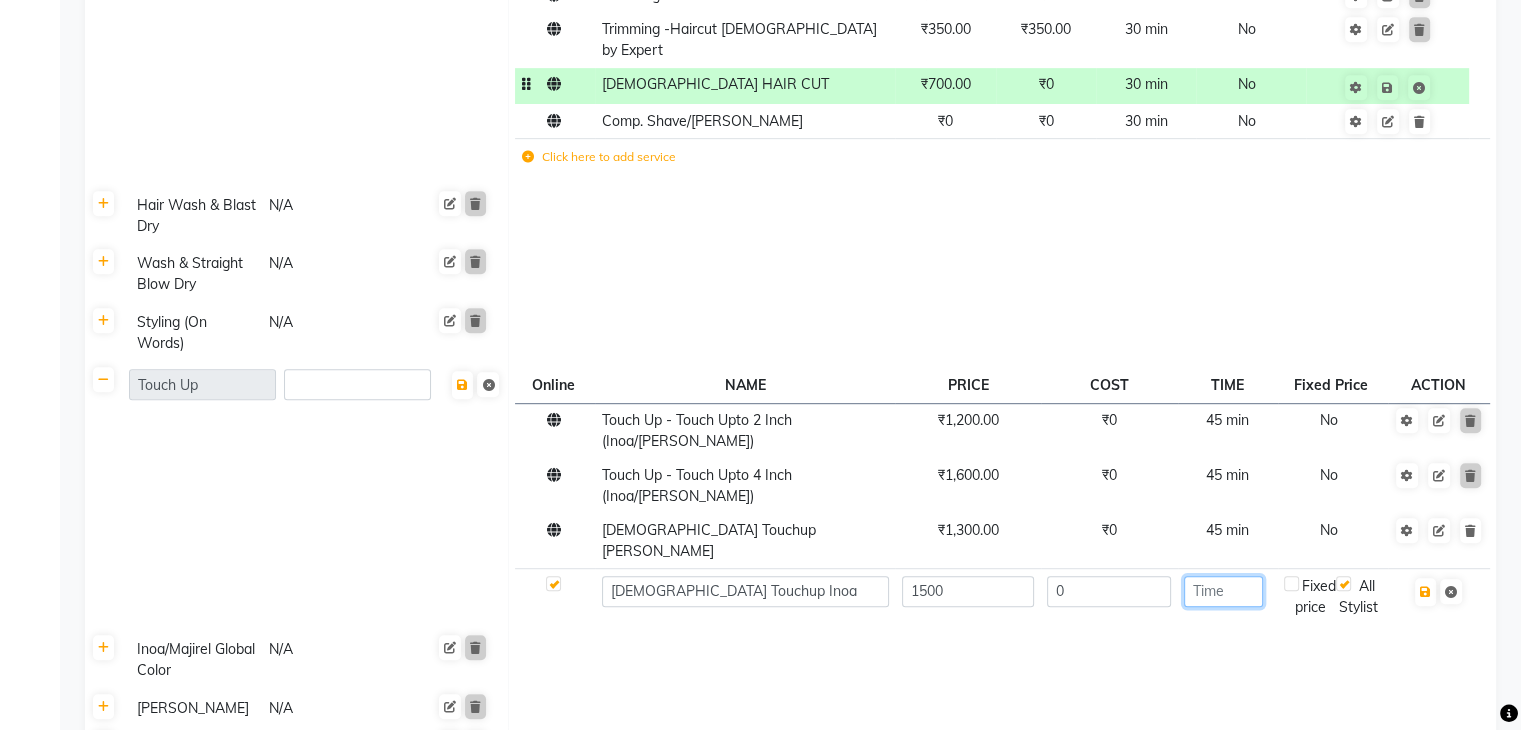 click 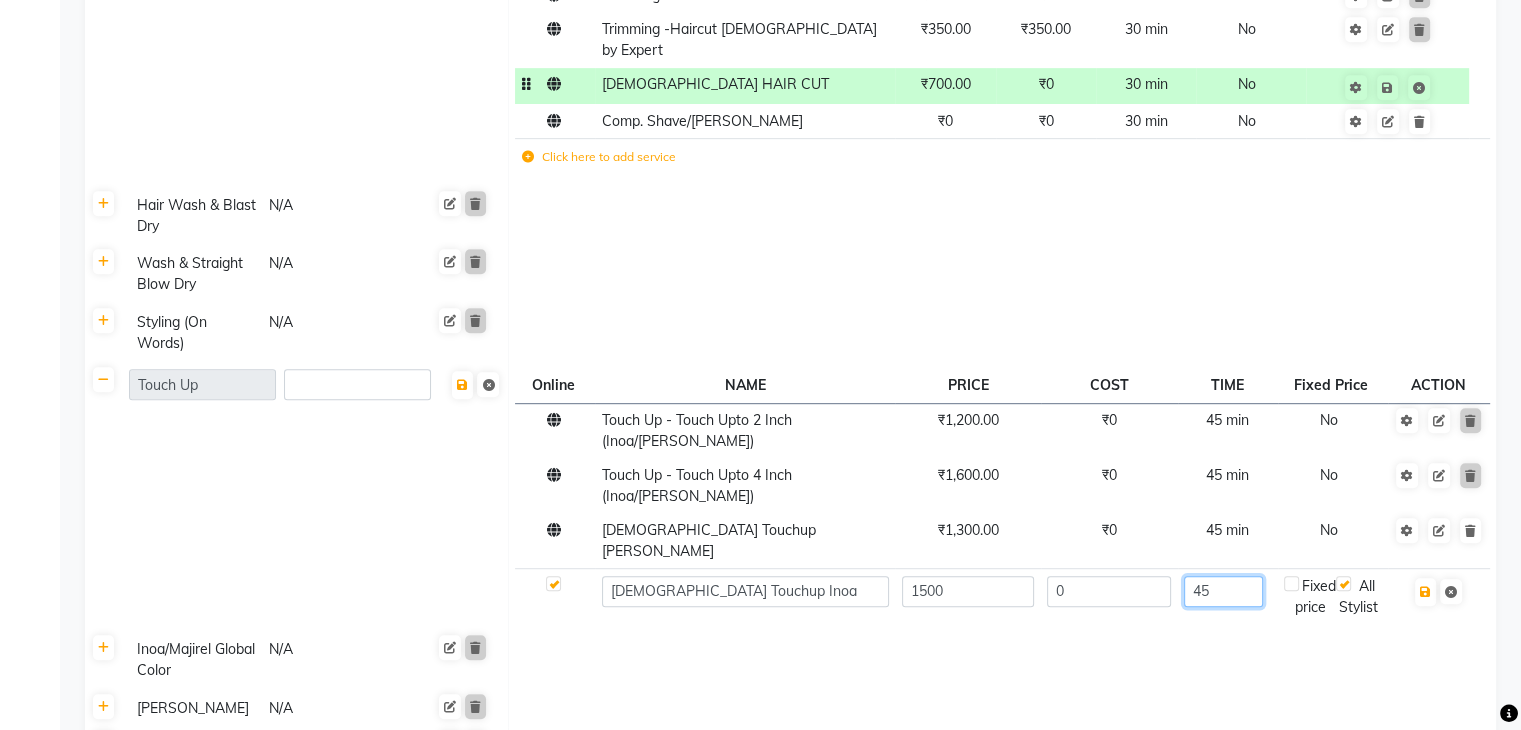 type on "45" 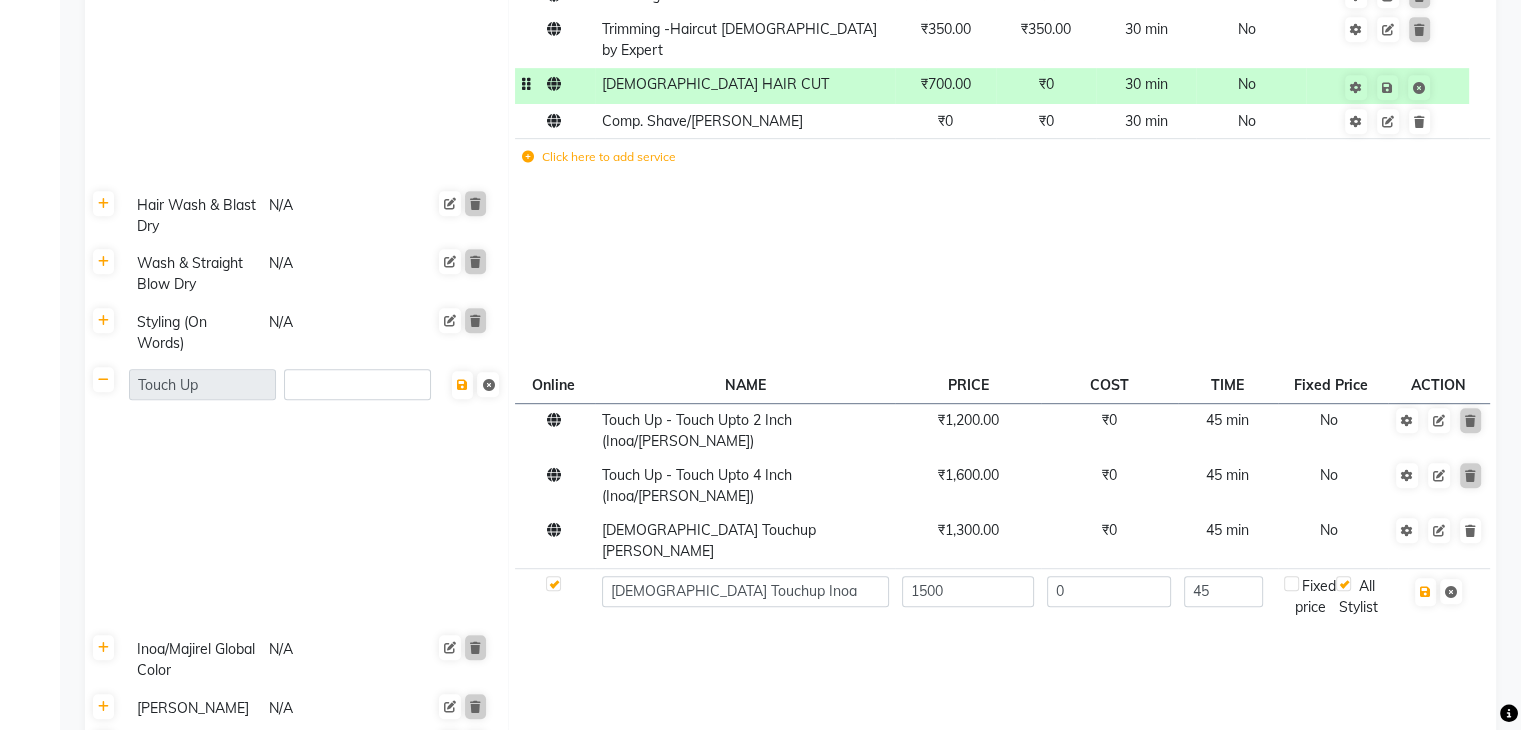click 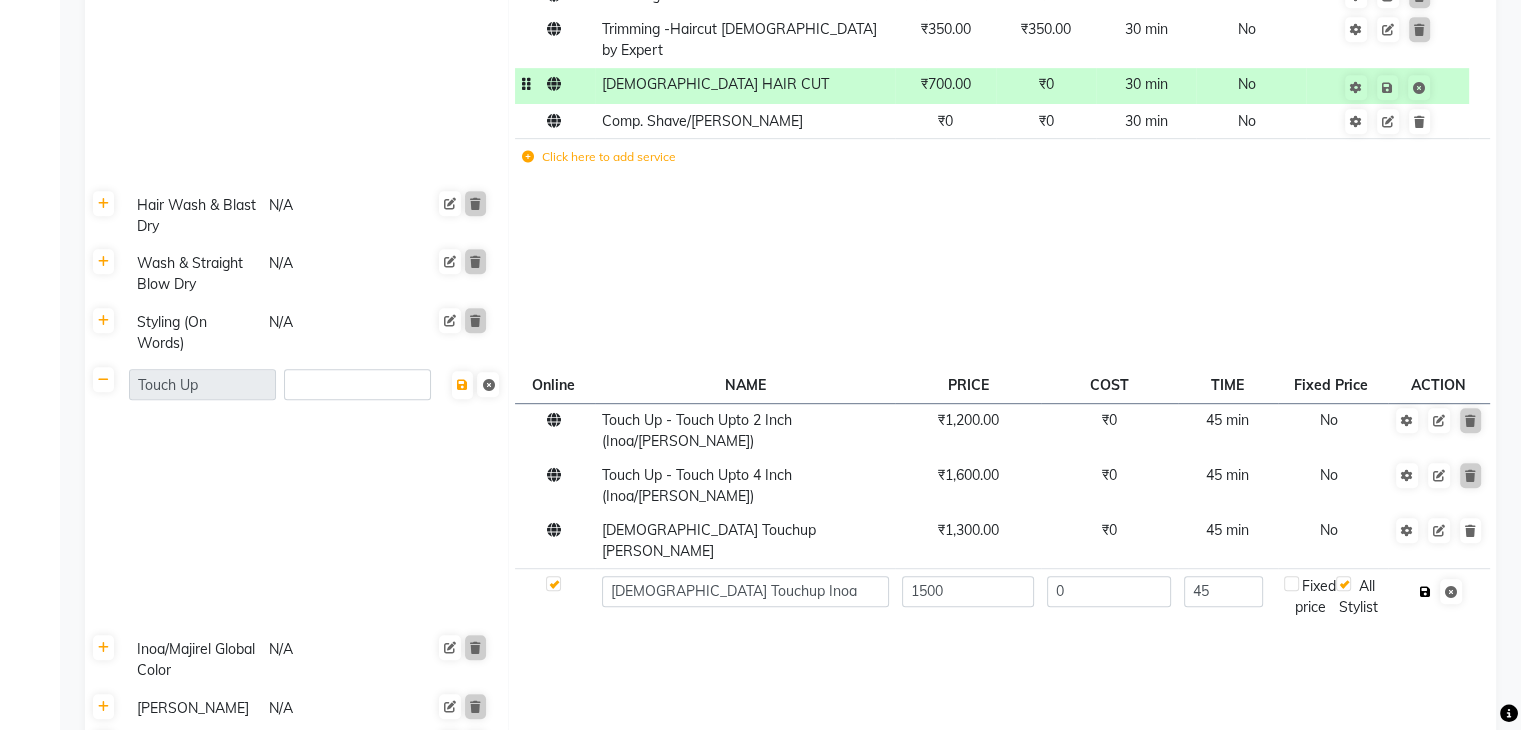 click at bounding box center [1425, 592] 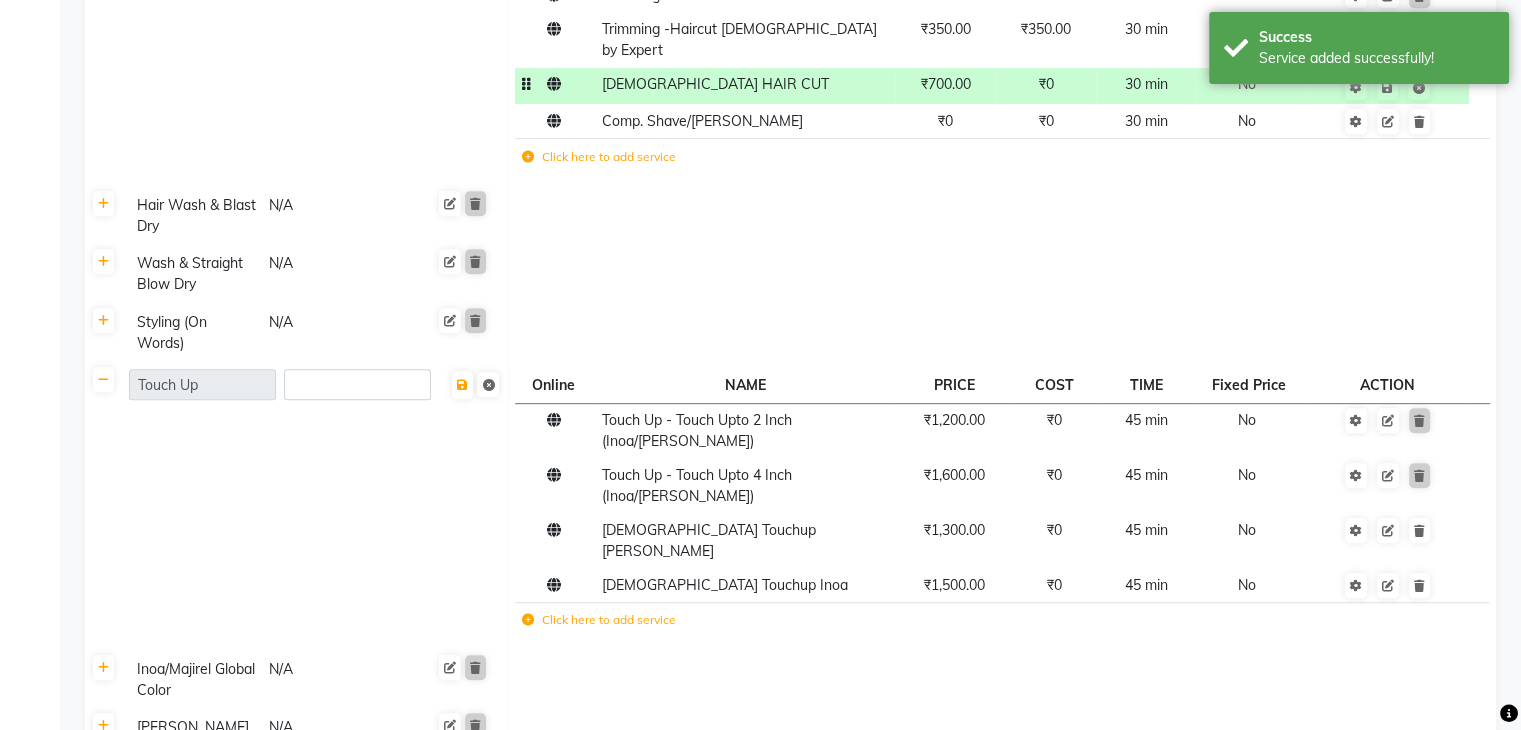 click on "Touch Up" 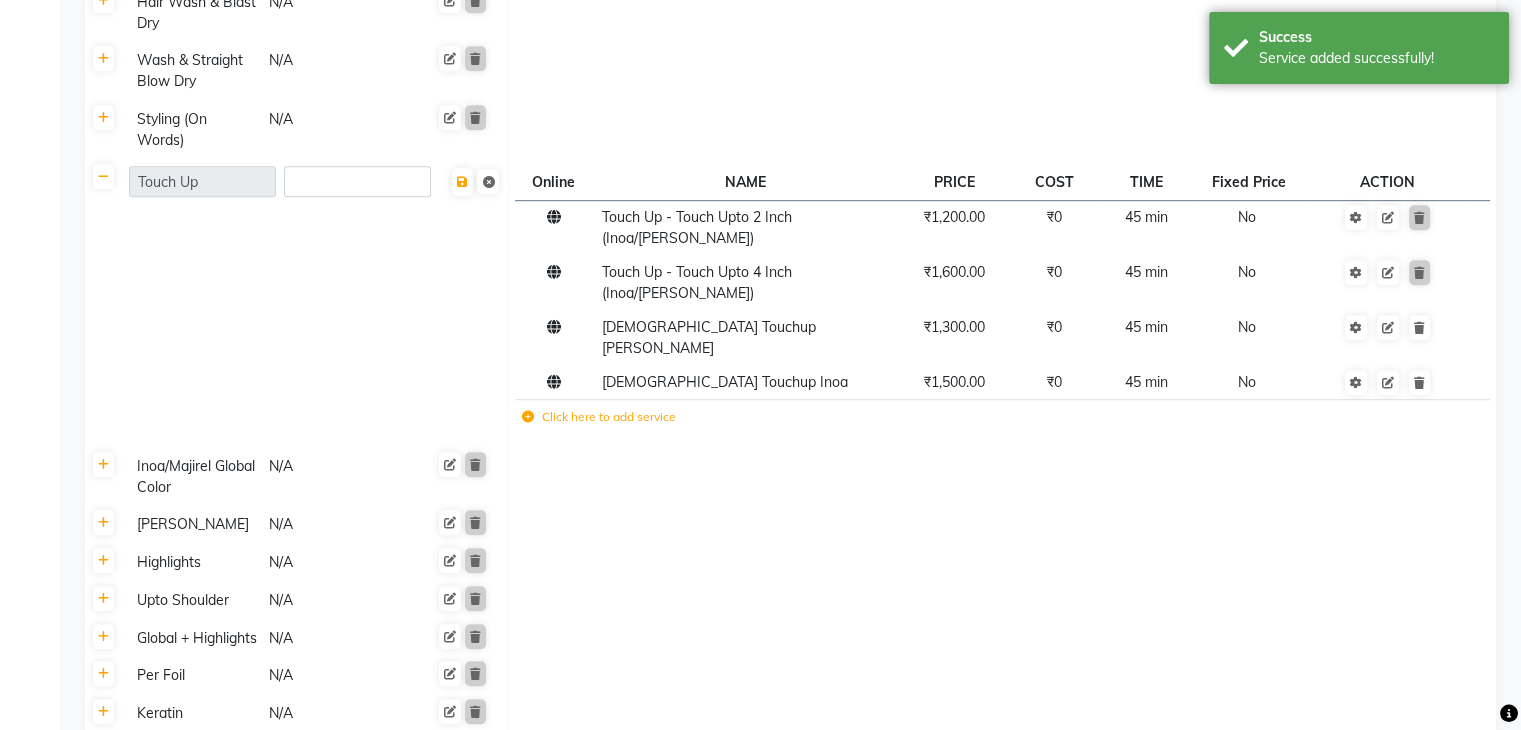 scroll, scrollTop: 1231, scrollLeft: 0, axis: vertical 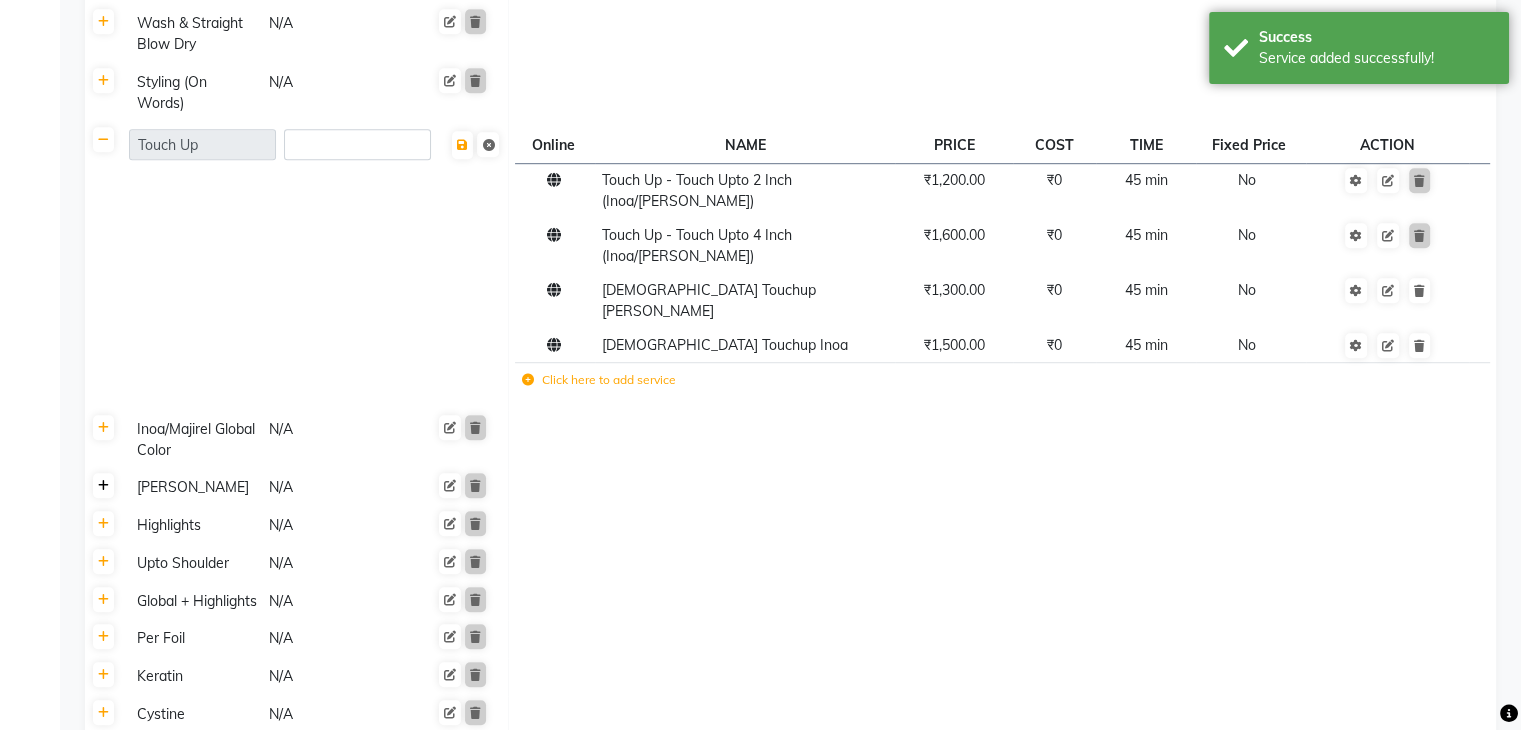 click 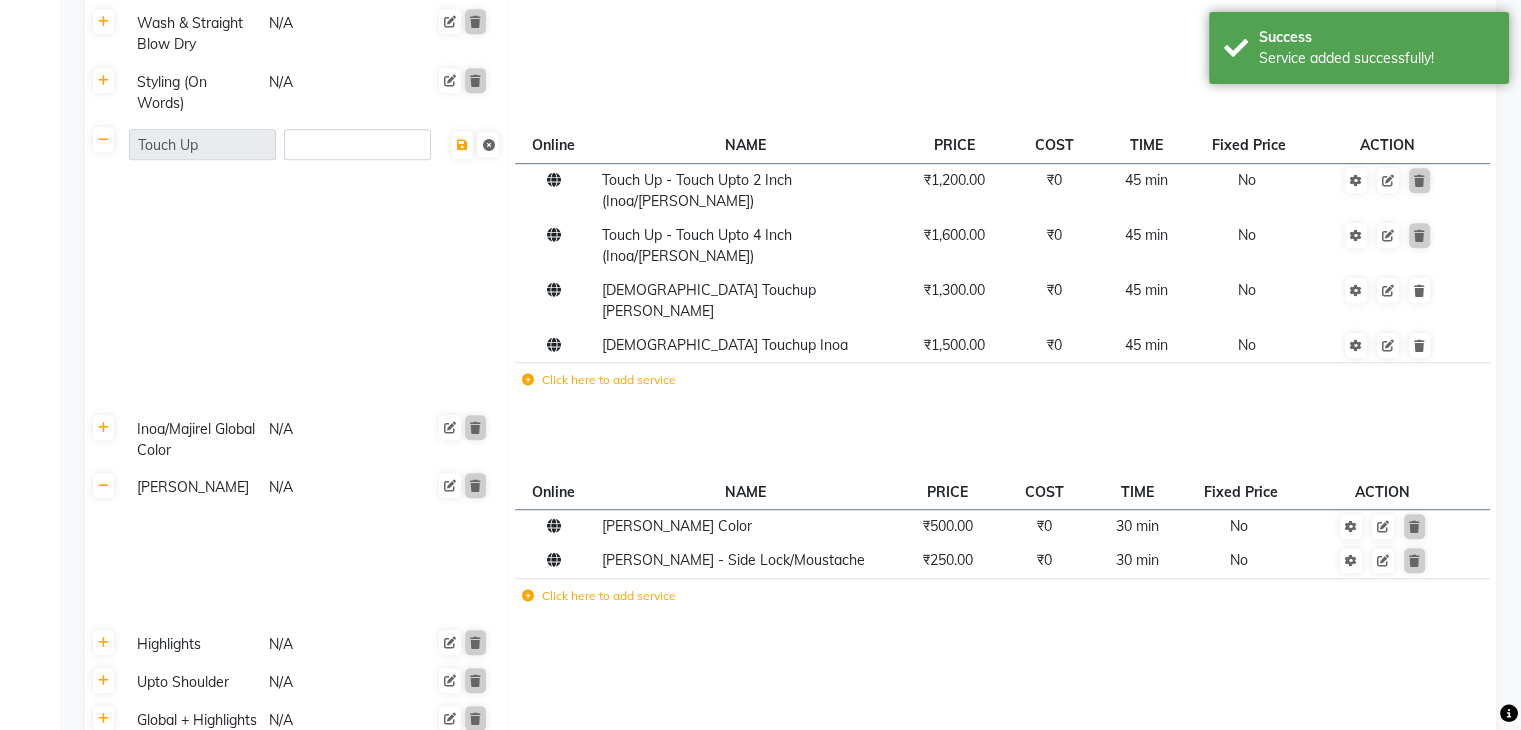 click 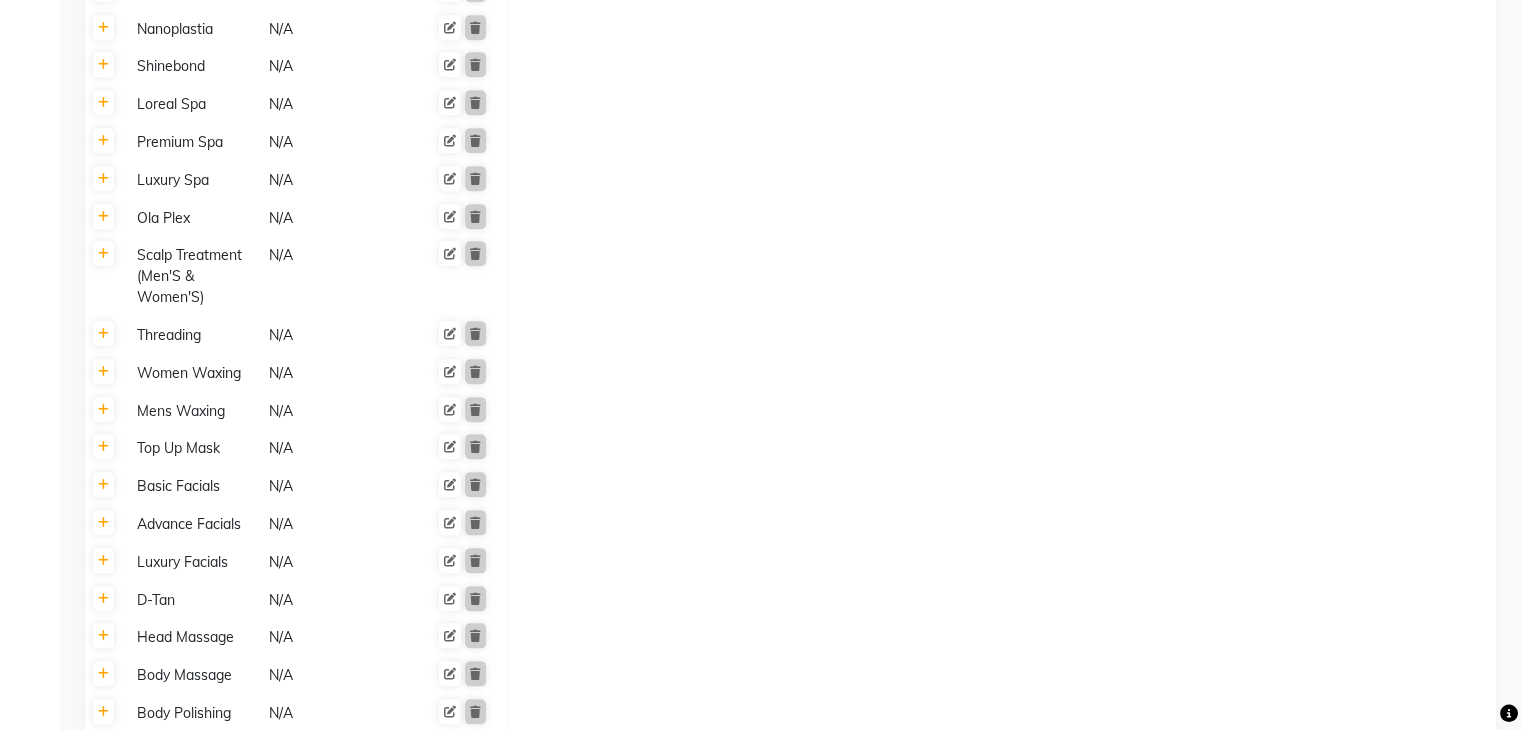 scroll, scrollTop: 2151, scrollLeft: 0, axis: vertical 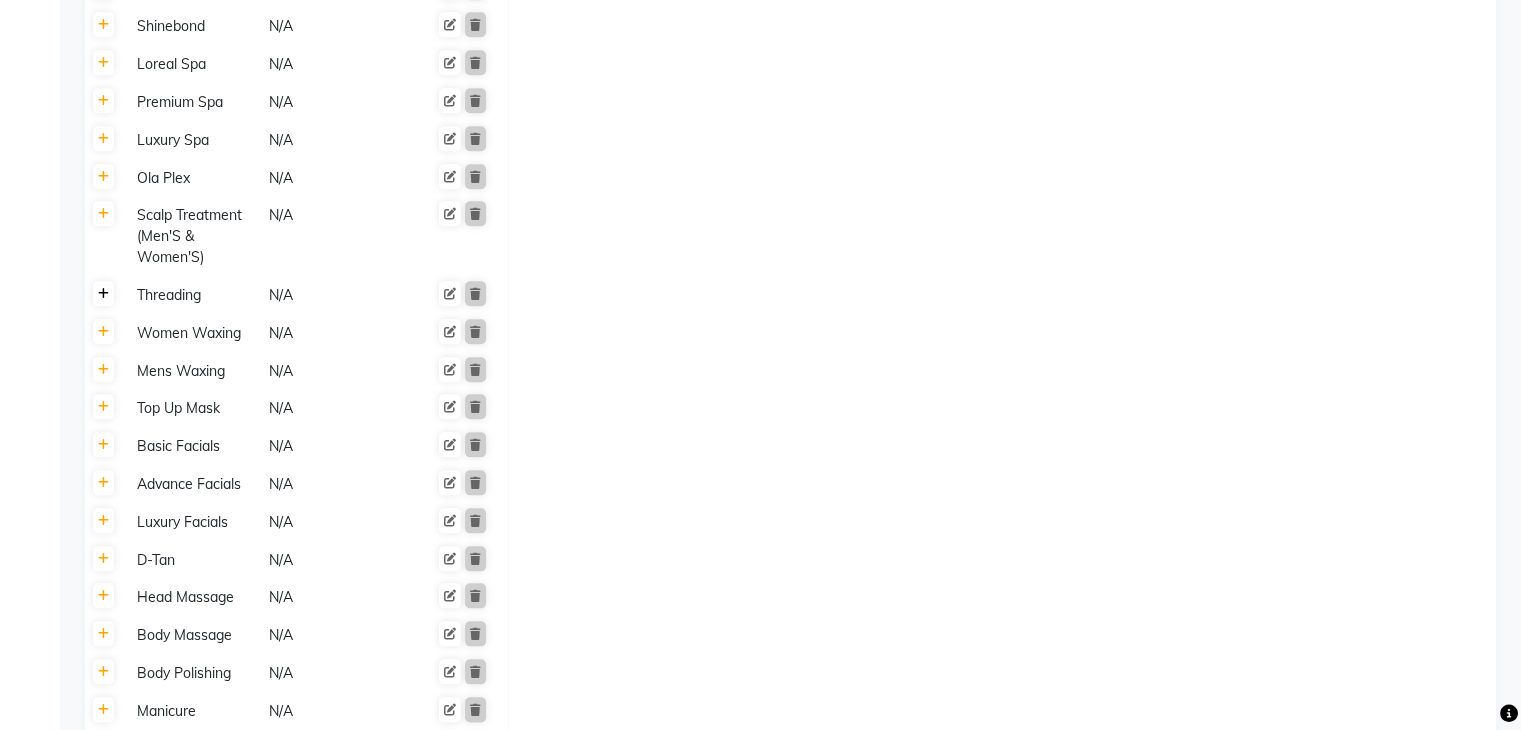 click 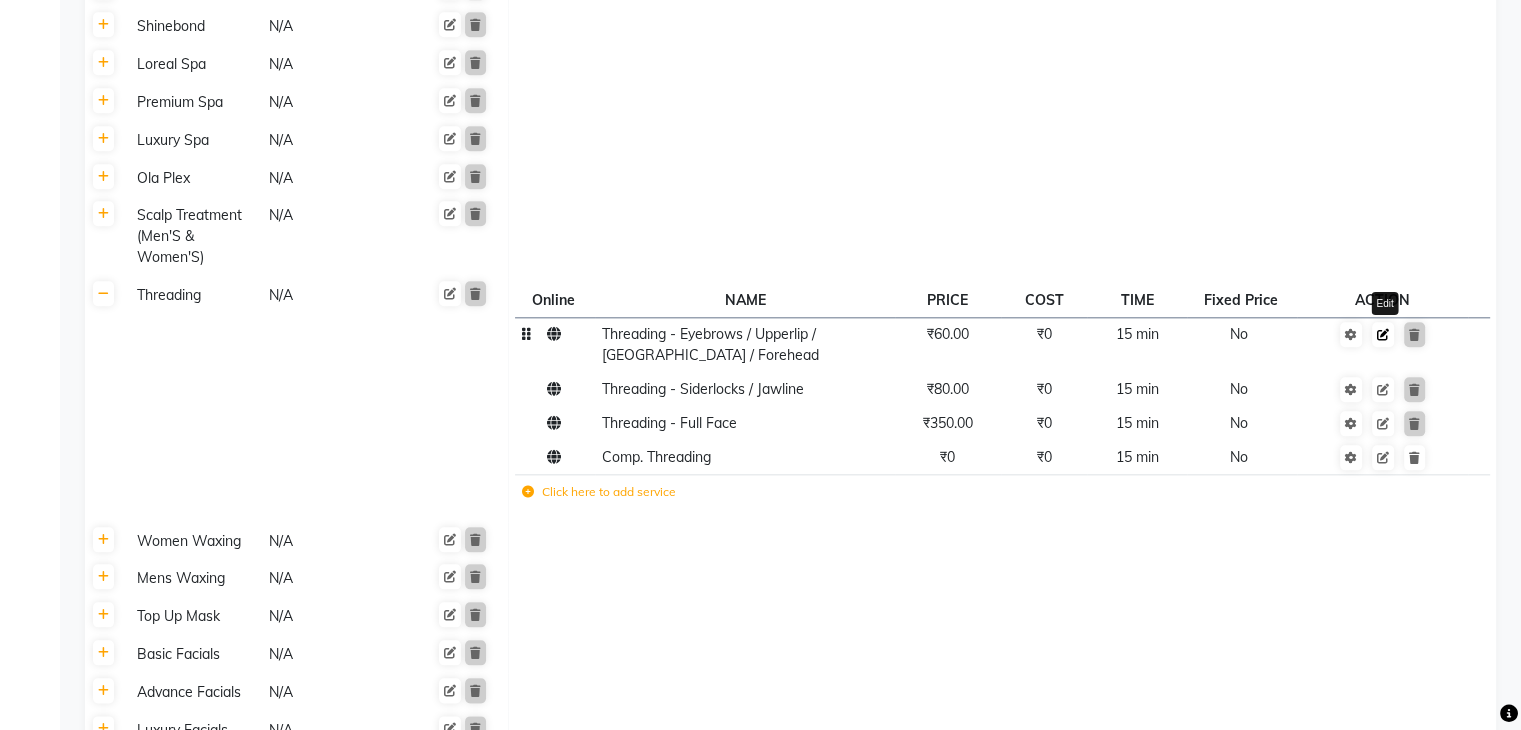 click 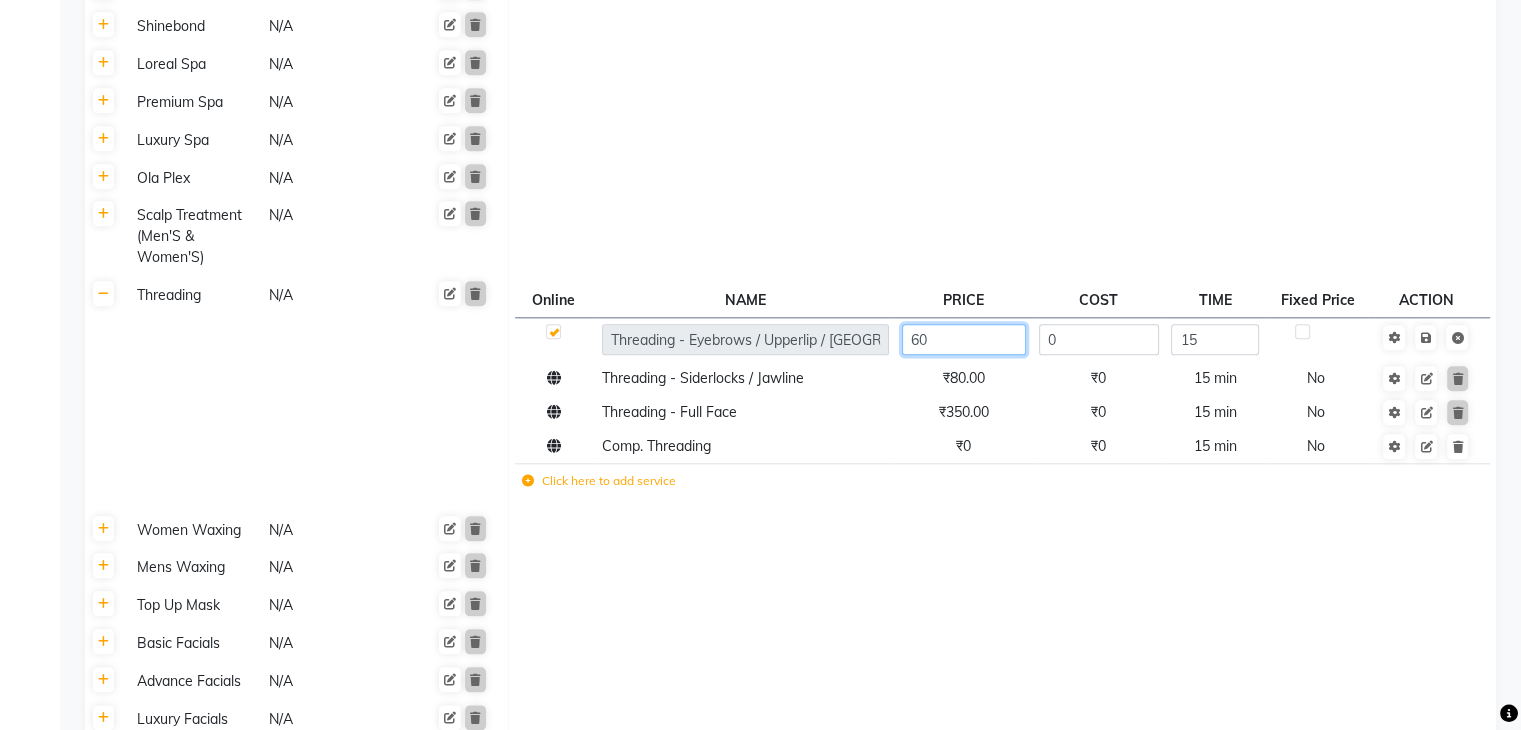click on "60" 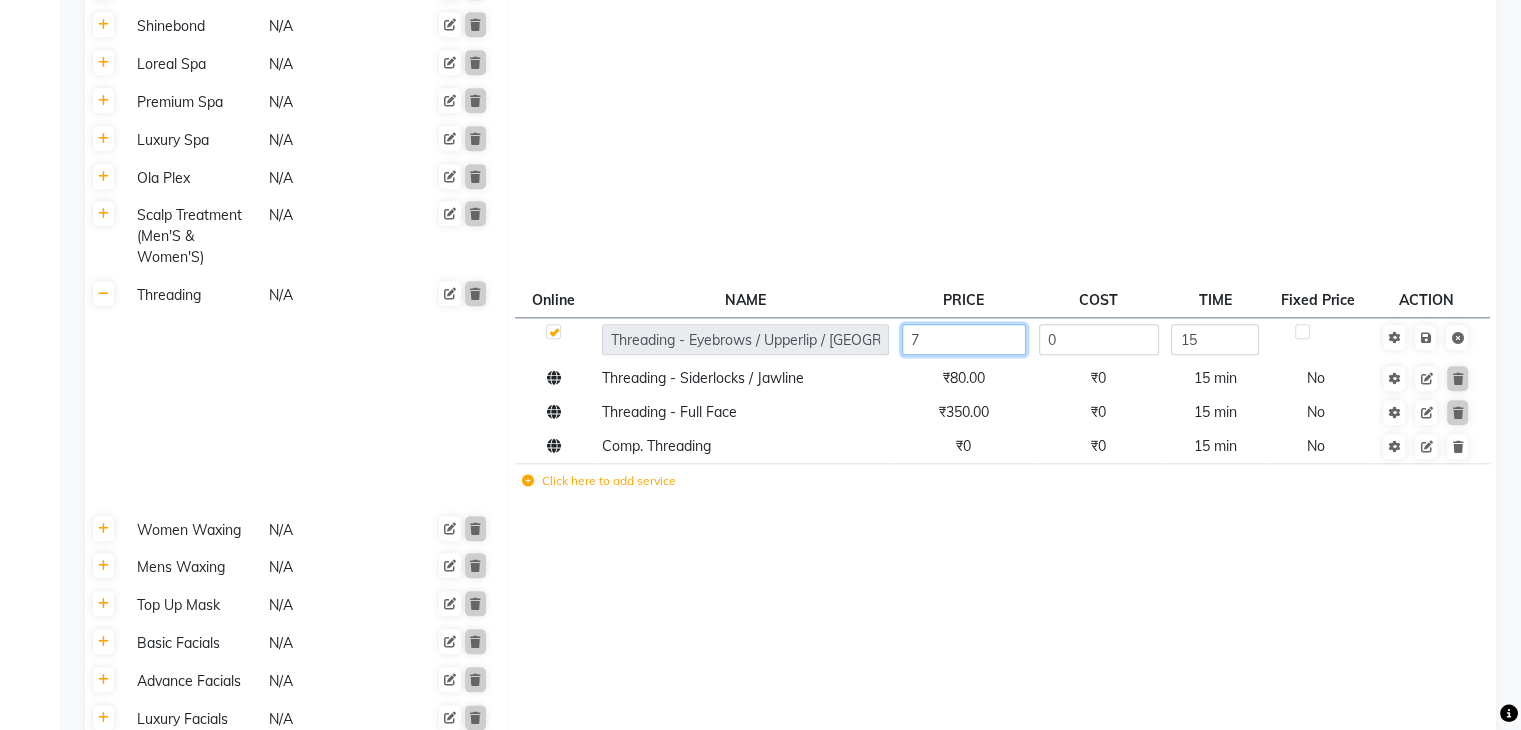 type on "70" 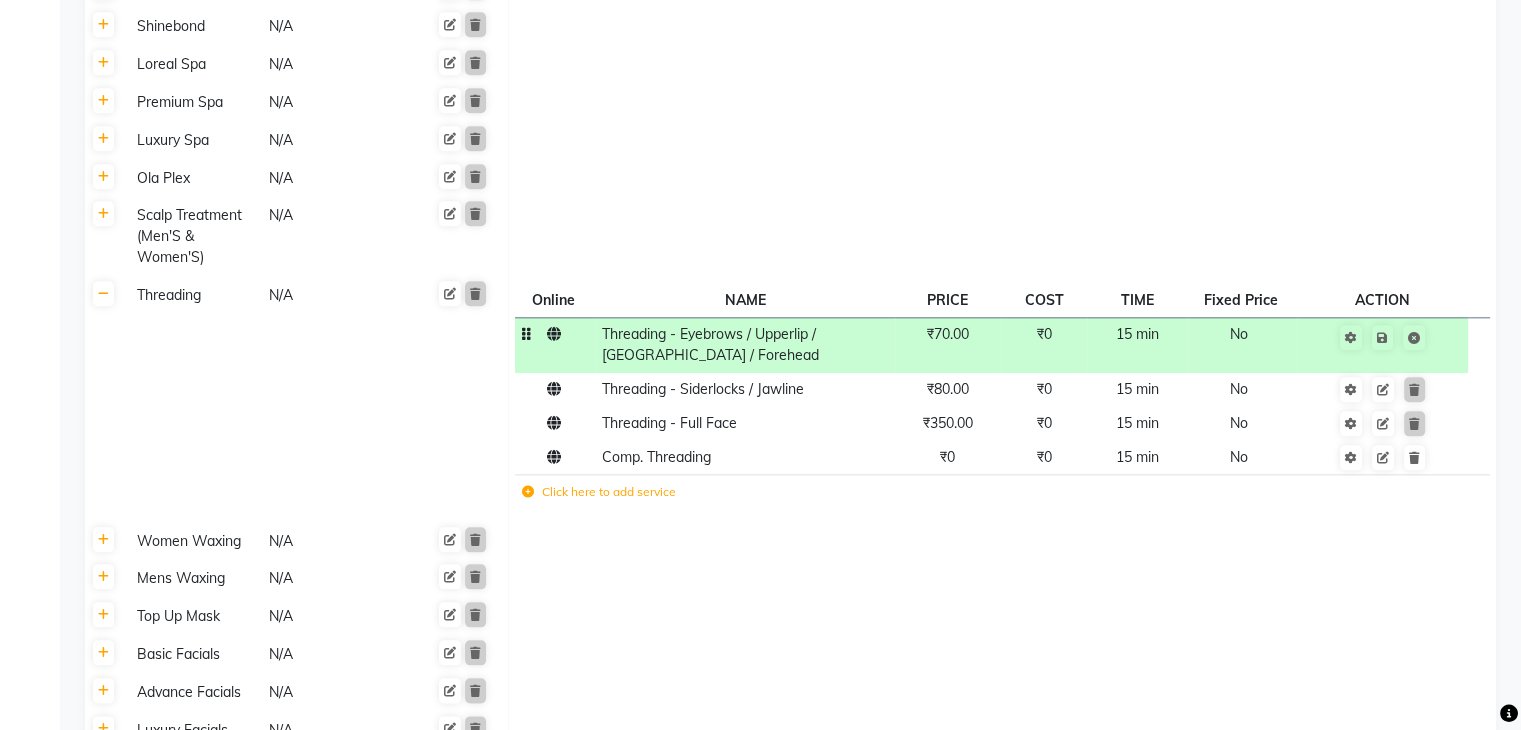 click 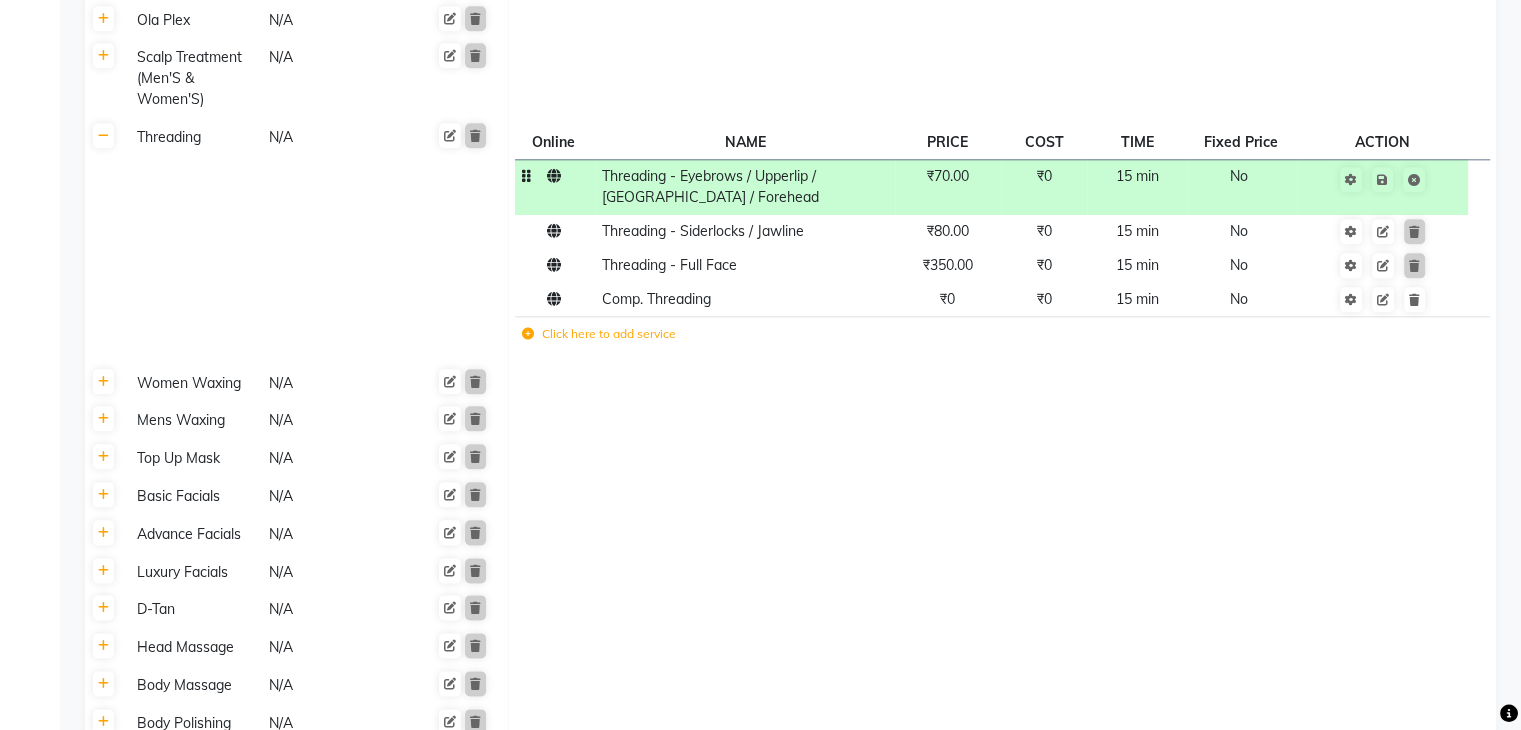 scroll, scrollTop: 2311, scrollLeft: 0, axis: vertical 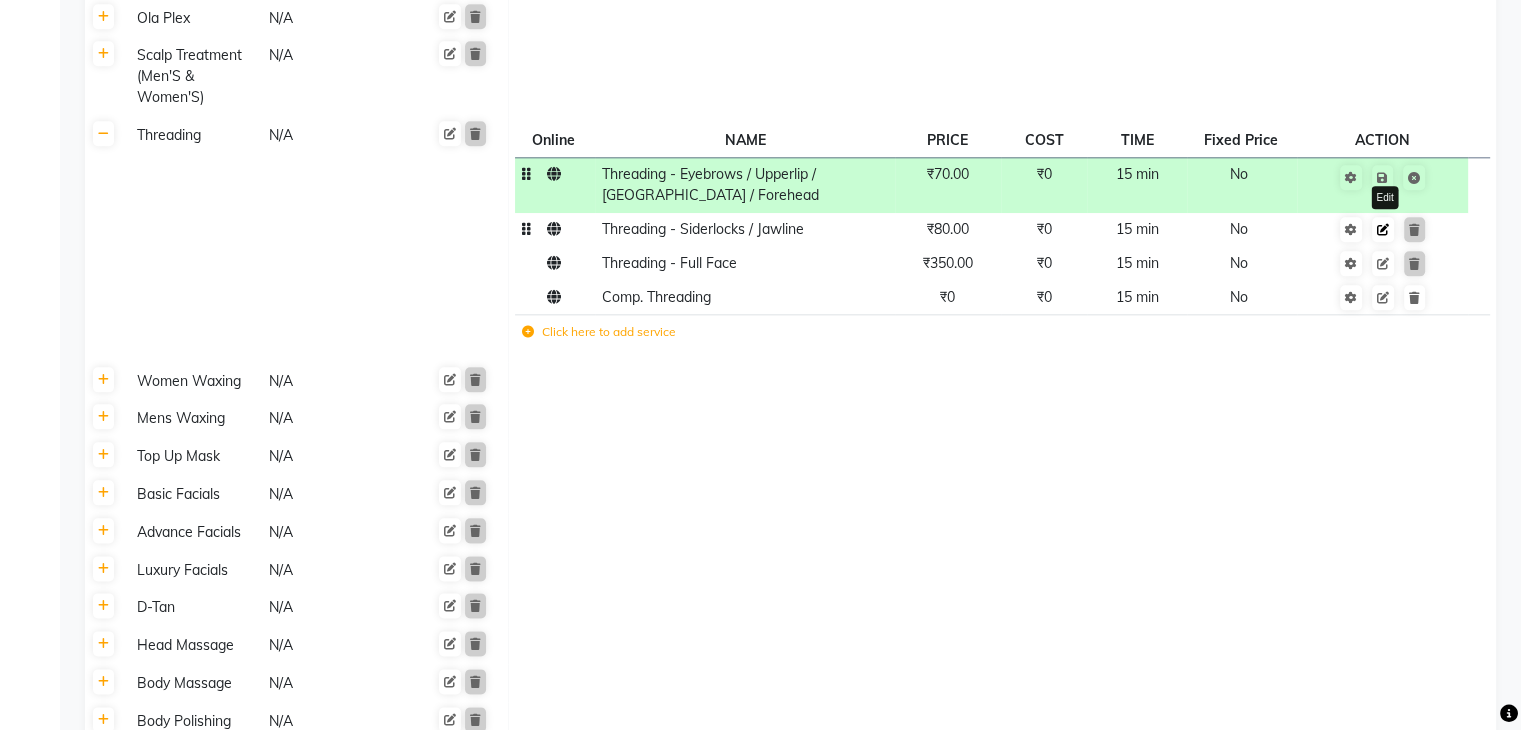 click 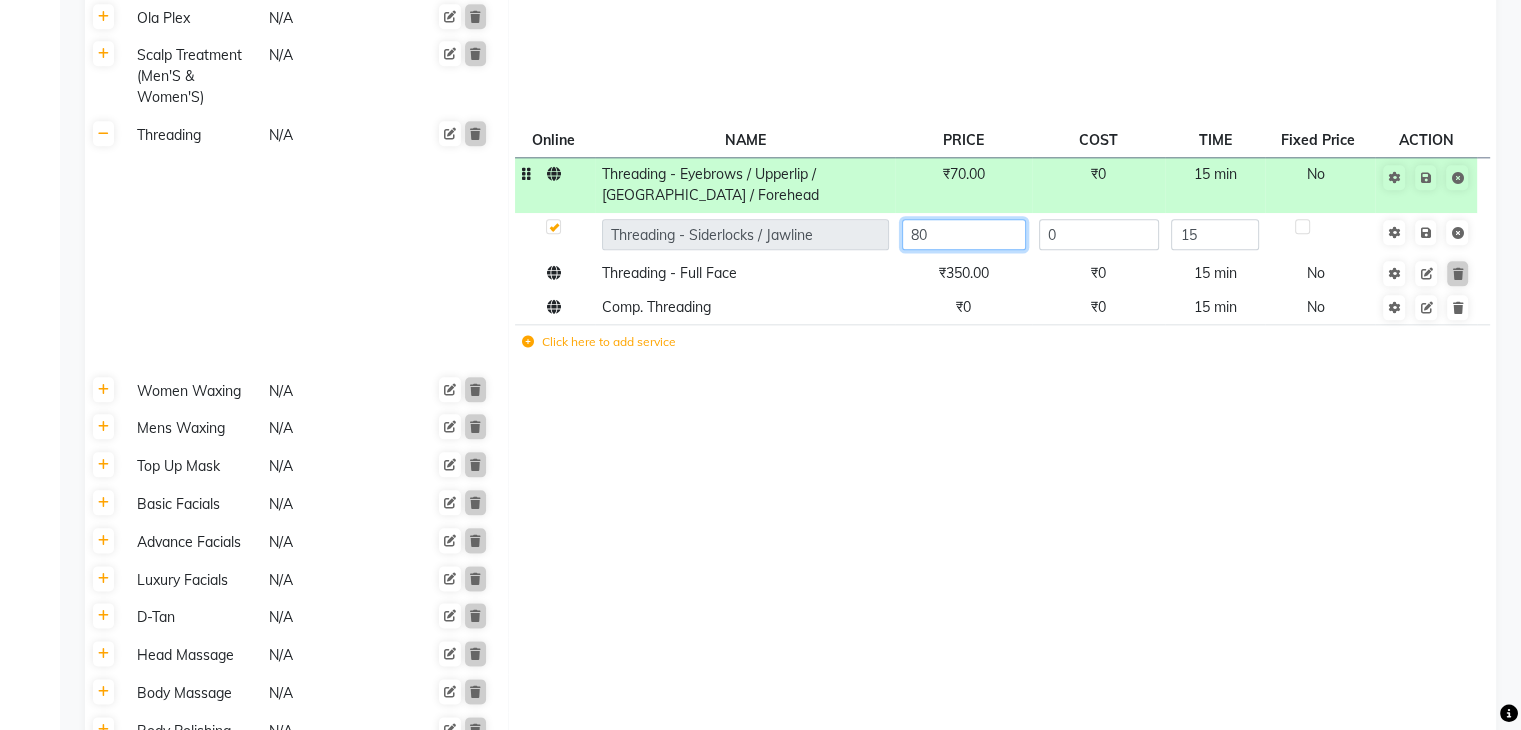 click on "80" 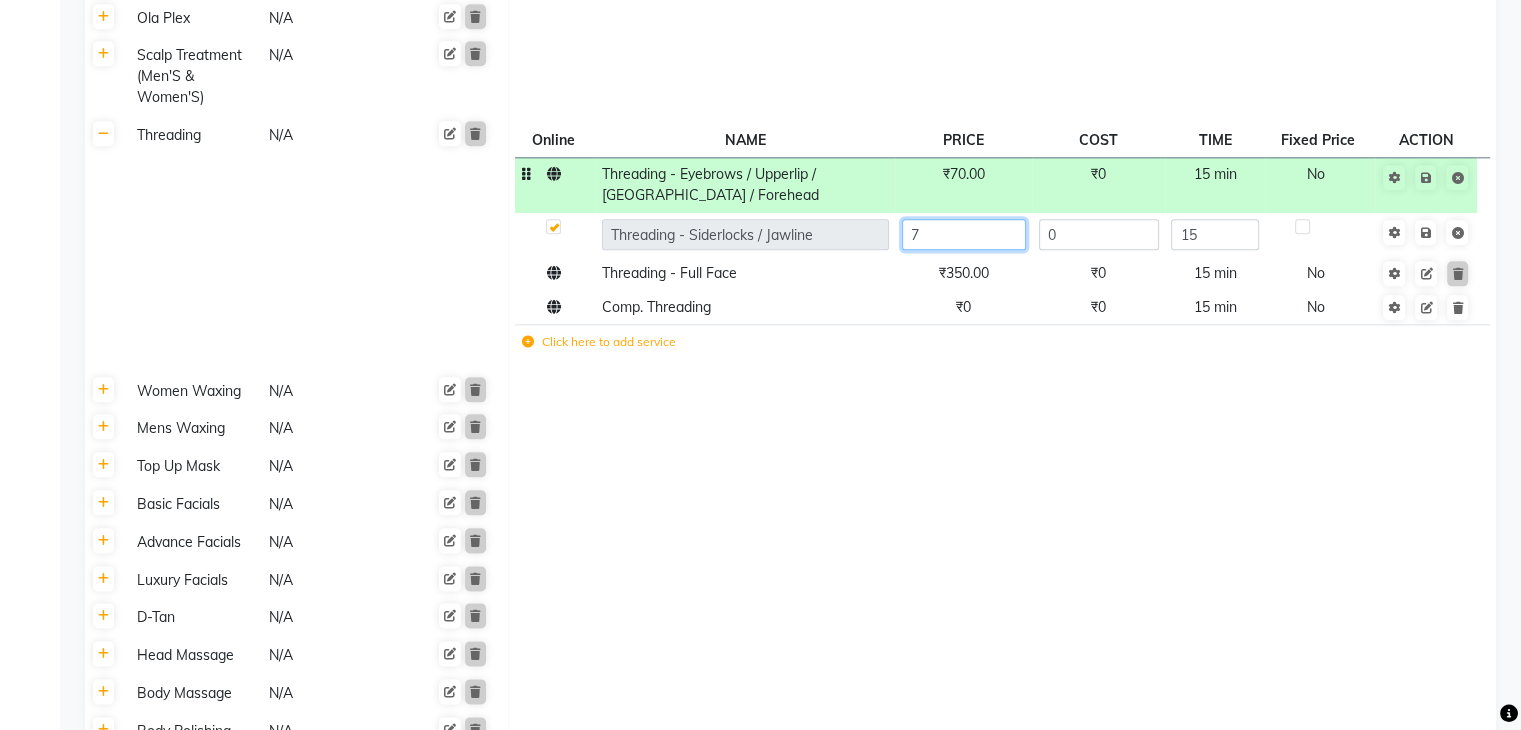 type on "70" 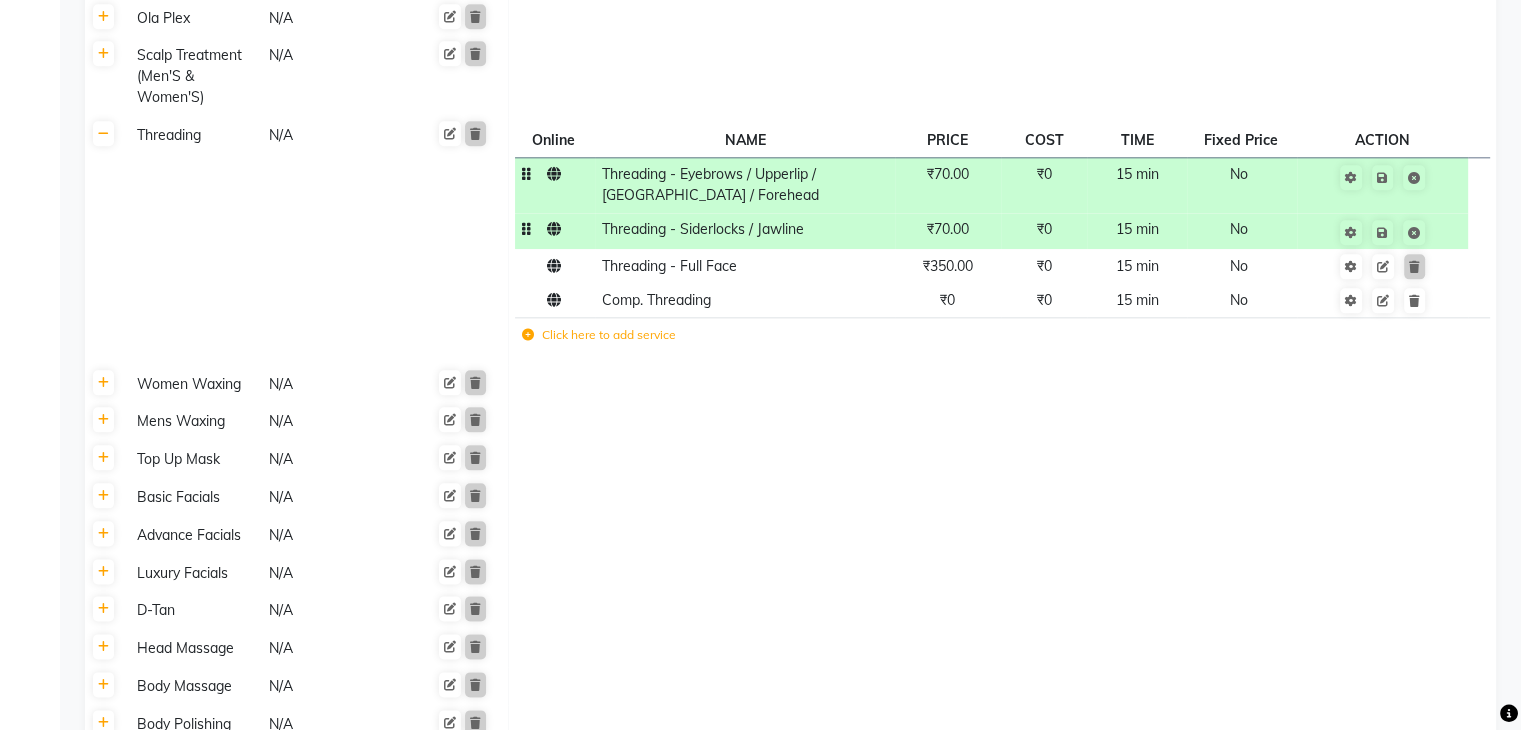 click 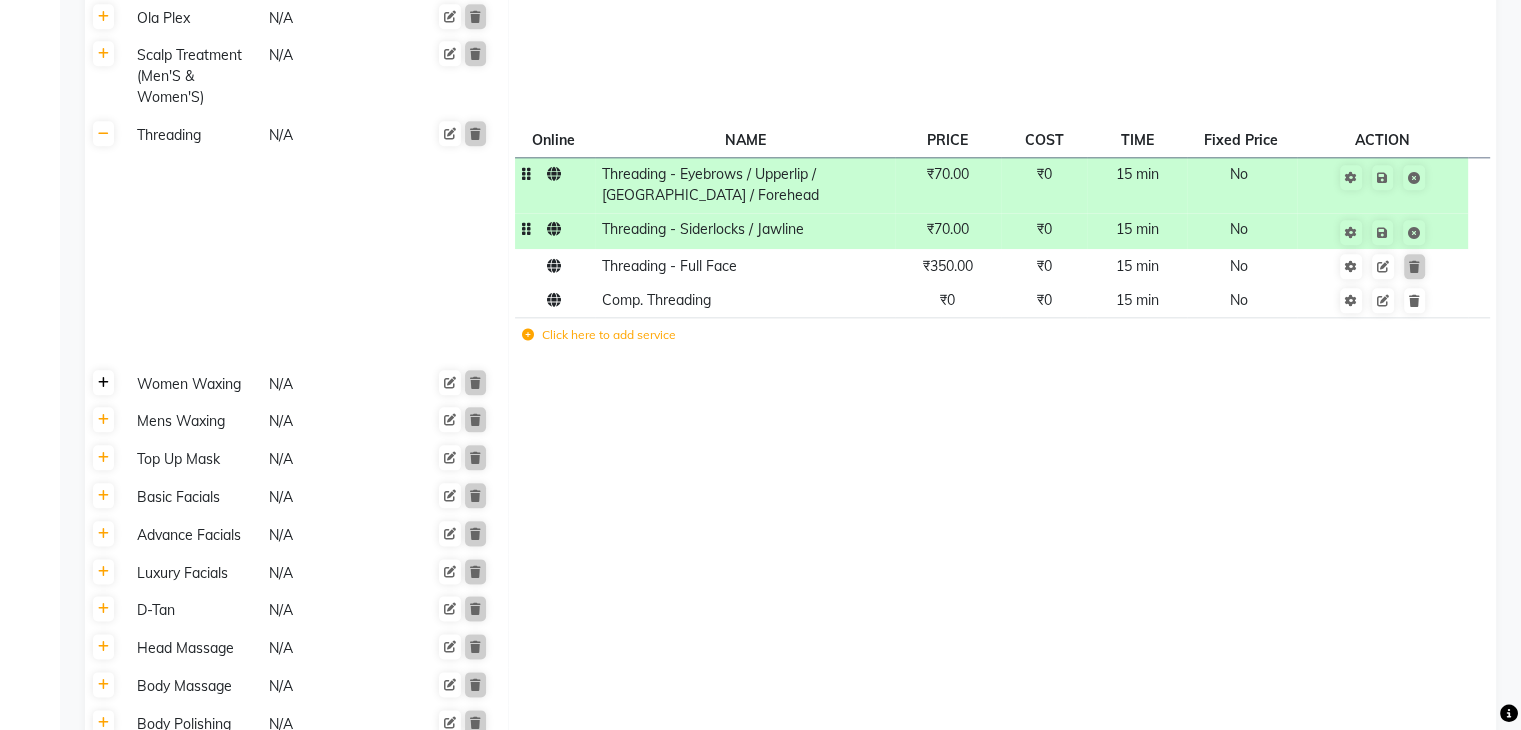 click 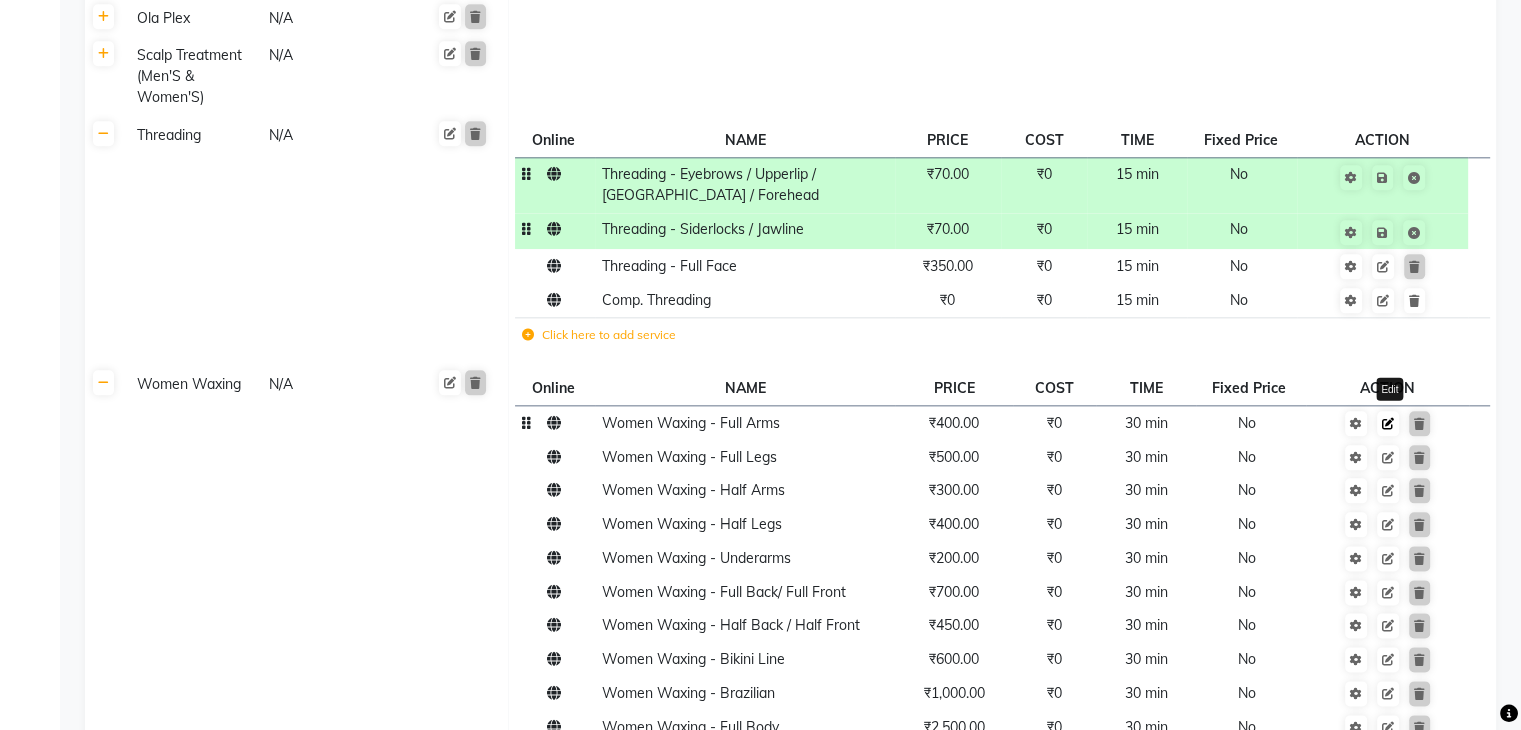 click 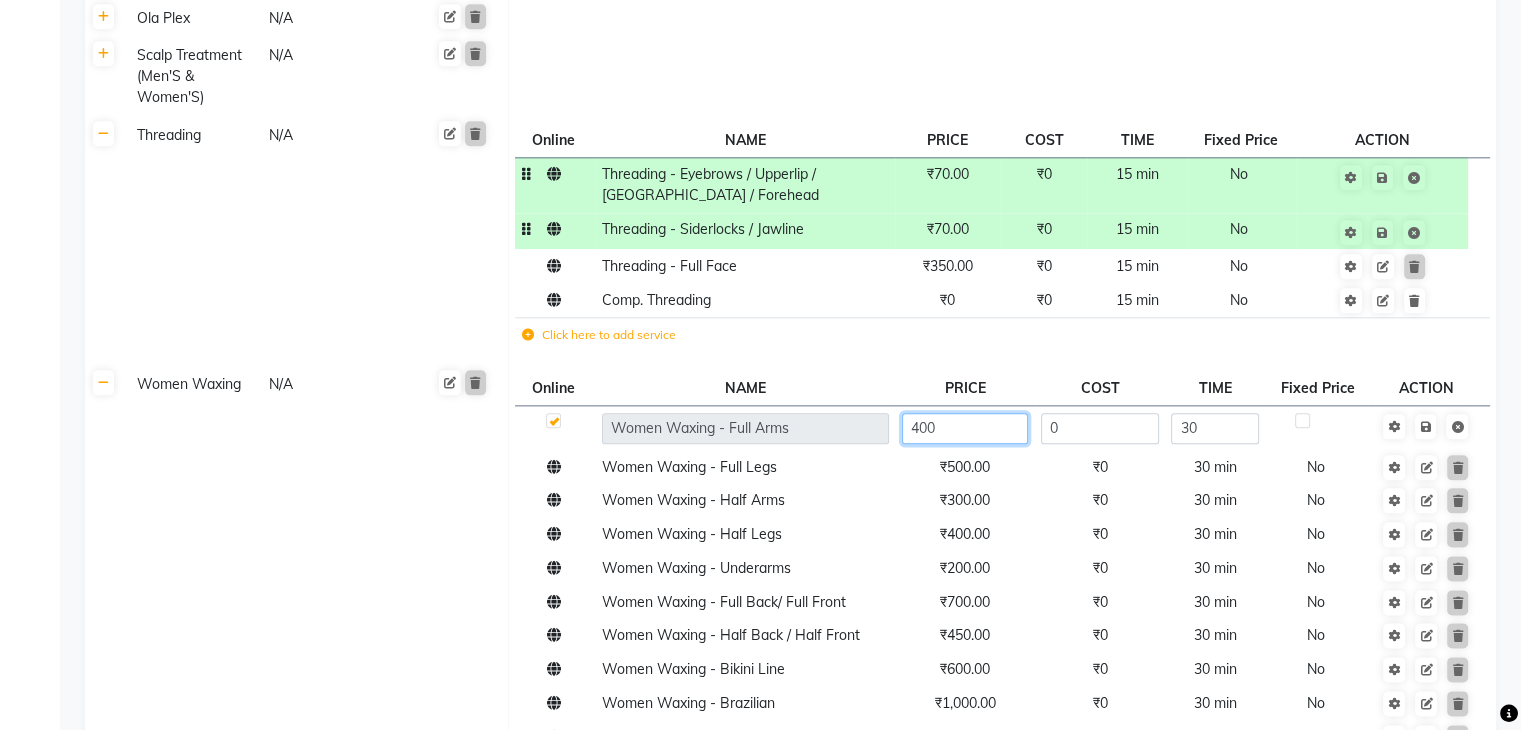 click on "400" 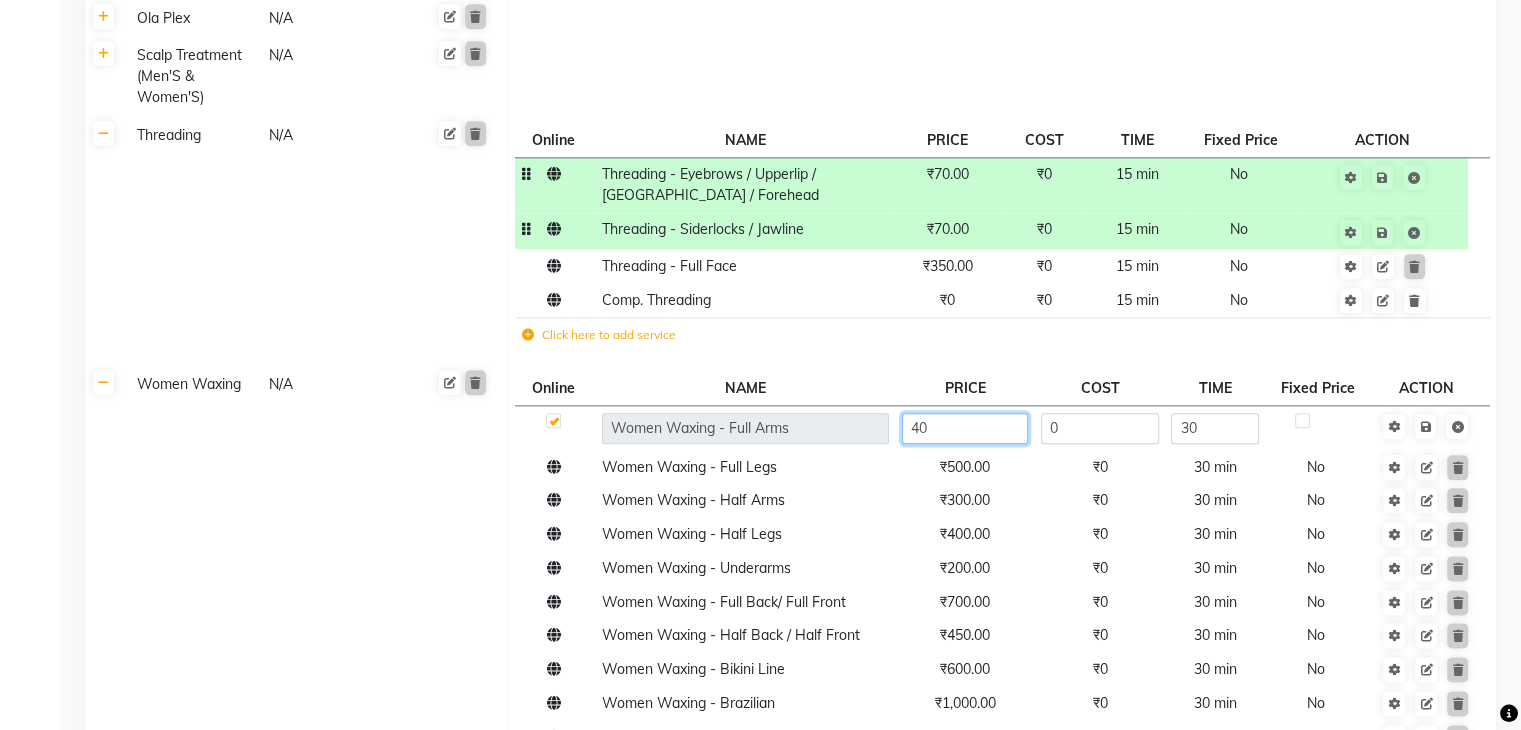 type on "4" 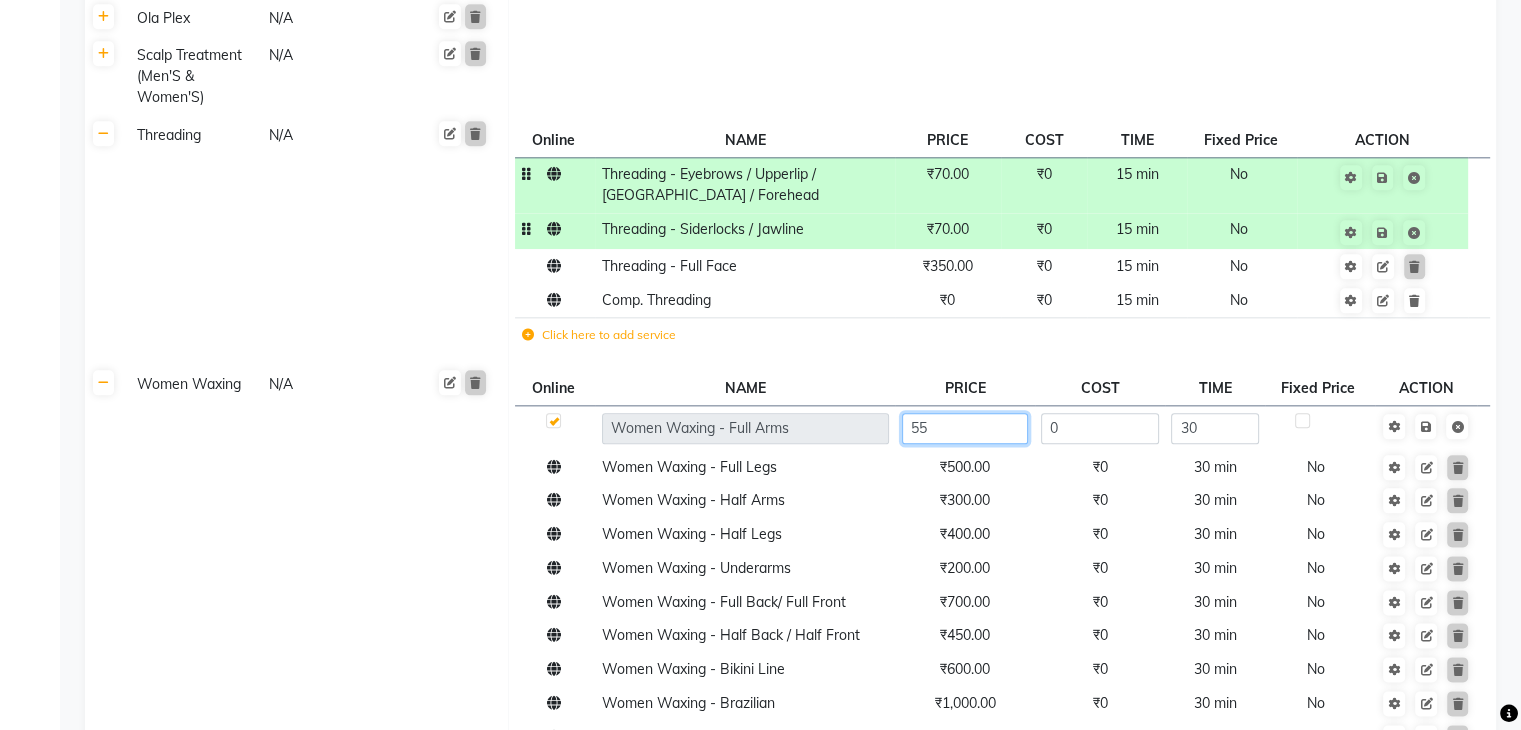 type on "550" 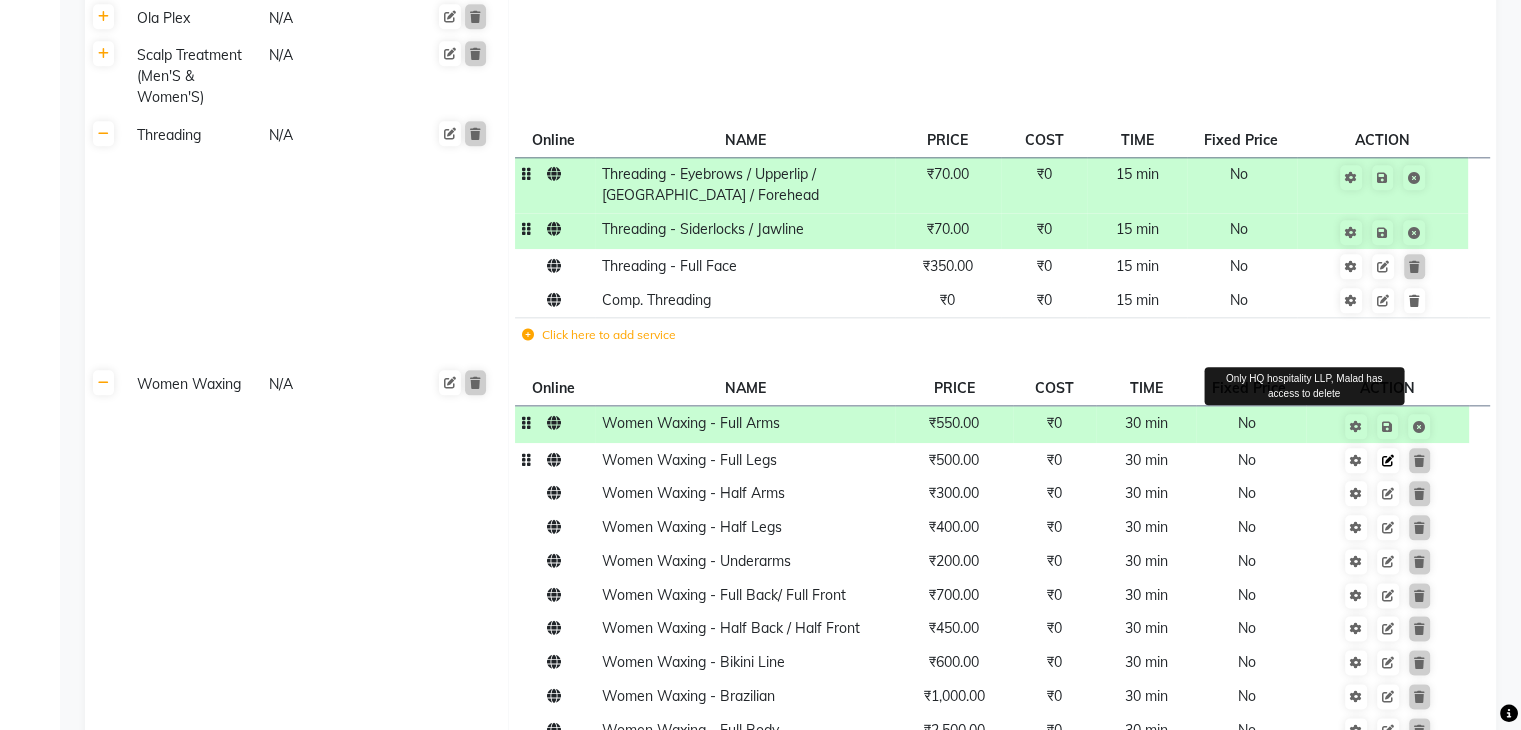 click on "Edit Only HQ hospitality LLP, Malad has access to delete" 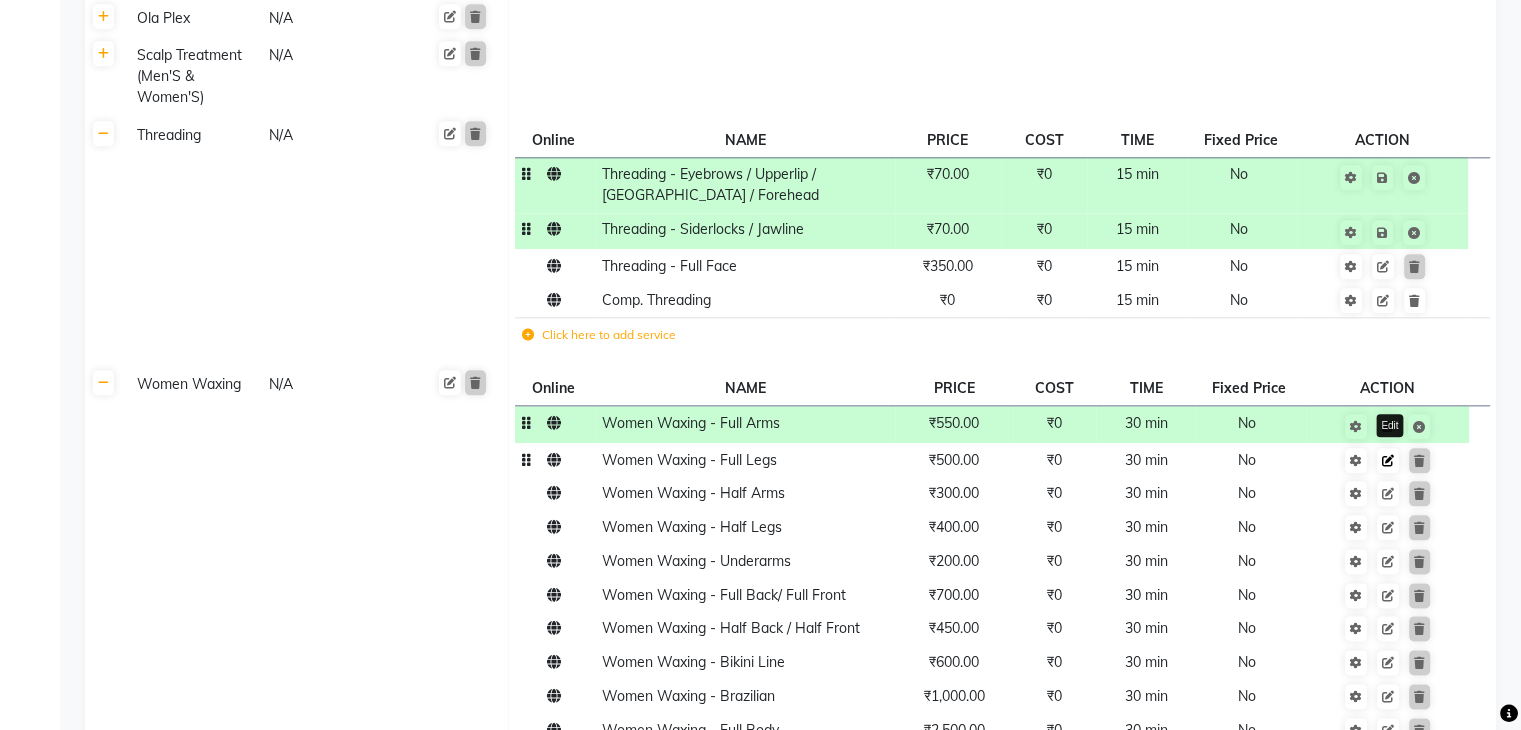 click 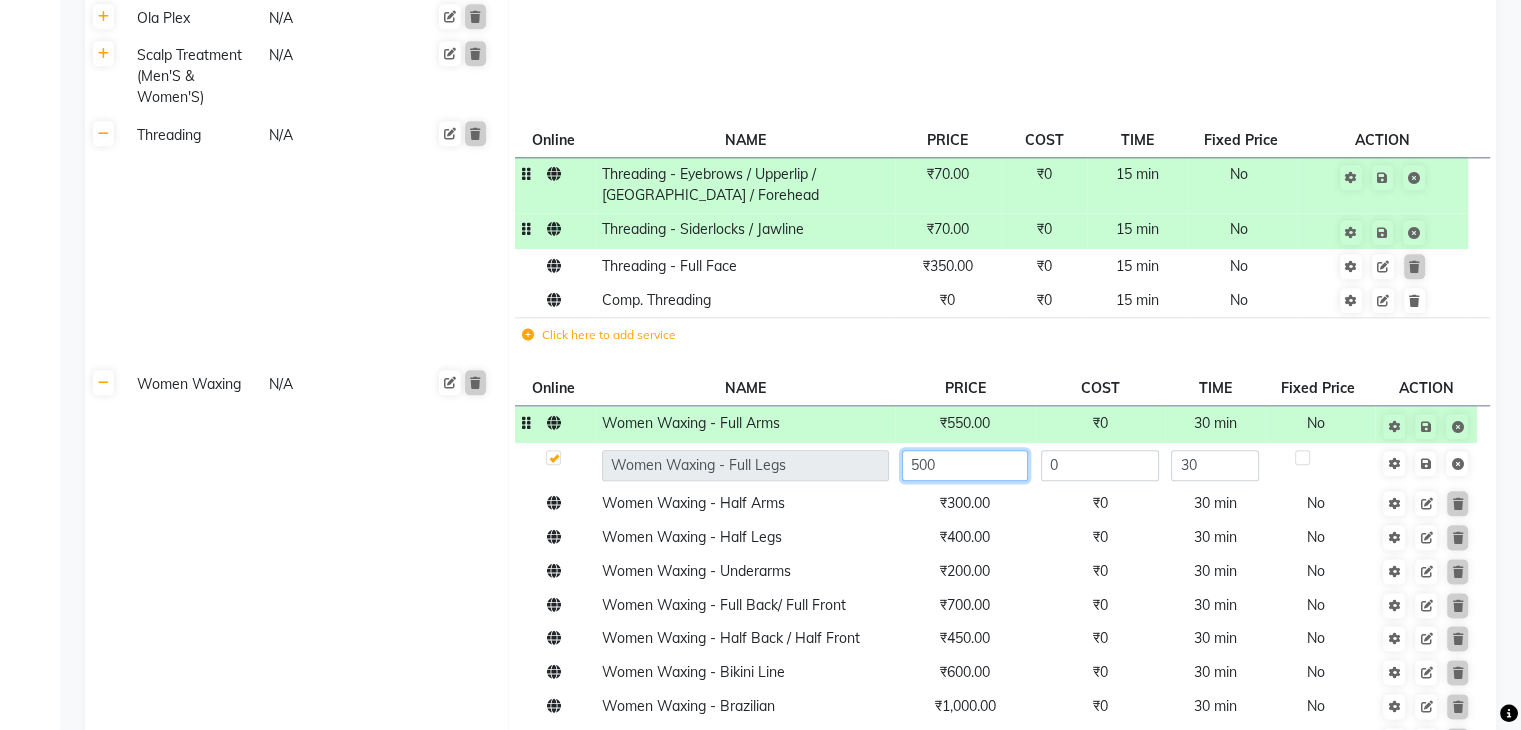 click on "500" 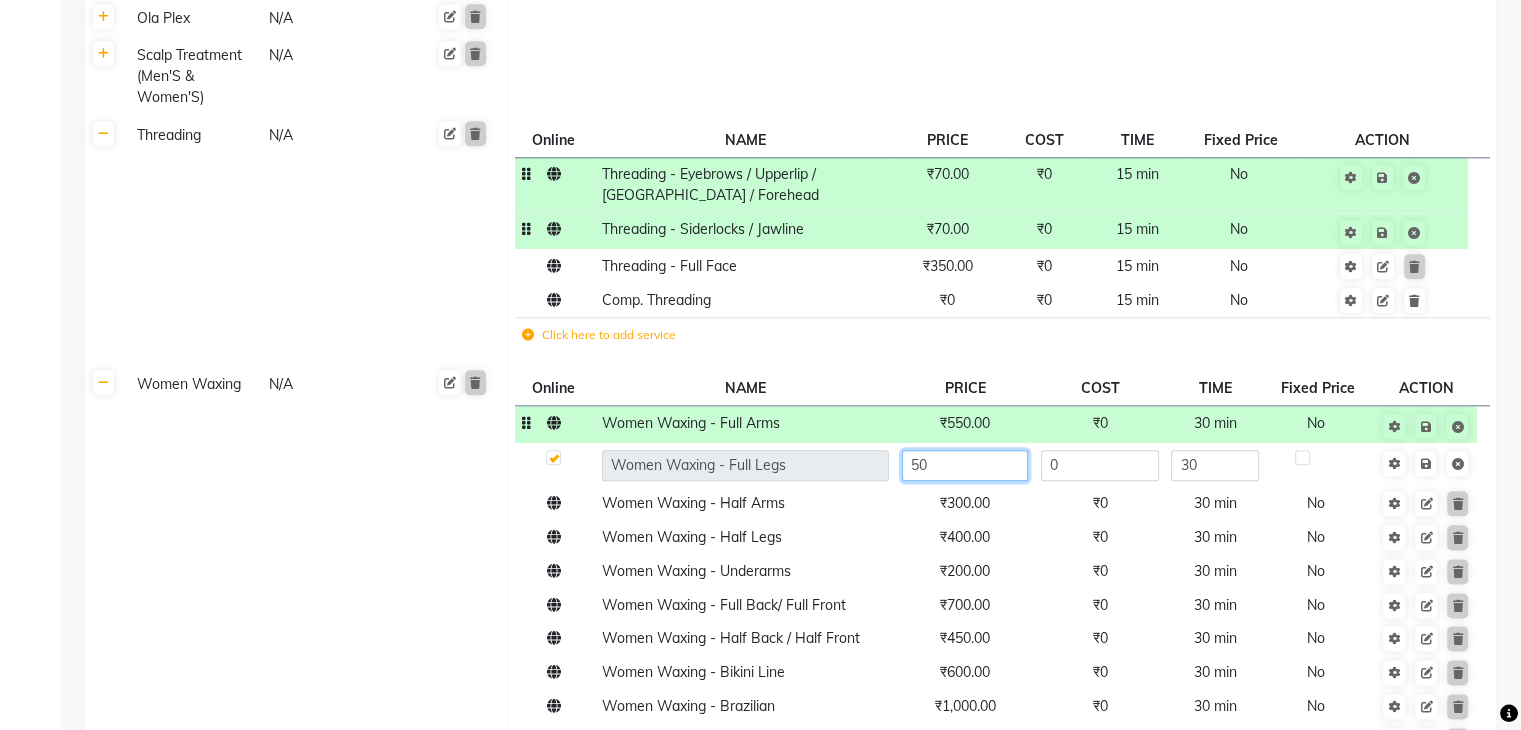 type on "5" 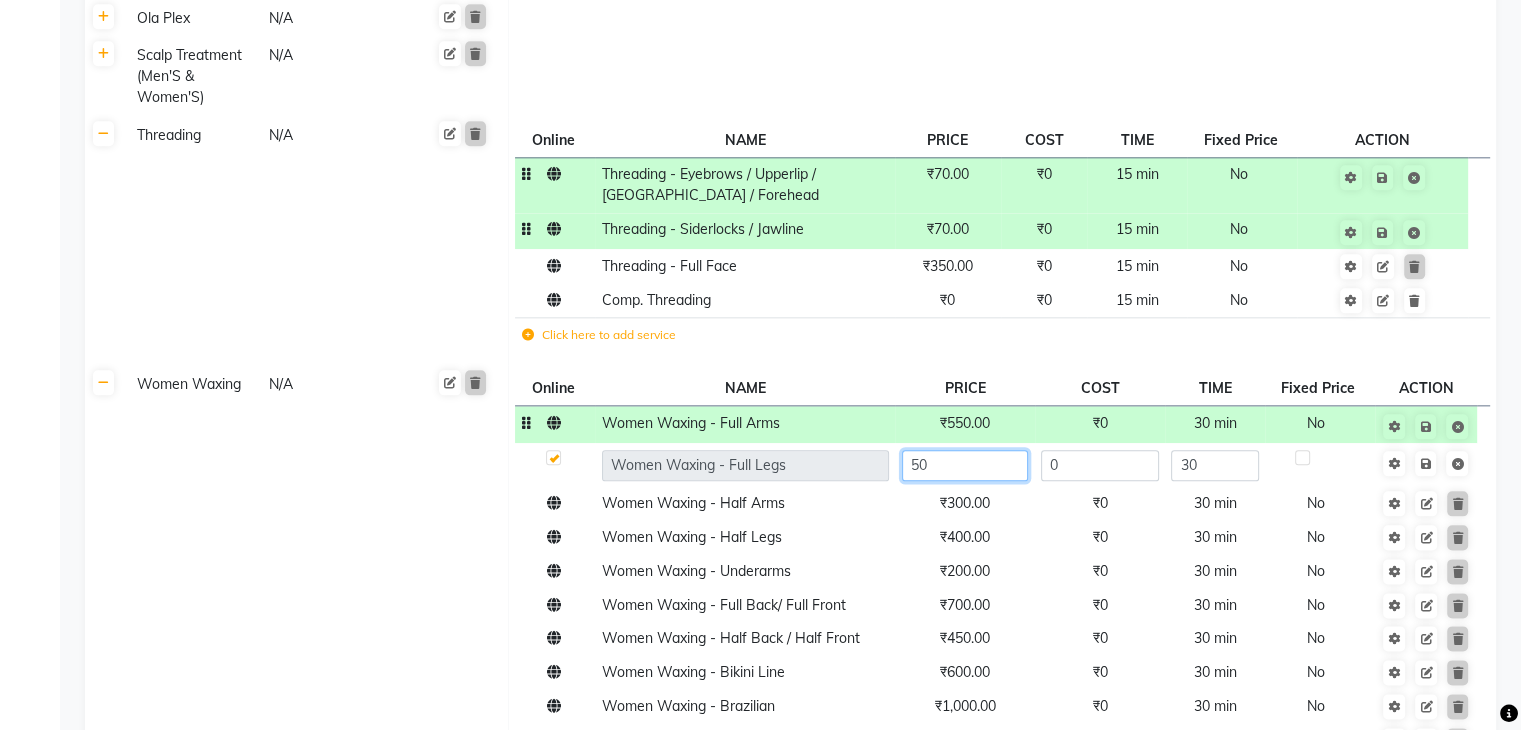 type on "5" 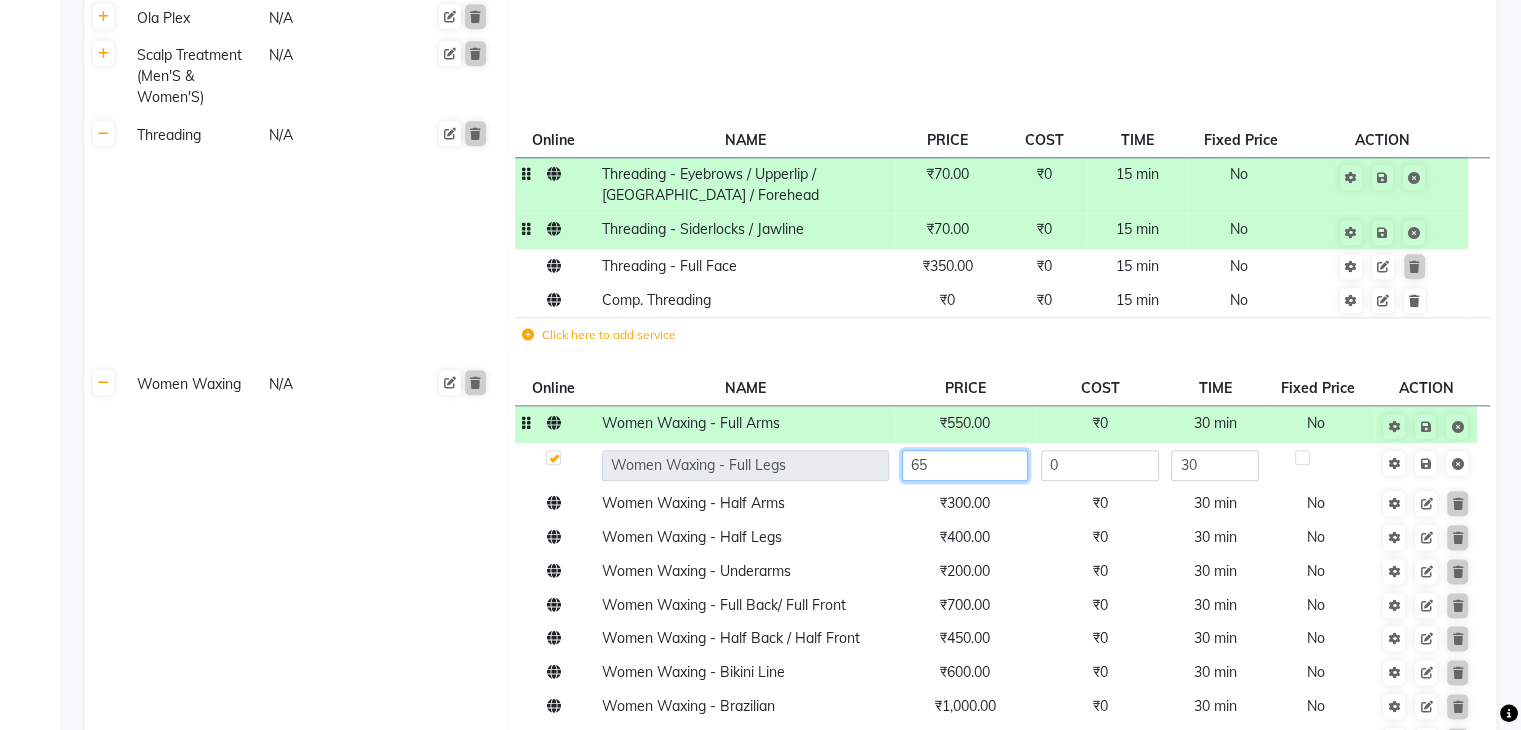 type on "650" 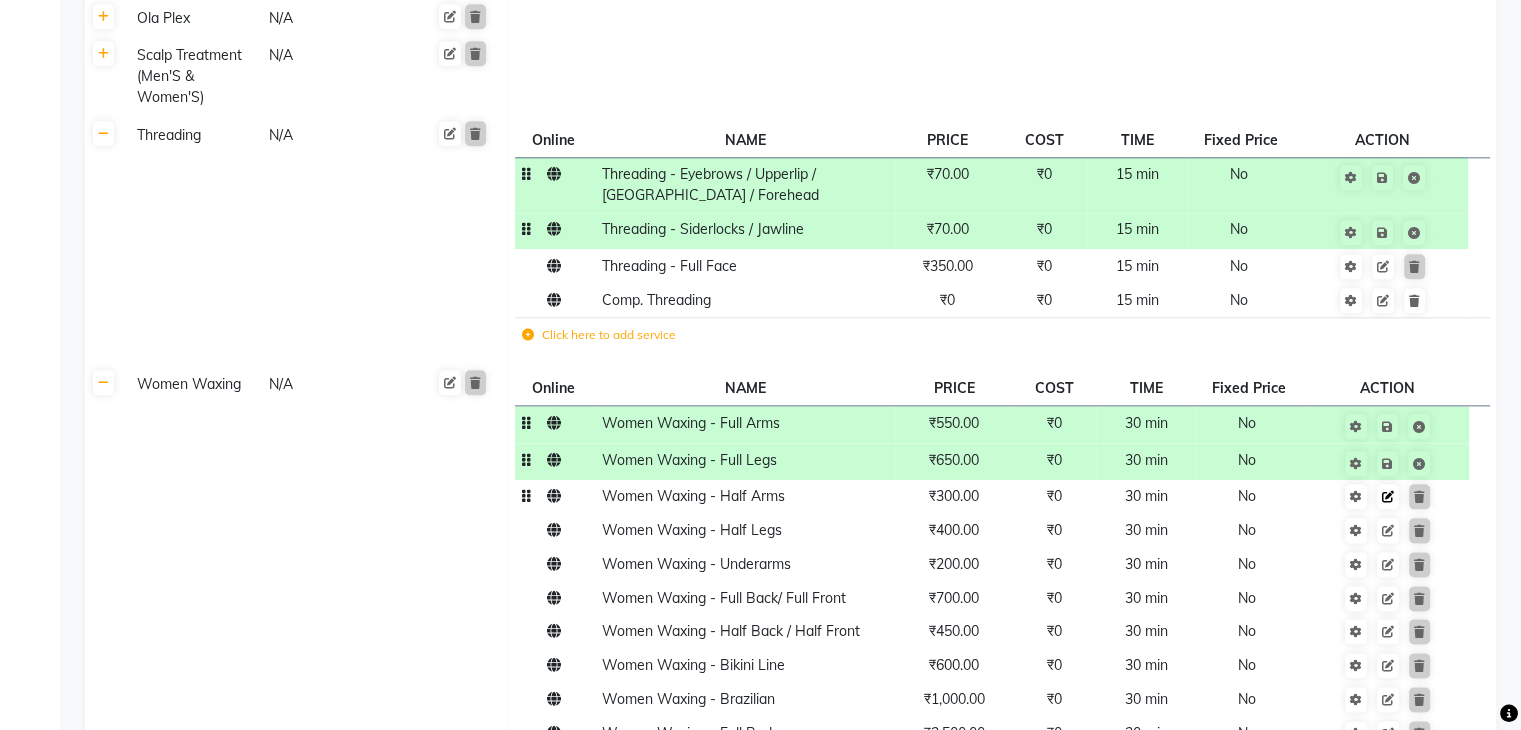 click on "Edit" 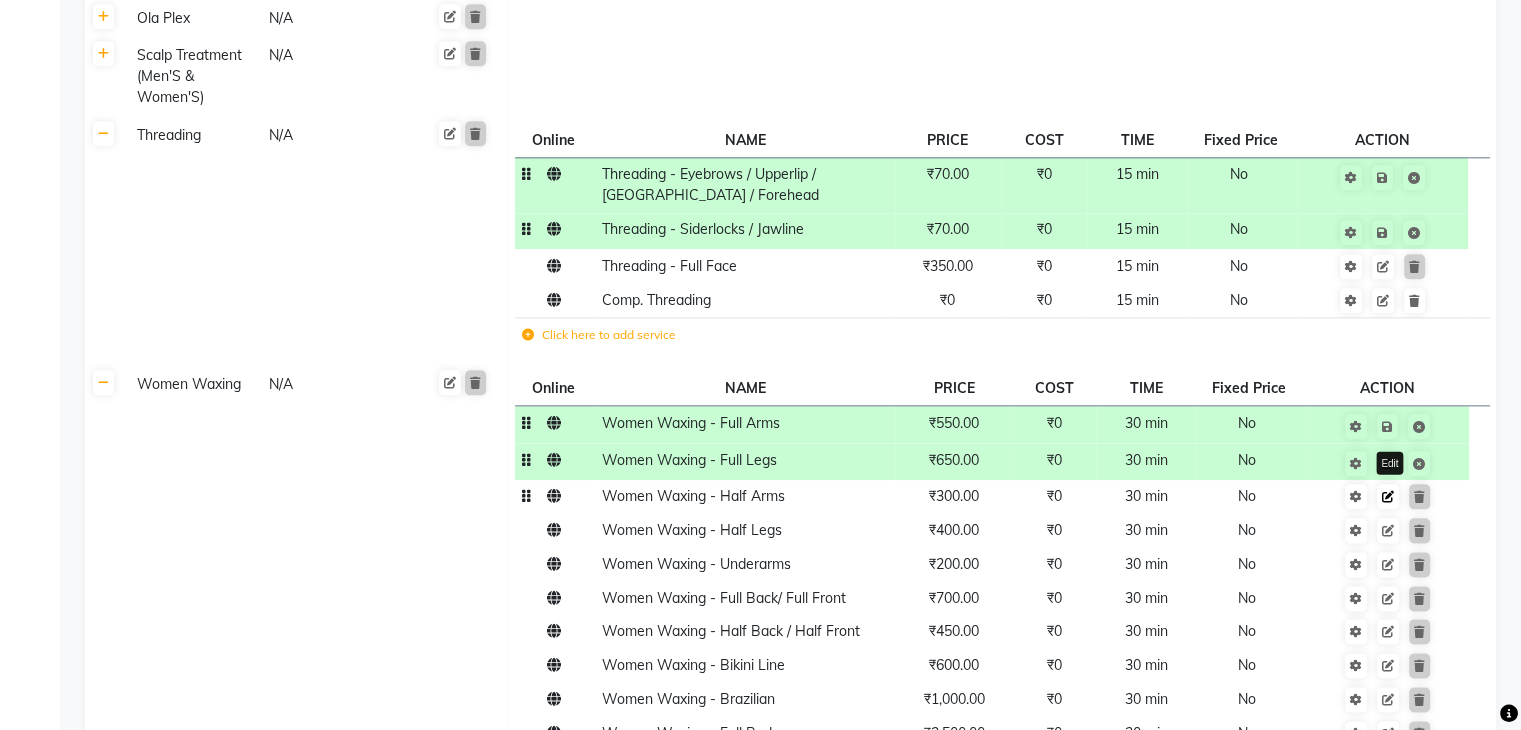 click 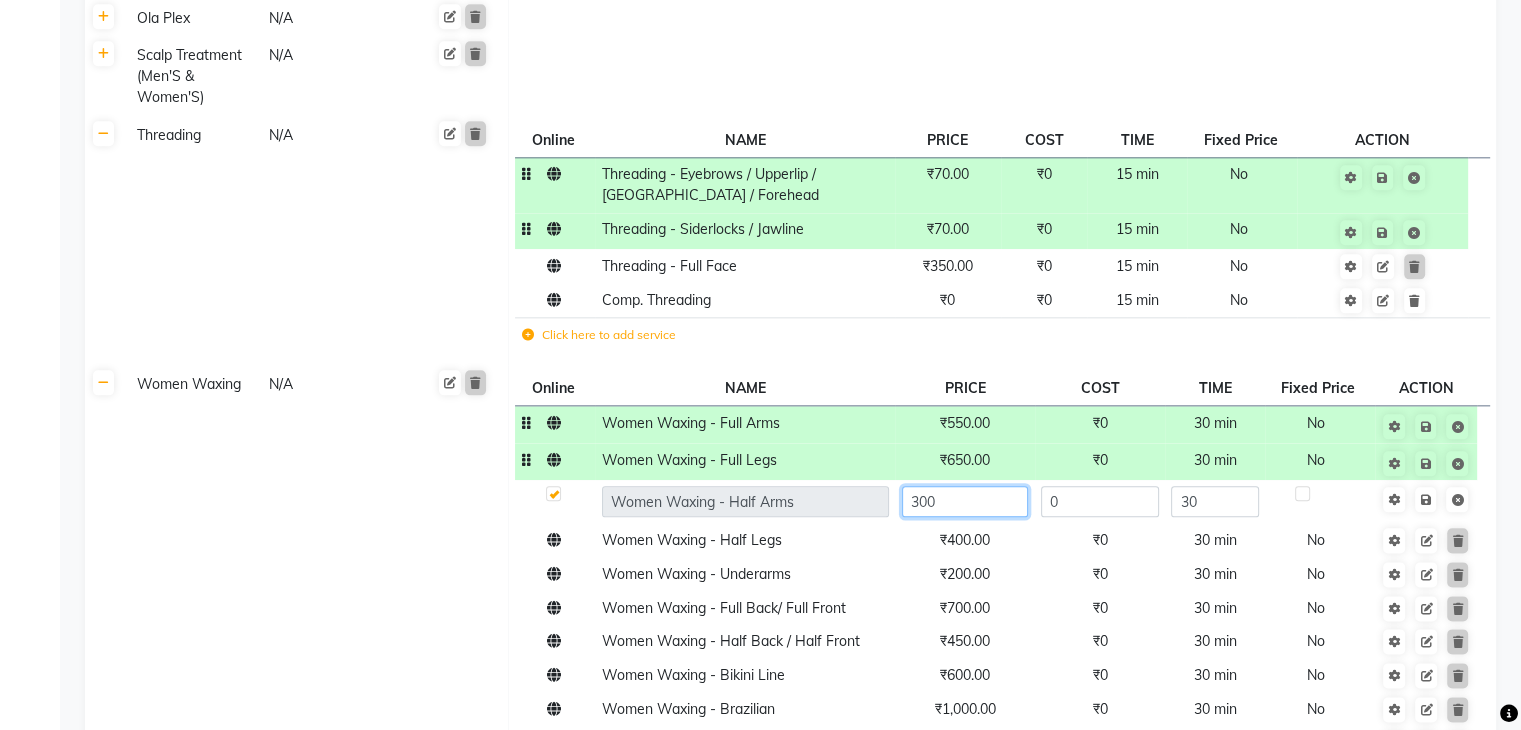click on "300" 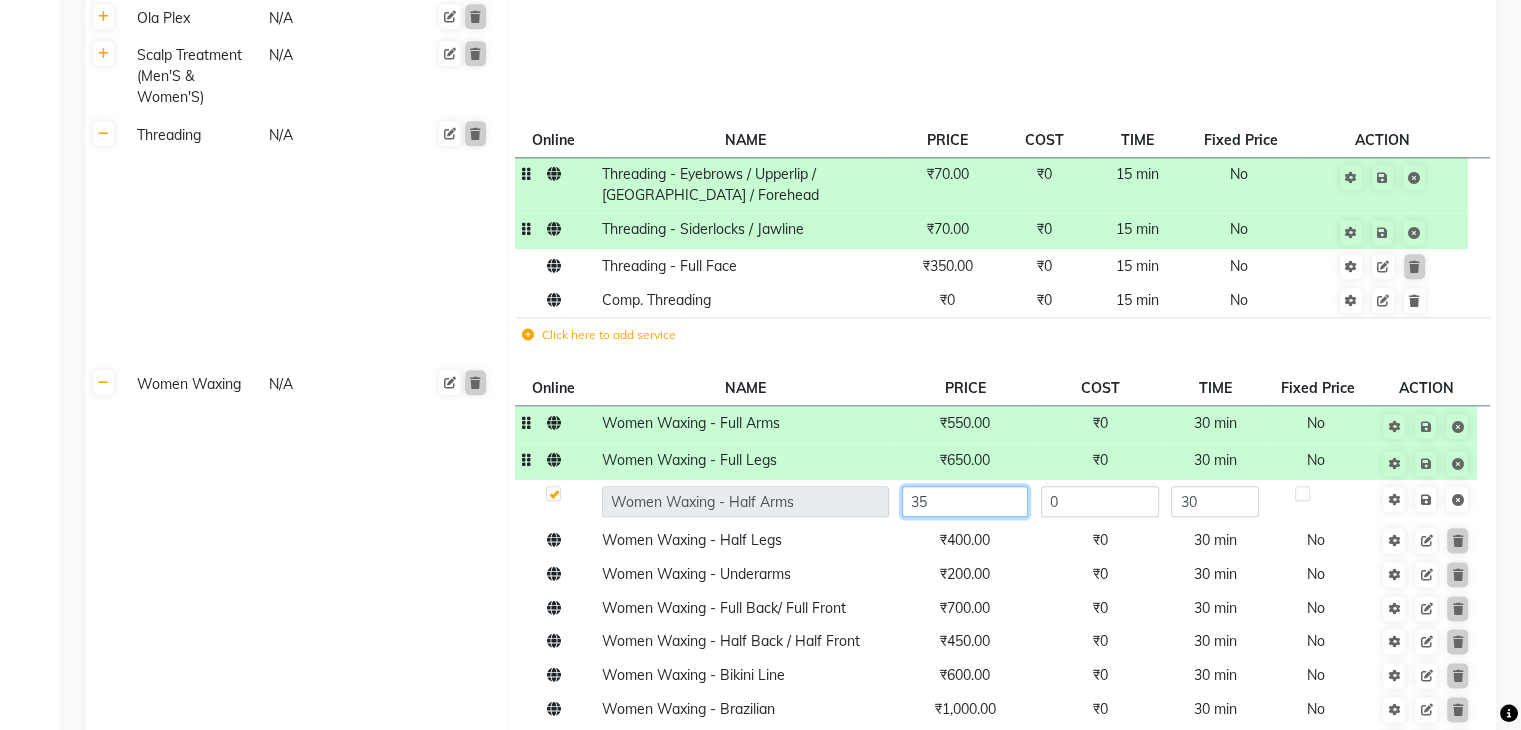 type on "350" 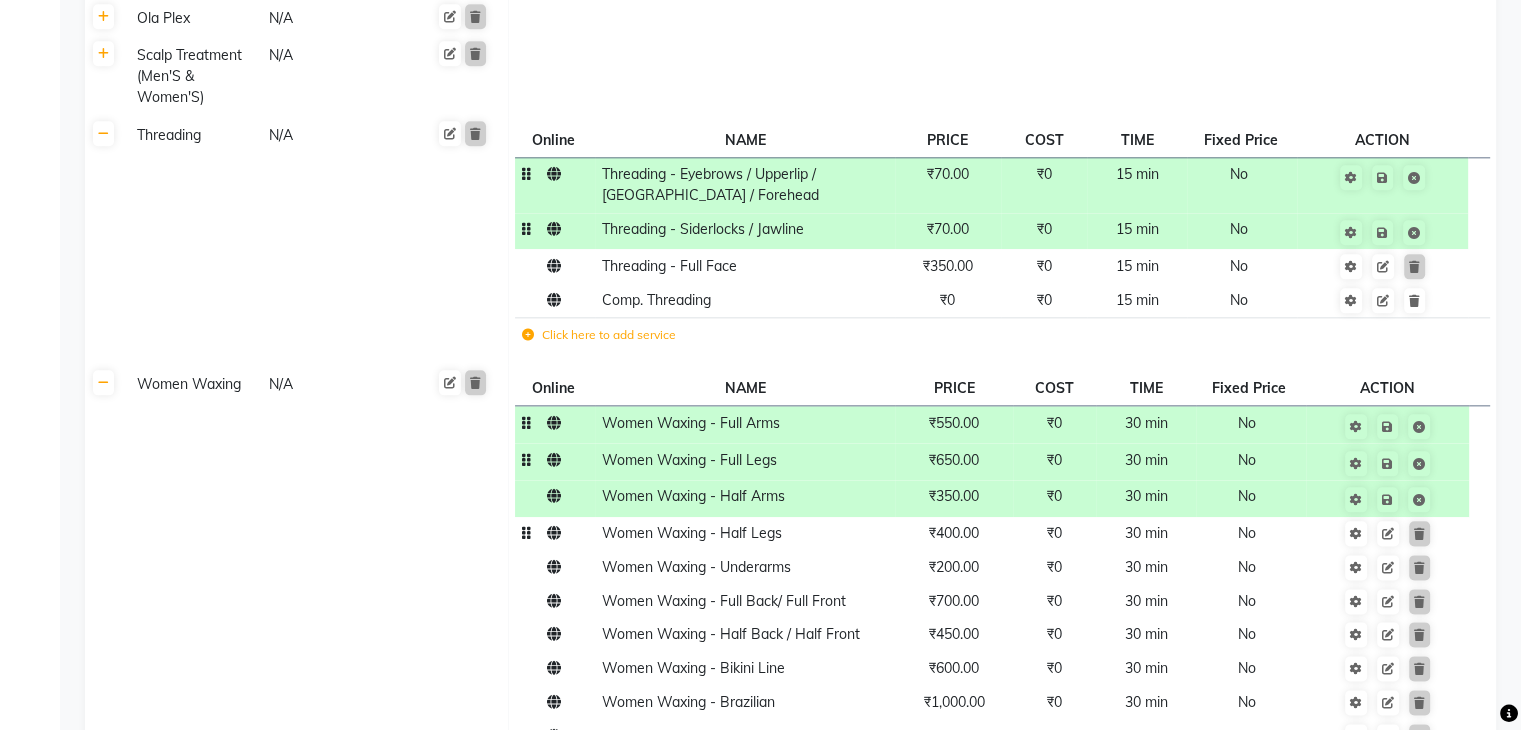 click on "₹400.00" 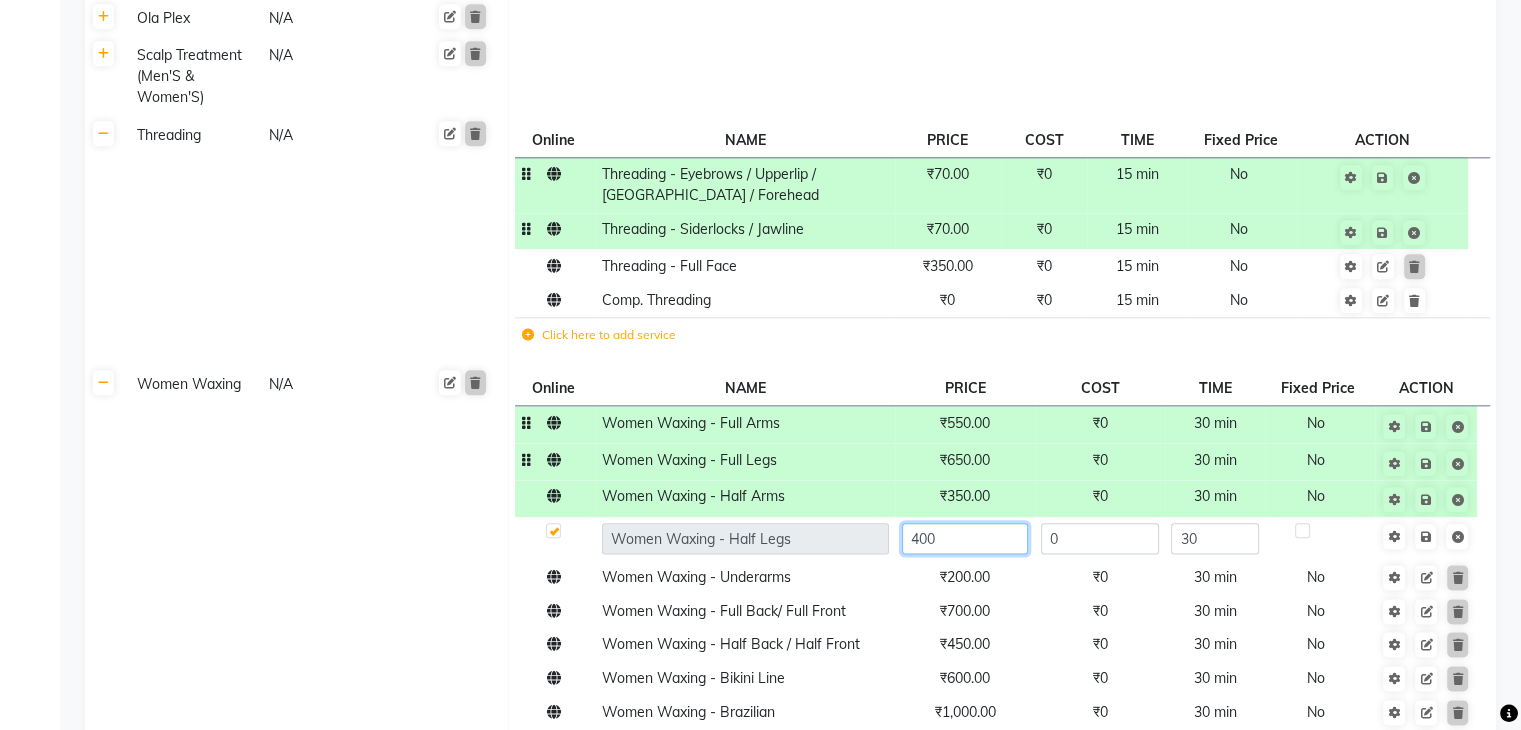 click on "400" 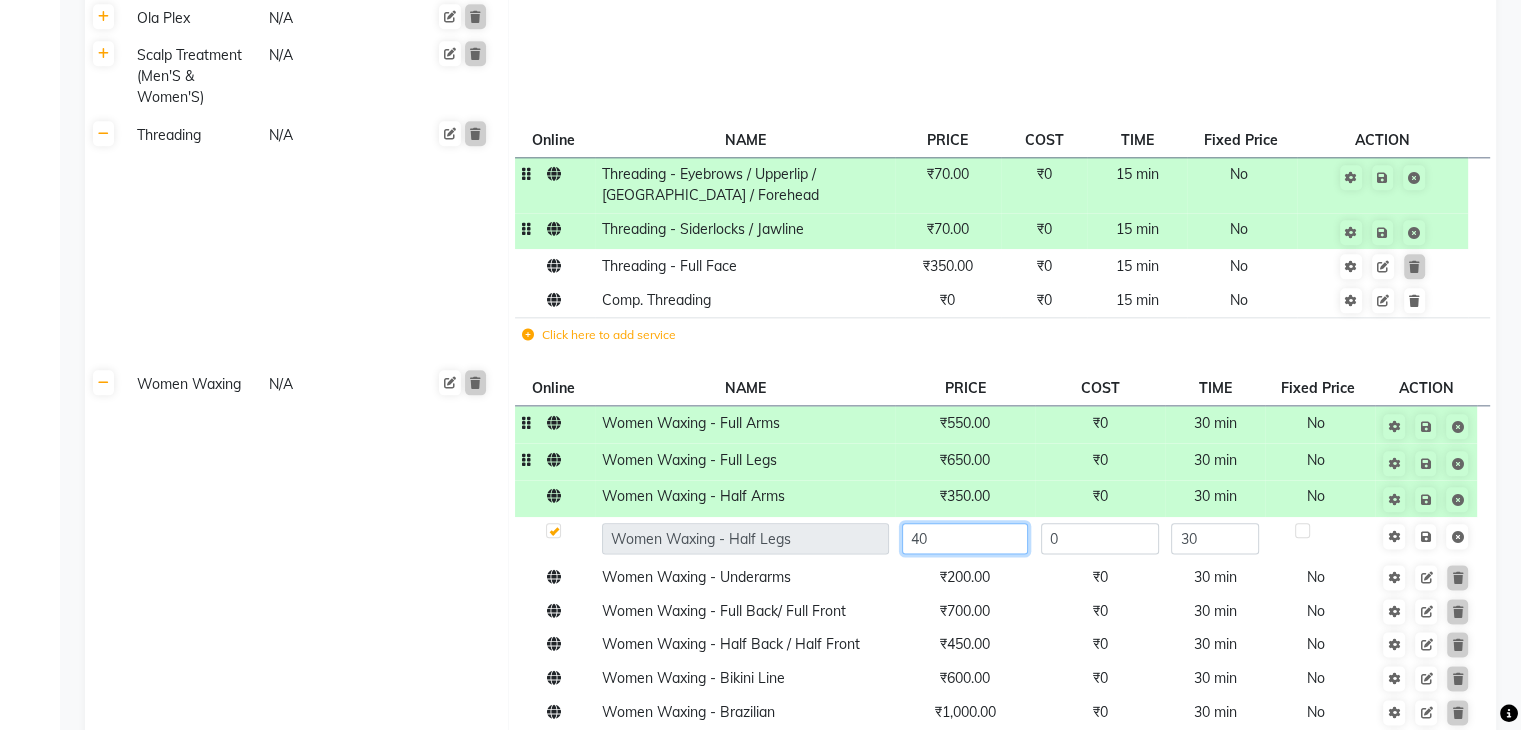 type on "4" 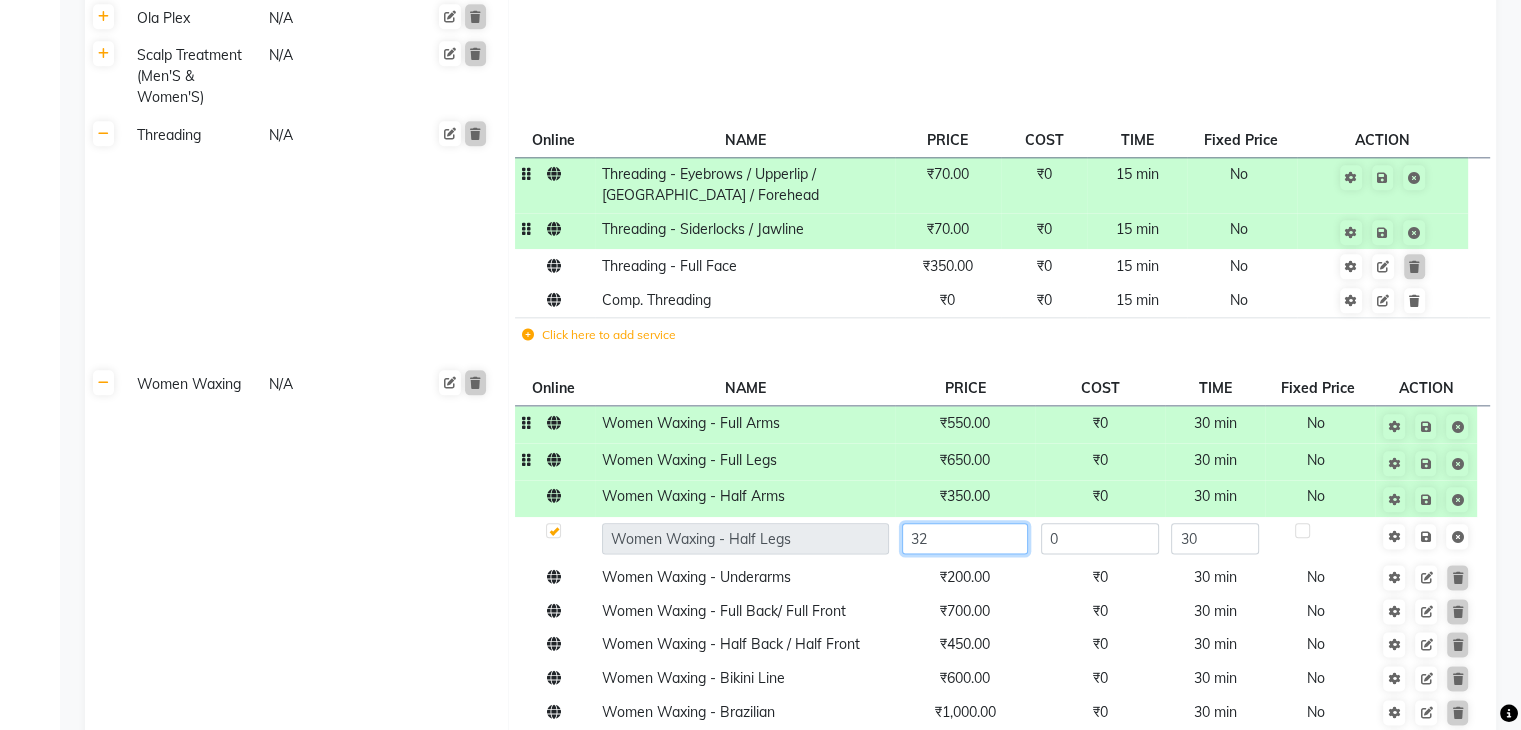 type on "325" 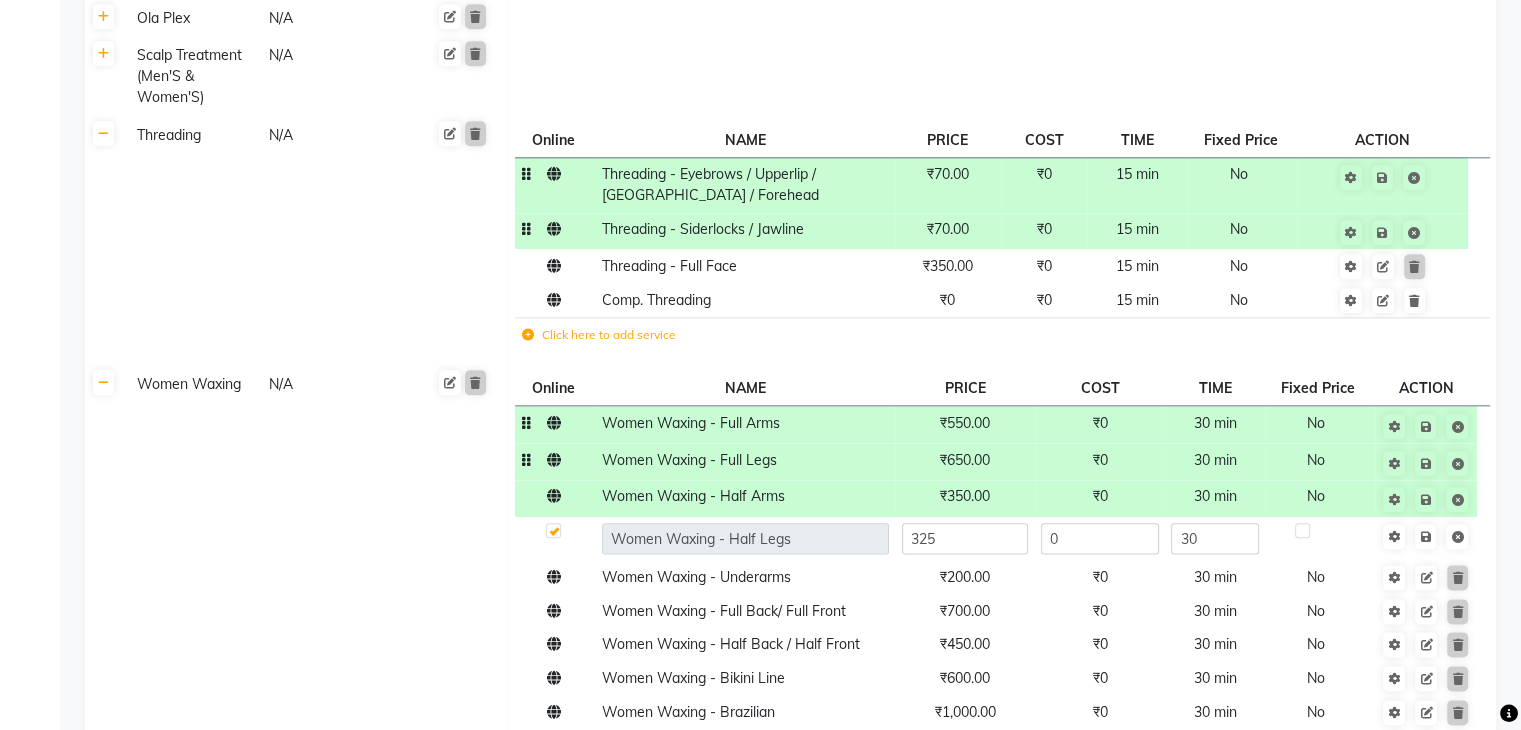 click on "Women Waxing N/A" 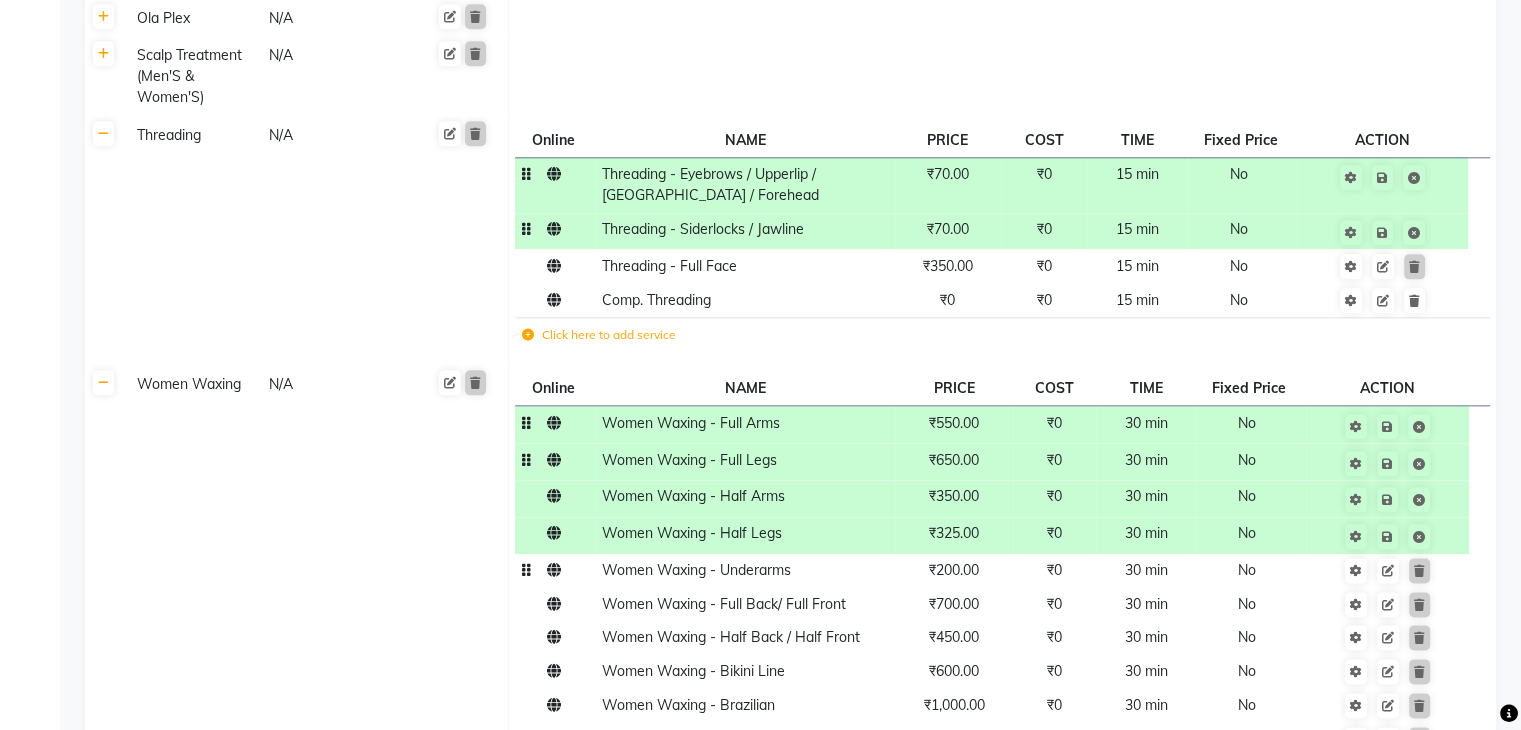click on "₹200.00" 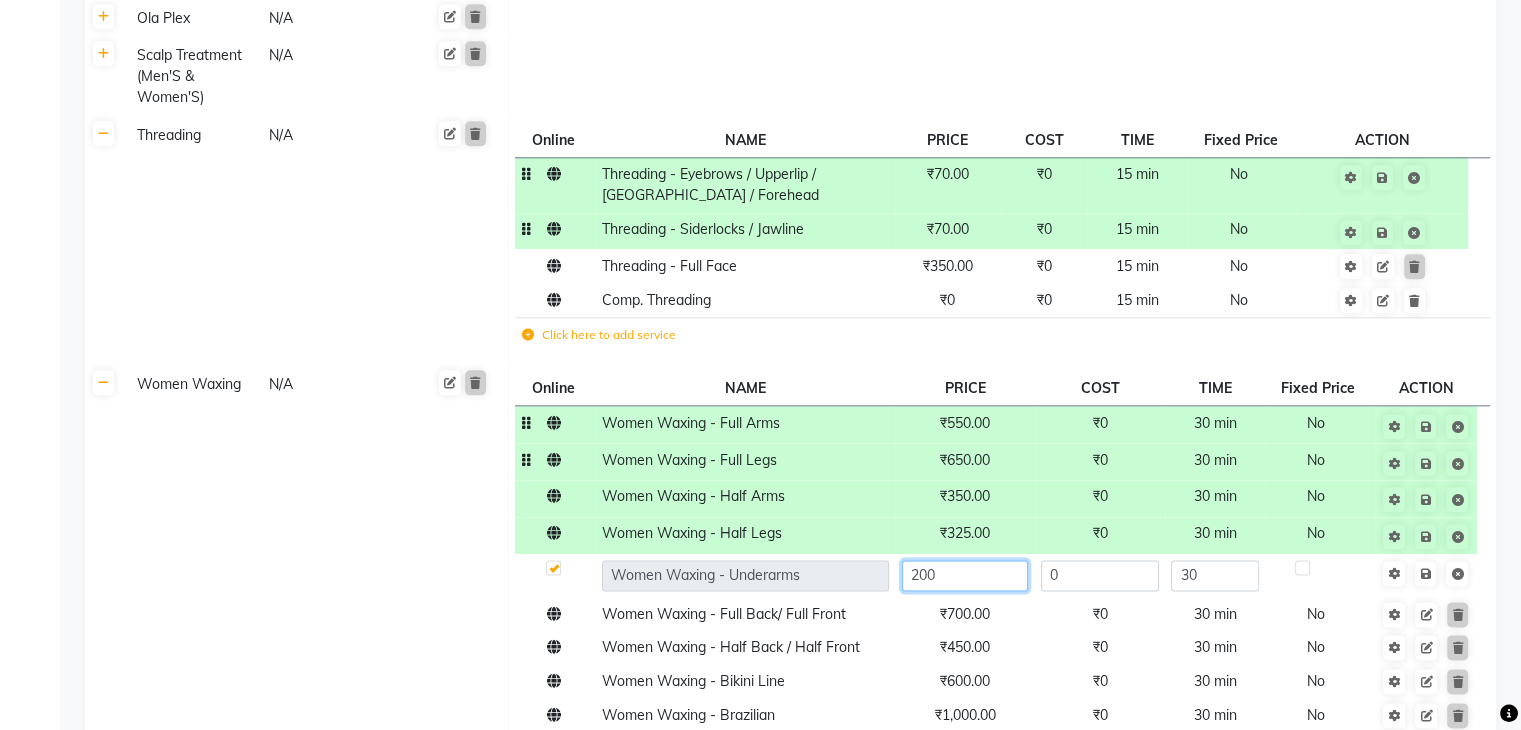 click on "200" 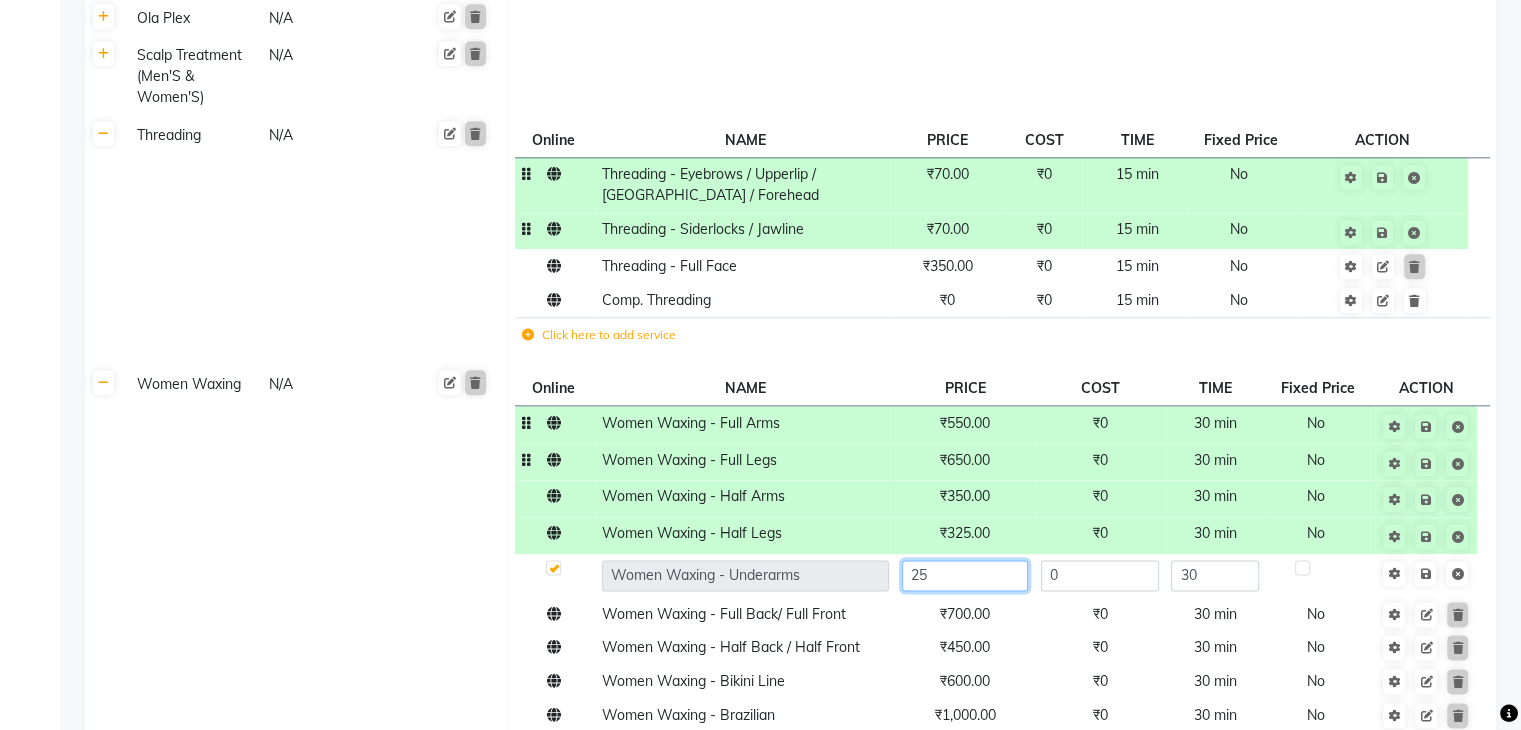 type on "250" 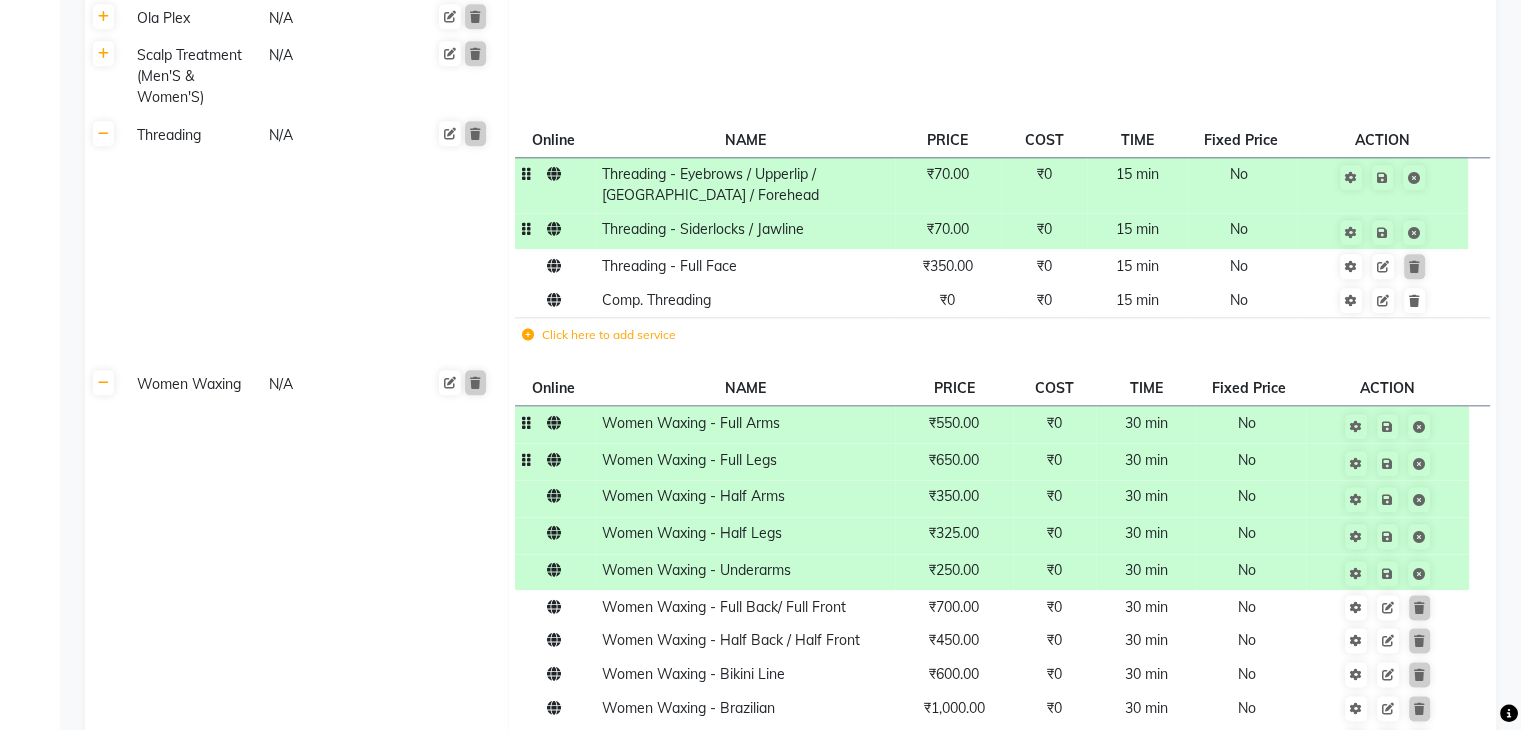 click on "Women Waxing N/A" 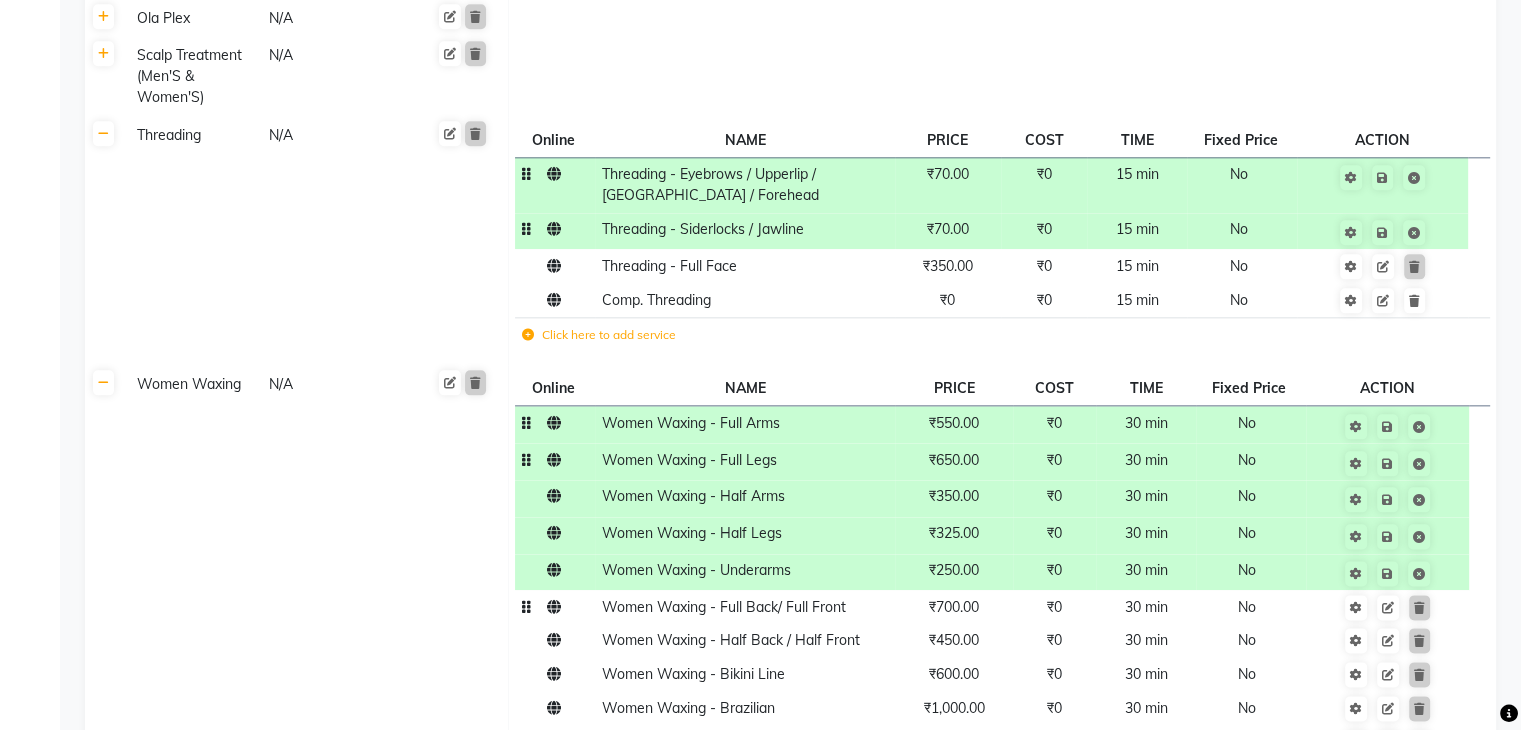 click on "₹700.00" 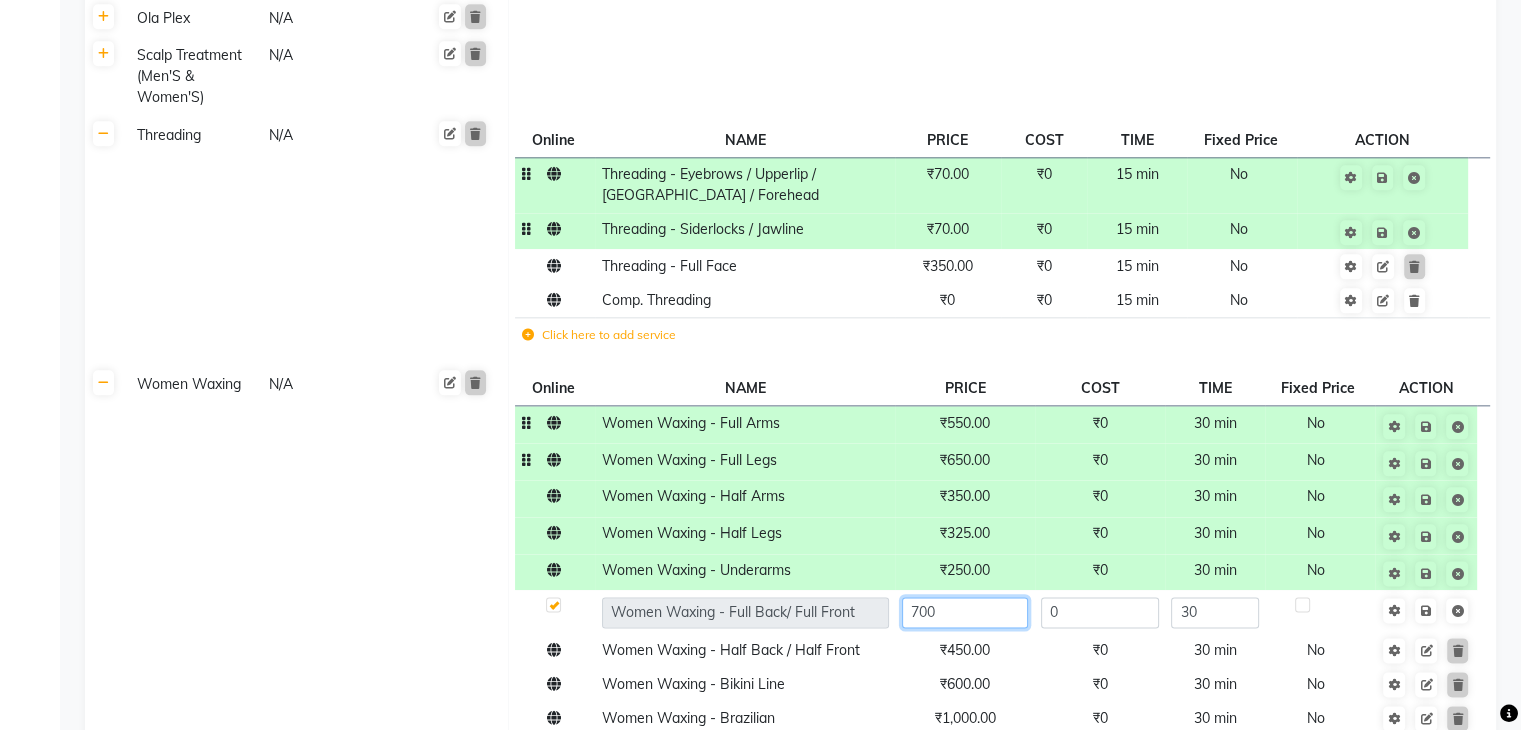 click on "700" 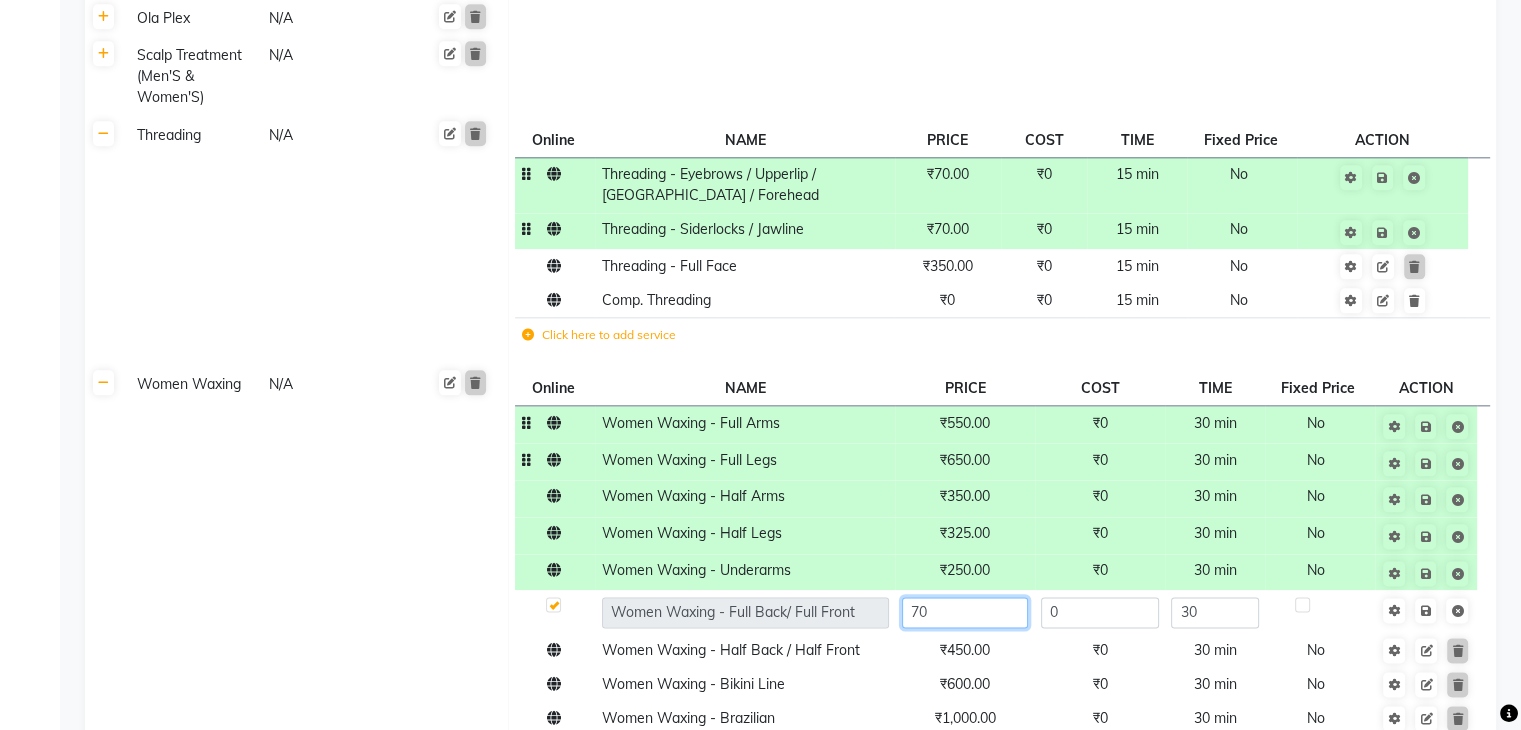 type on "7" 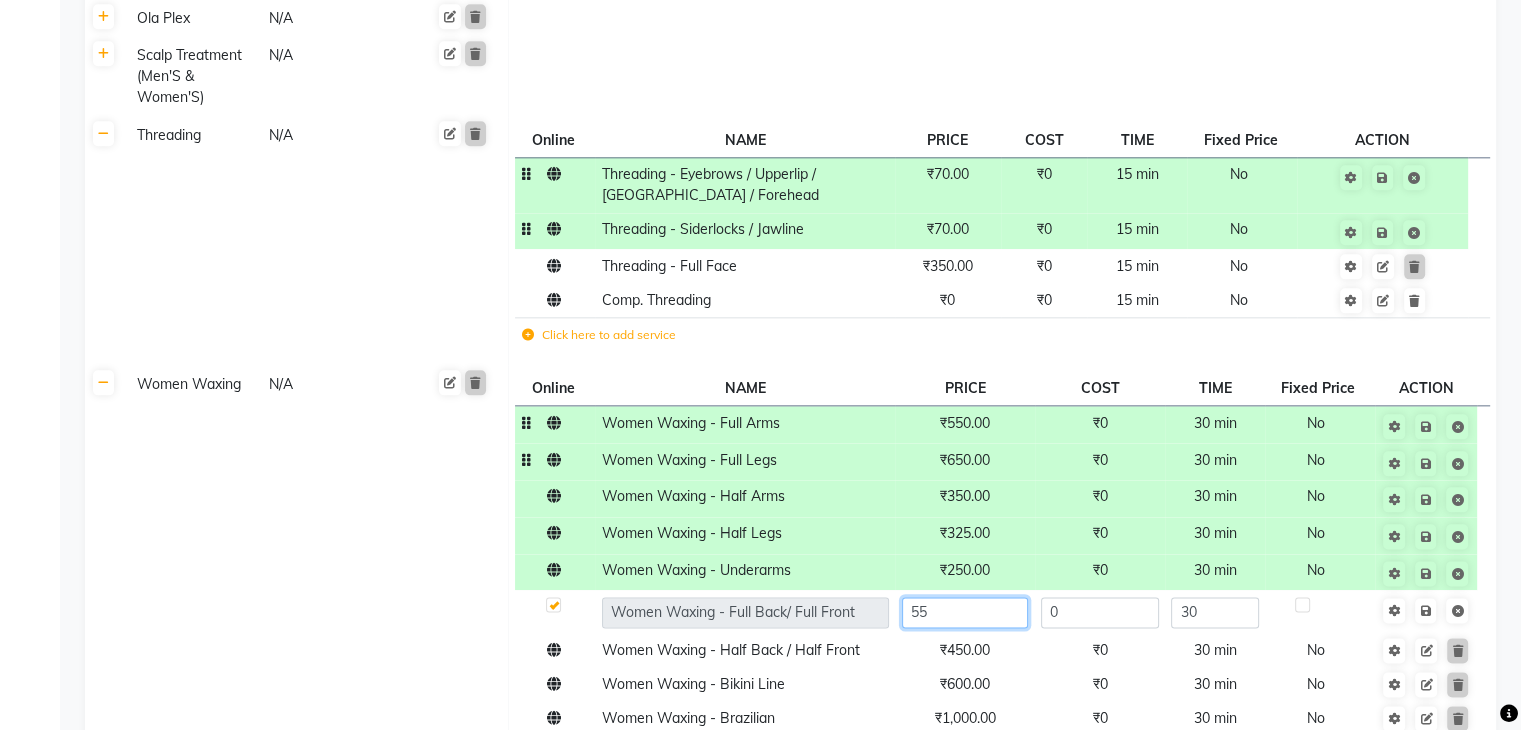 type on "550" 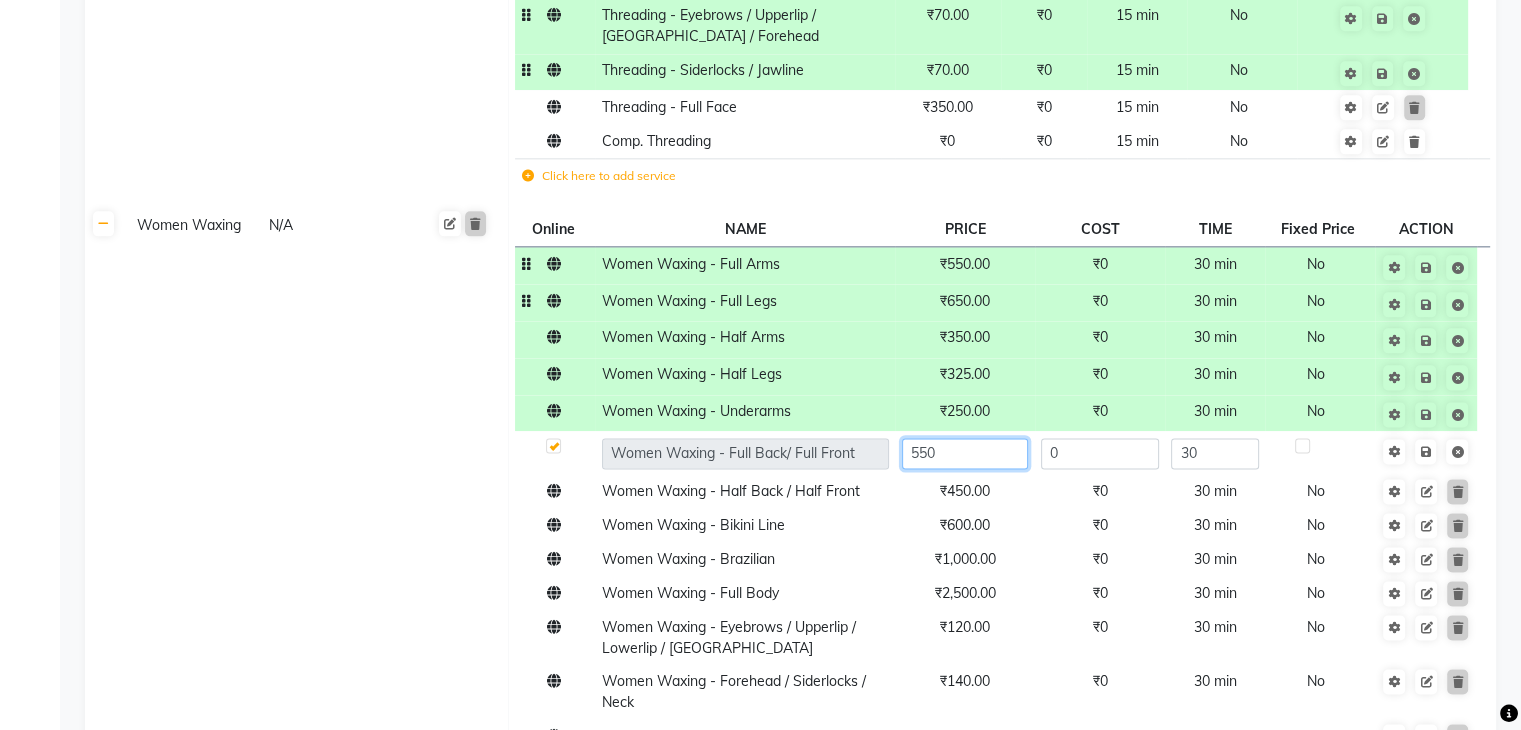 scroll, scrollTop: 2564, scrollLeft: 0, axis: vertical 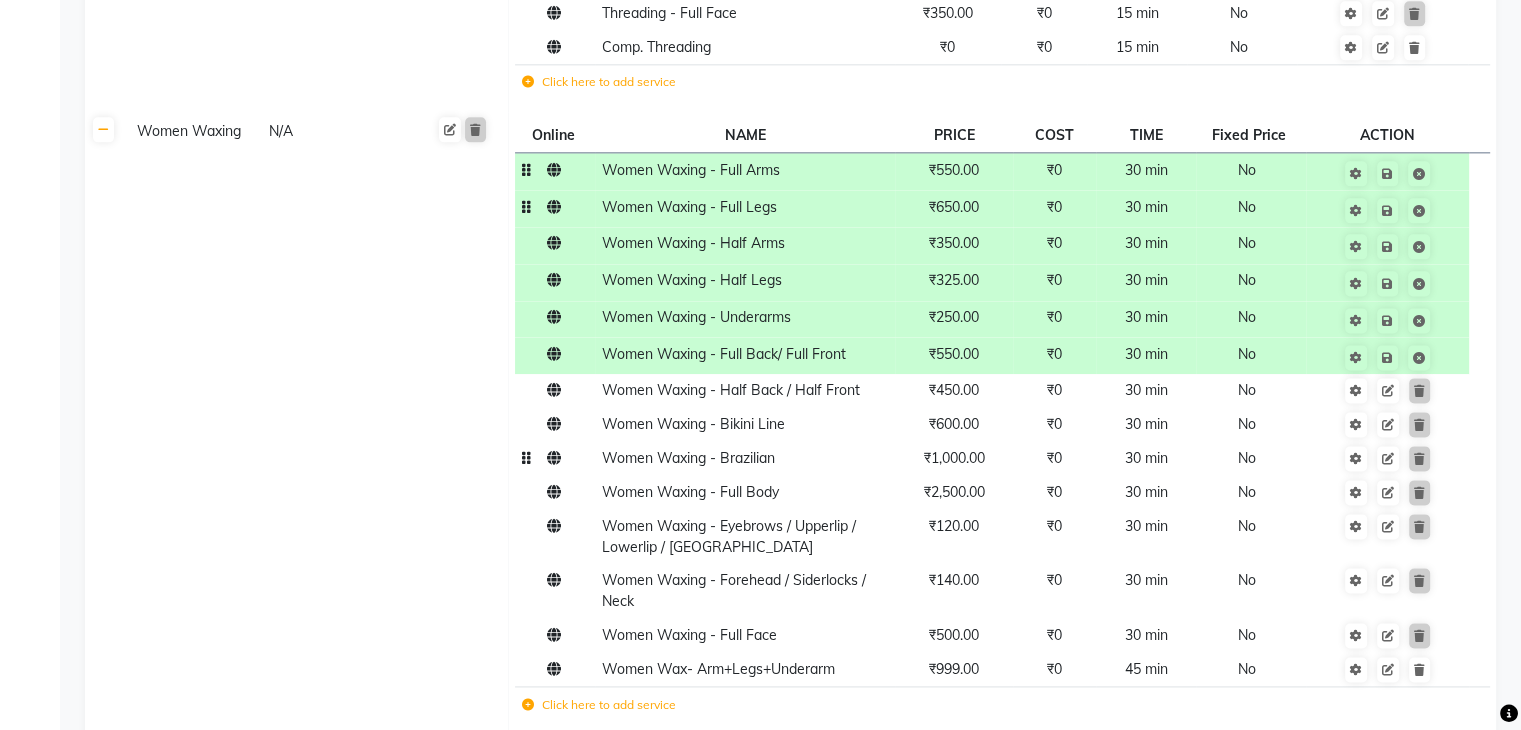 click on "₹1,000.00" 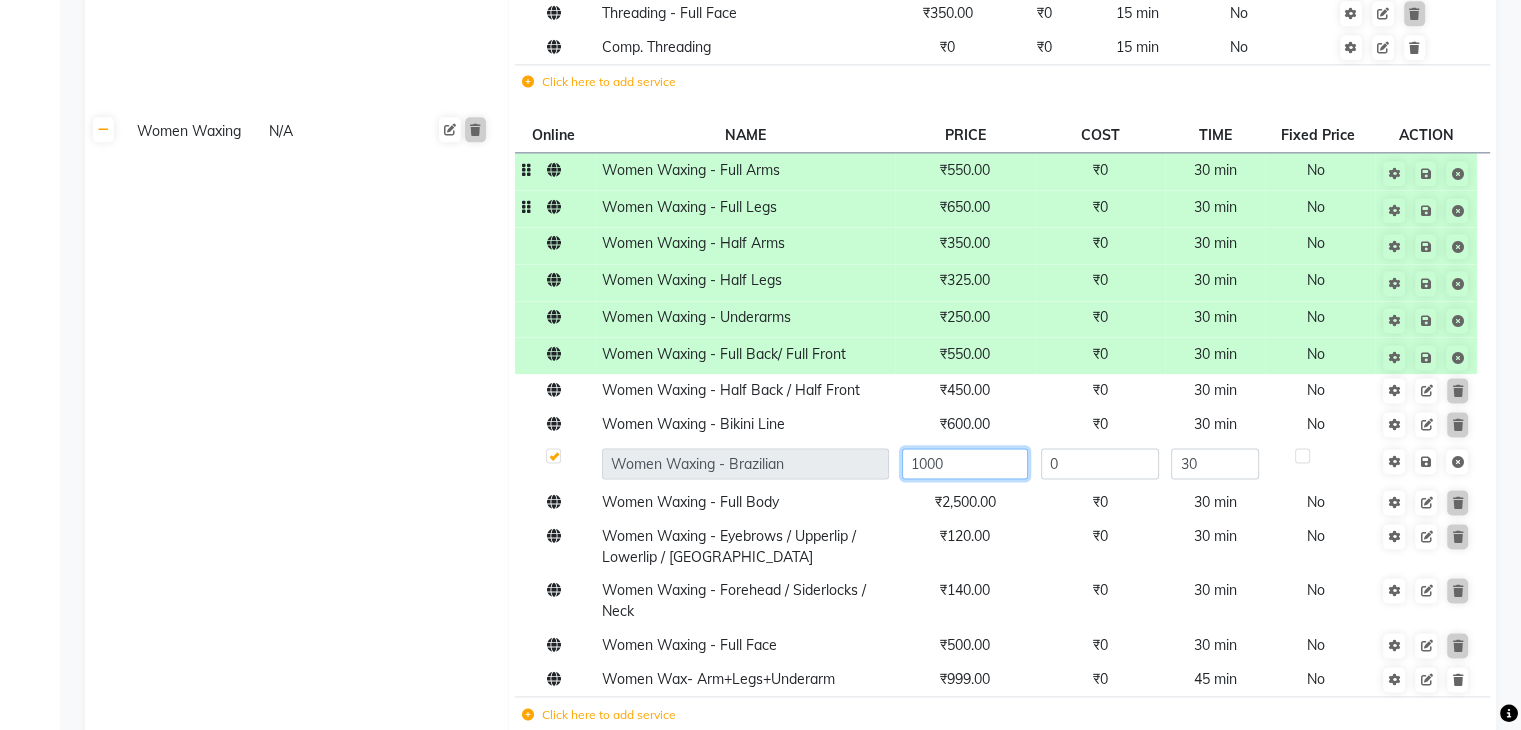 click on "1000" 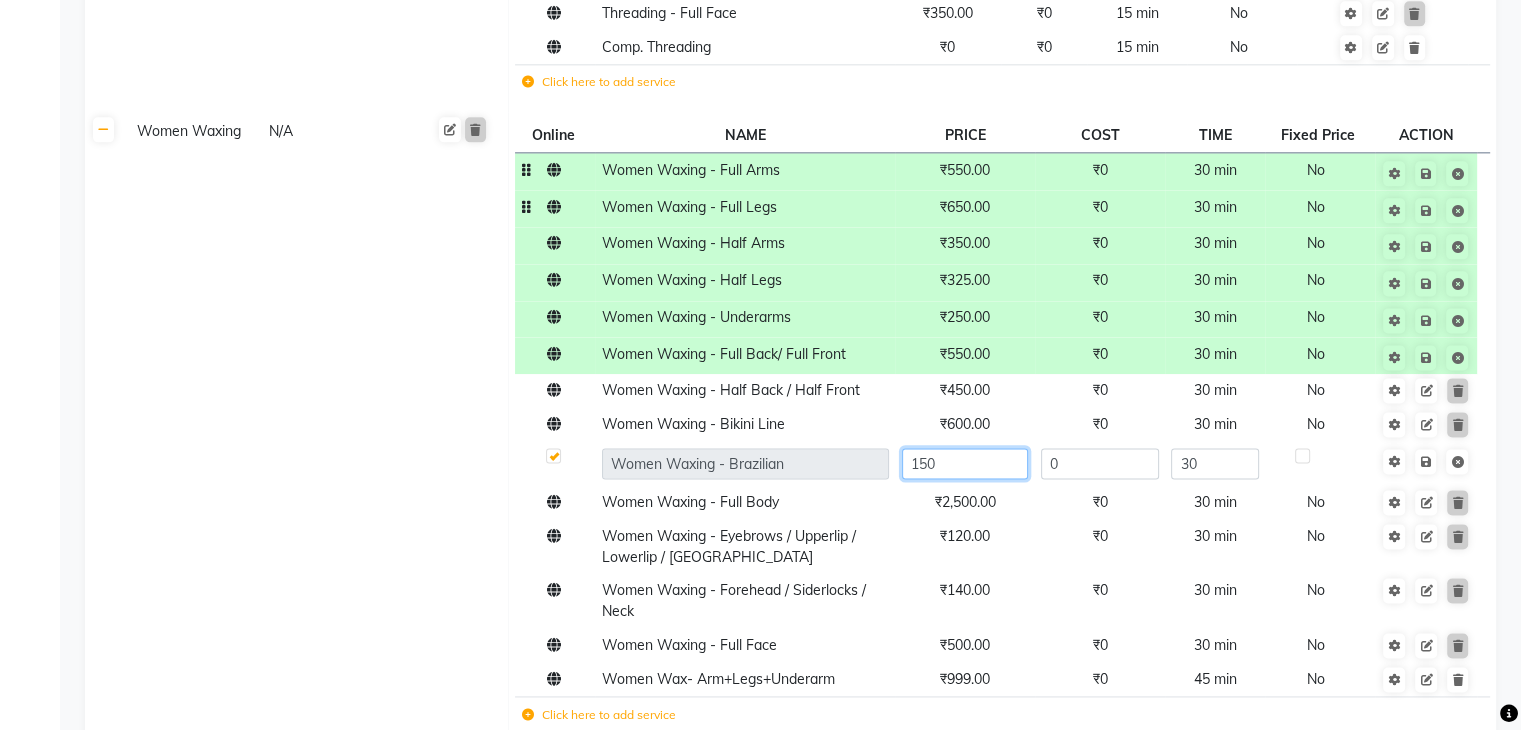 type on "1500" 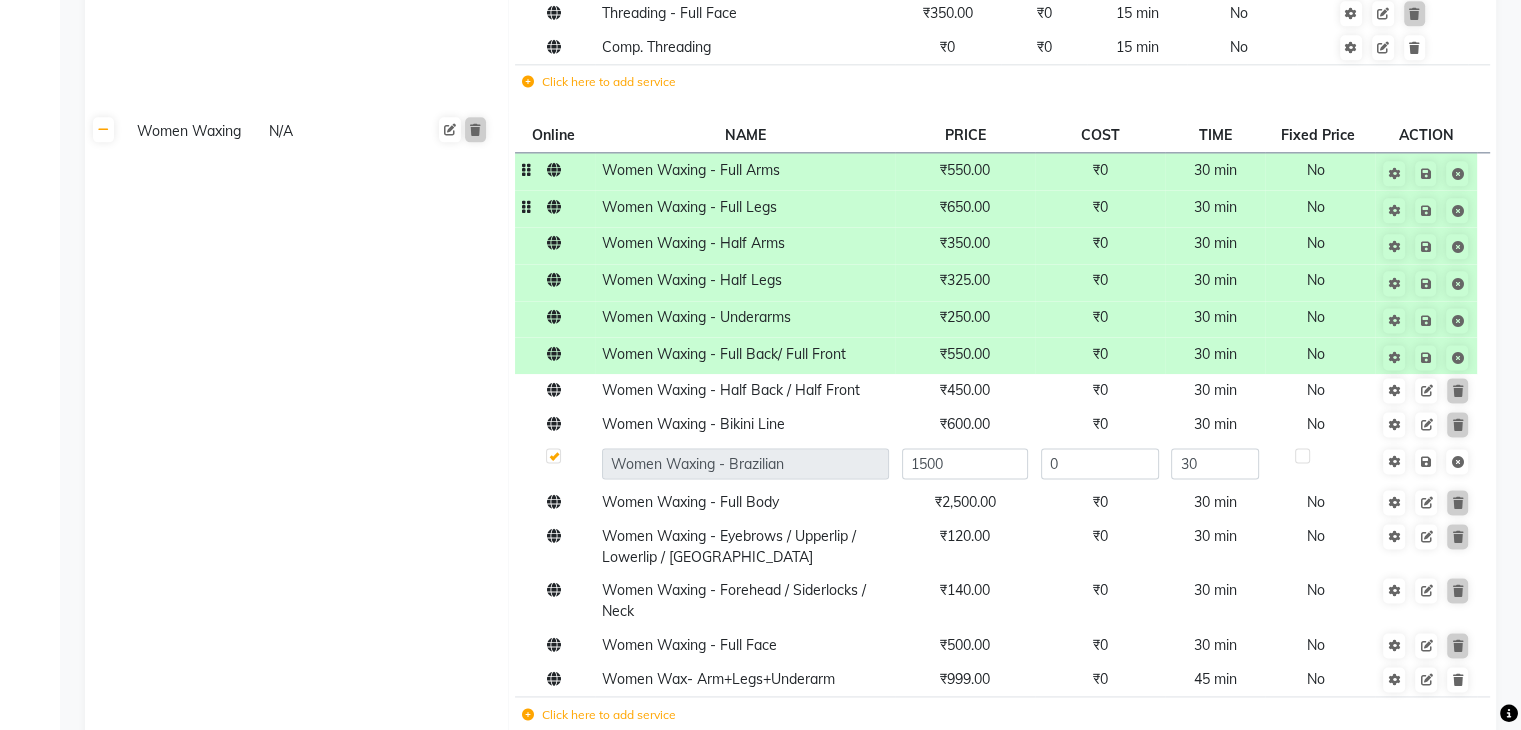 click on "Women Waxing N/A" 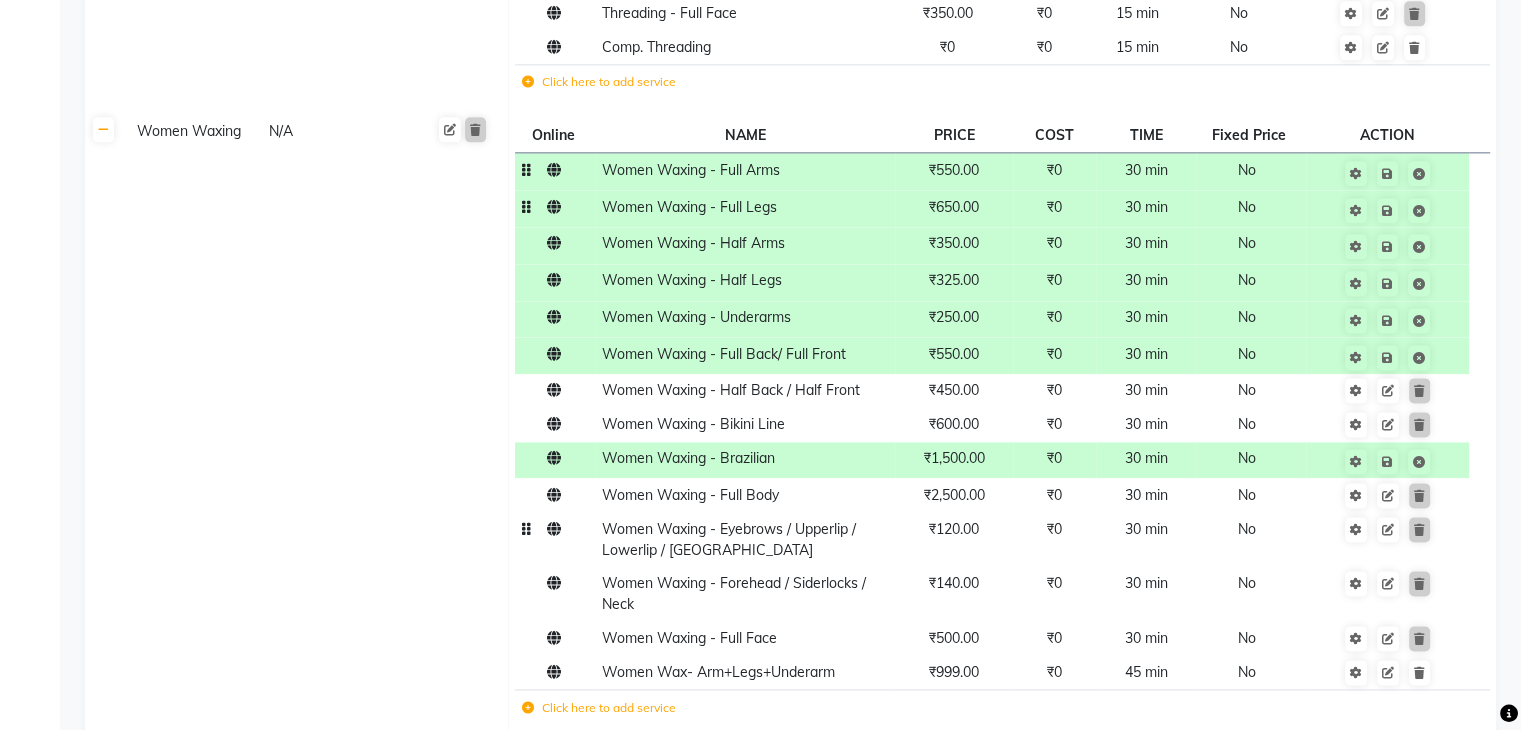 click on "₹120.00" 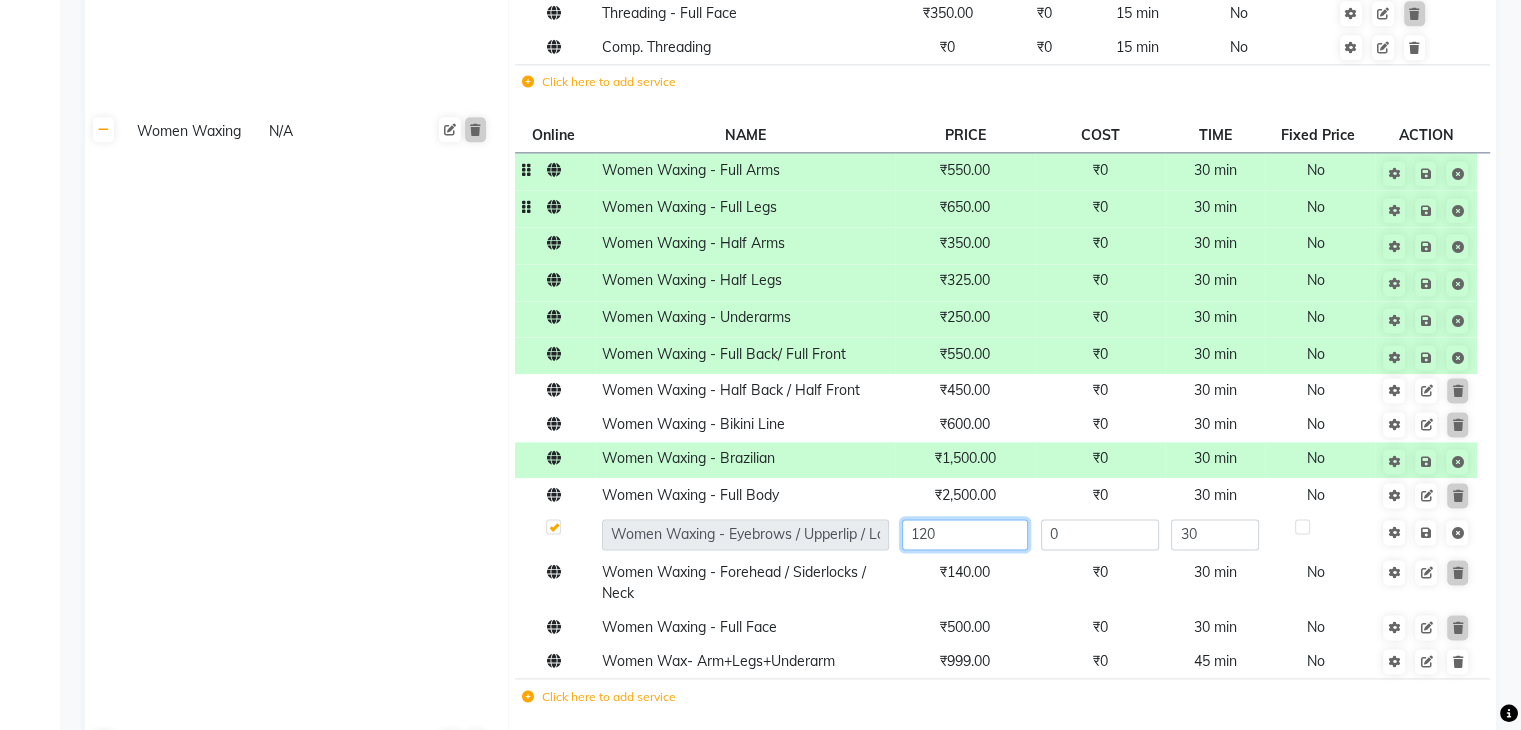 click on "120" 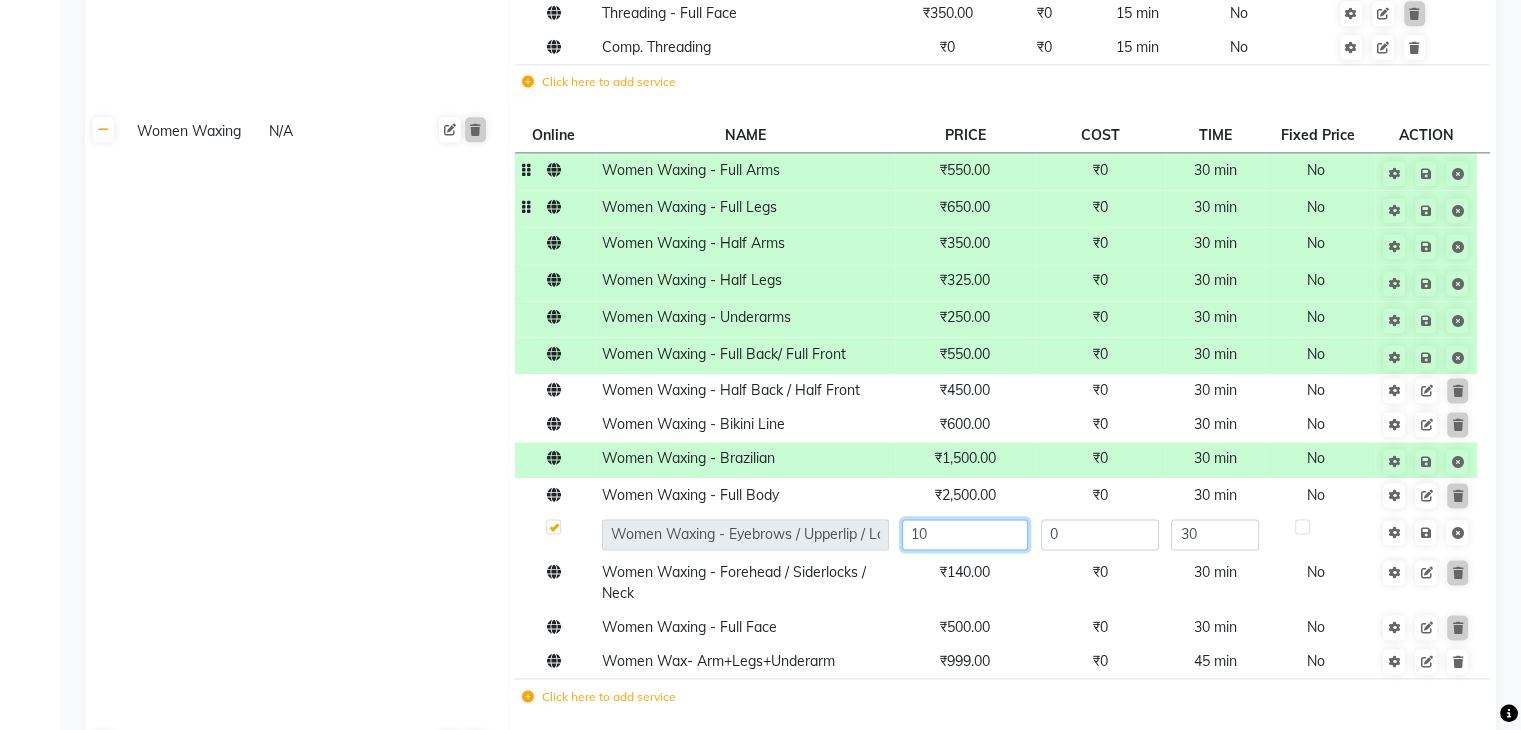type on "100" 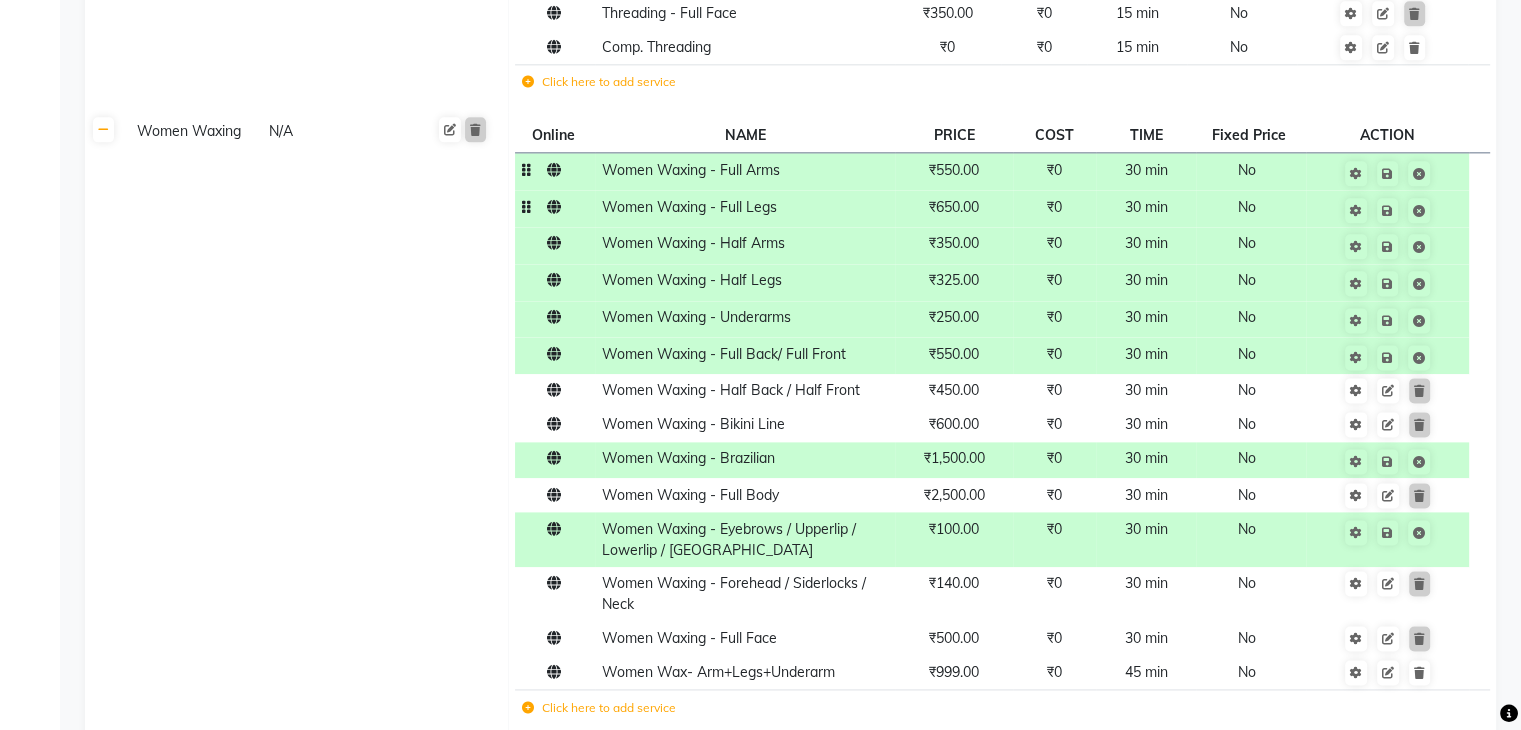 click on "Women Waxing N/A" 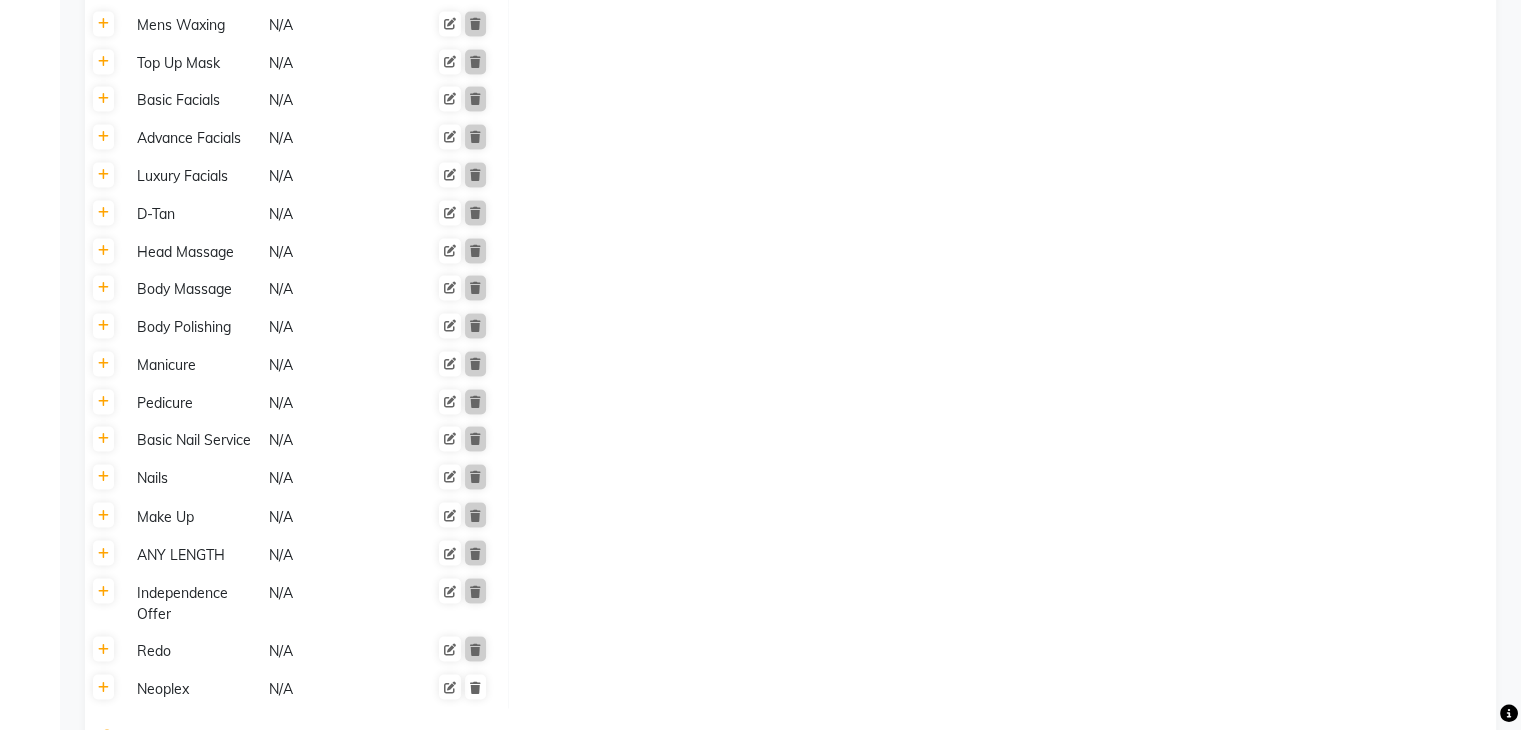 scroll, scrollTop: 3323, scrollLeft: 0, axis: vertical 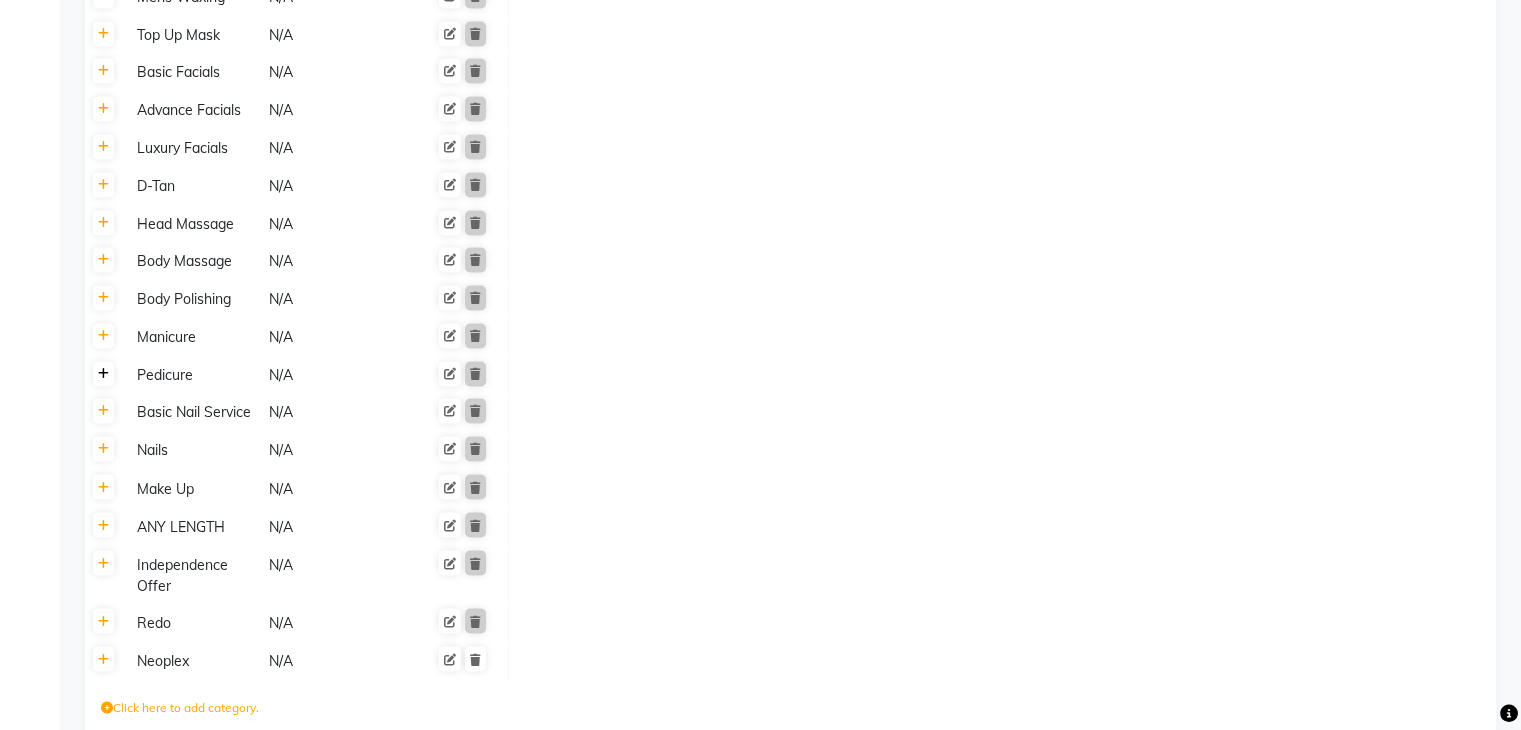 click 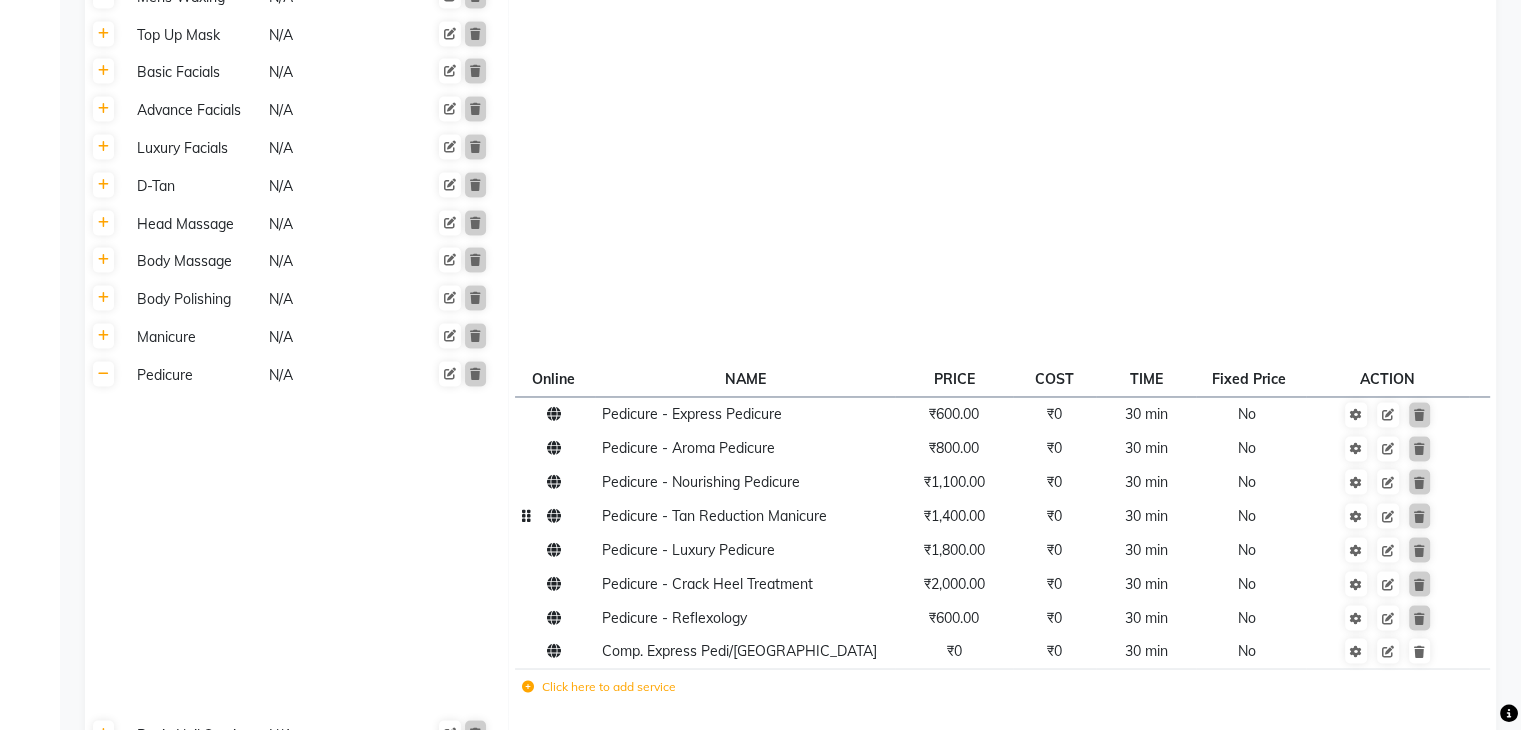 click on "₹1,400.00" 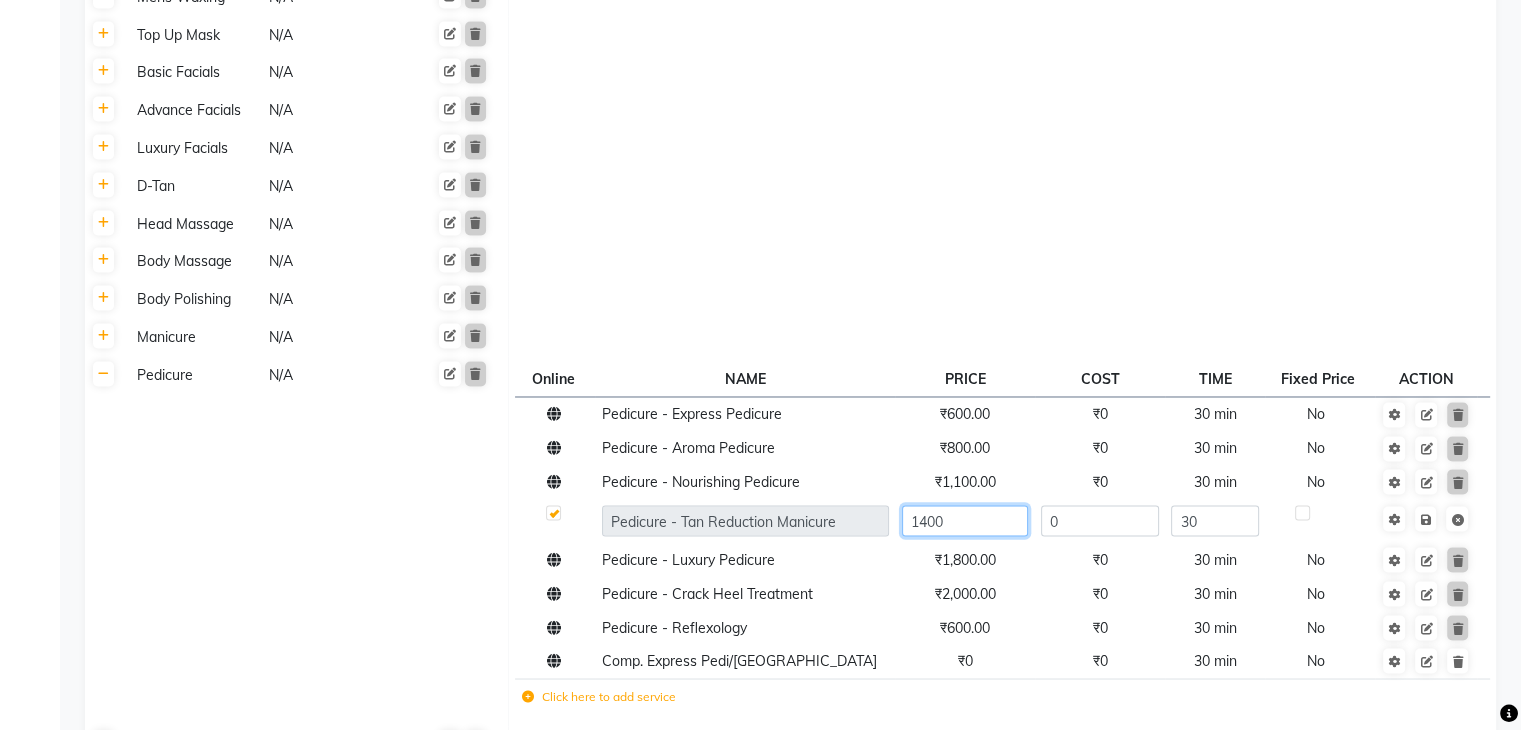 click on "1400" 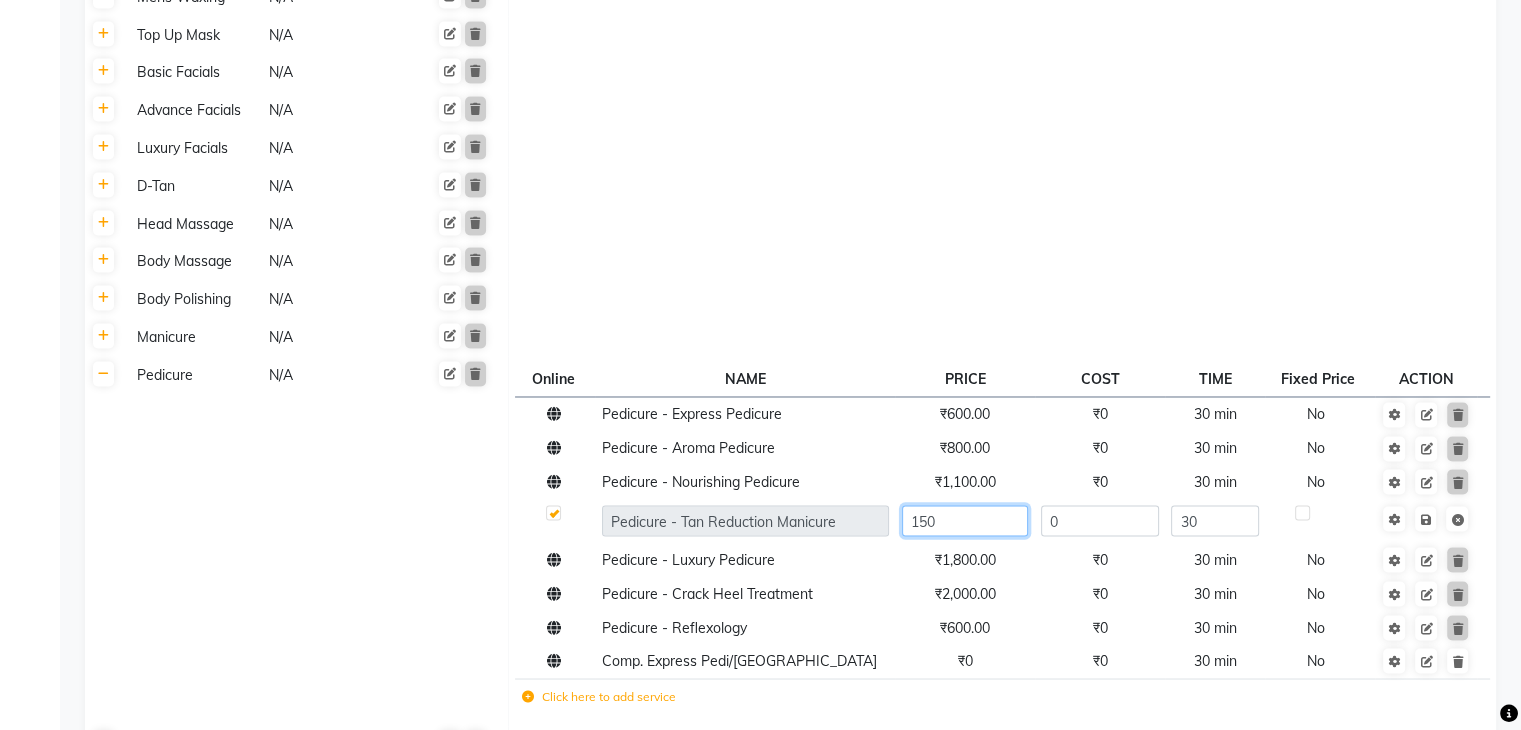 type on "1500" 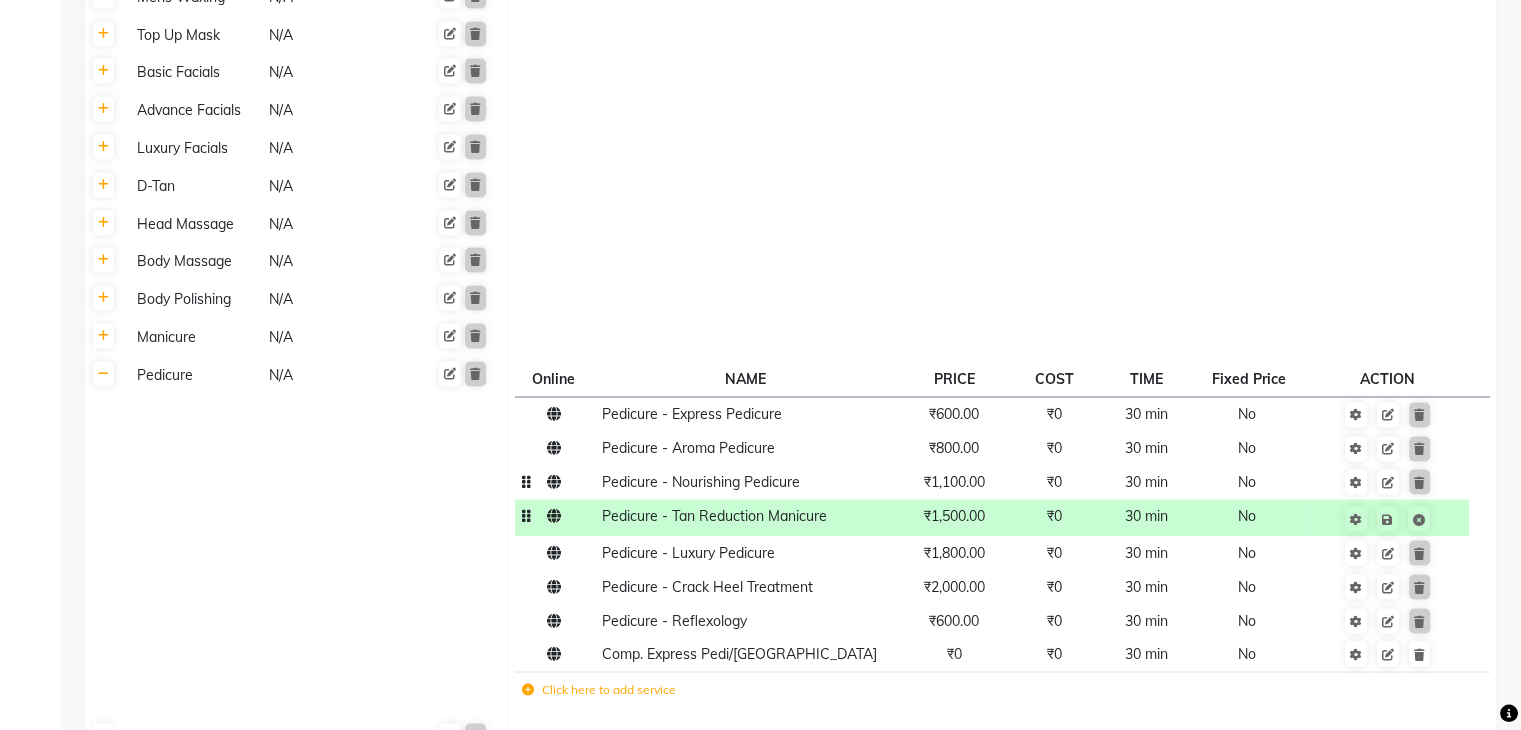 click on "₹1,100.00" 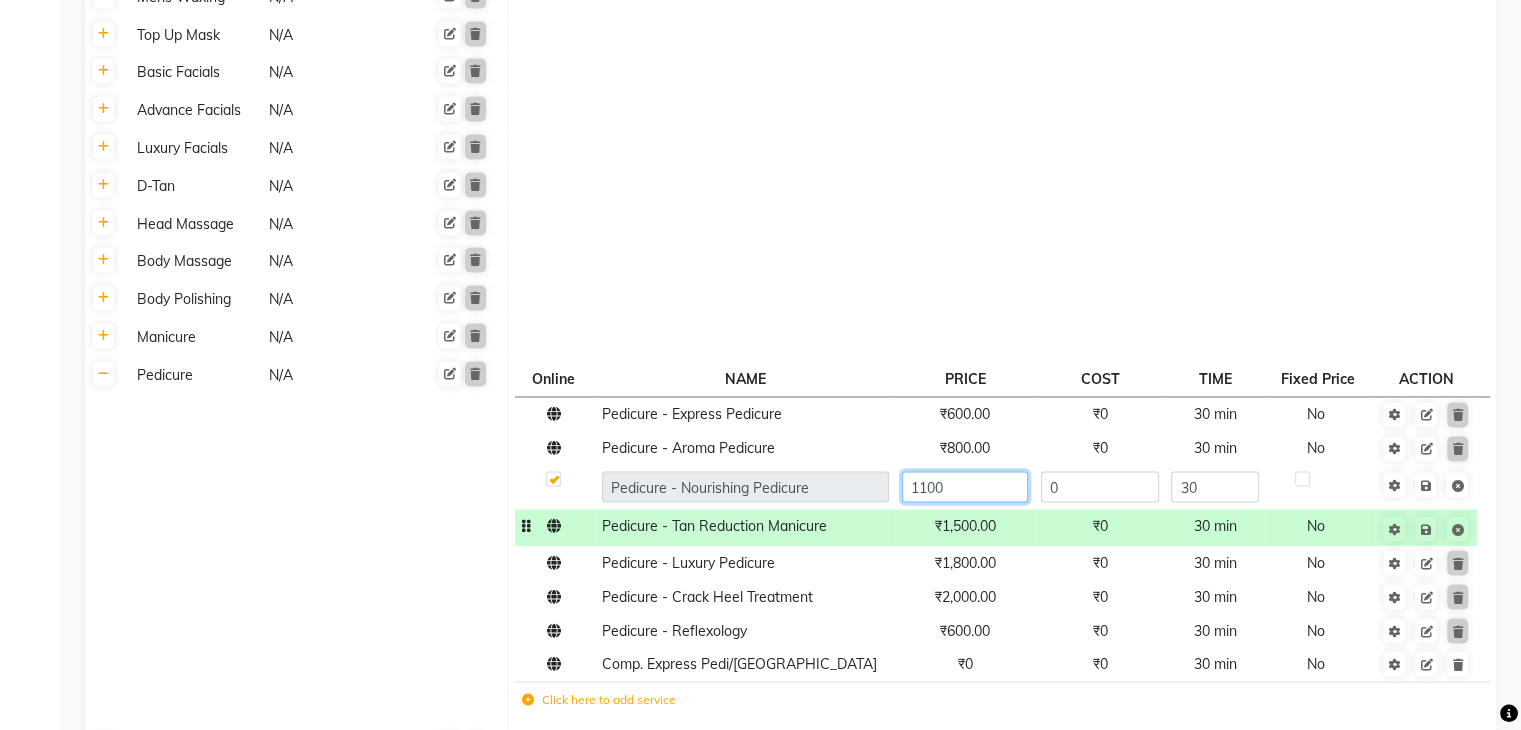 click on "1100" 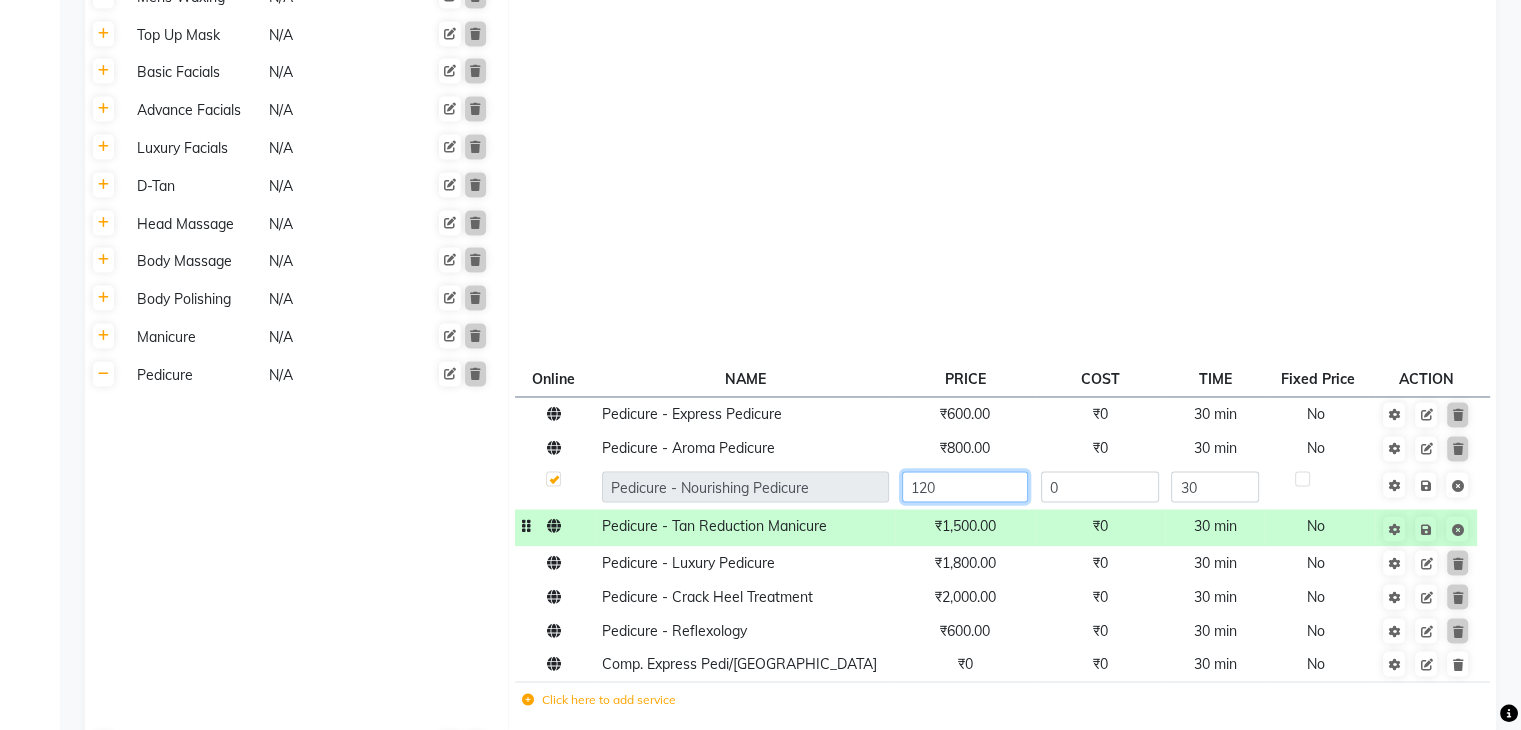 type on "1200" 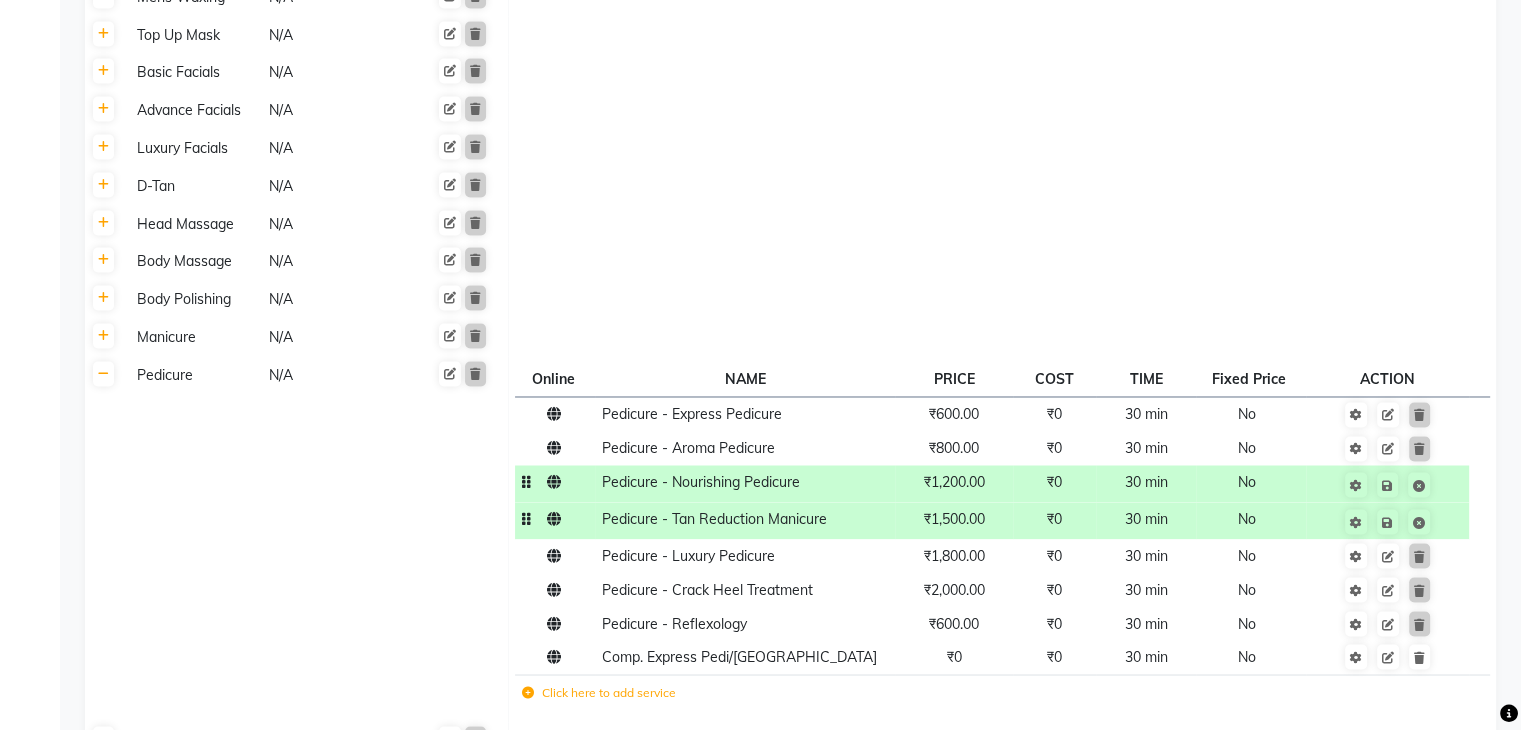 click 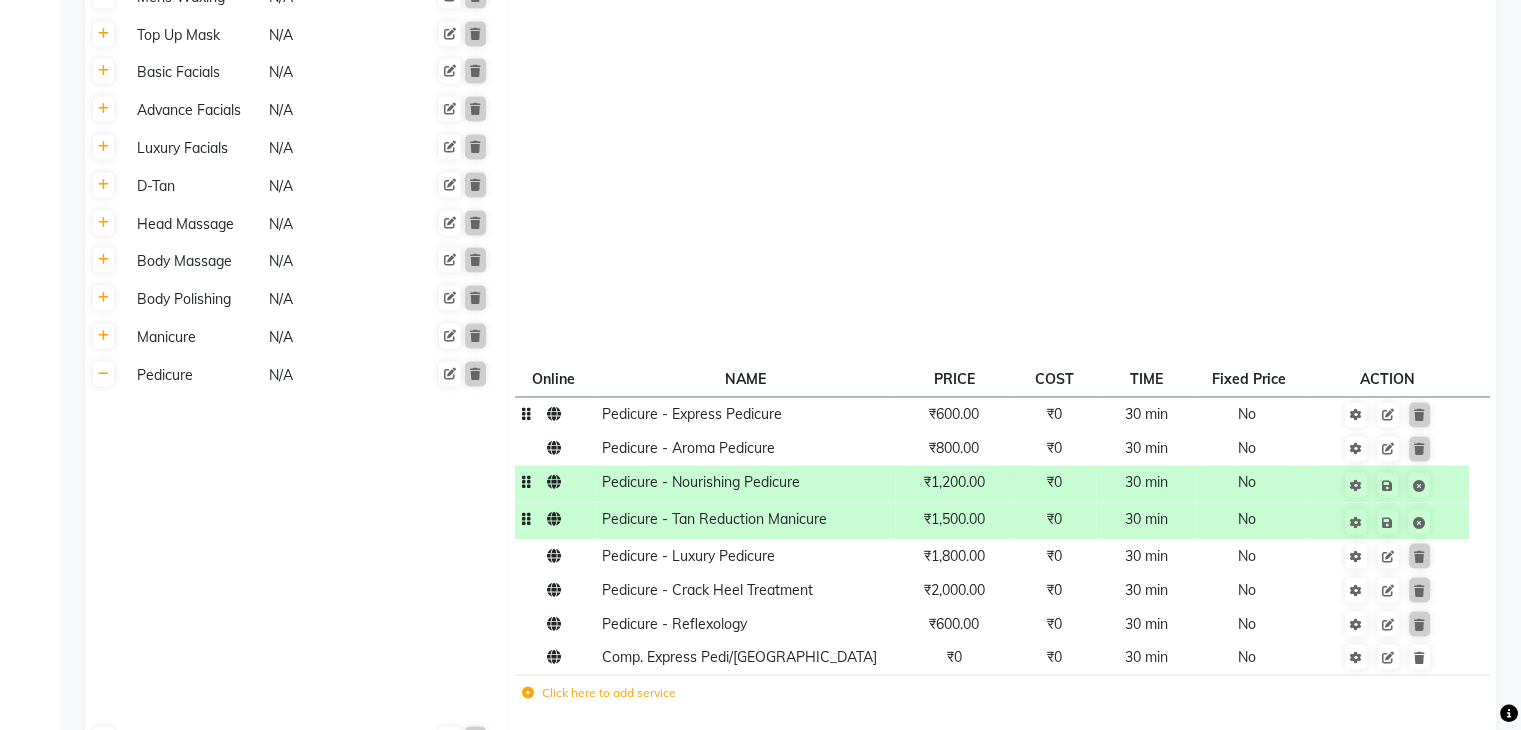 click on "₹600.00" 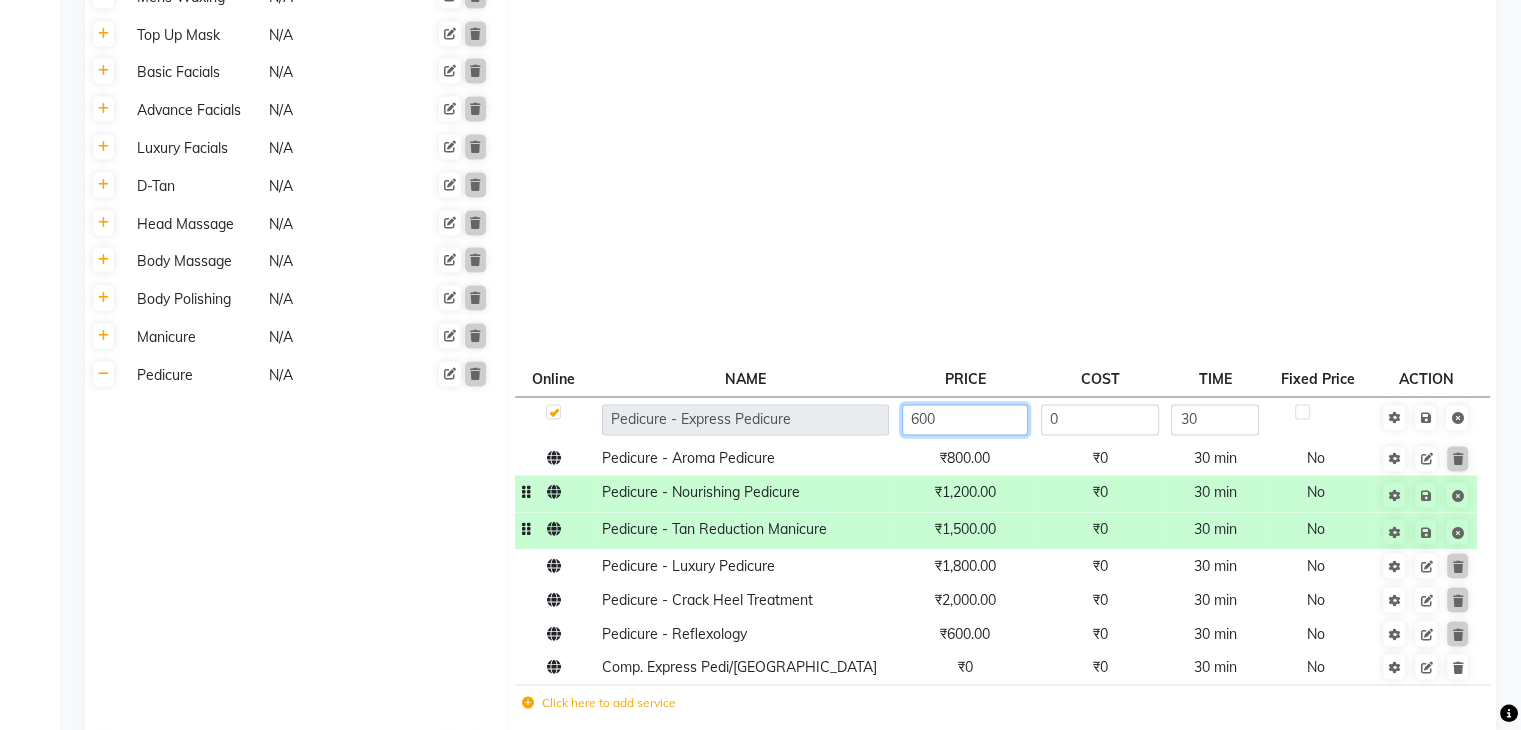 click on "600" 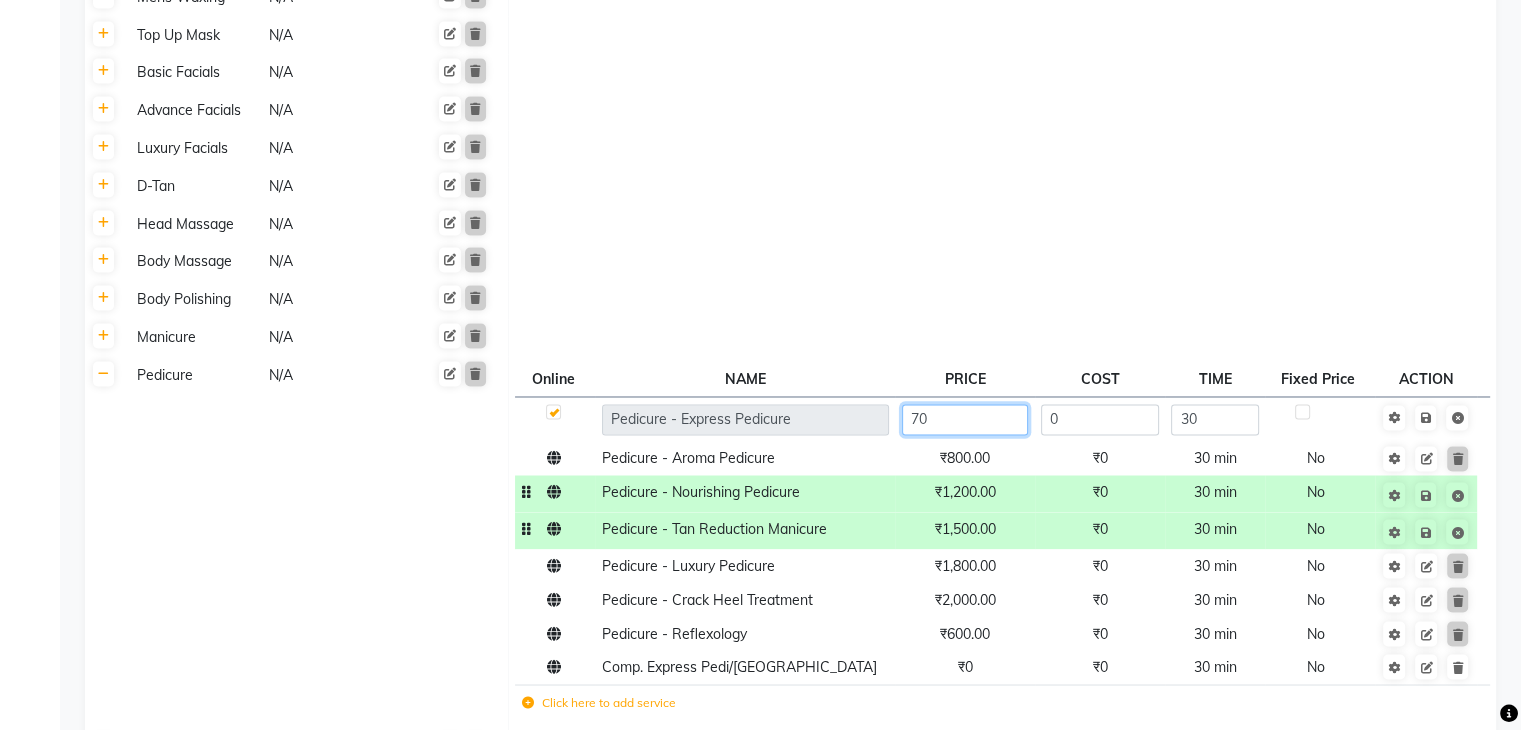 type on "700" 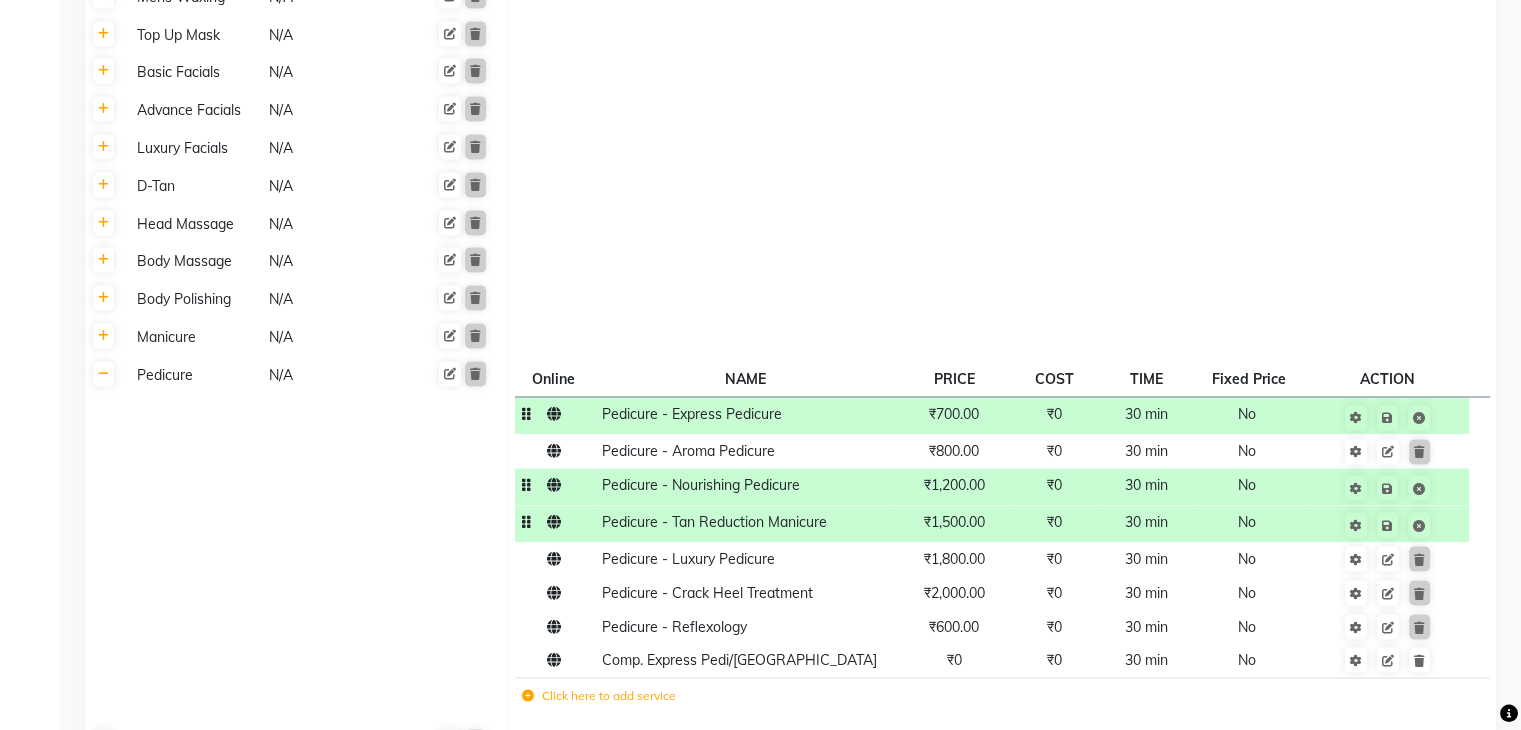 click 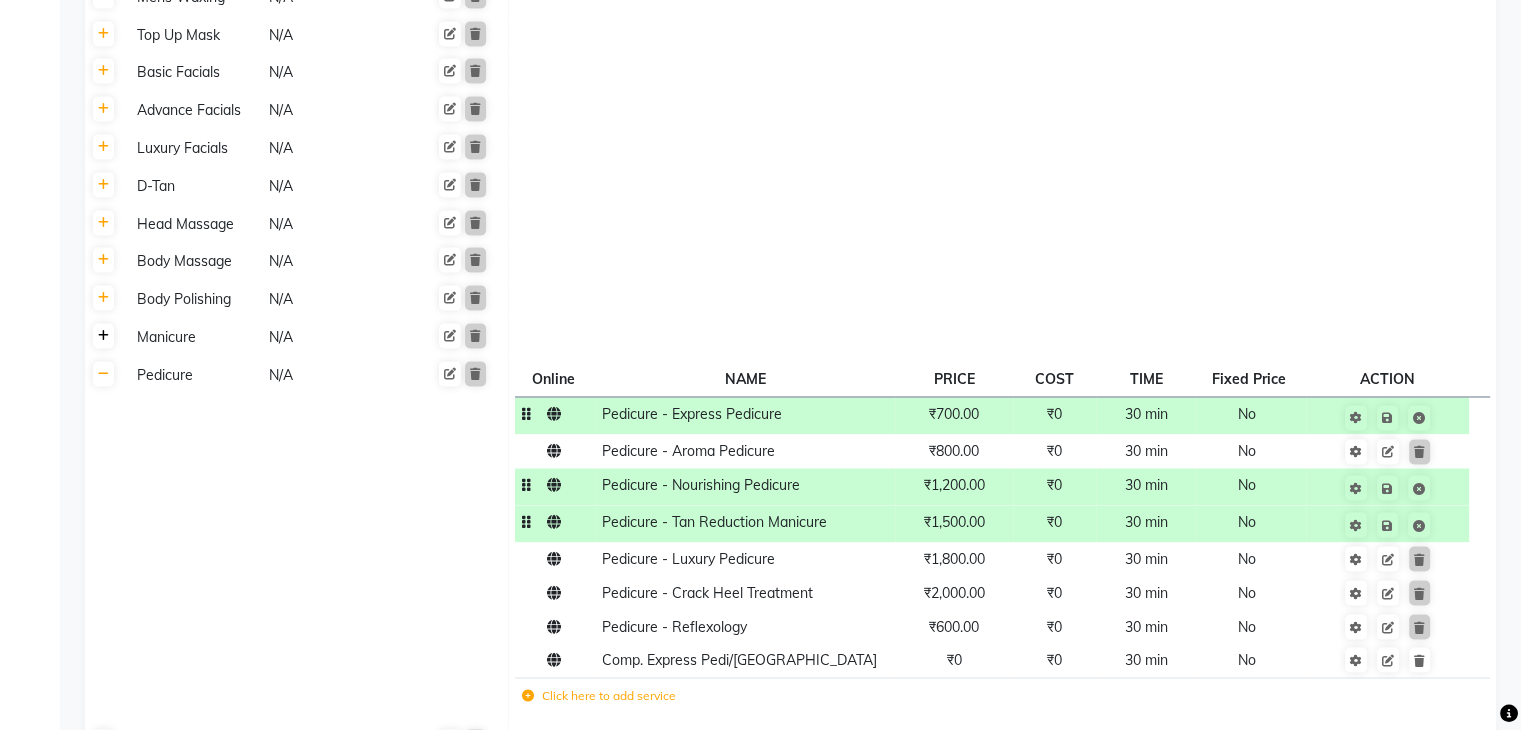click 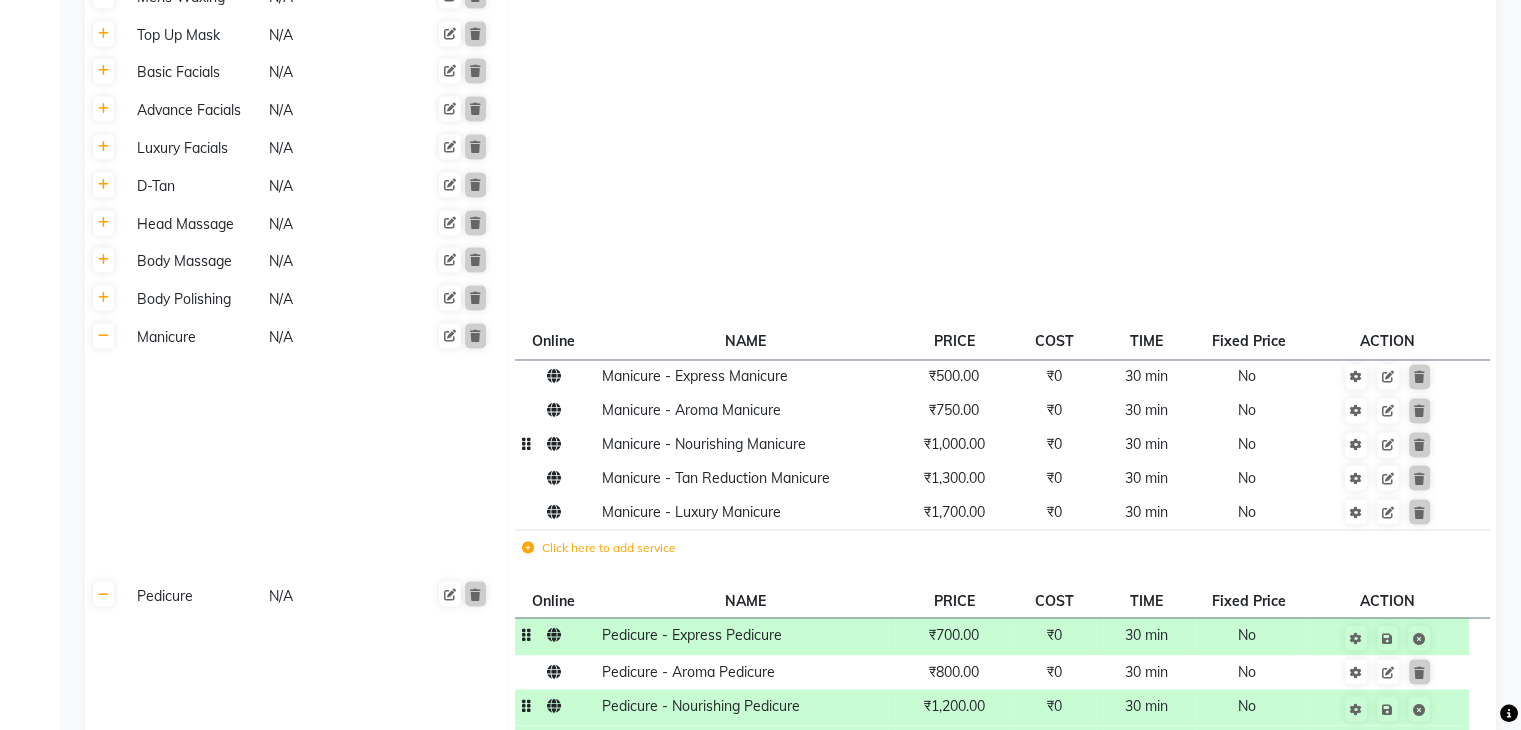 click on "₹1,000.00" 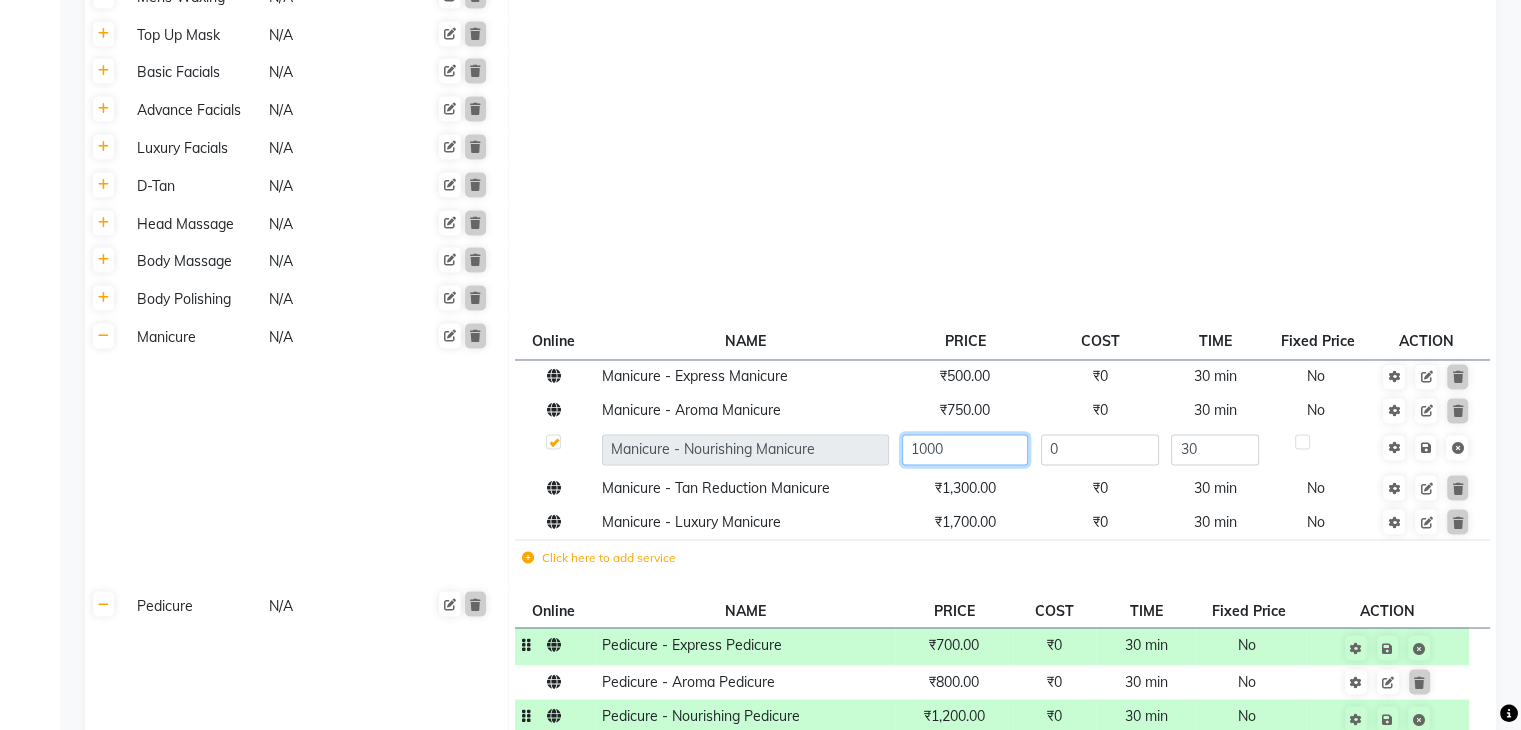 click on "1000" 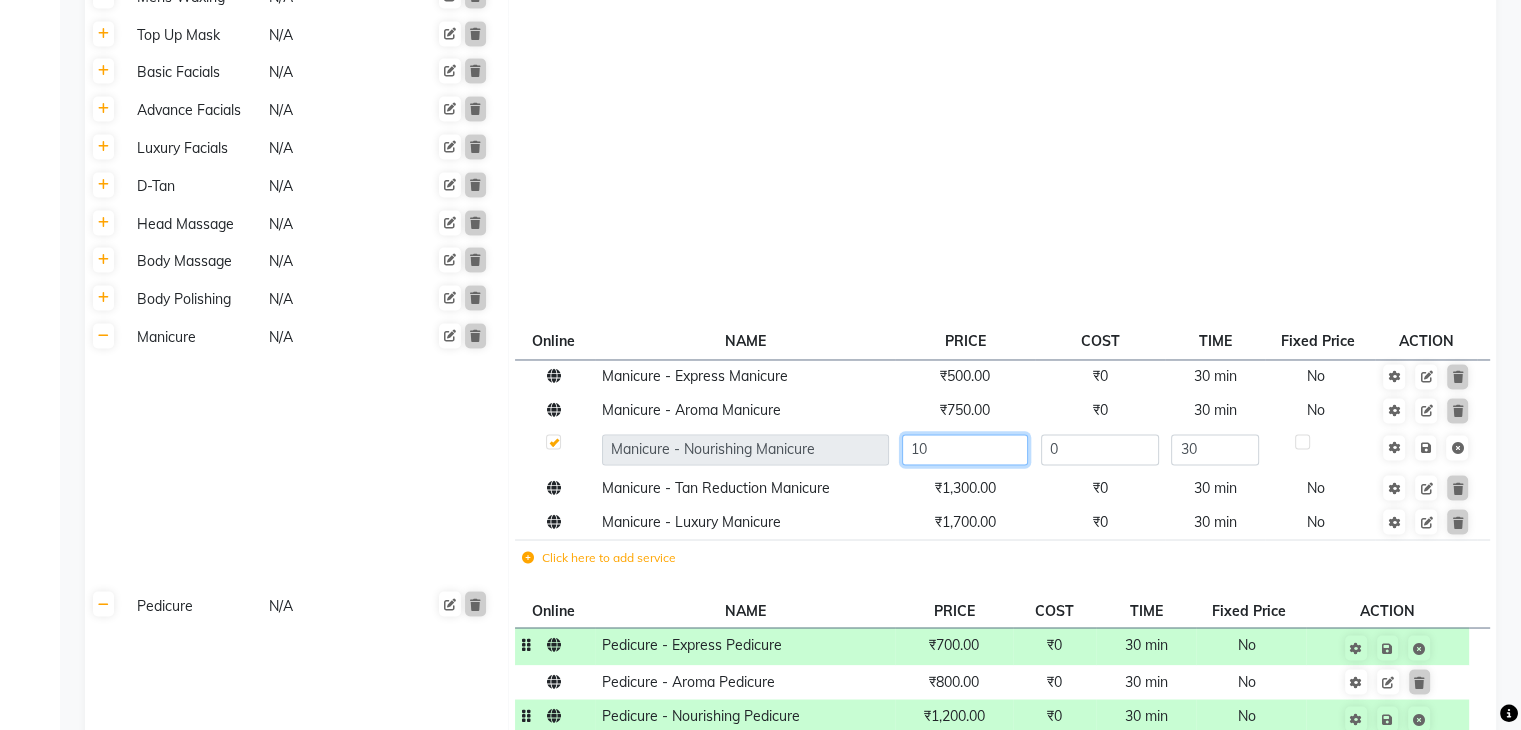 type on "1" 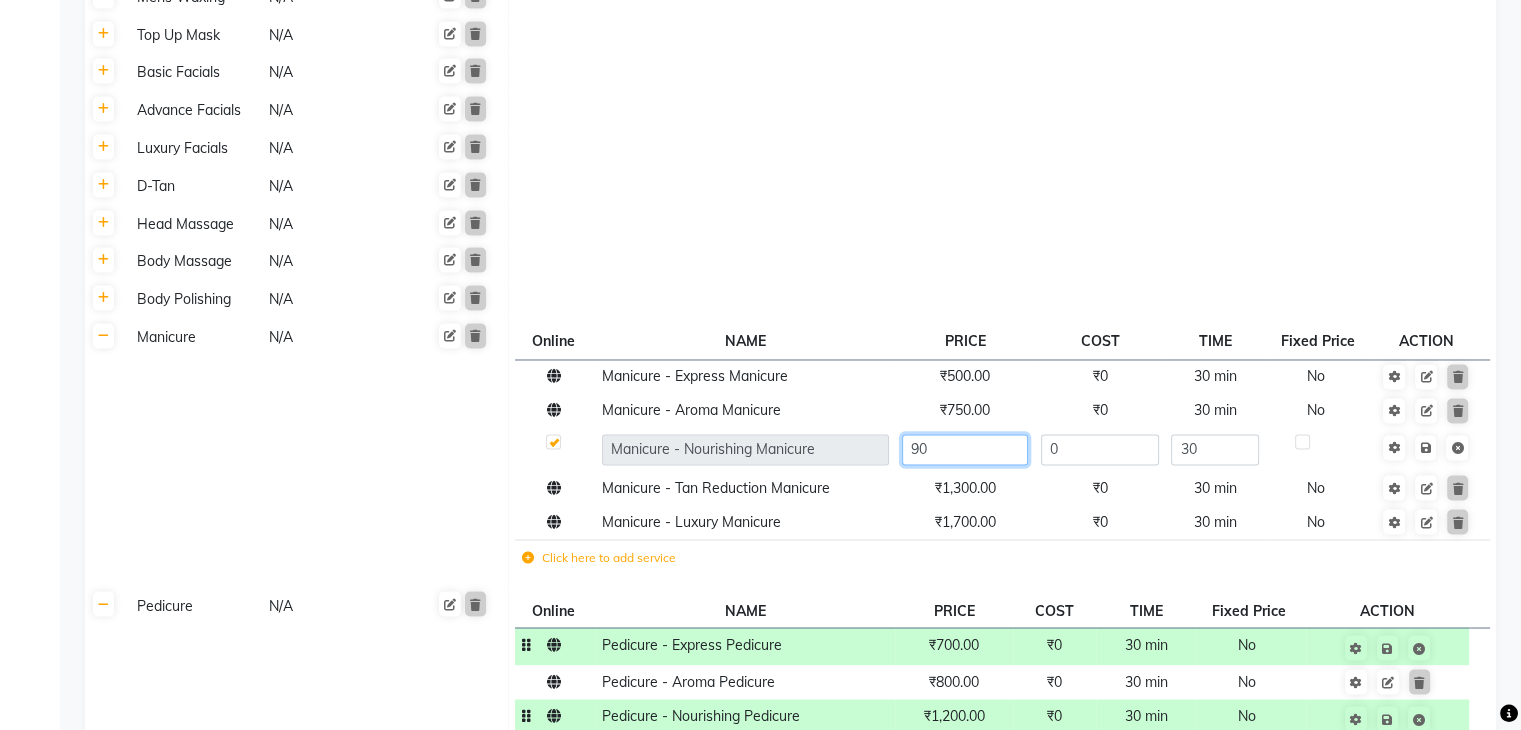 type on "900" 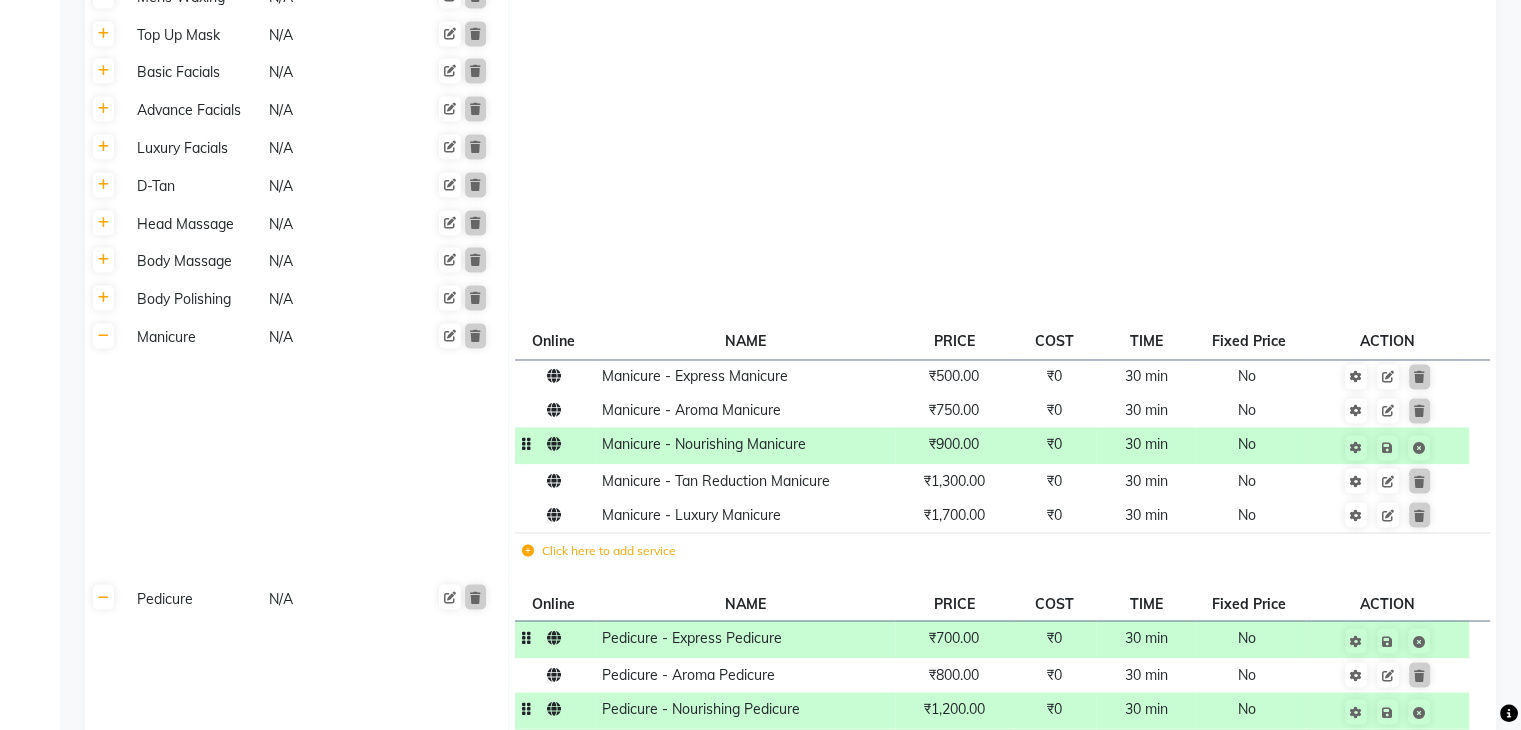 click 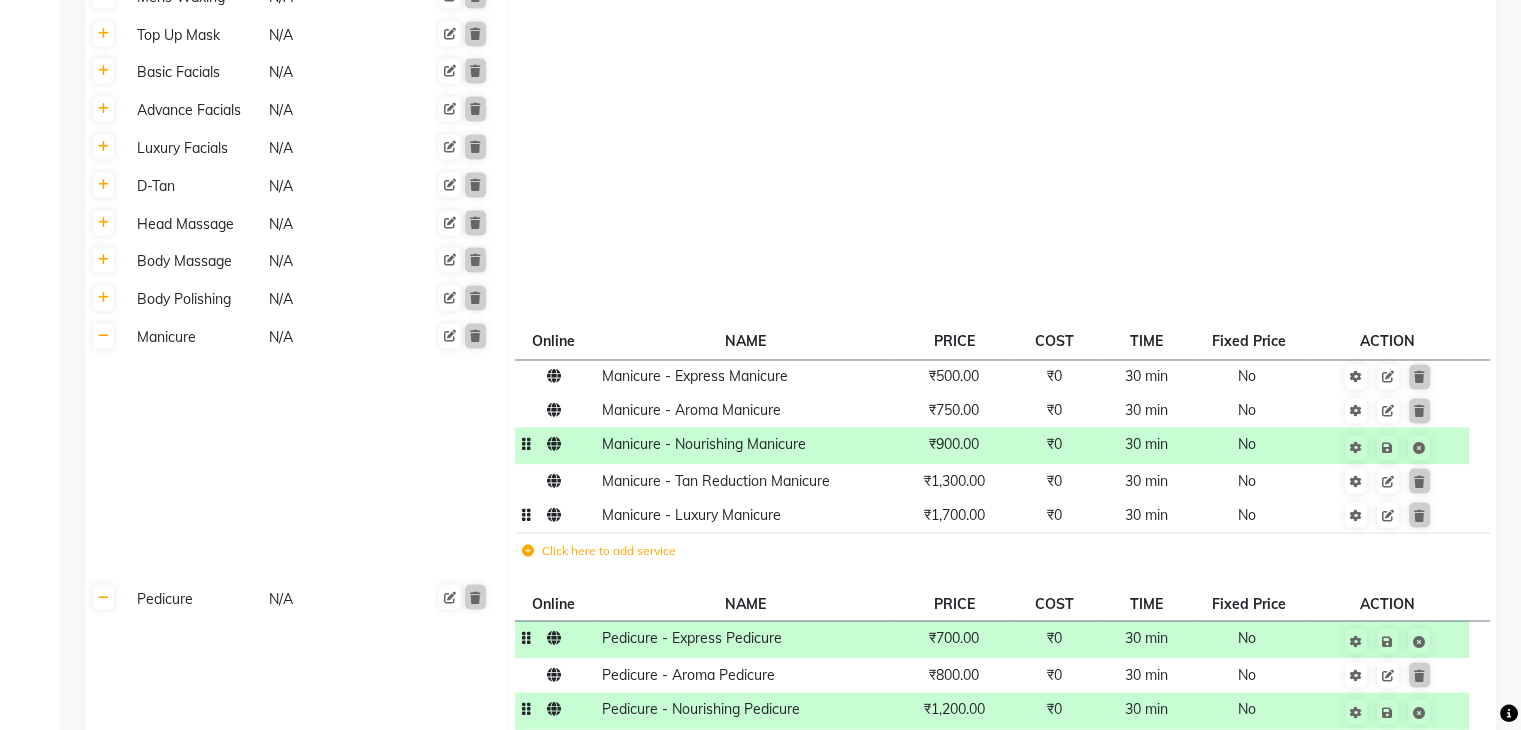 click on "₹1,700.00" 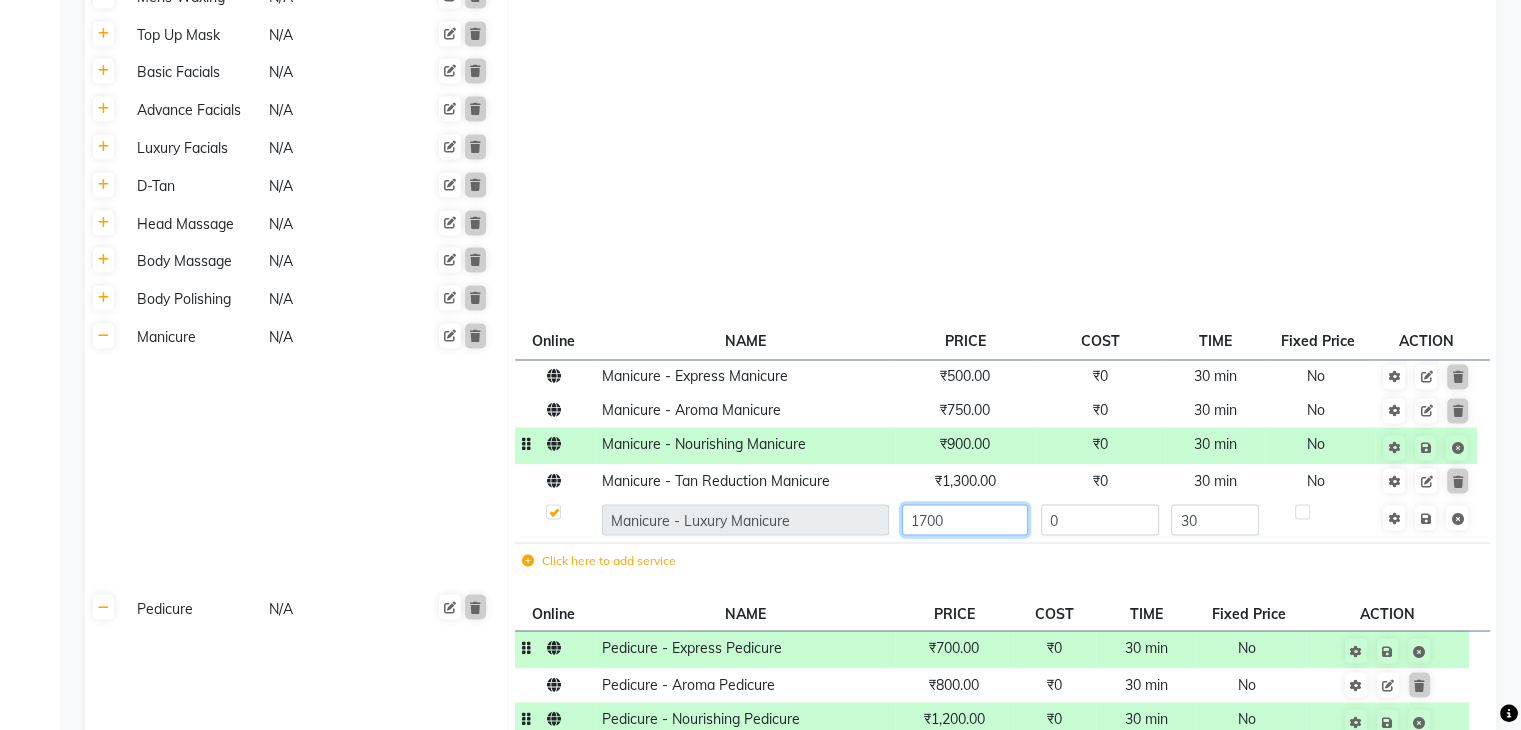 click on "1700" 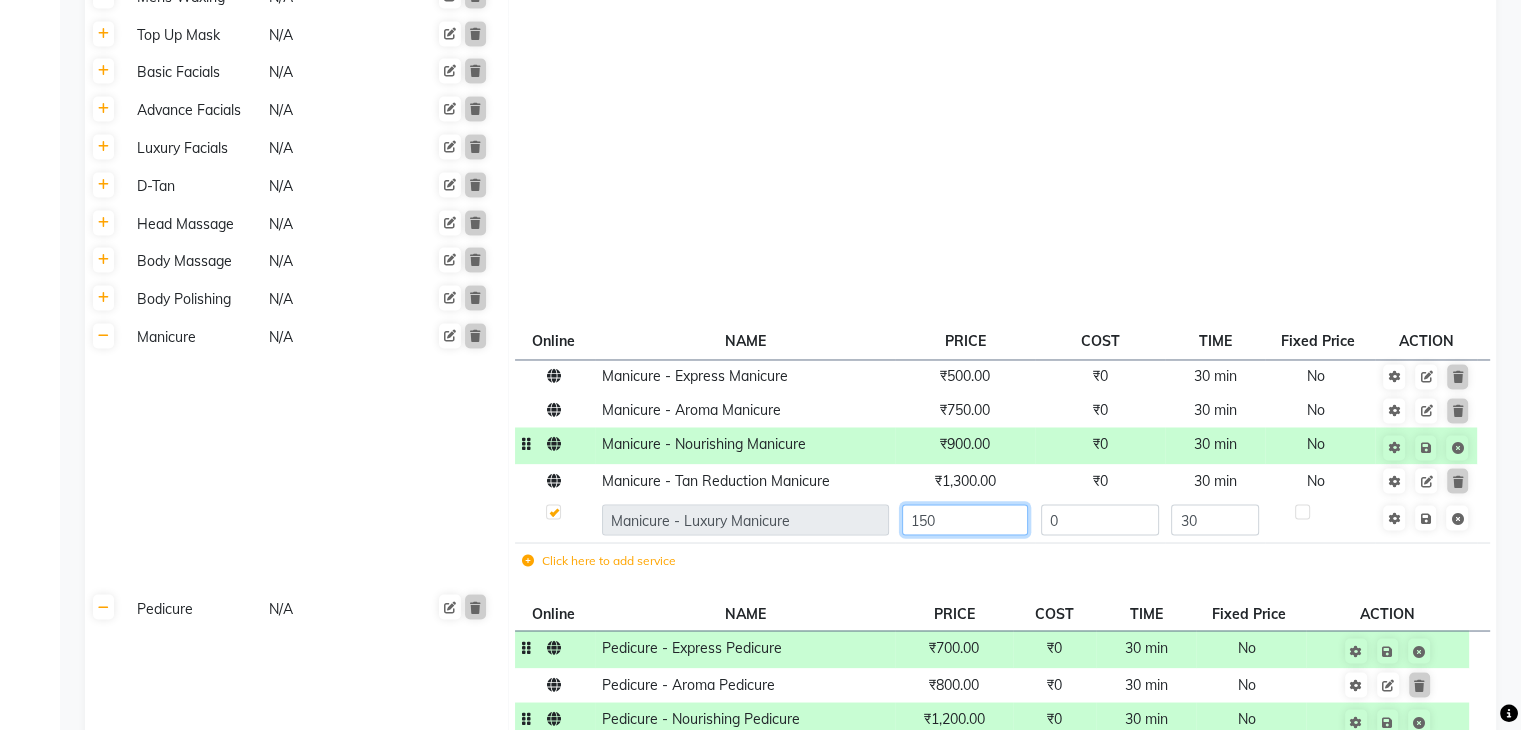 type on "1500" 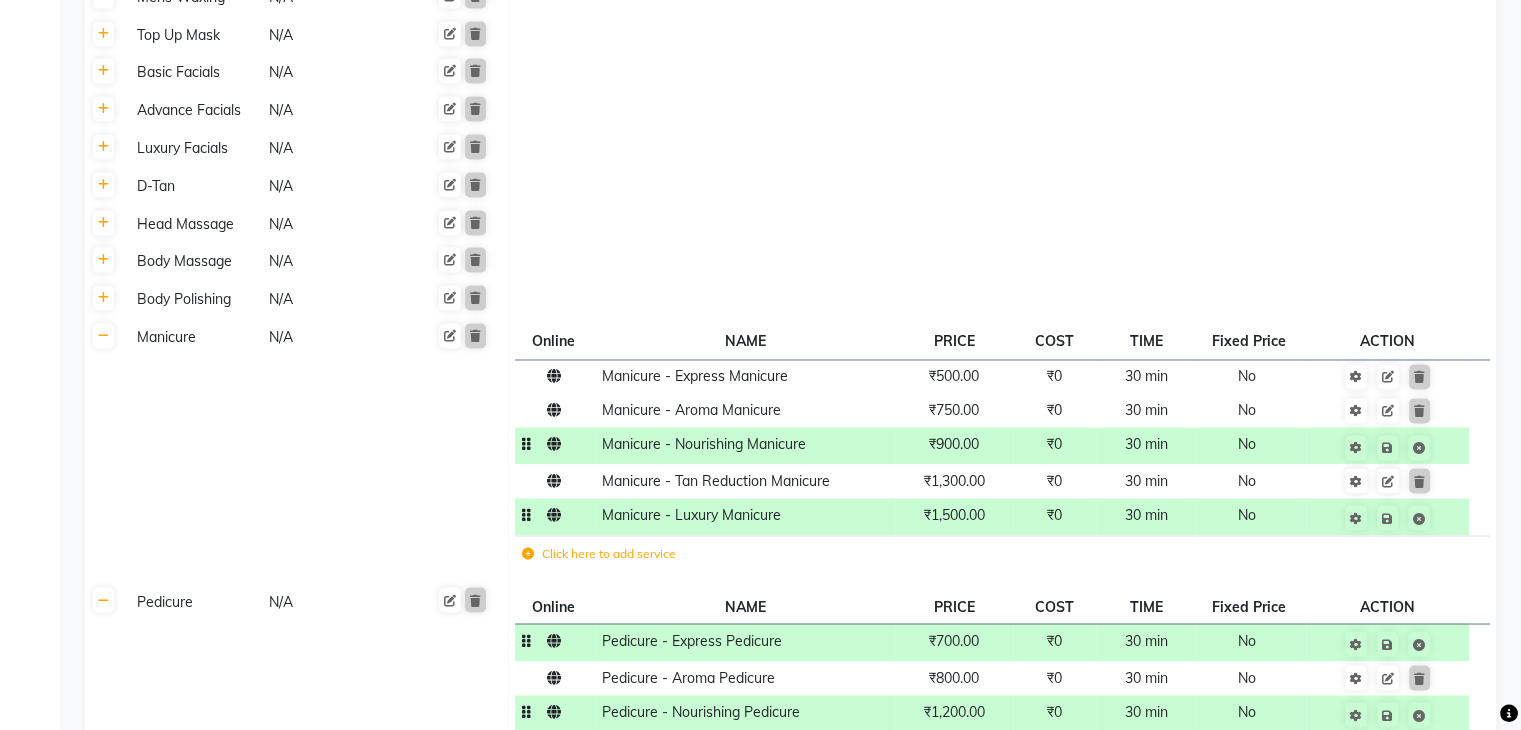 click 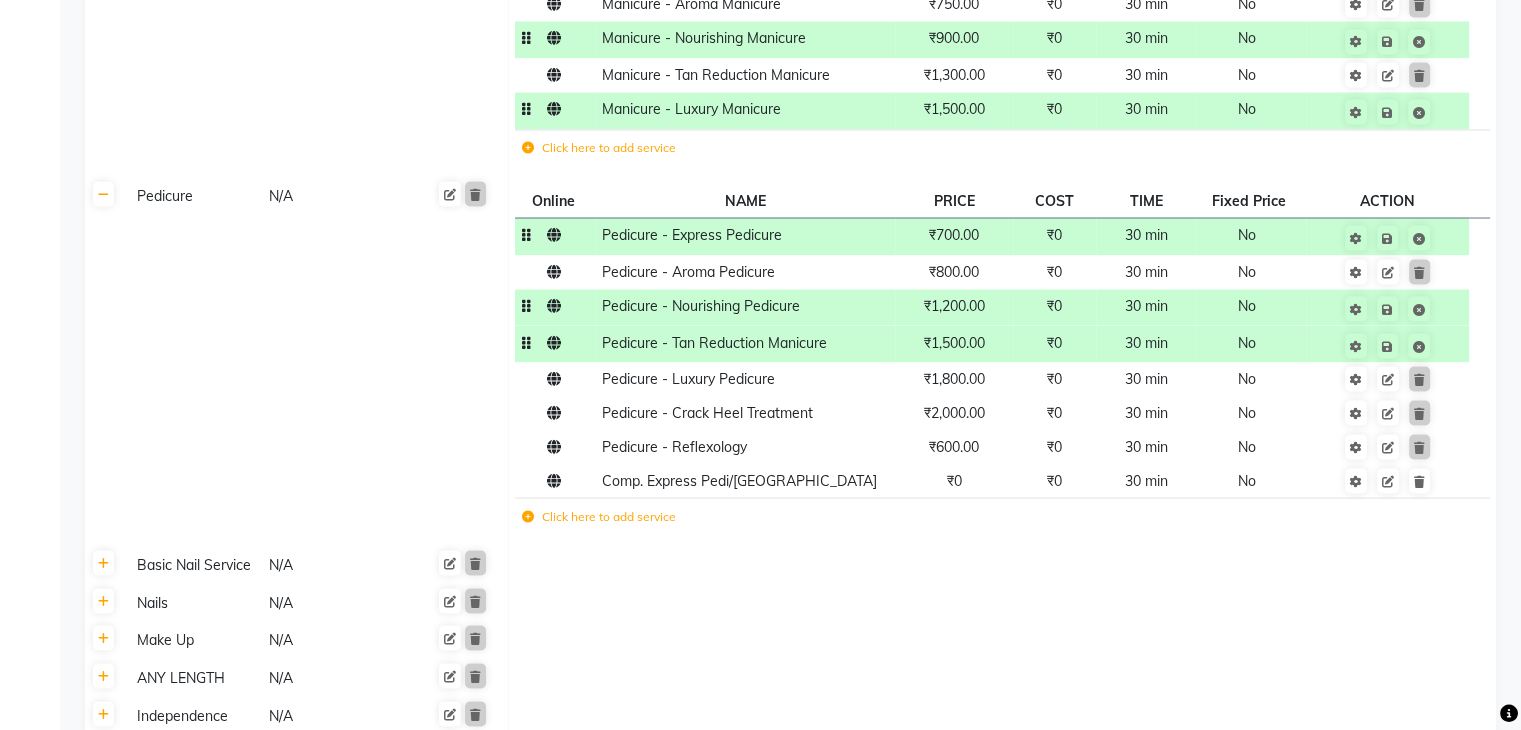 scroll, scrollTop: 3914, scrollLeft: 0, axis: vertical 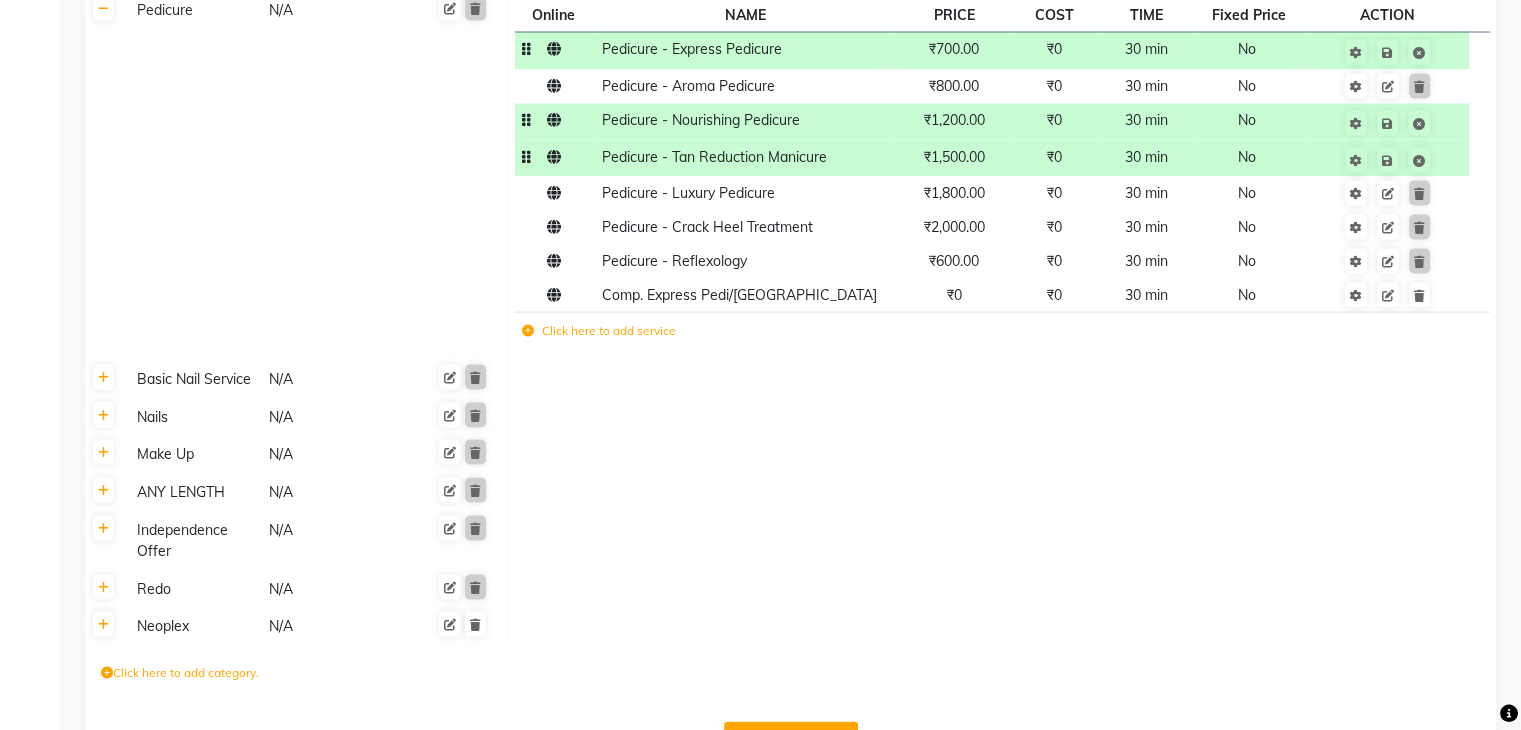 click on "Save Changes" 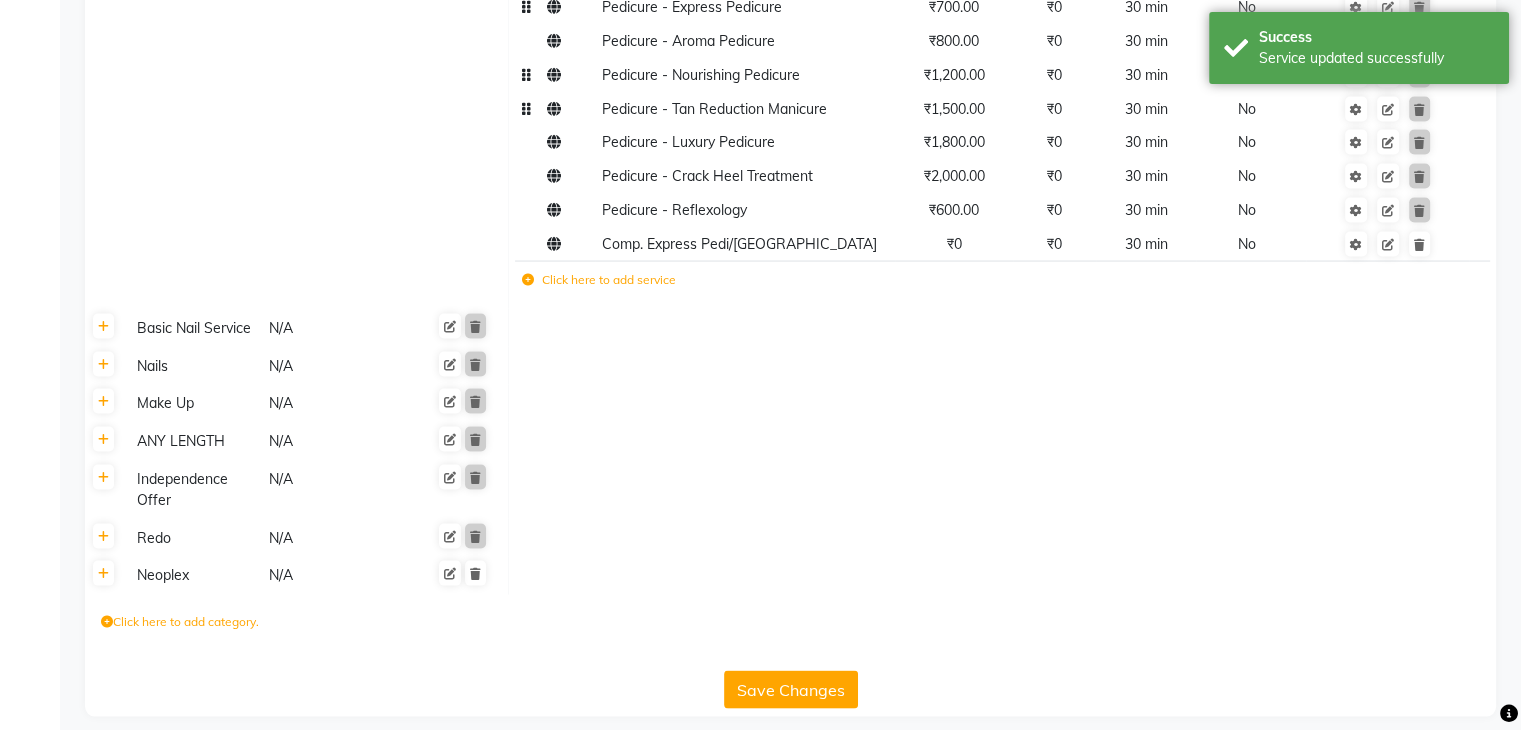 scroll, scrollTop: 3867, scrollLeft: 0, axis: vertical 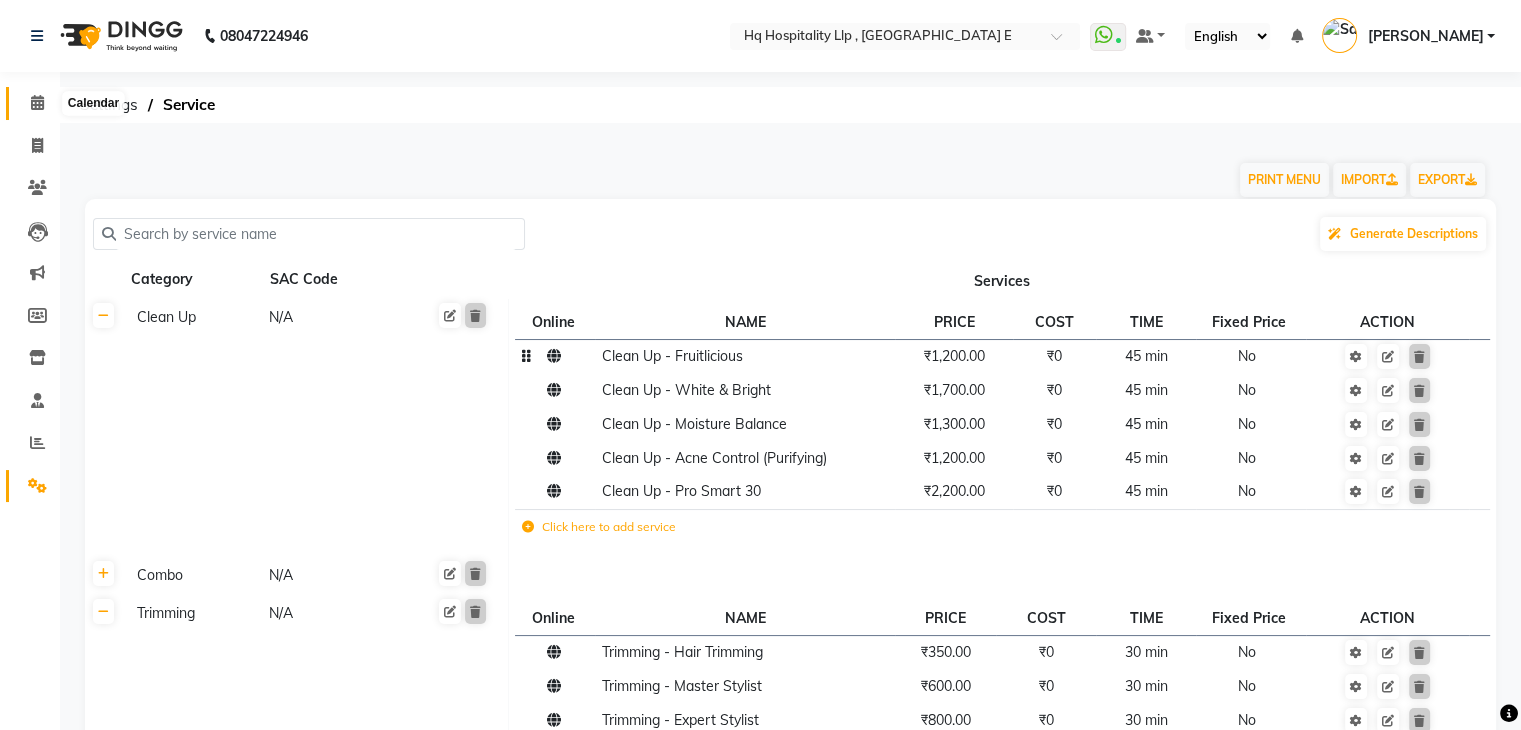 click 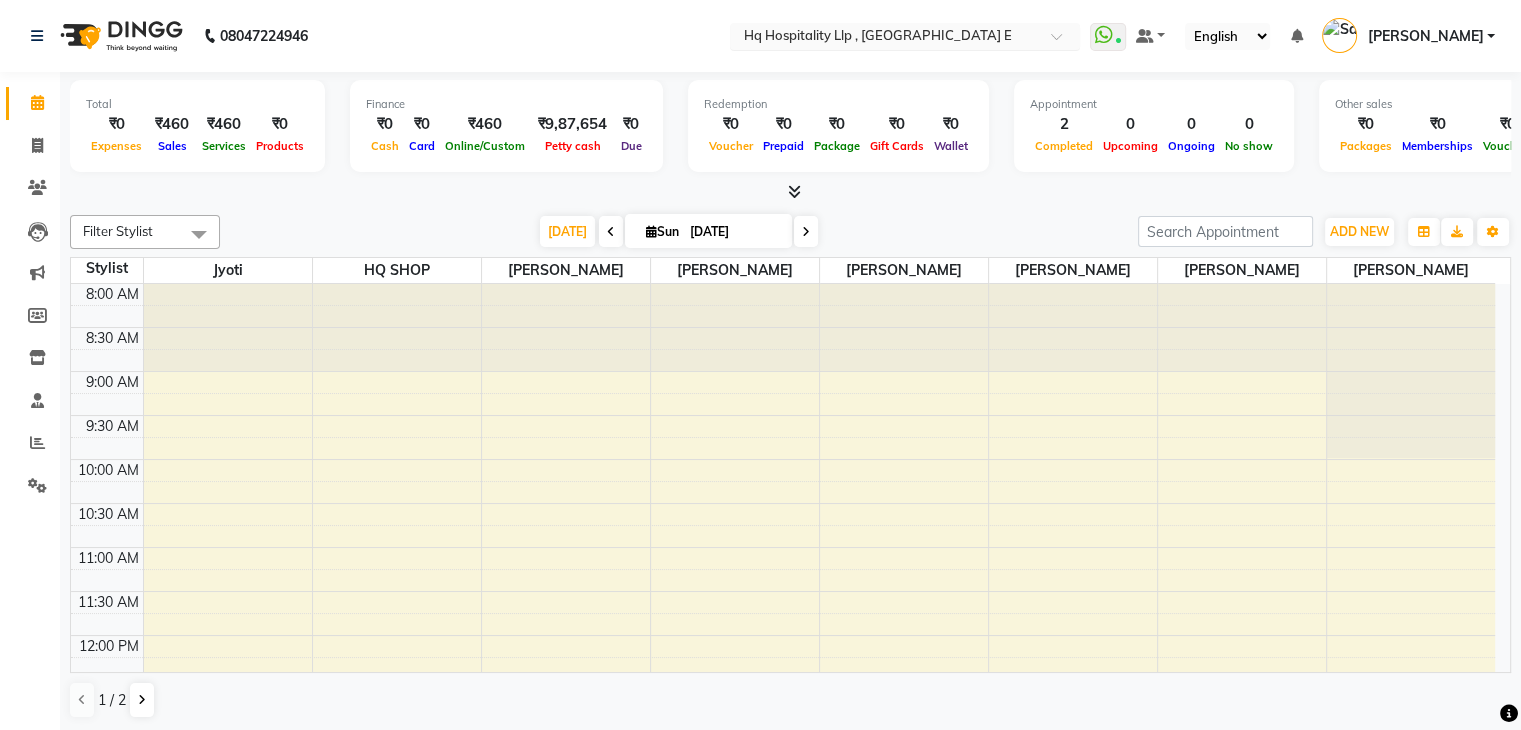click on "Select Location × Hq Hospitality Llp	,  Kandivali E" at bounding box center [905, 36] 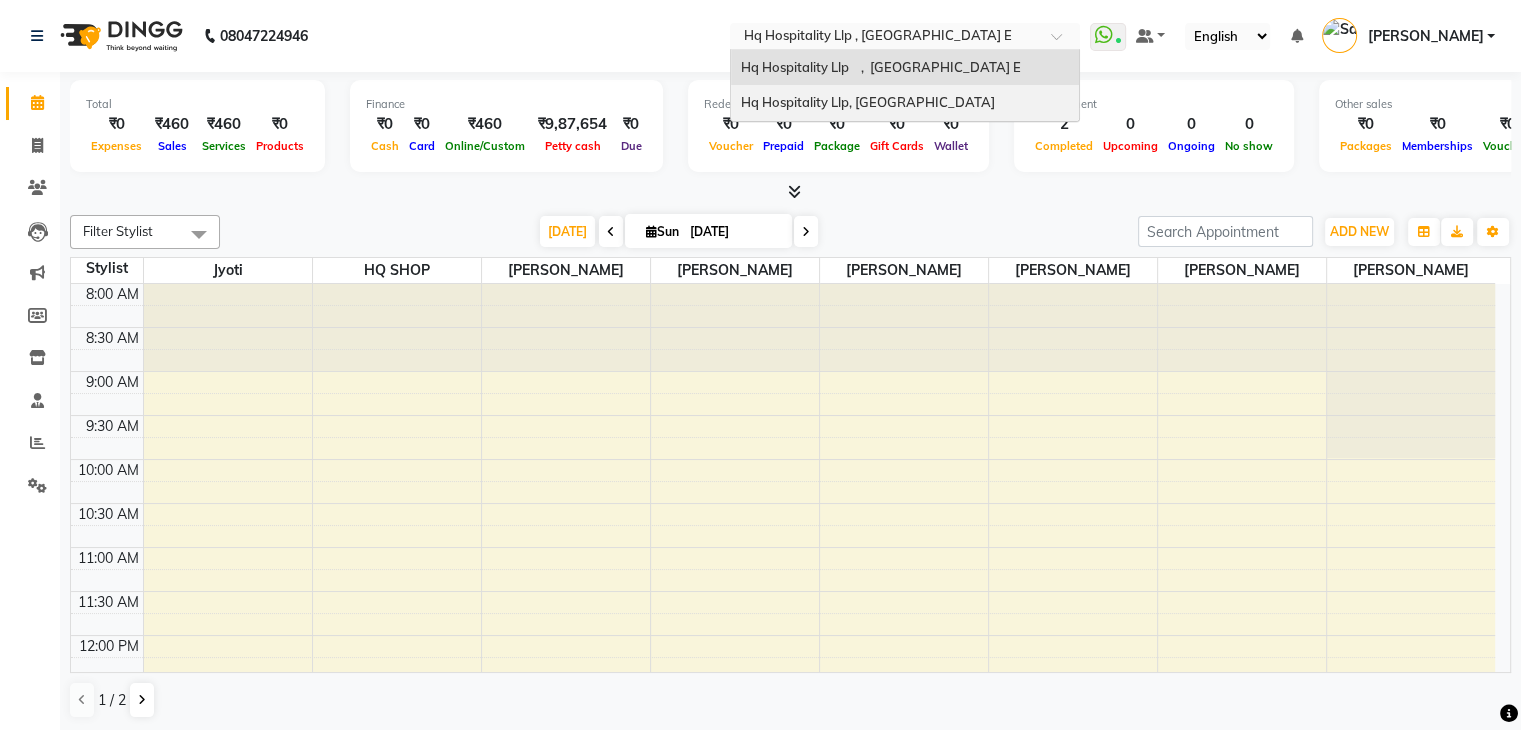 click on "Hq Hospitality Llp, [GEOGRAPHIC_DATA]" at bounding box center (905, 103) 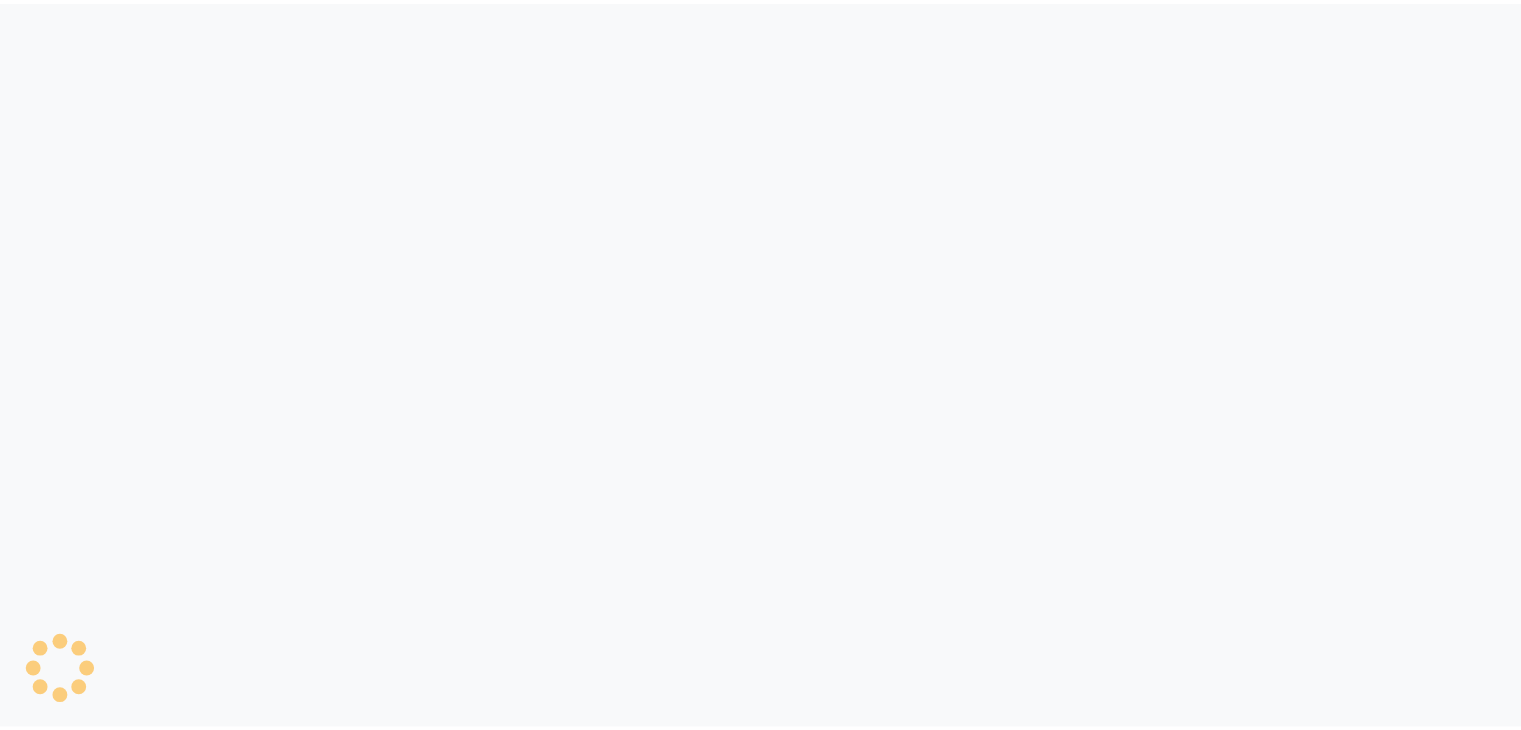 scroll, scrollTop: 0, scrollLeft: 0, axis: both 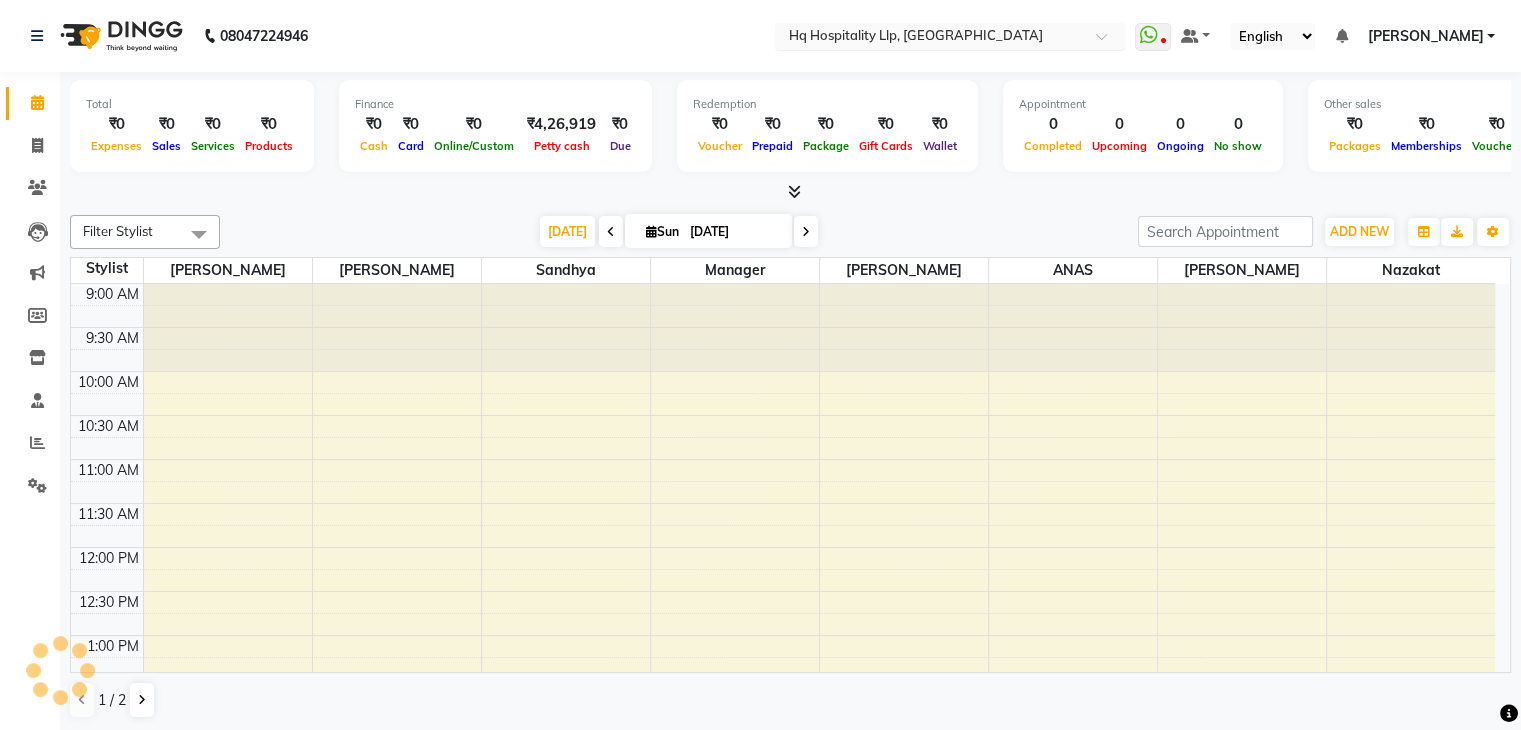 select on "en" 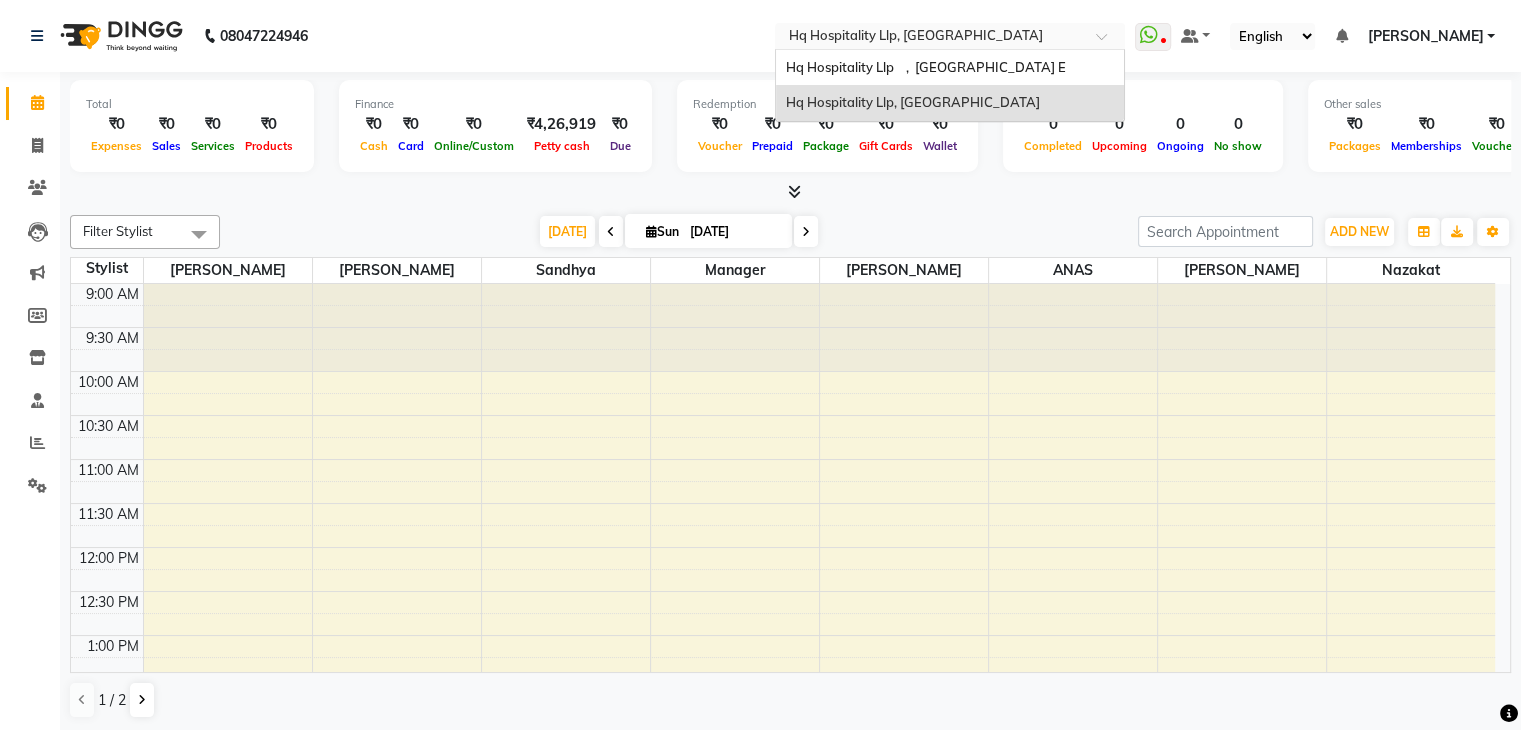 click at bounding box center (930, 38) 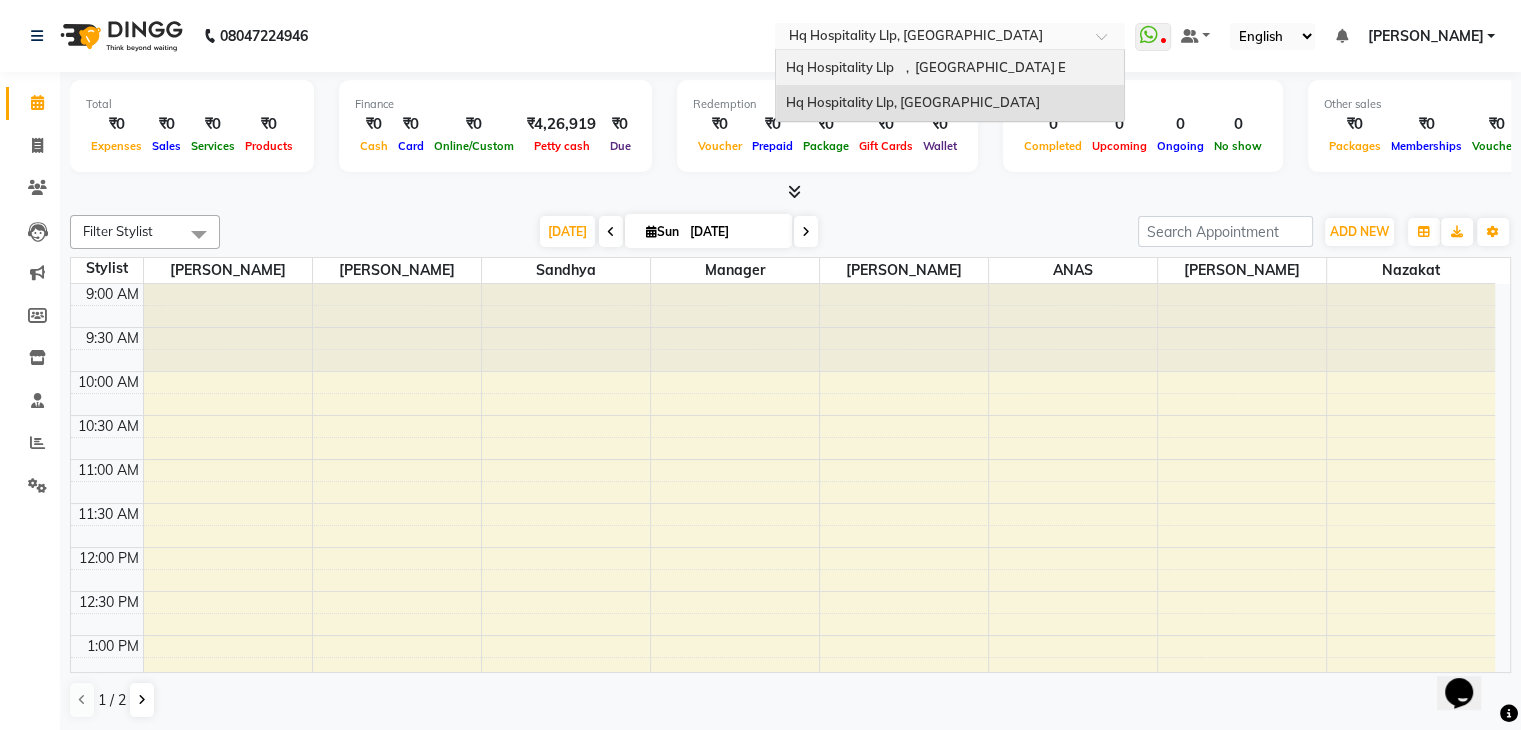 scroll, scrollTop: 0, scrollLeft: 0, axis: both 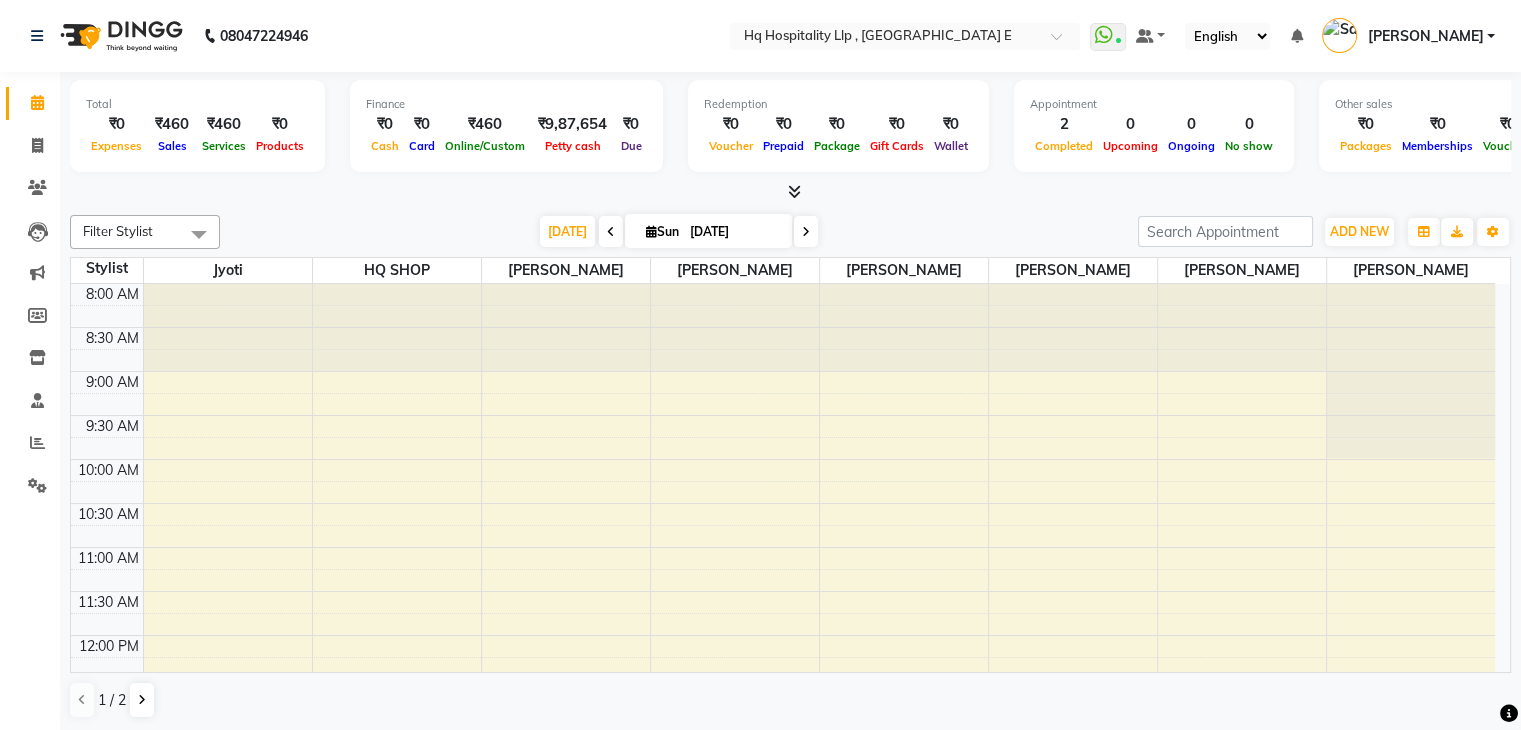 click on "08047224946 Select Location × Hq Hospitality Llp	,  Kandivali E  WhatsApp Status  ✕ Status:  Connected Most Recent Message: 13-07-2025     01:56 PM Recent Service Activity: 13-07-2025     01:56 PM Default Panel My Panel English ENGLISH Español العربية मराठी हिंदी ગુજરાતી தமிழ் 中文 Notifications nothing to show Sandeep kumar Manage Profile Change Password Sign out  Version:3.15.4" 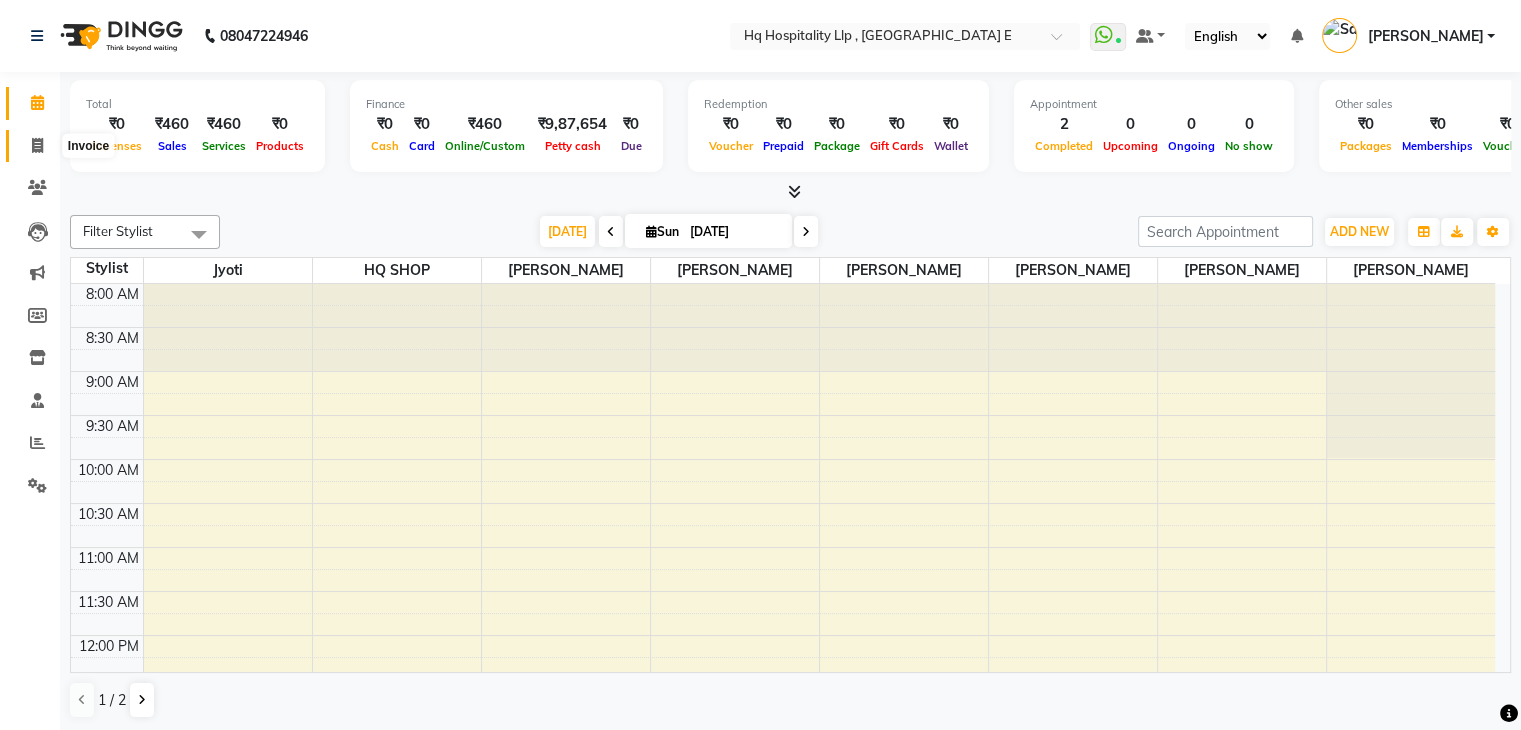 click 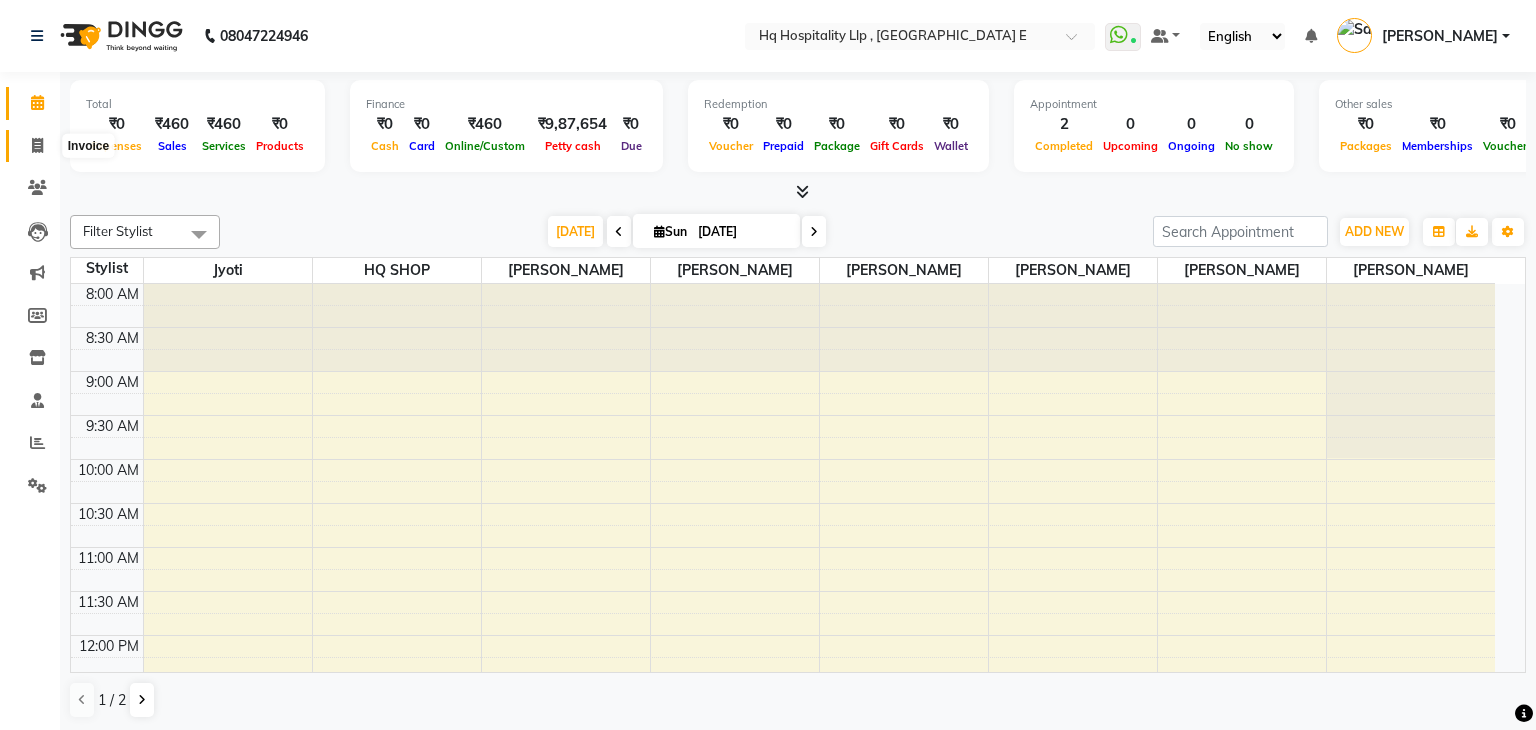 select on "5407" 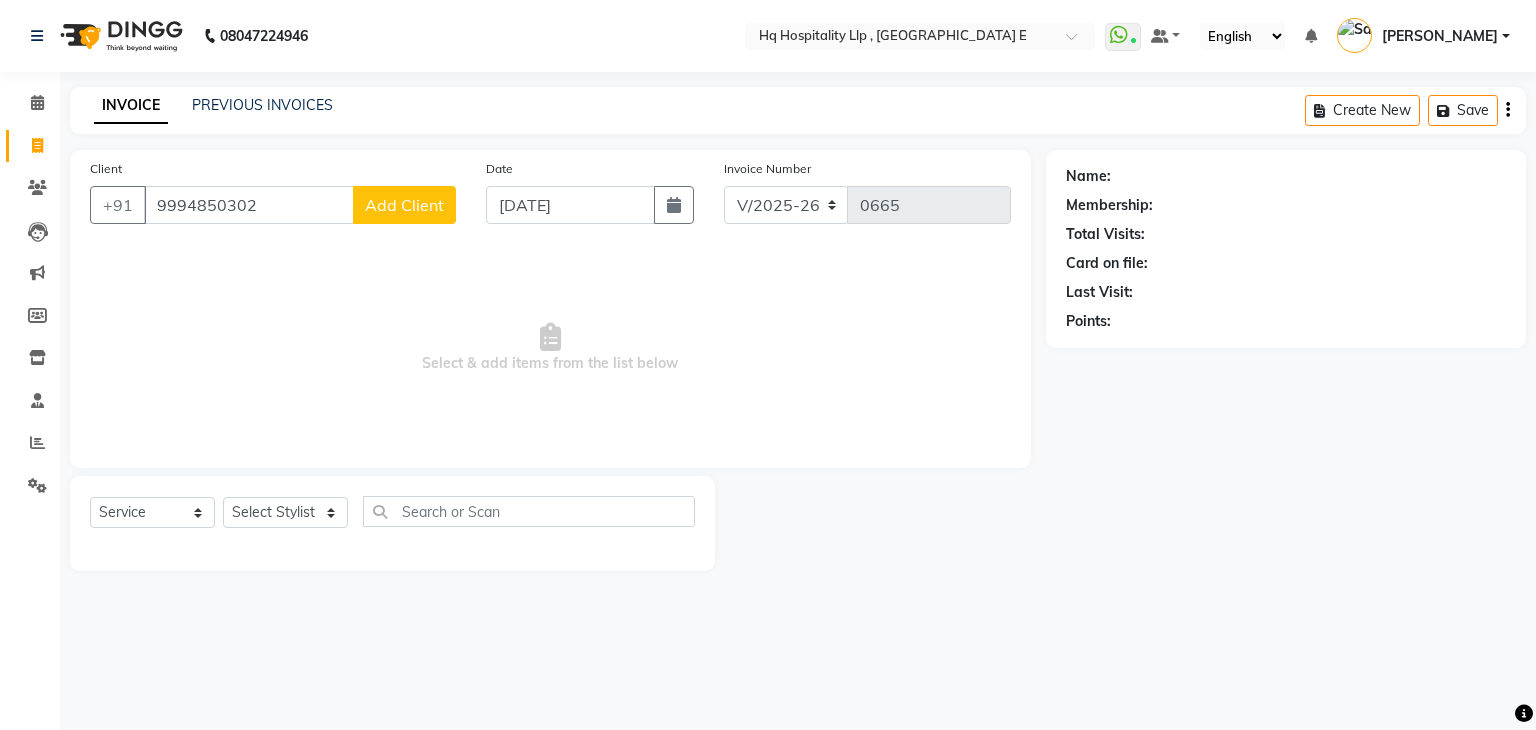 type on "9994850302" 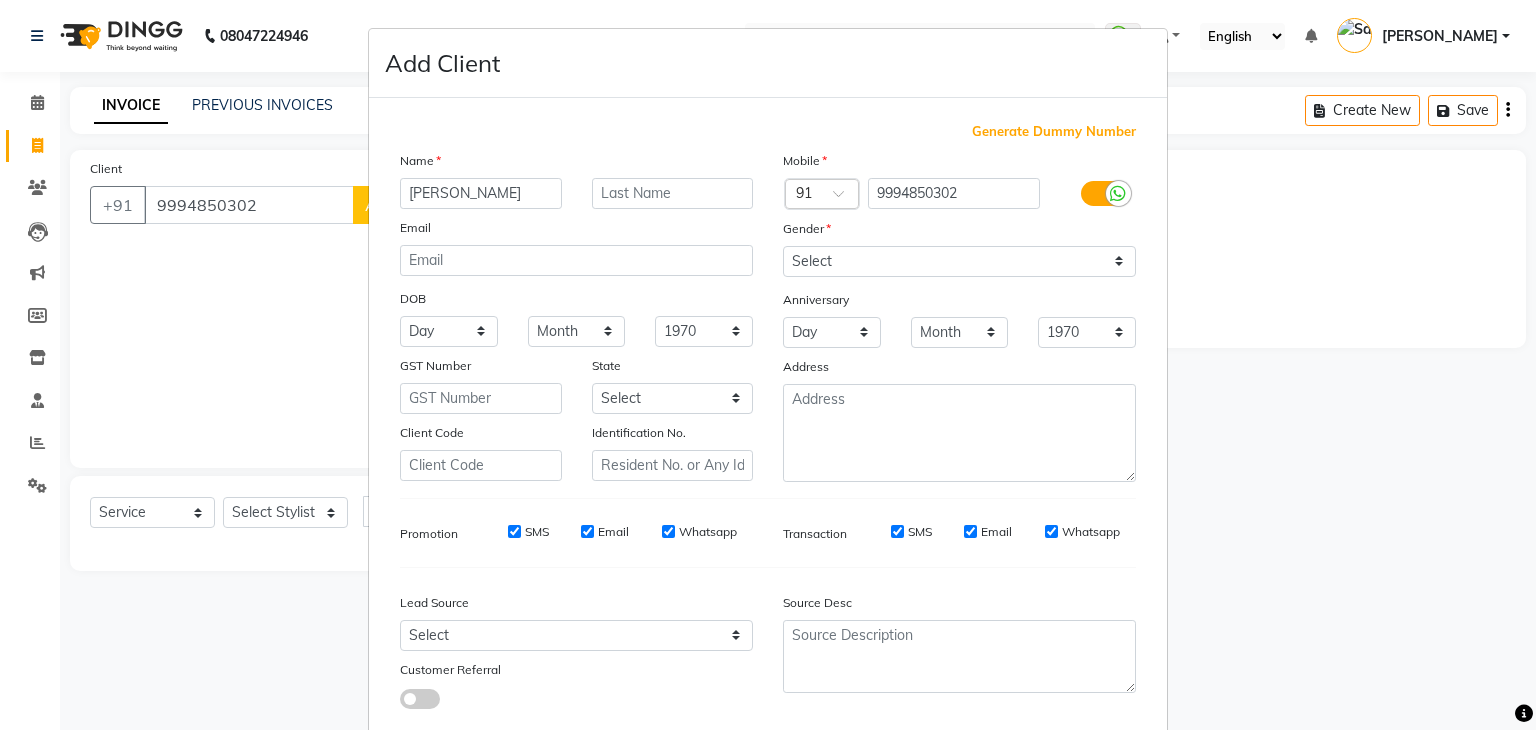 type on "Umanand" 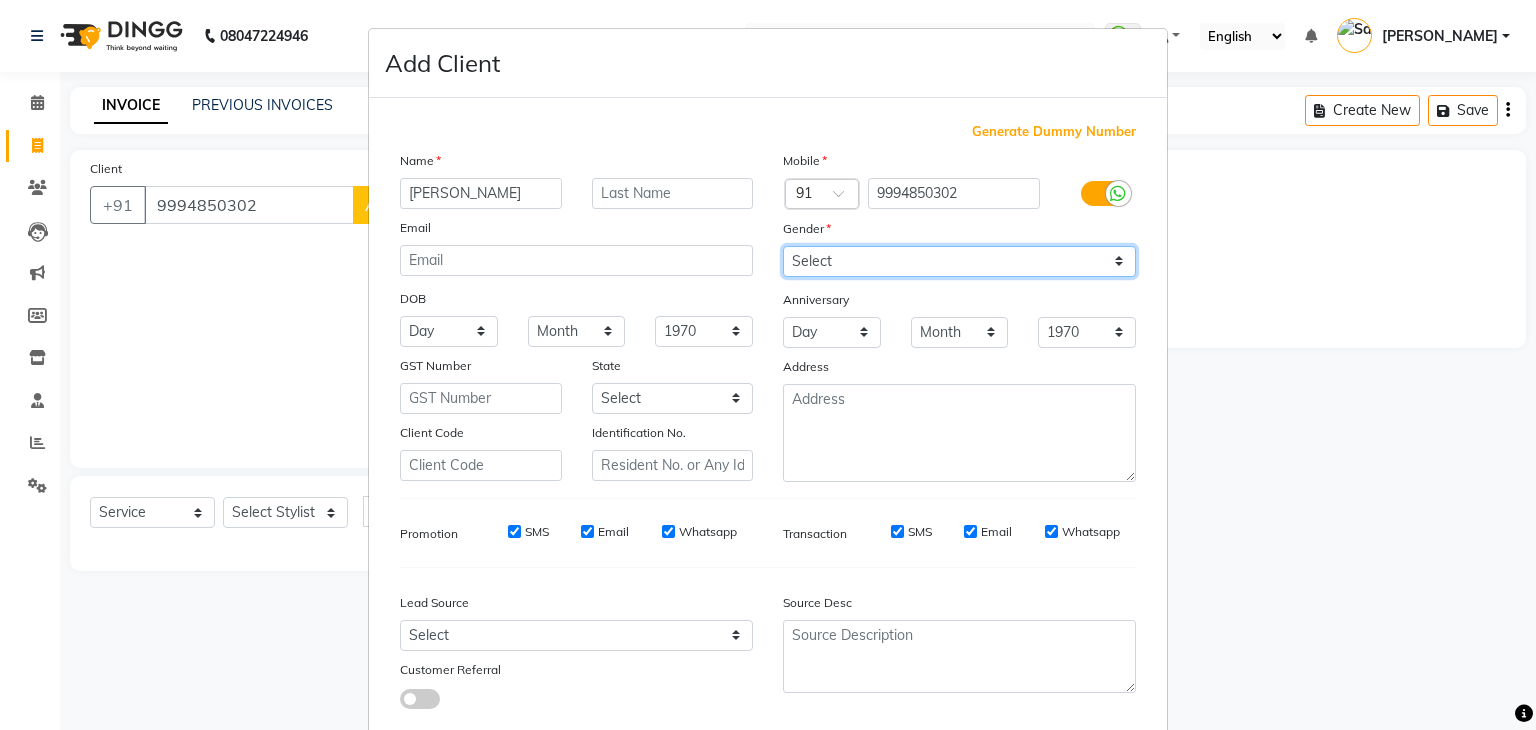 click on "Select Male Female Other Prefer Not To Say" at bounding box center [959, 261] 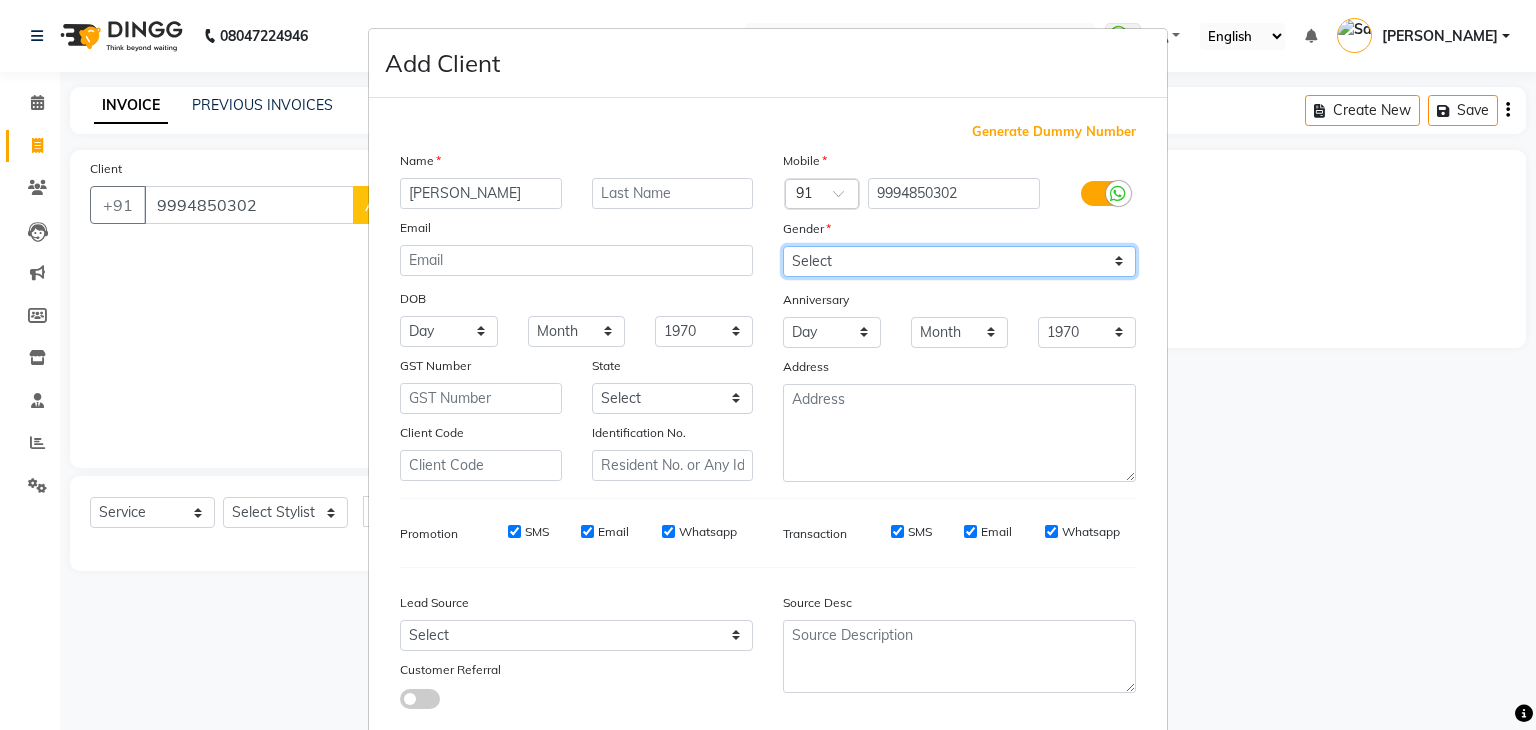 select on "male" 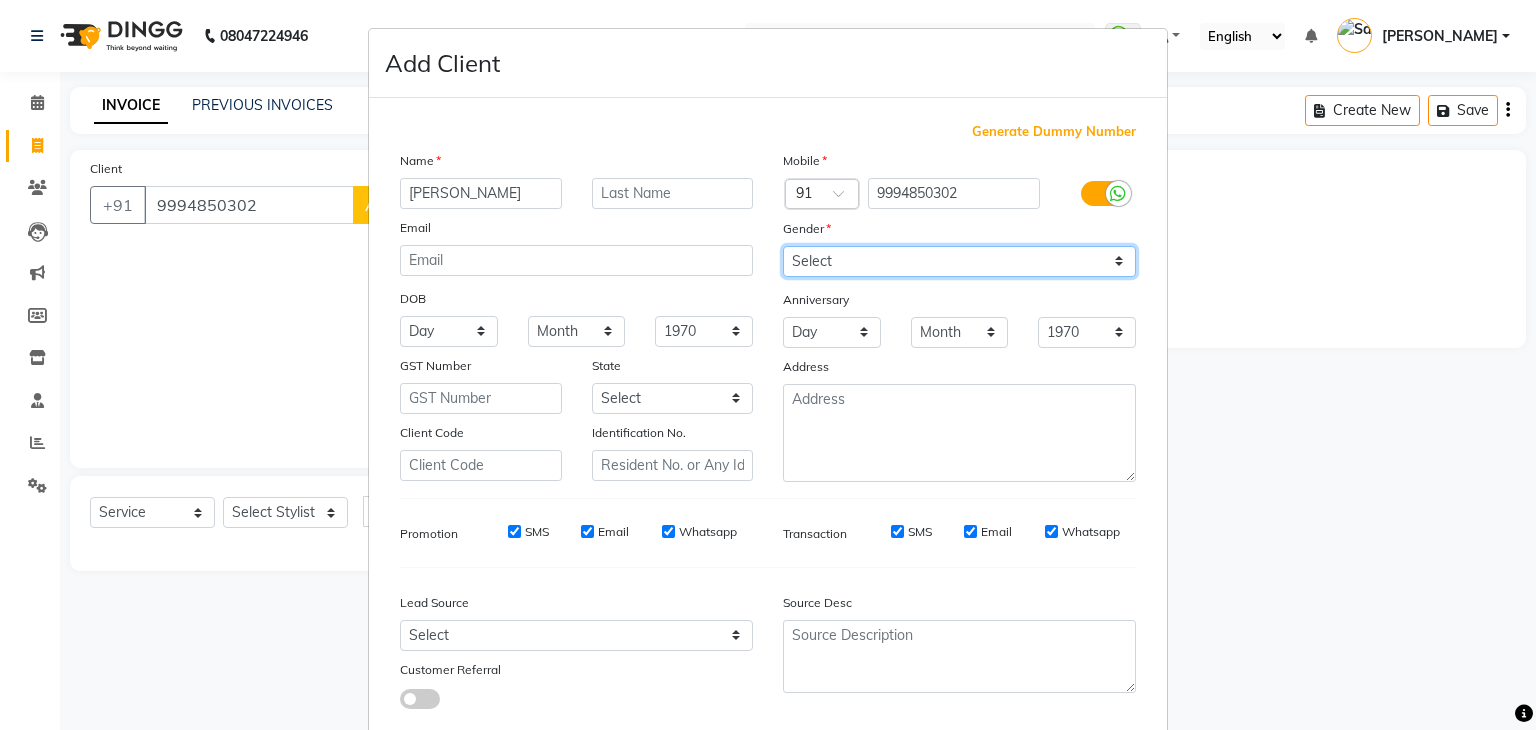 click on "Select Male Female Other Prefer Not To Say" at bounding box center [959, 261] 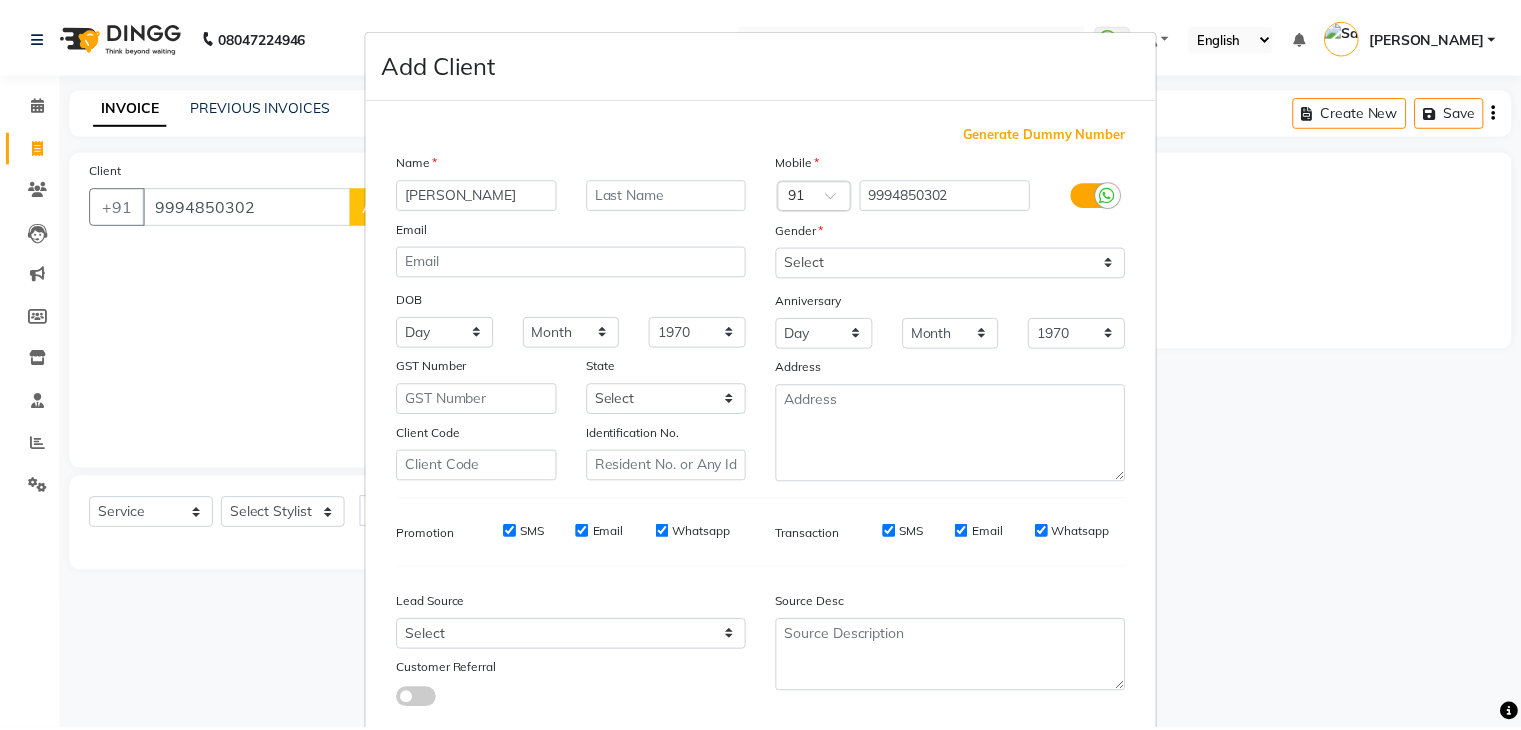 scroll, scrollTop: 127, scrollLeft: 0, axis: vertical 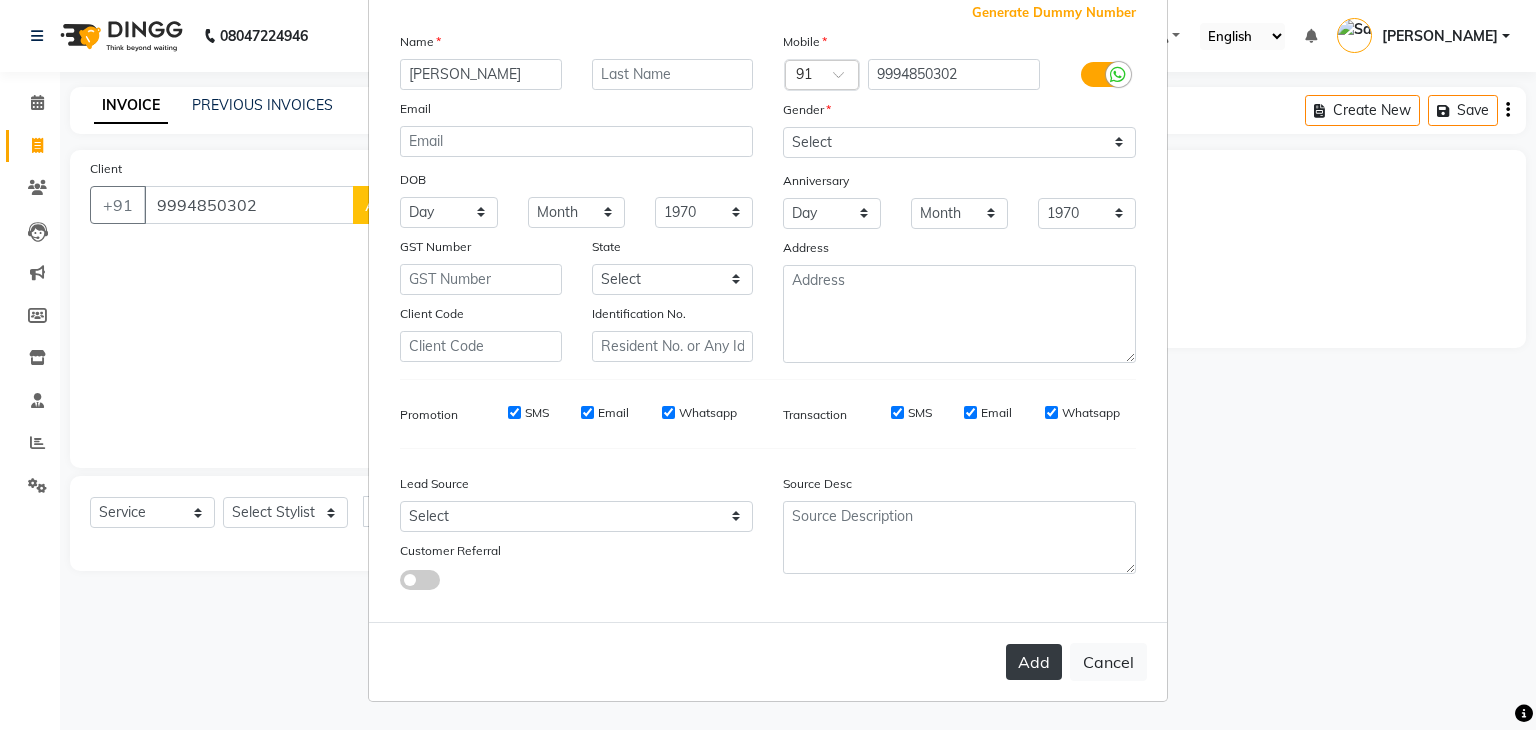click on "Add" at bounding box center (1034, 662) 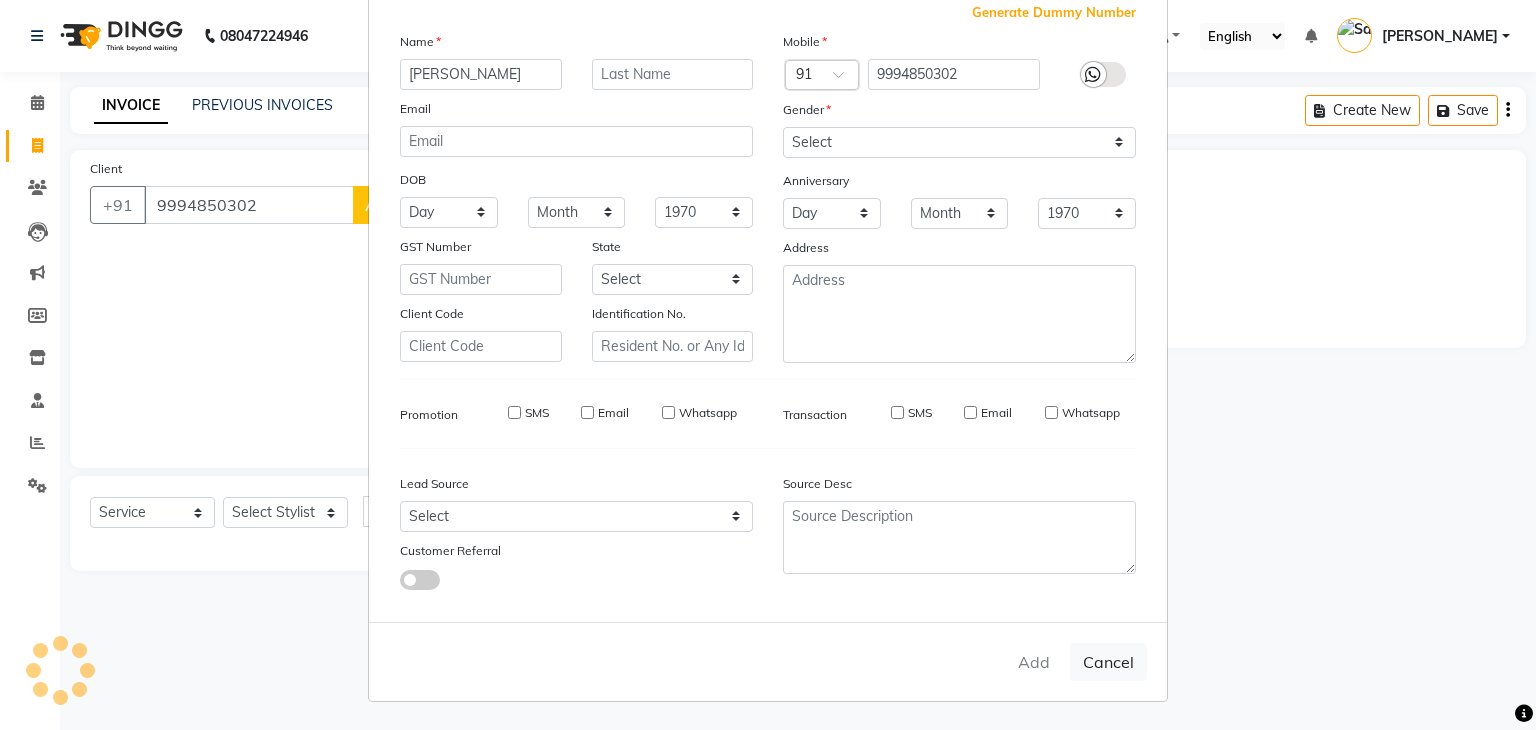 type 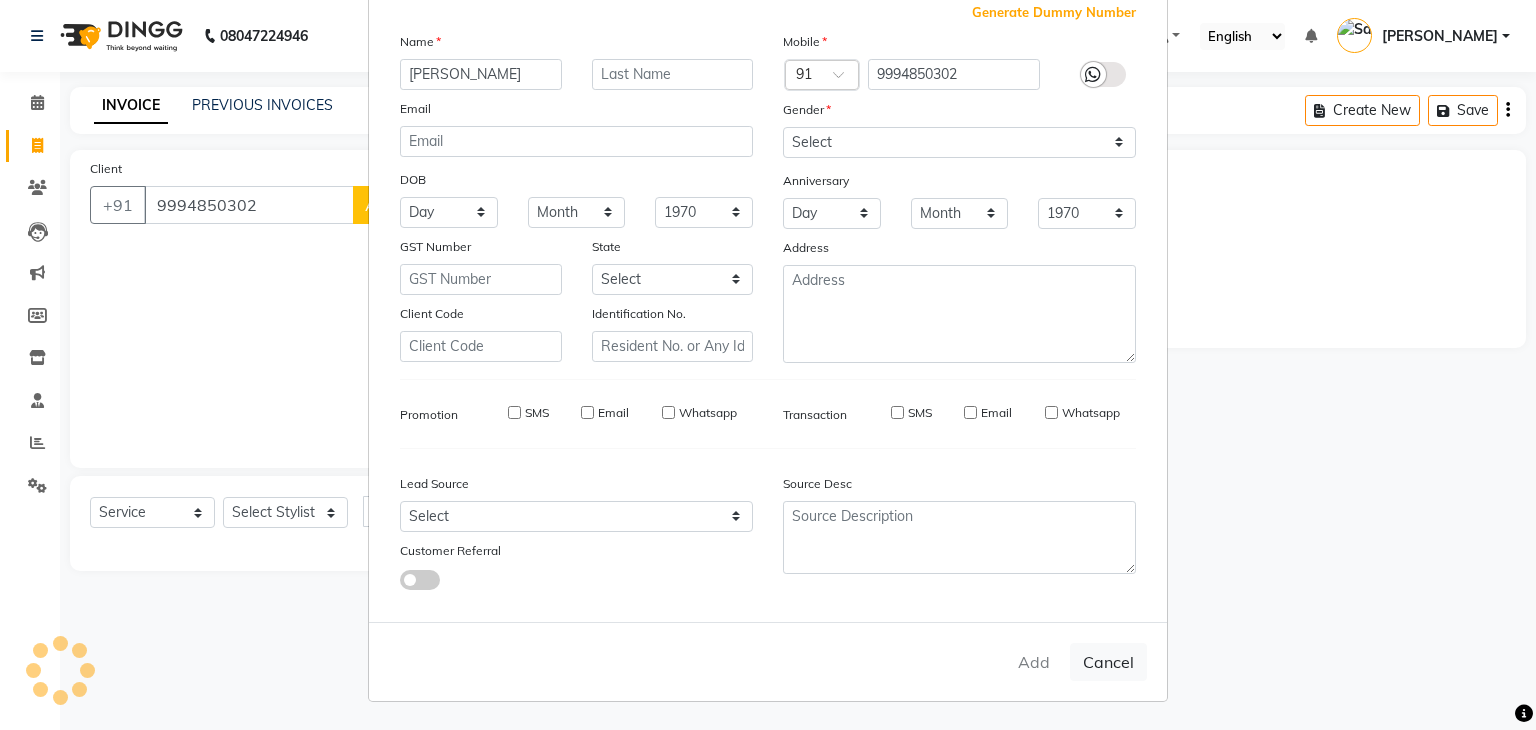 select 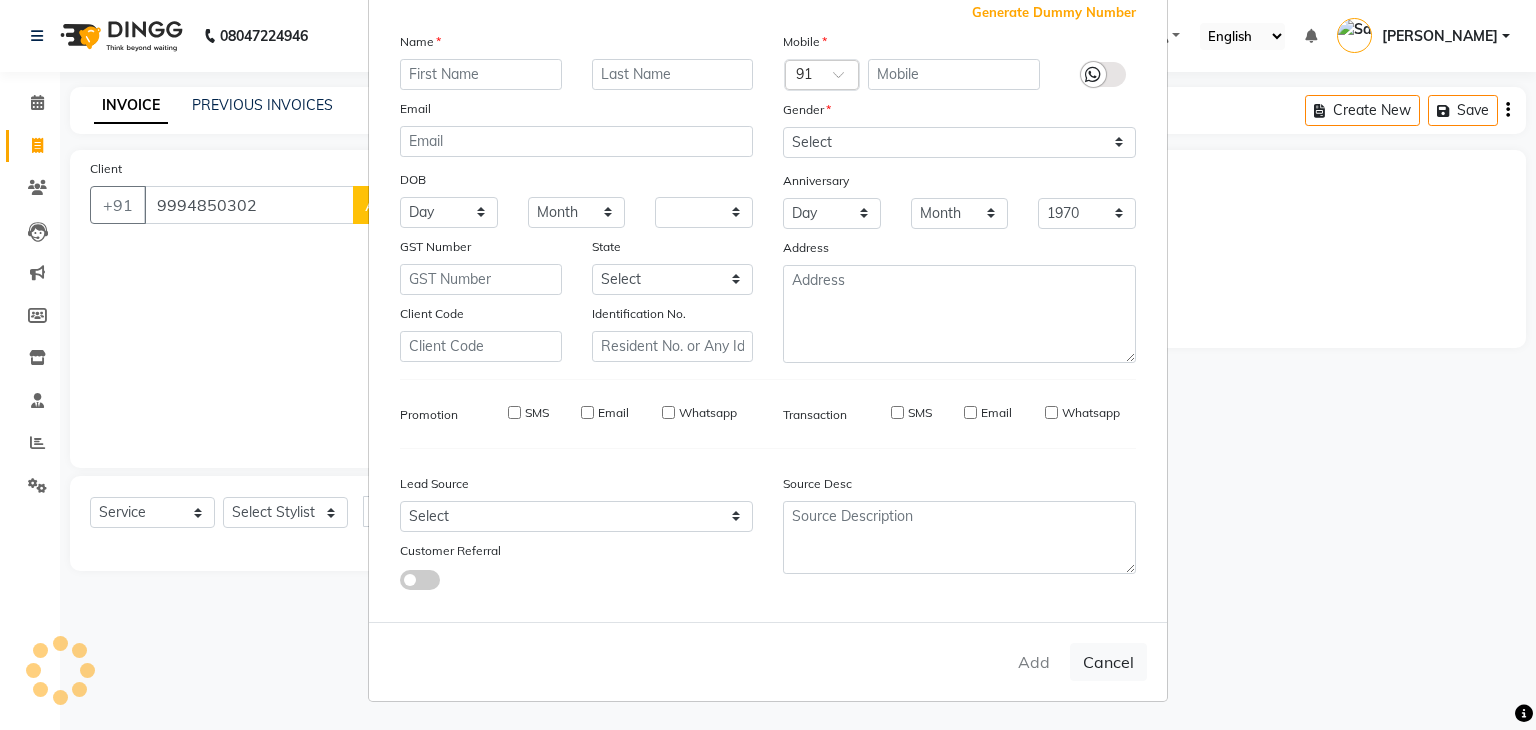 select 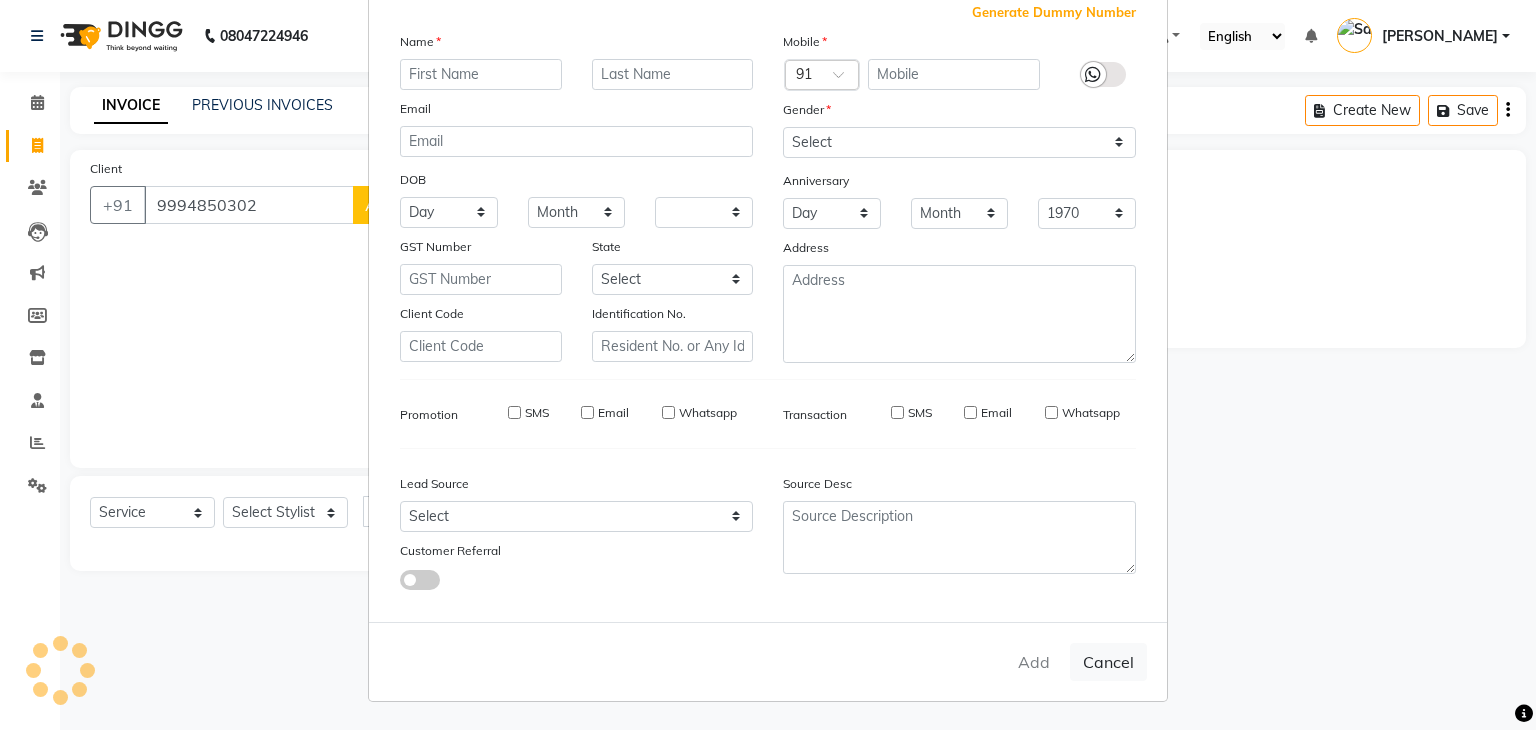 select 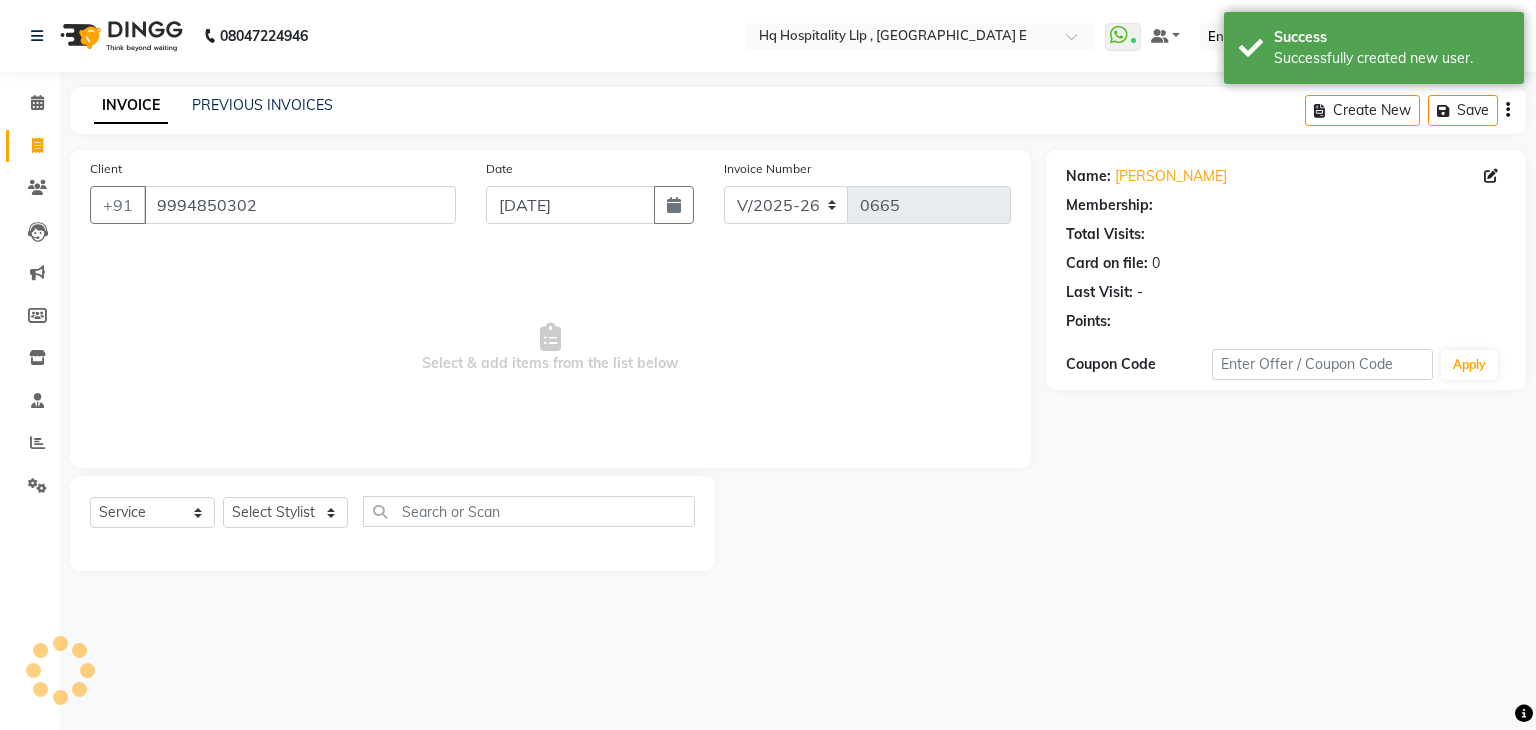 select on "1: Object" 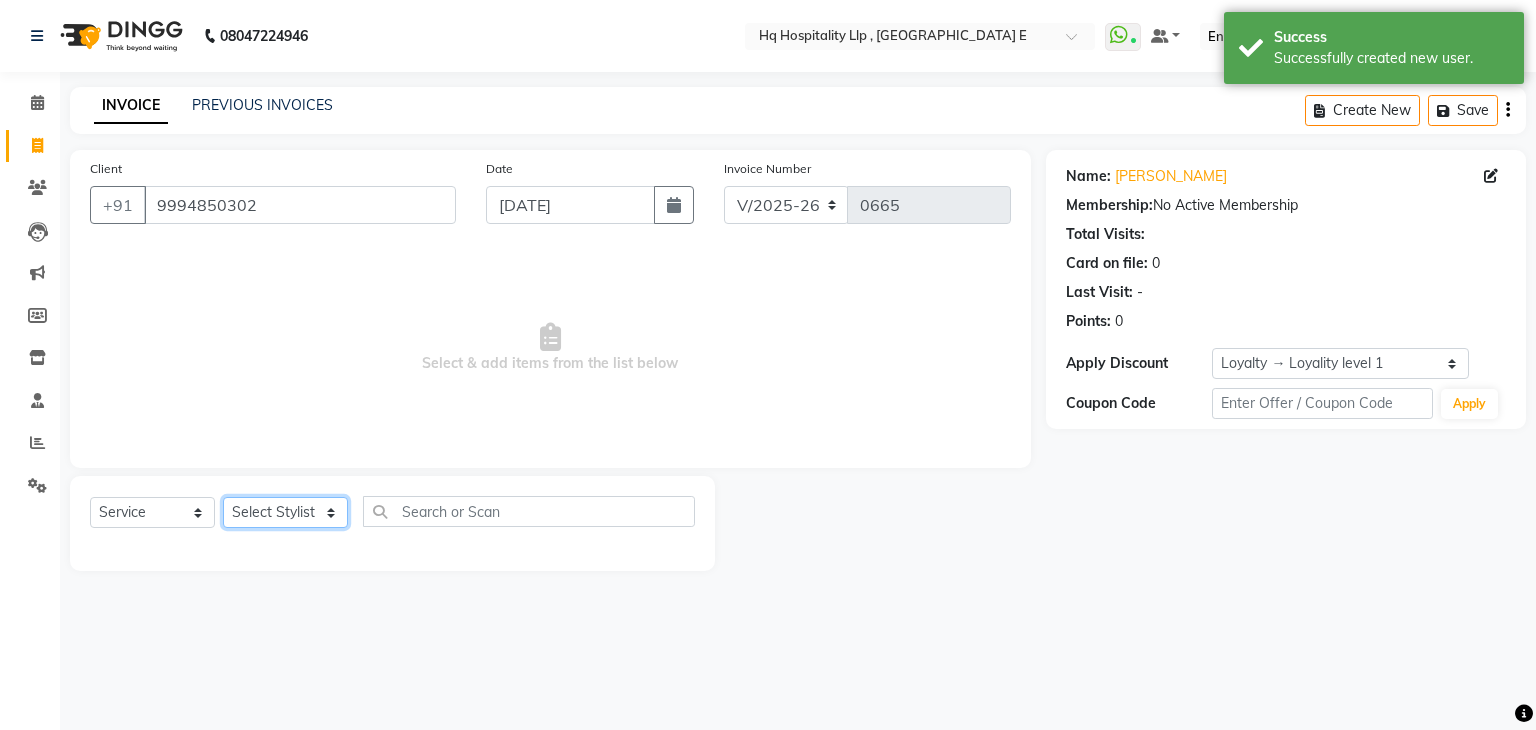 click on "Select Stylist DIPALI HQ SHOP jyoti Omkar Reshma Mustari Salman Sameer Ahmad Sapana Suhail Swaroop Thakur Village HQ2" 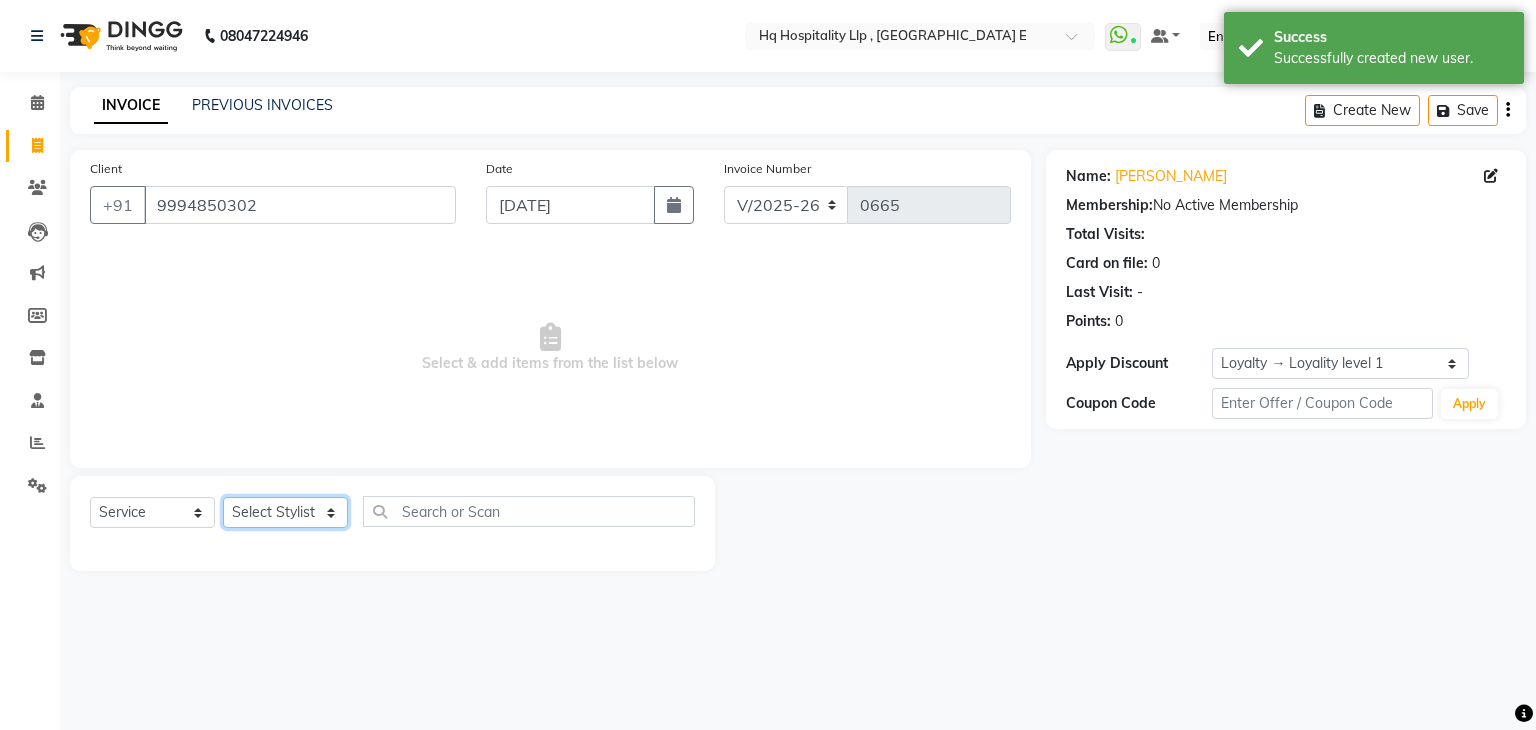 select on "83683" 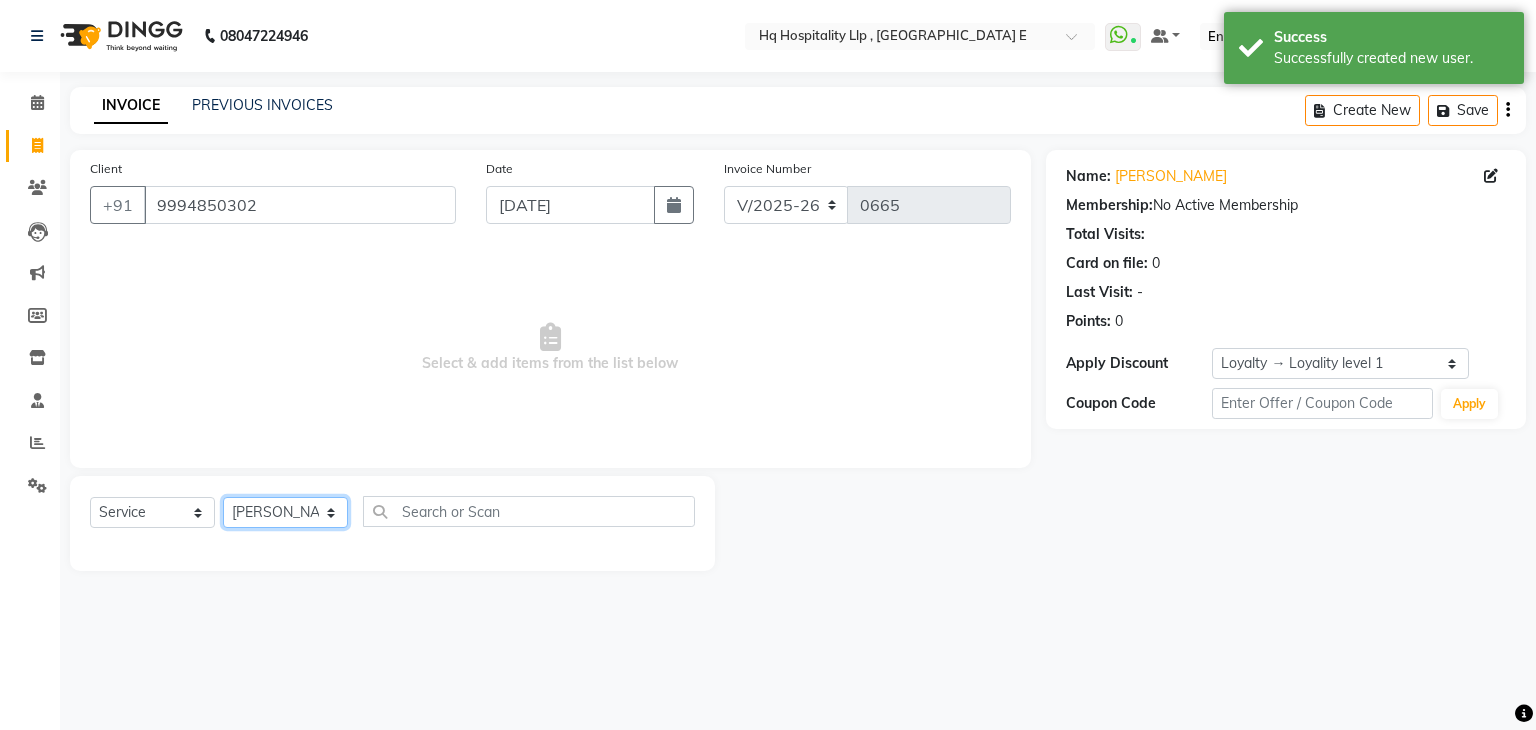 click on "Select Stylist DIPALI HQ SHOP jyoti Omkar Reshma Mustari Salman Sameer Ahmad Sapana Suhail Swaroop Thakur Village HQ2" 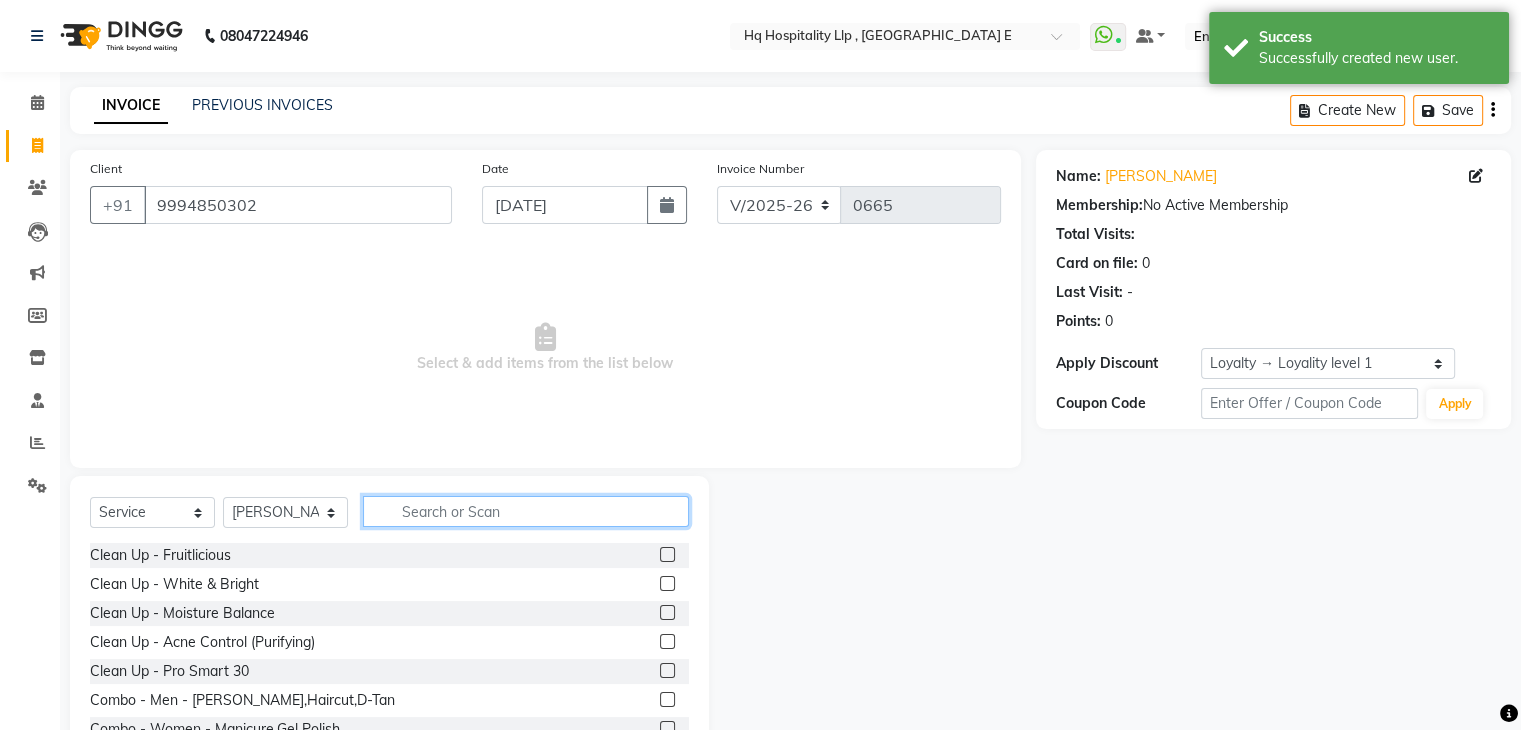 click 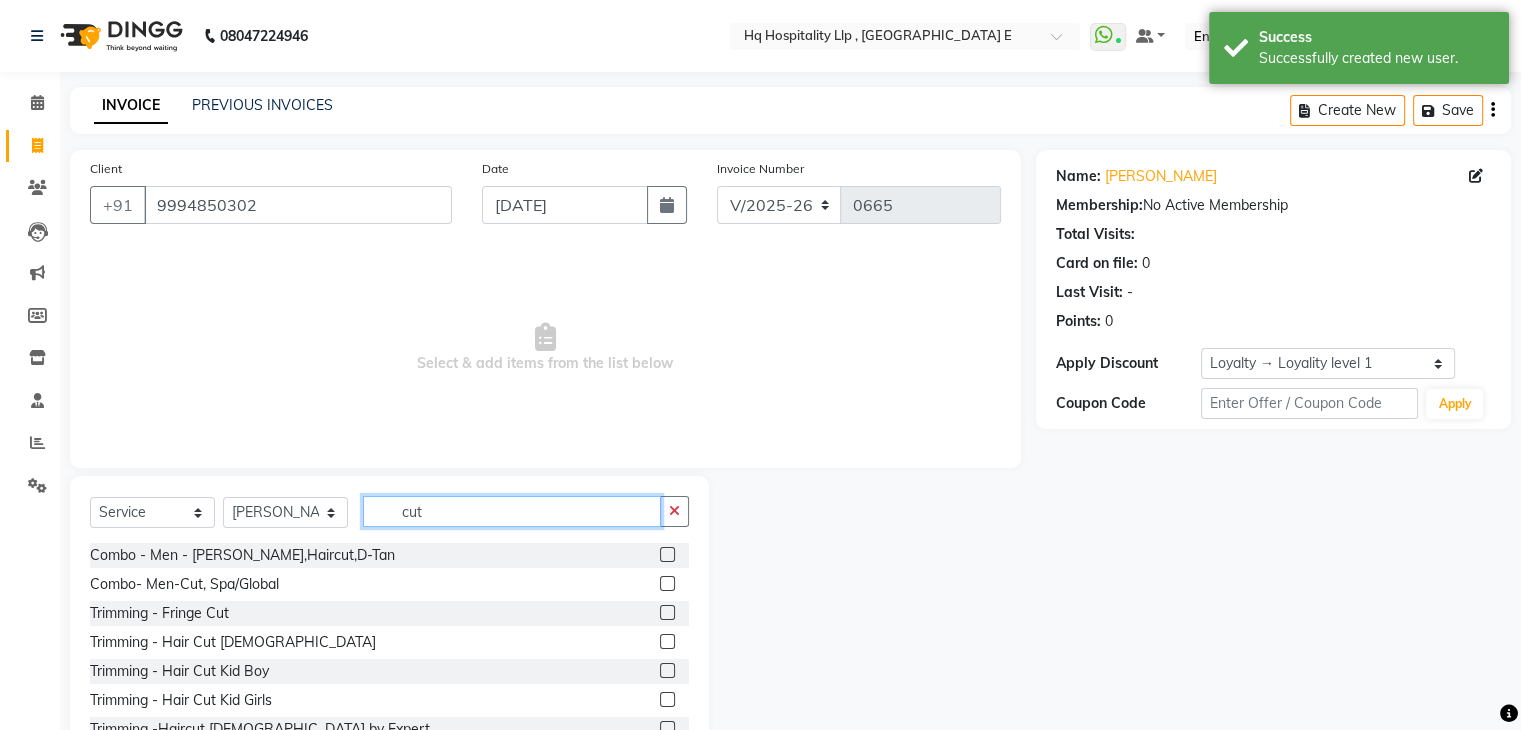 type on "cut" 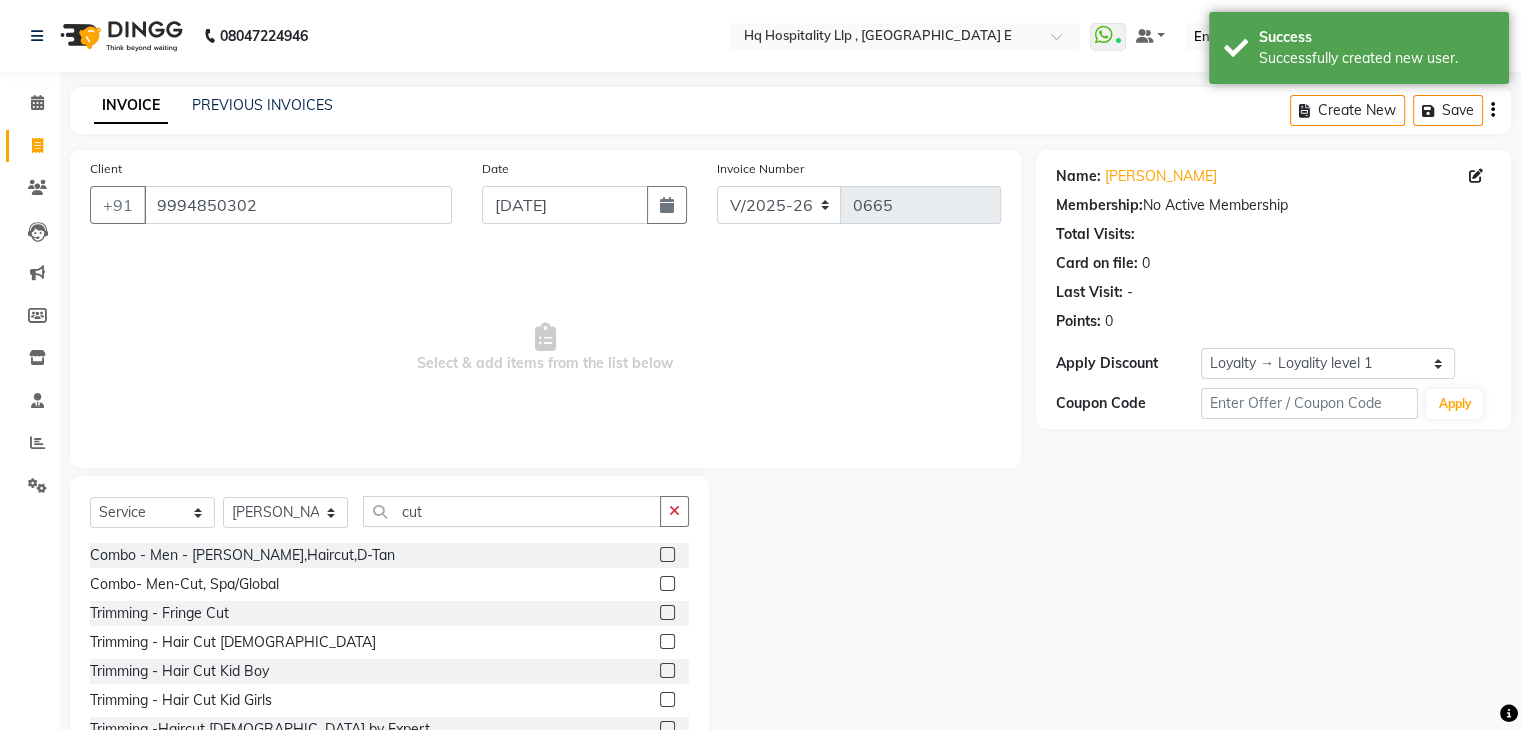 click 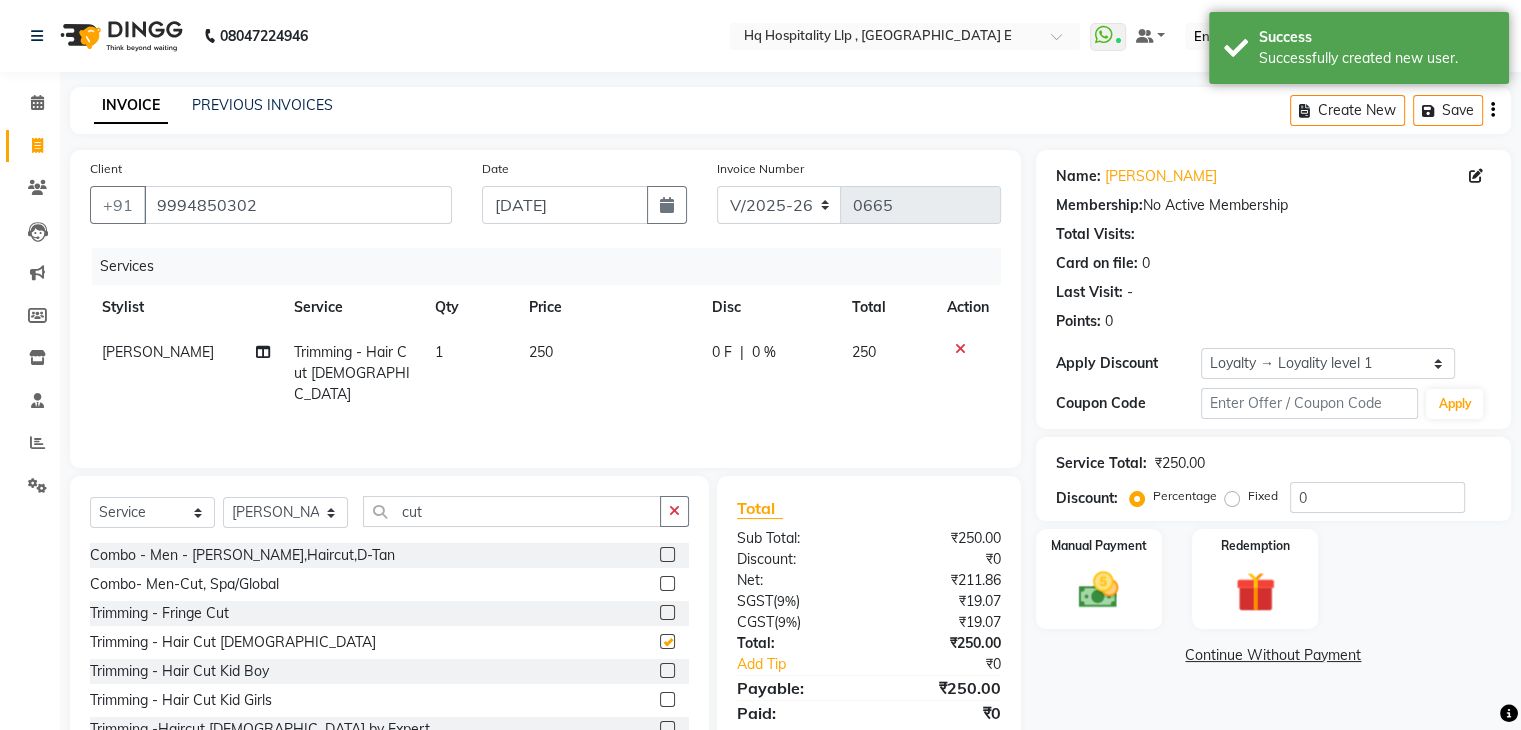 checkbox on "false" 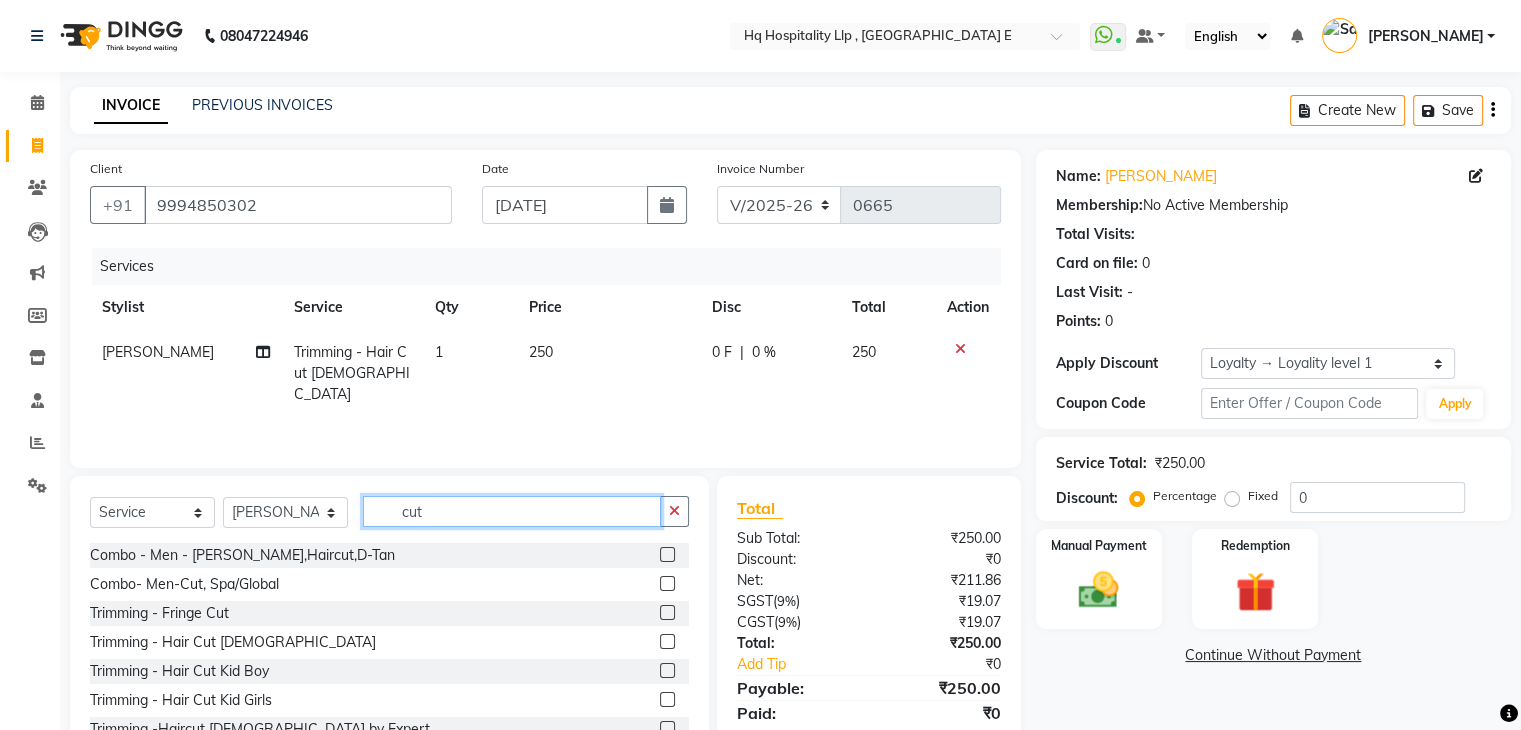 click on "cut" 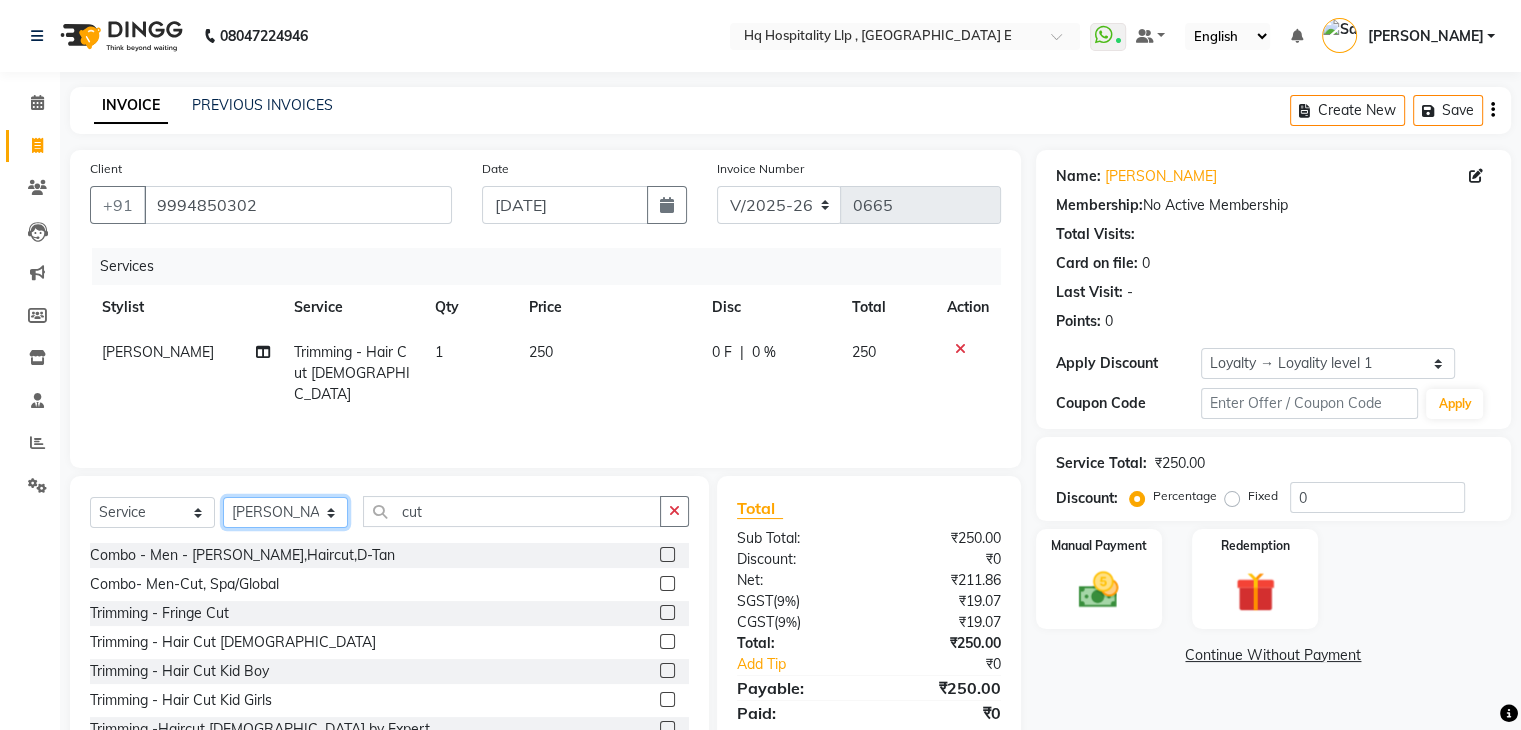 click on "Select Stylist DIPALI HQ SHOP jyoti Omkar Reshma Mustari Salman Sameer Ahmad Sapana Suhail Swaroop Thakur Village HQ2" 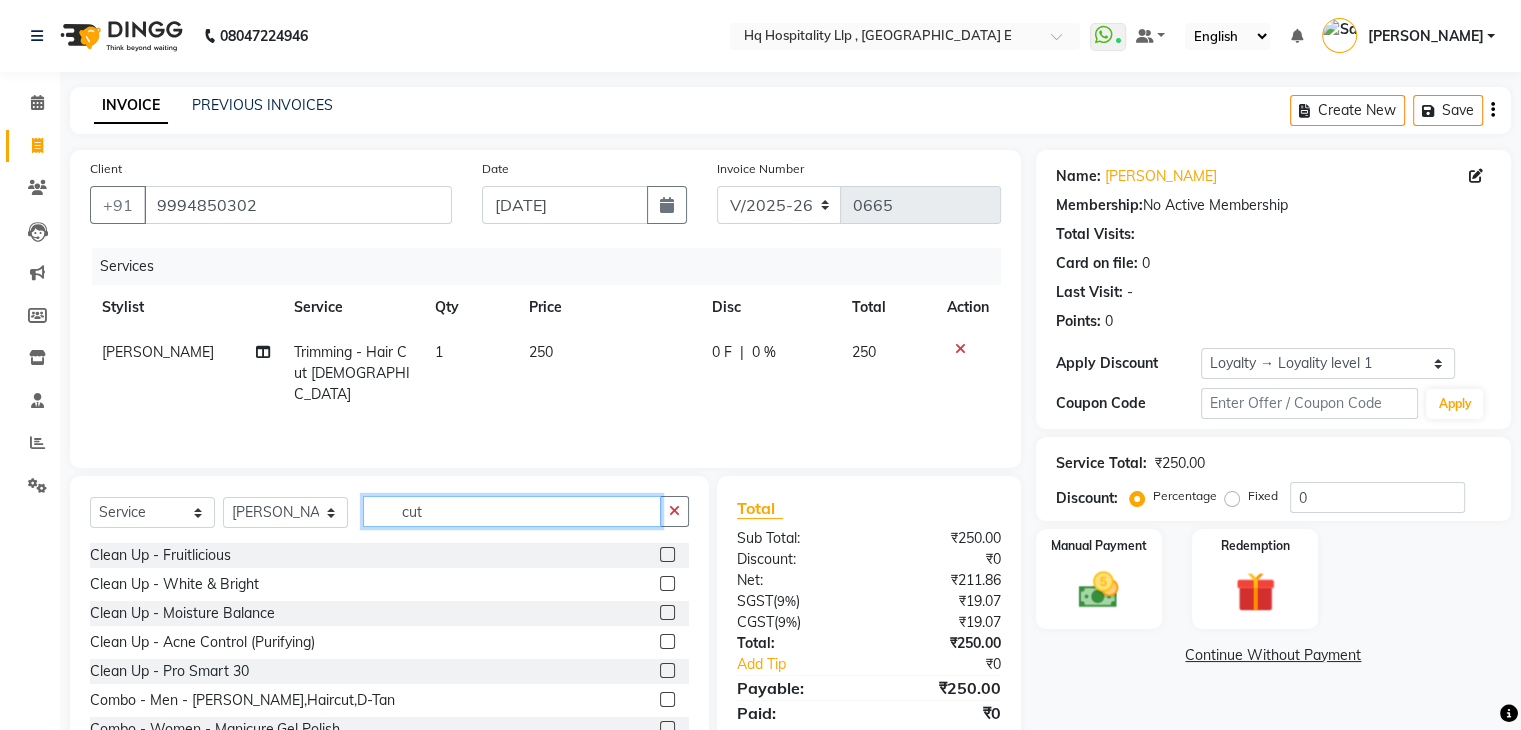 click on "cut" 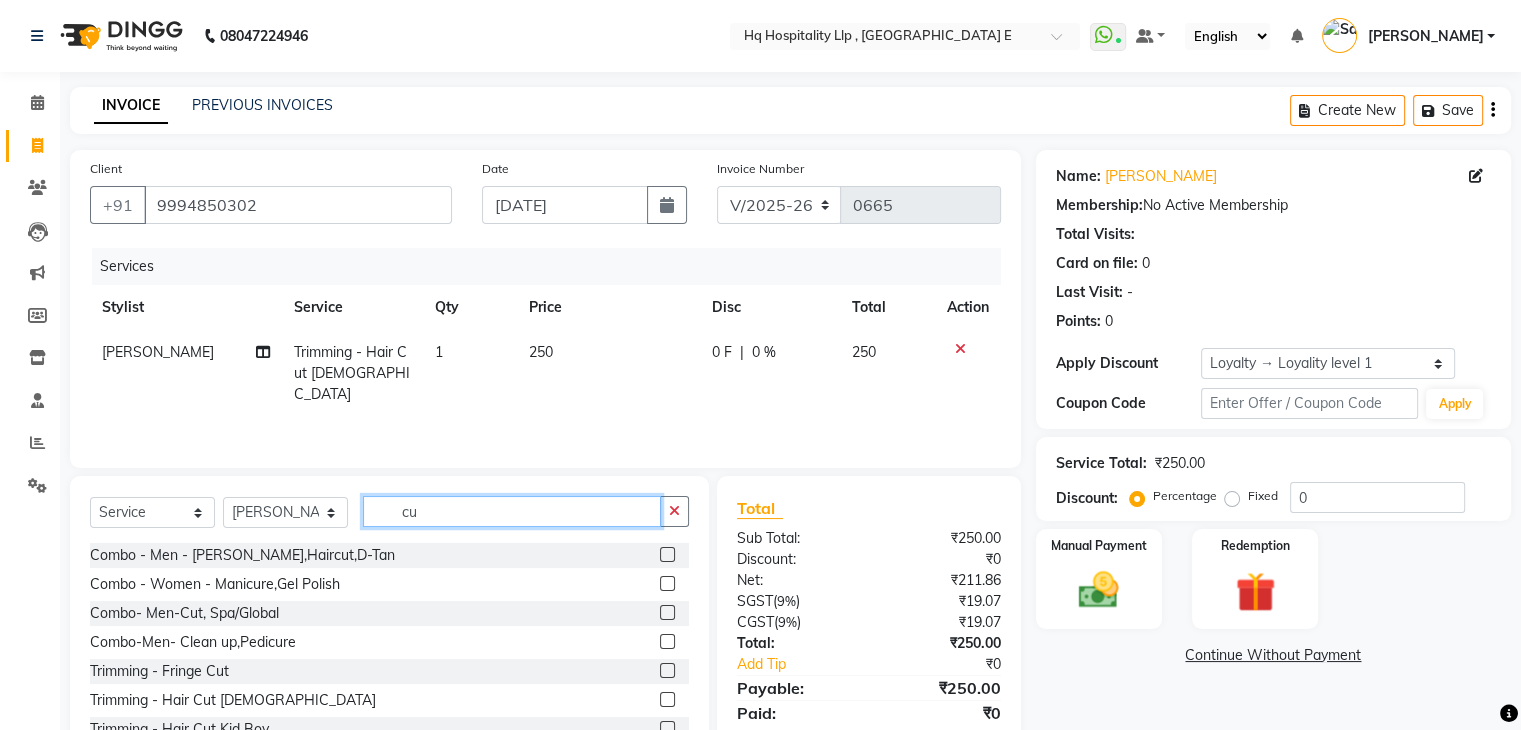 type on "cut" 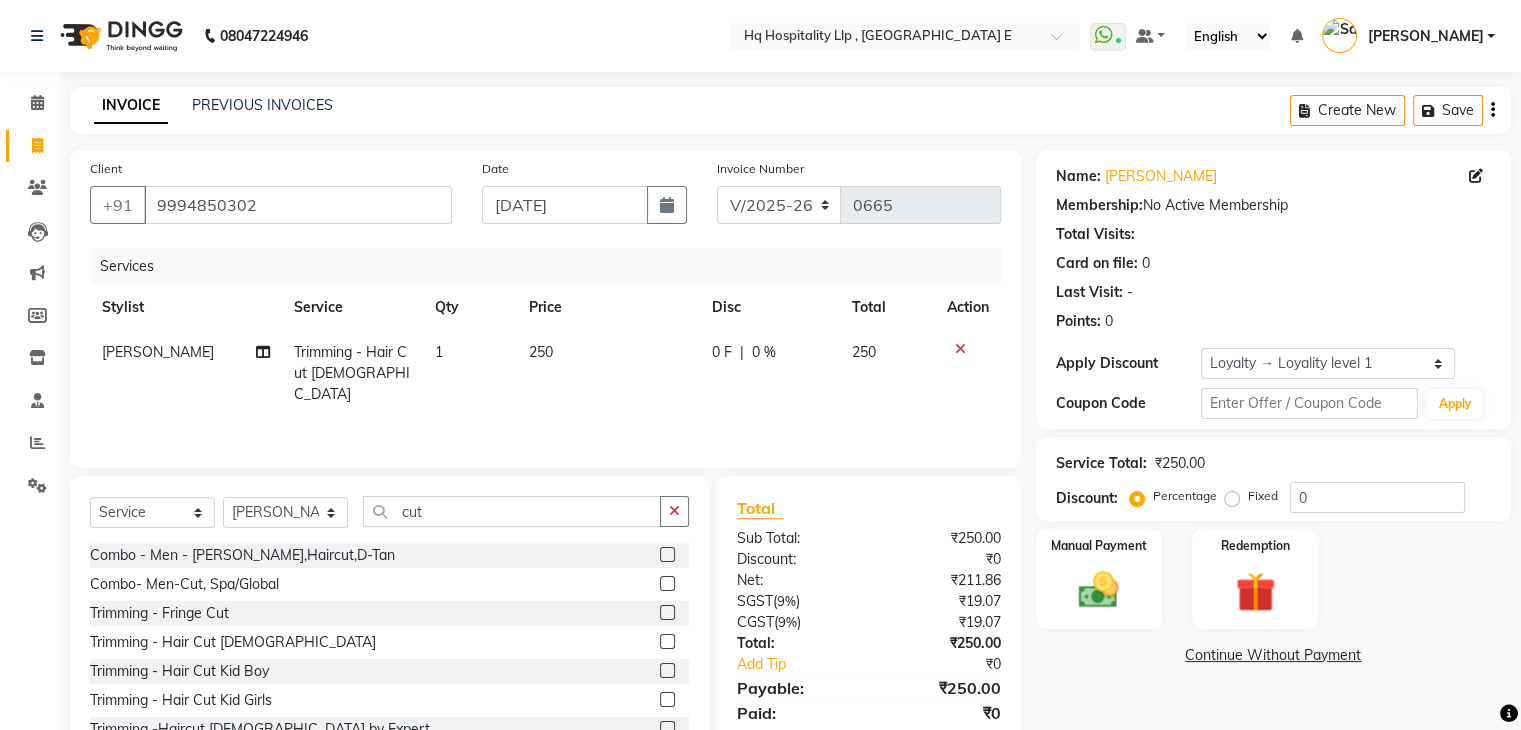 click 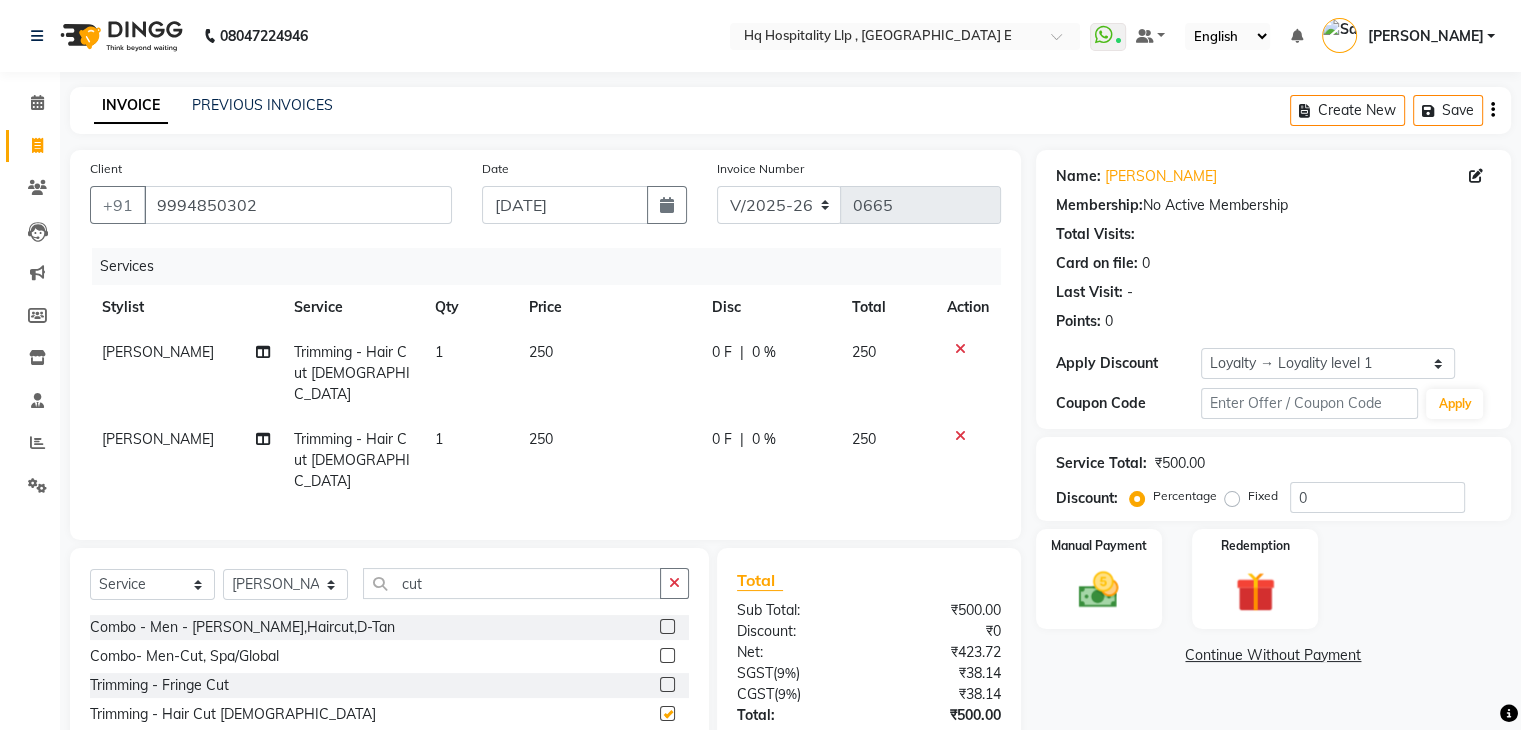 checkbox on "false" 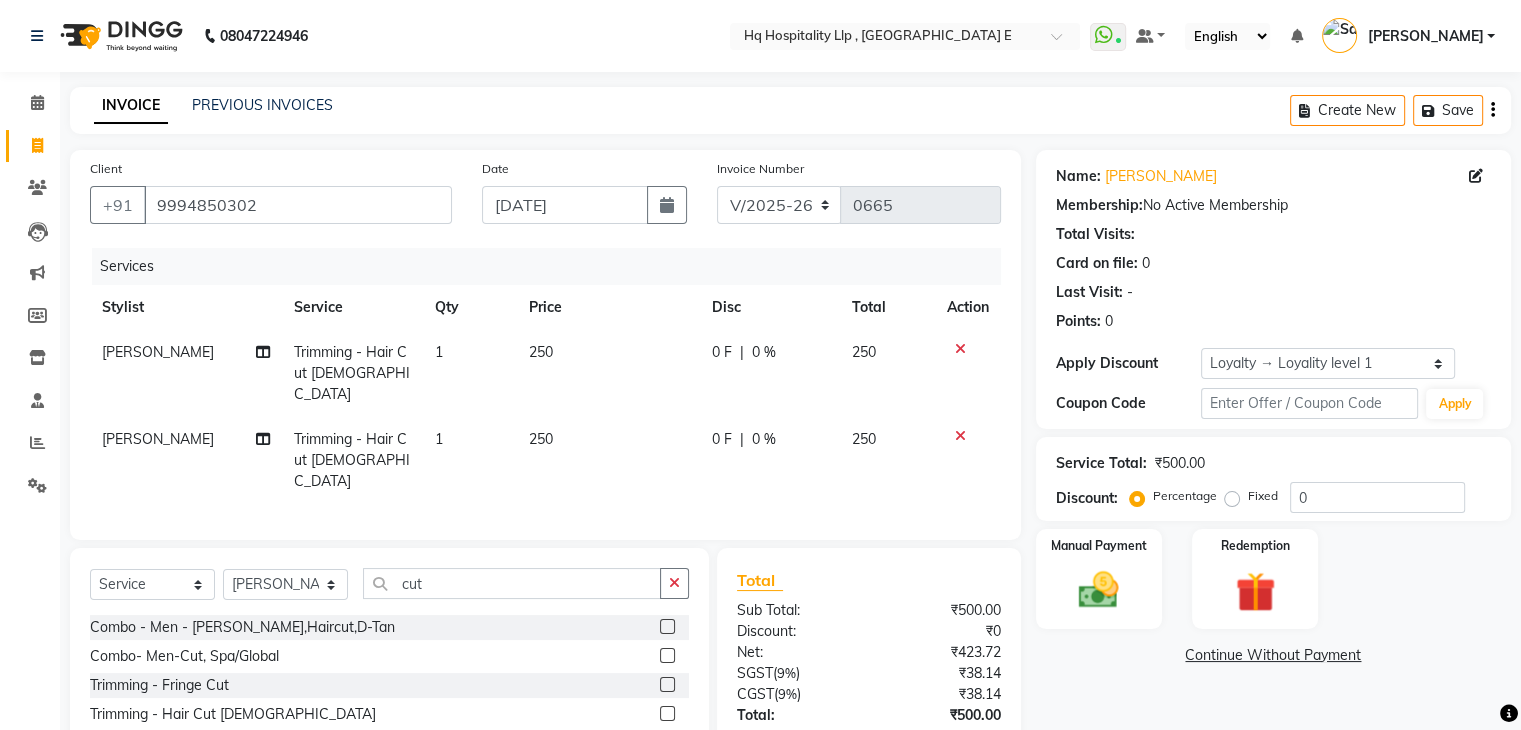 scroll, scrollTop: 117, scrollLeft: 0, axis: vertical 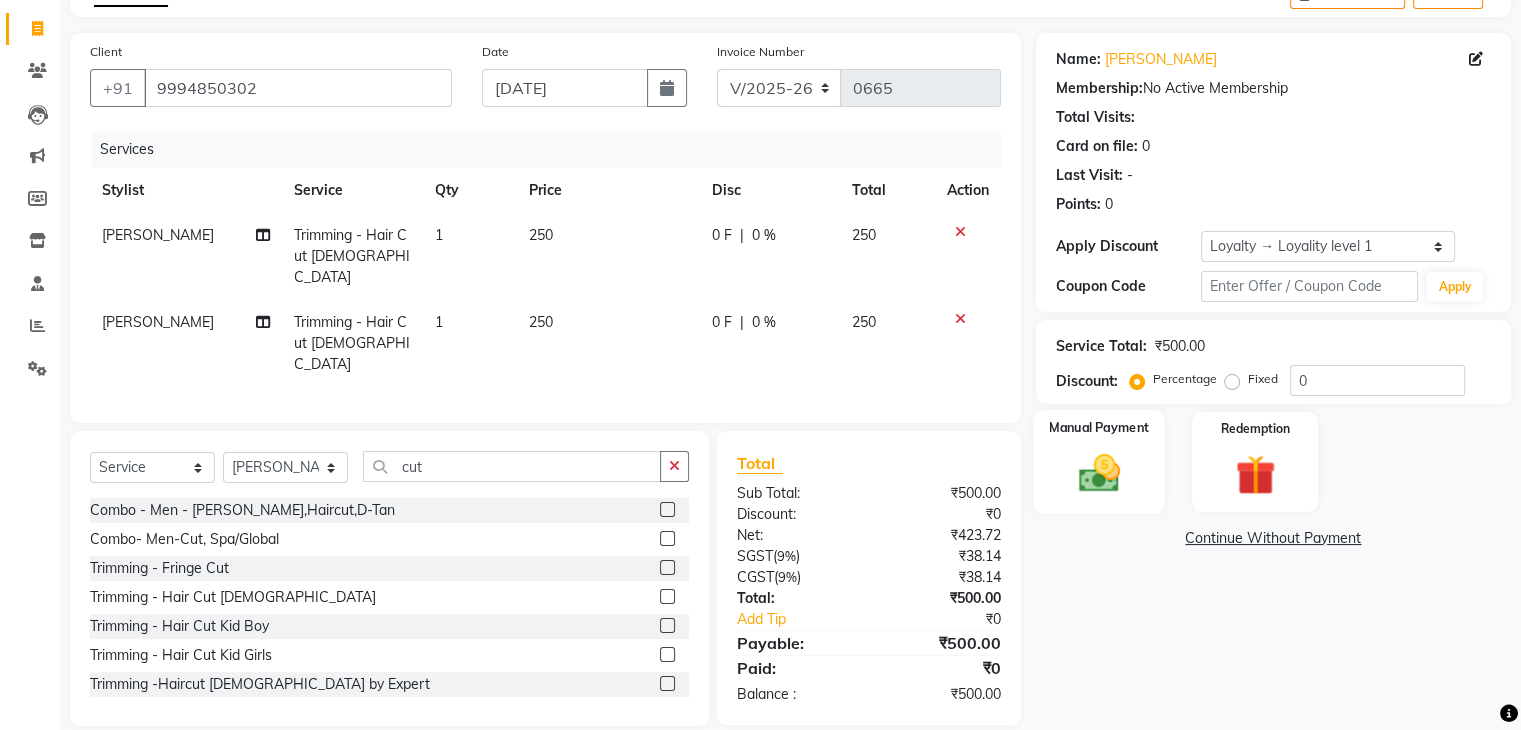 click 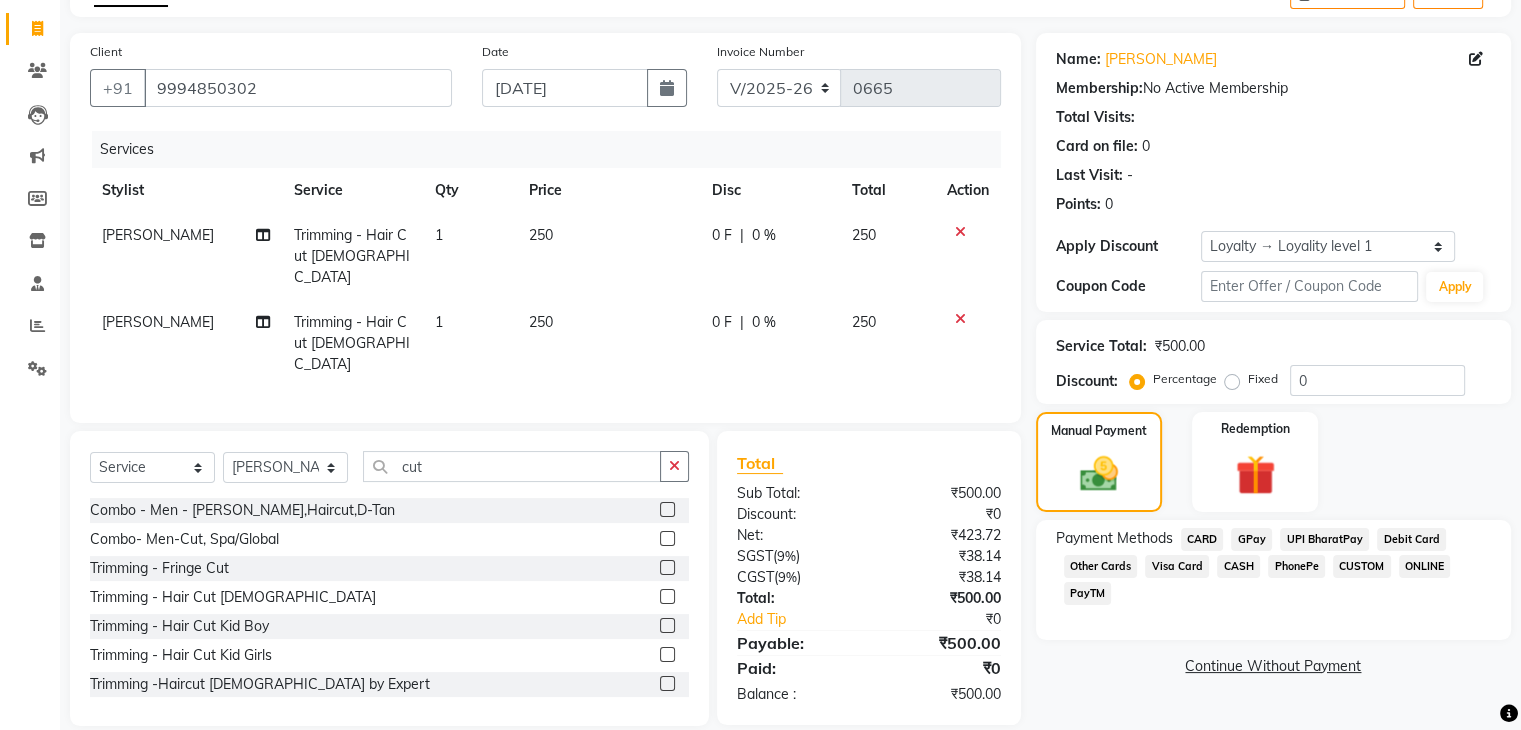 click on "GPay" 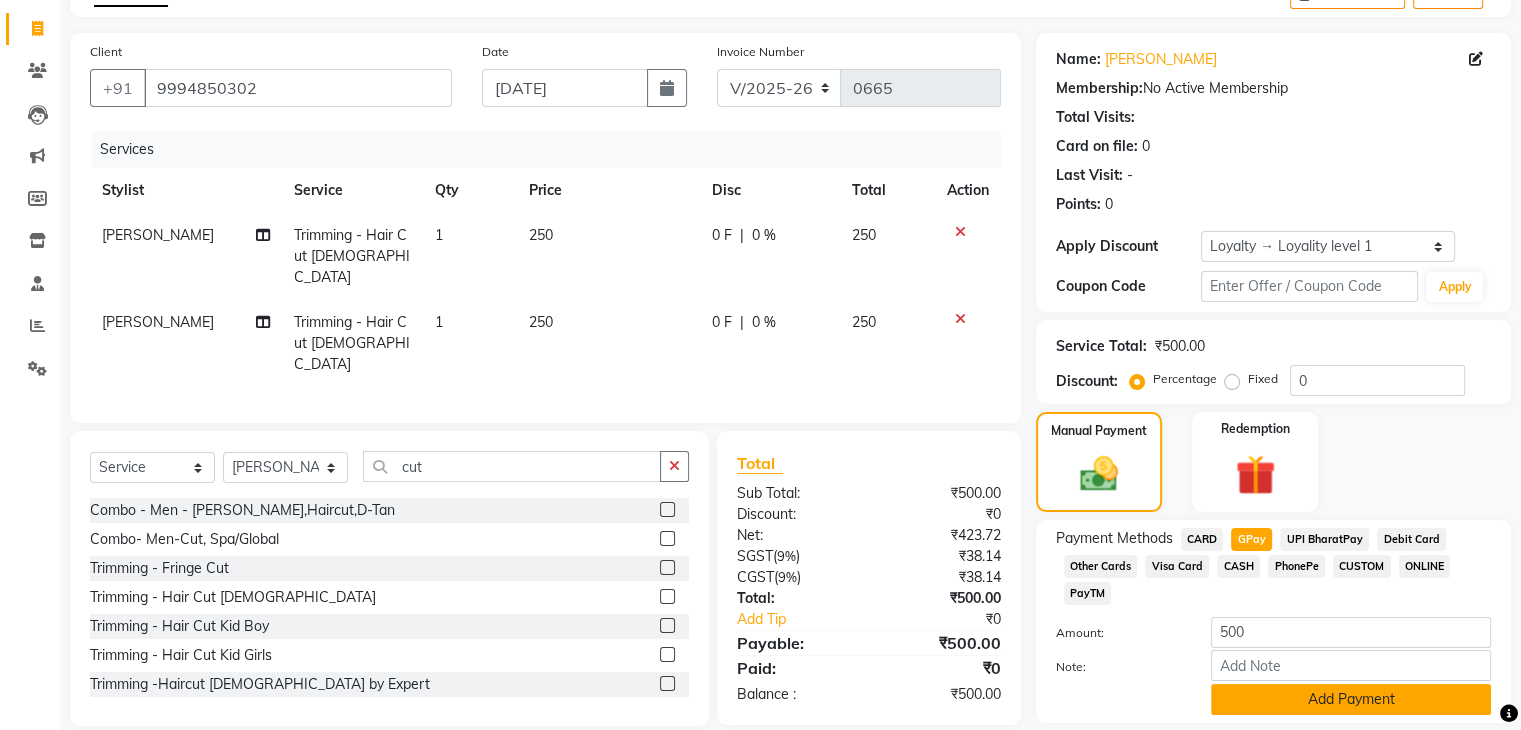 click on "Add Payment" 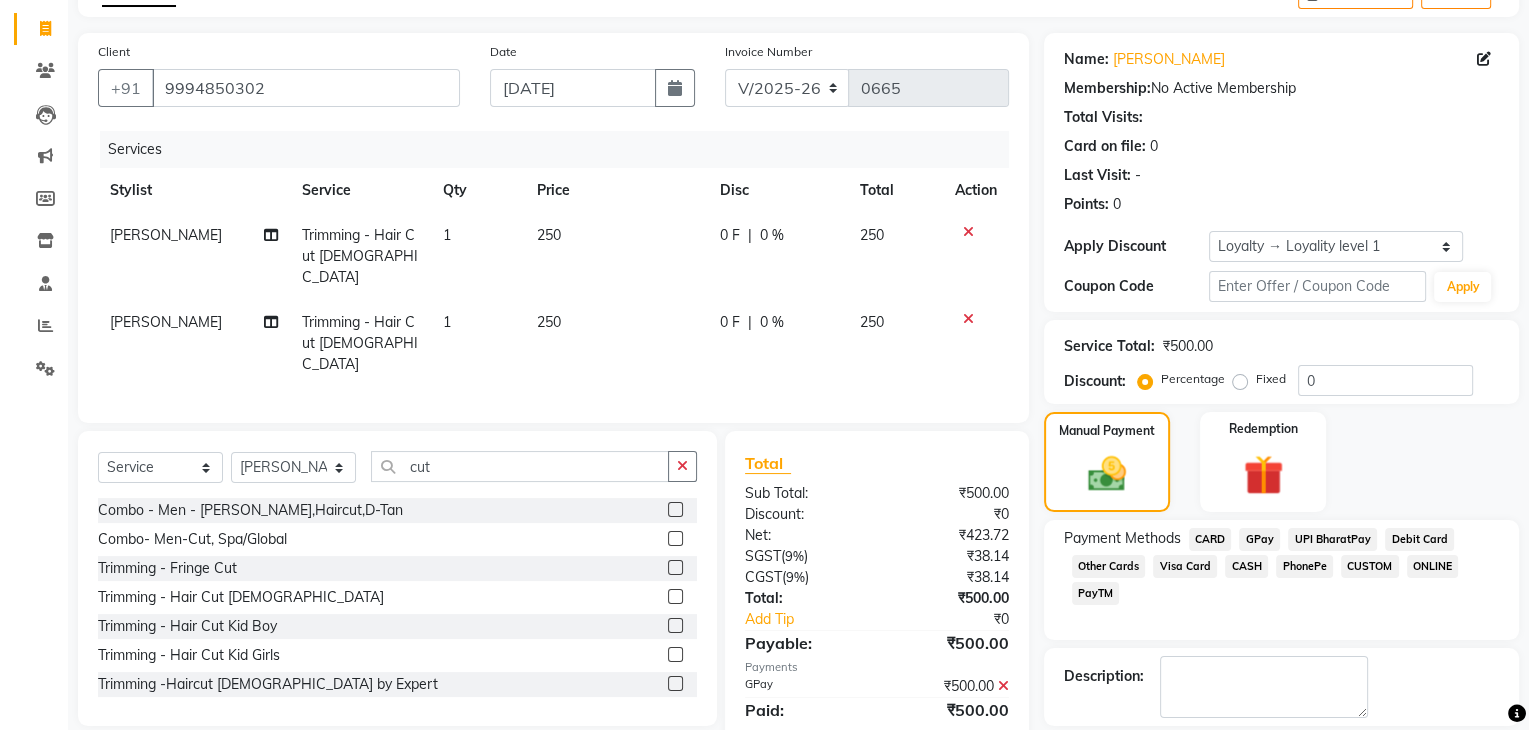 scroll, scrollTop: 279, scrollLeft: 0, axis: vertical 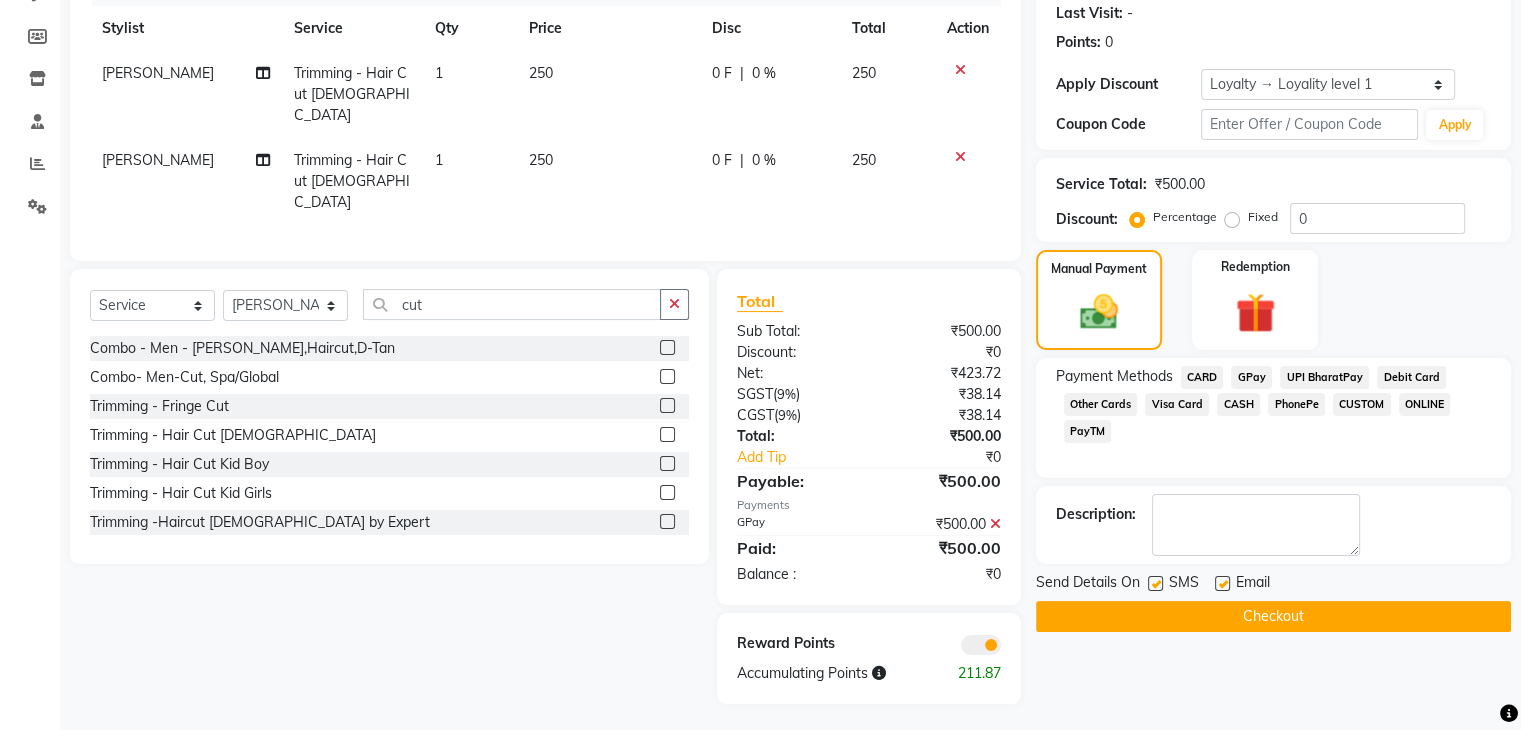 click 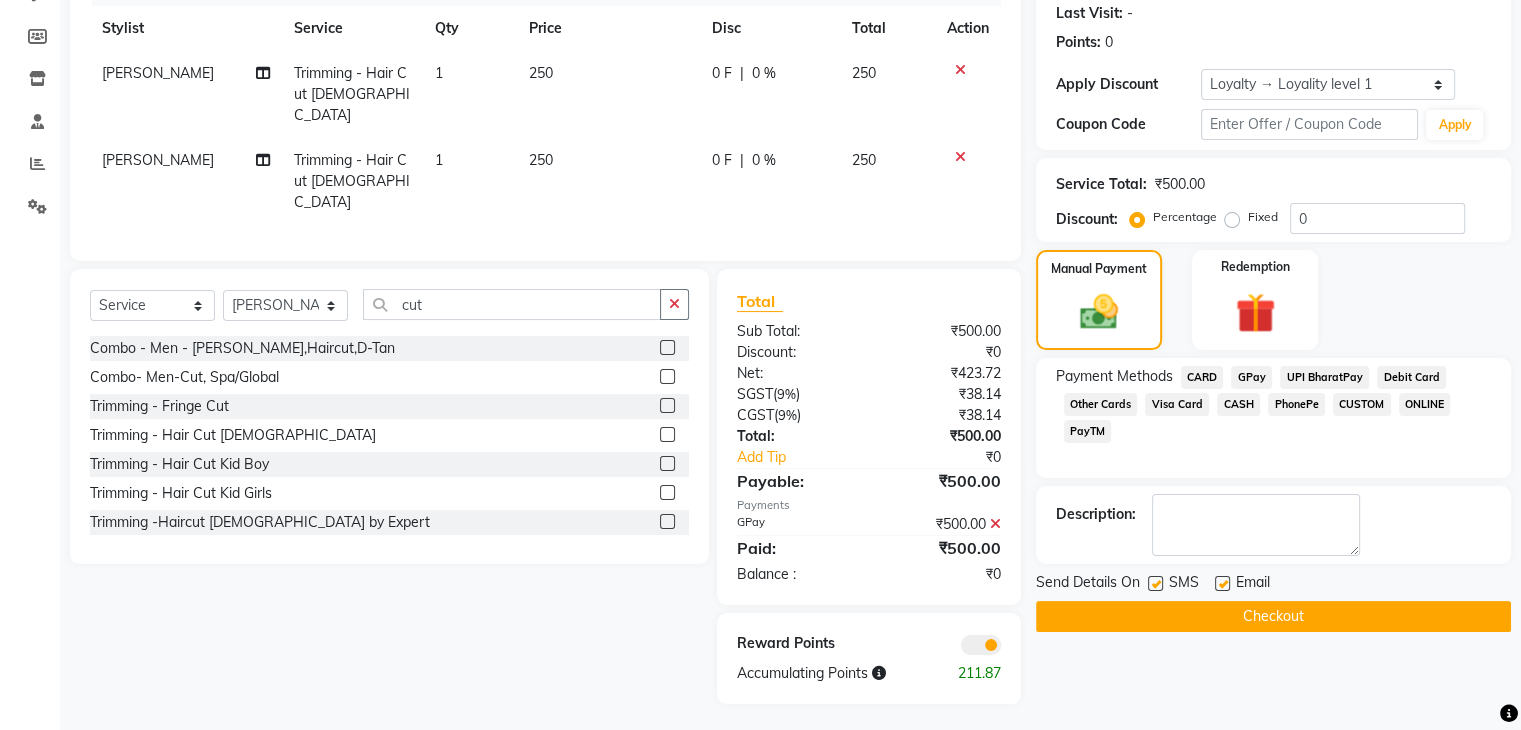 click 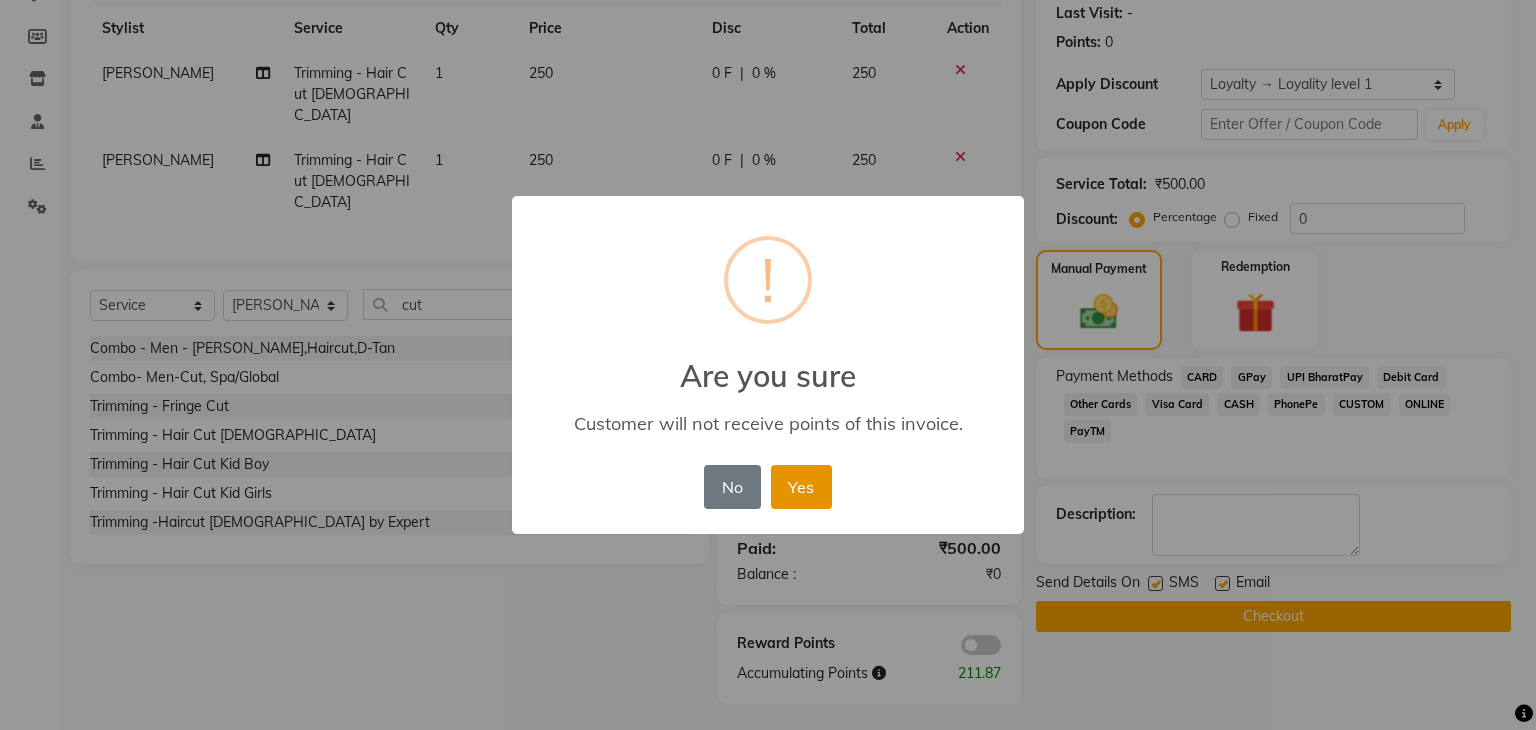click on "Yes" at bounding box center [801, 487] 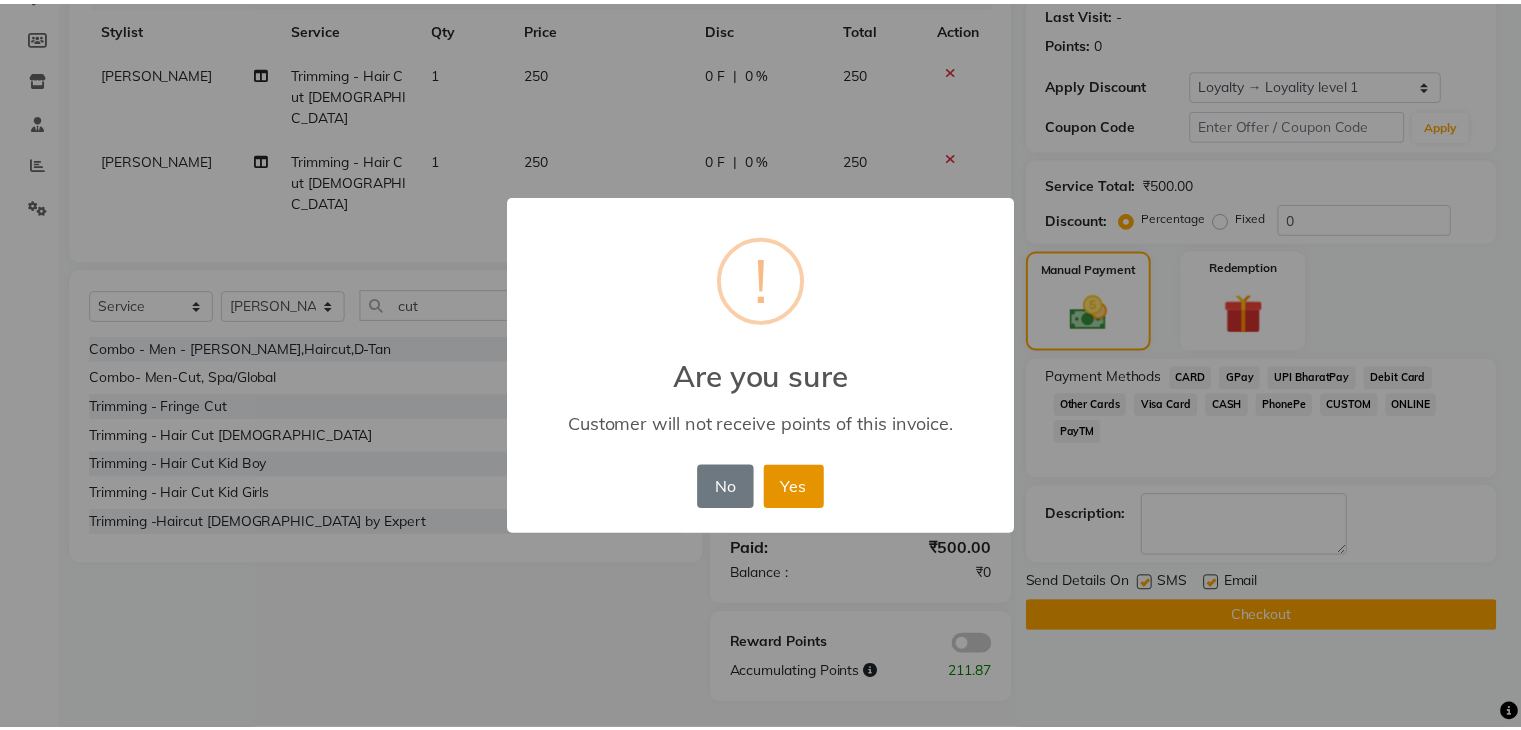 scroll, scrollTop: 229, scrollLeft: 0, axis: vertical 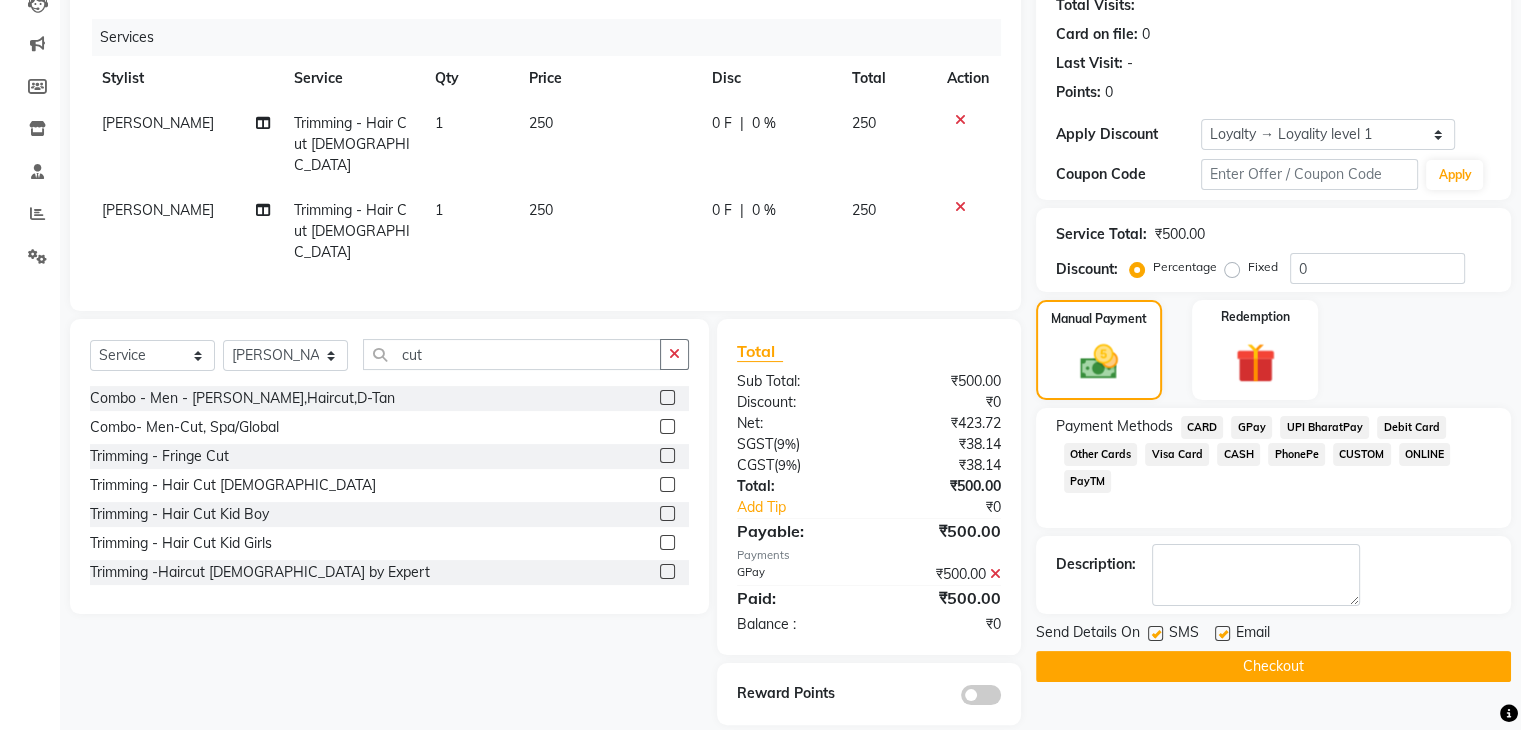 click on "Checkout" 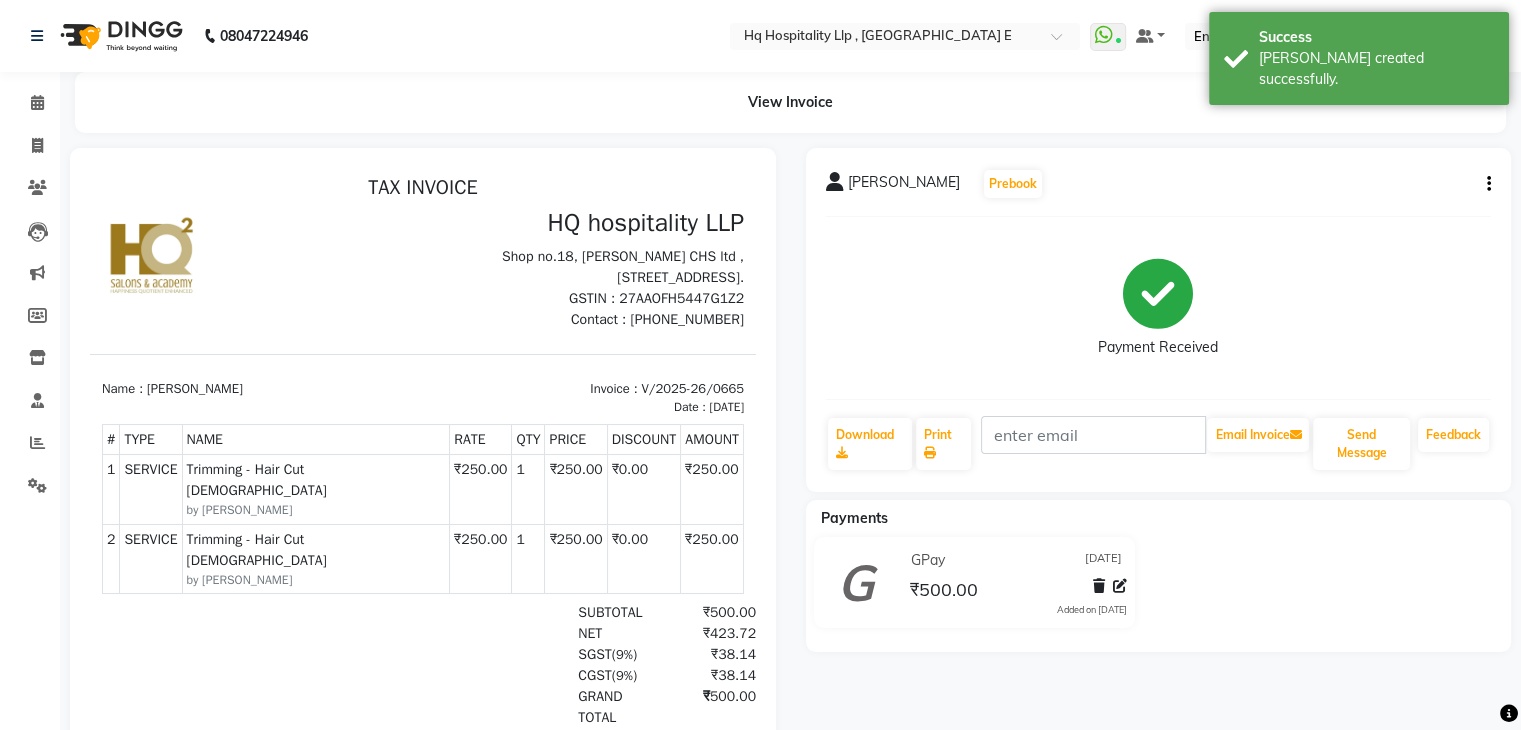 scroll, scrollTop: 0, scrollLeft: 0, axis: both 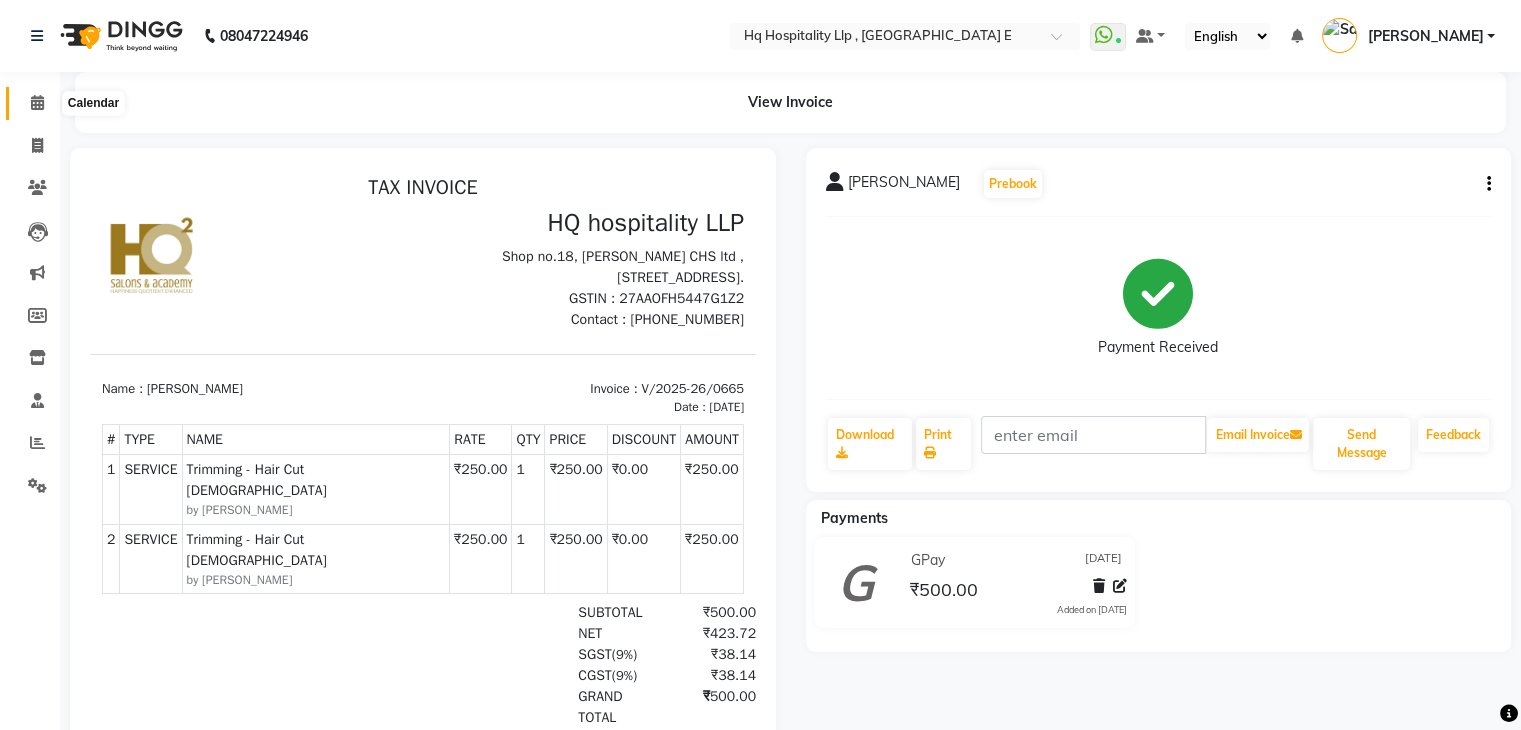 click 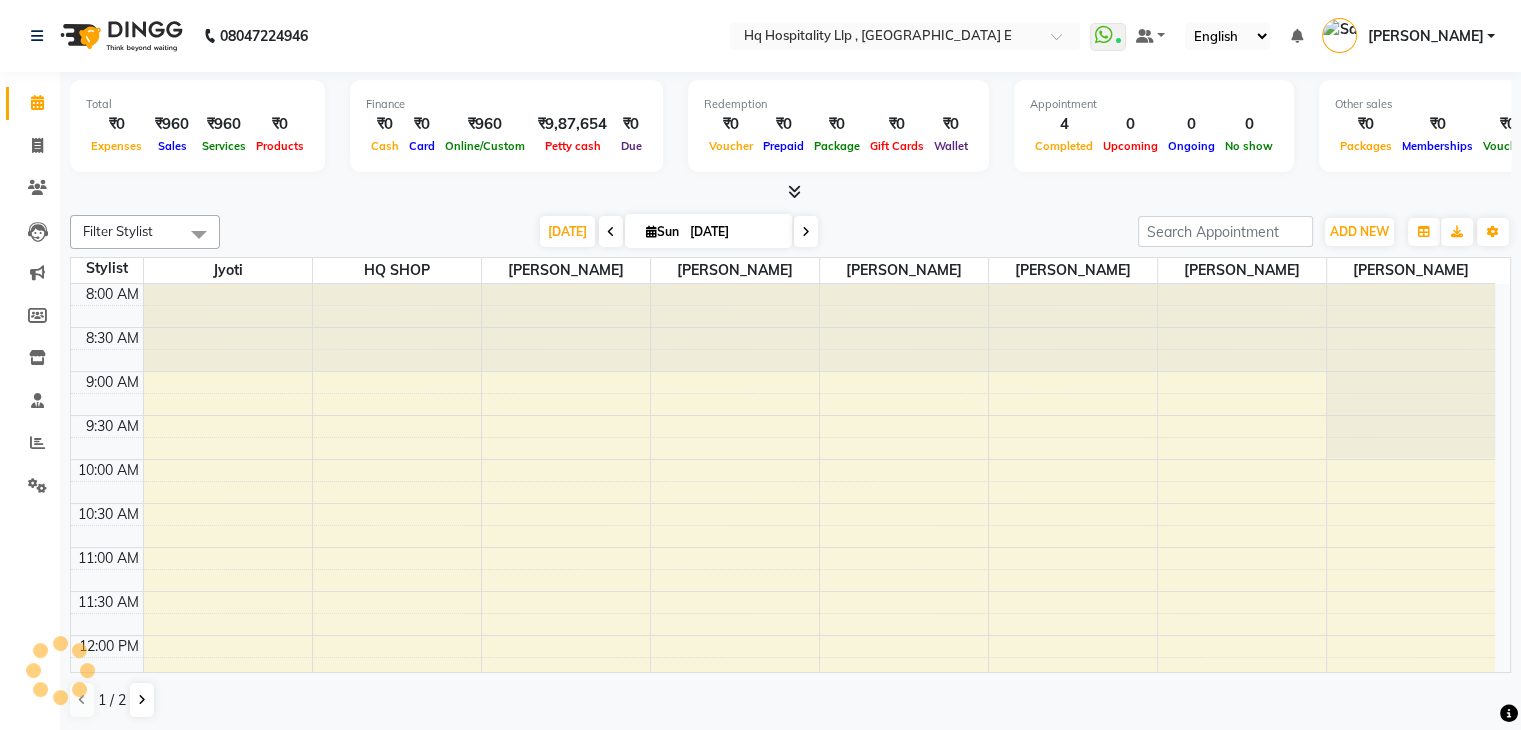 scroll, scrollTop: 0, scrollLeft: 0, axis: both 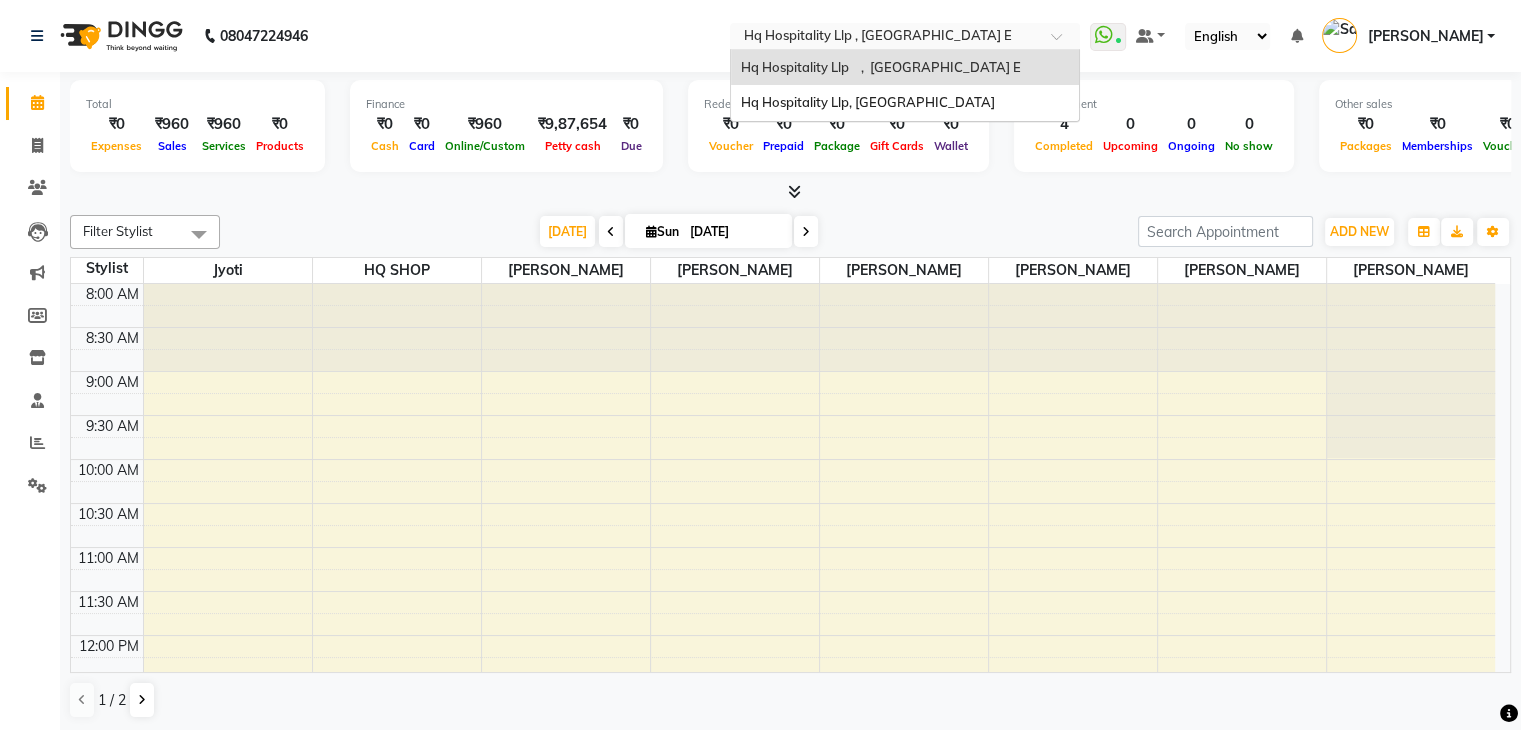 click at bounding box center (885, 38) 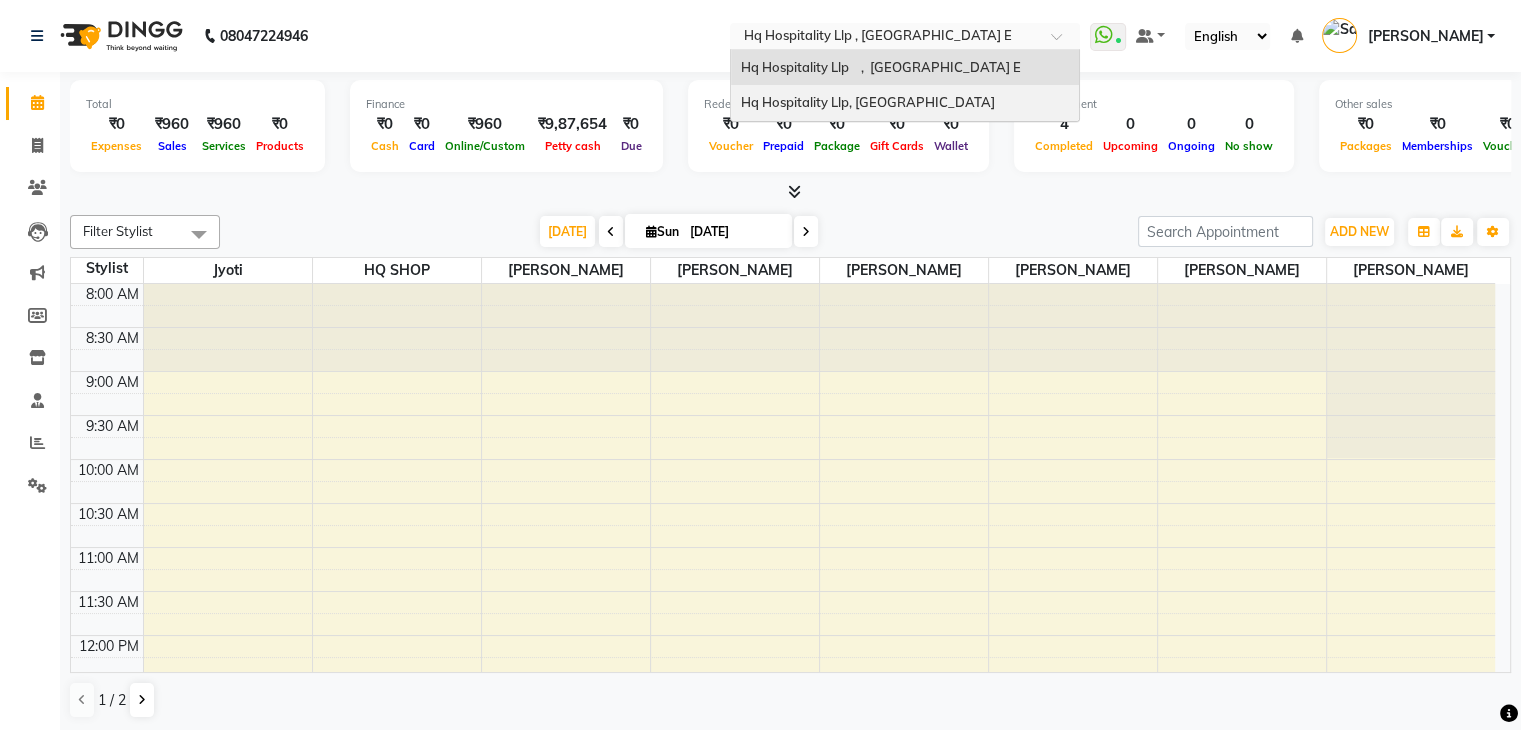 click on "Hq Hospitality Llp, [GEOGRAPHIC_DATA]" at bounding box center (905, 103) 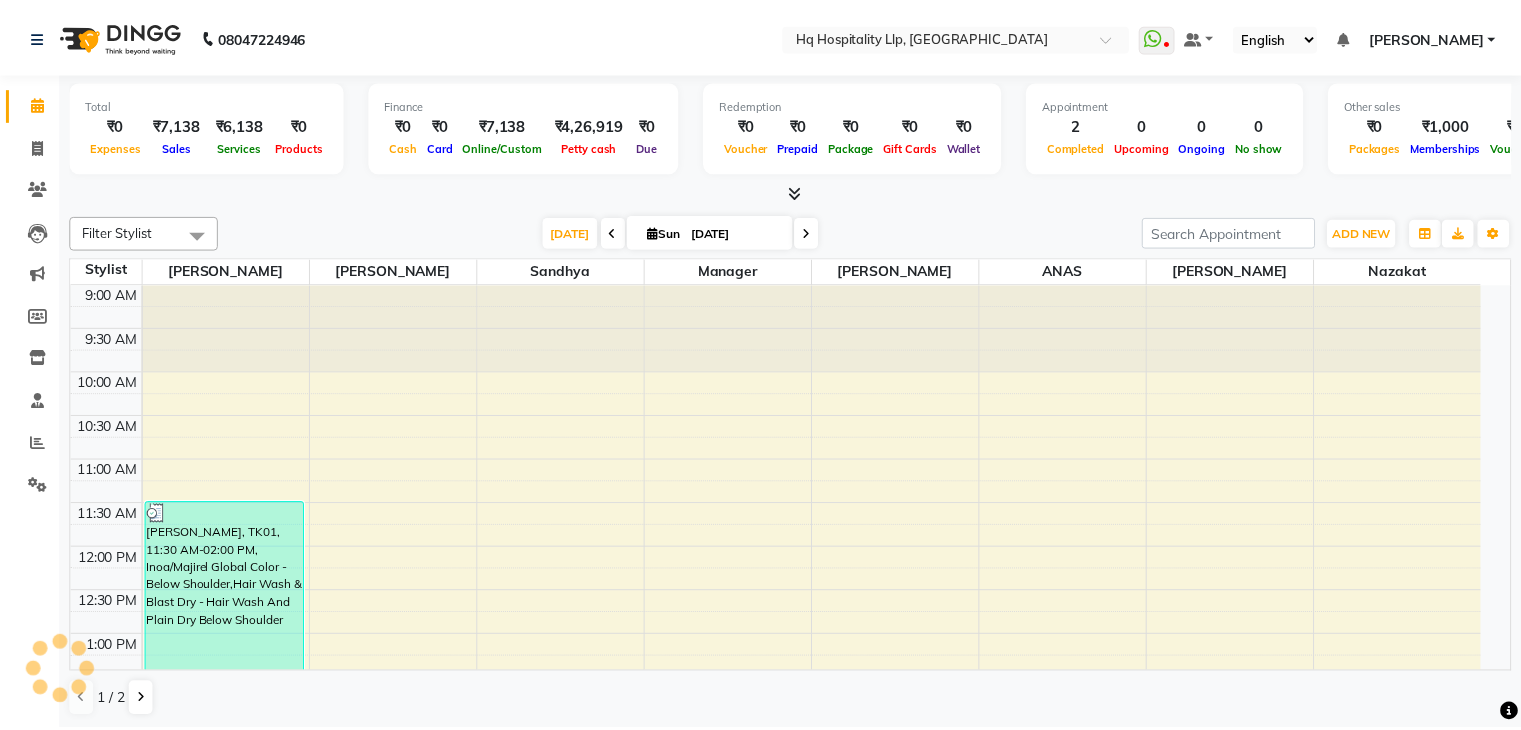 scroll, scrollTop: 0, scrollLeft: 0, axis: both 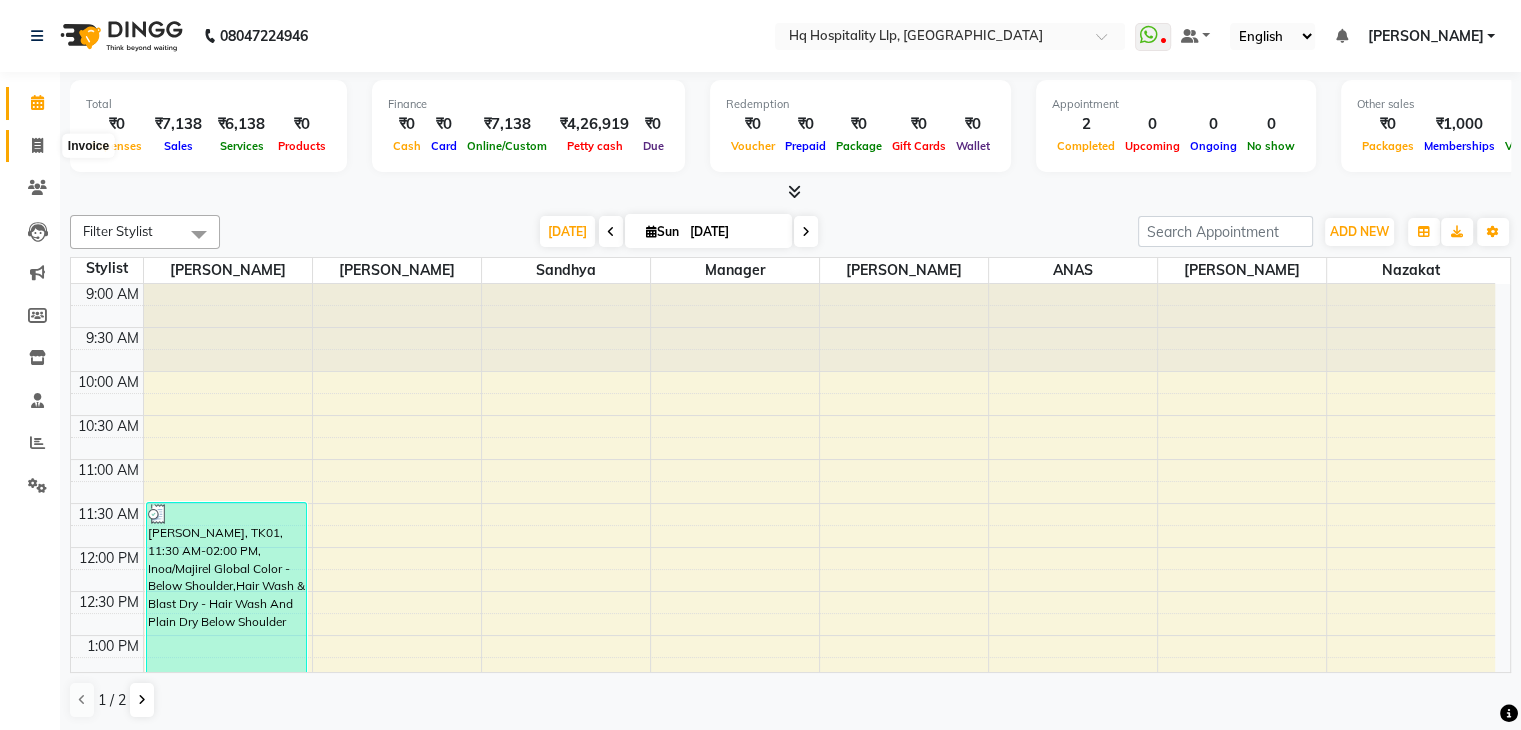 click 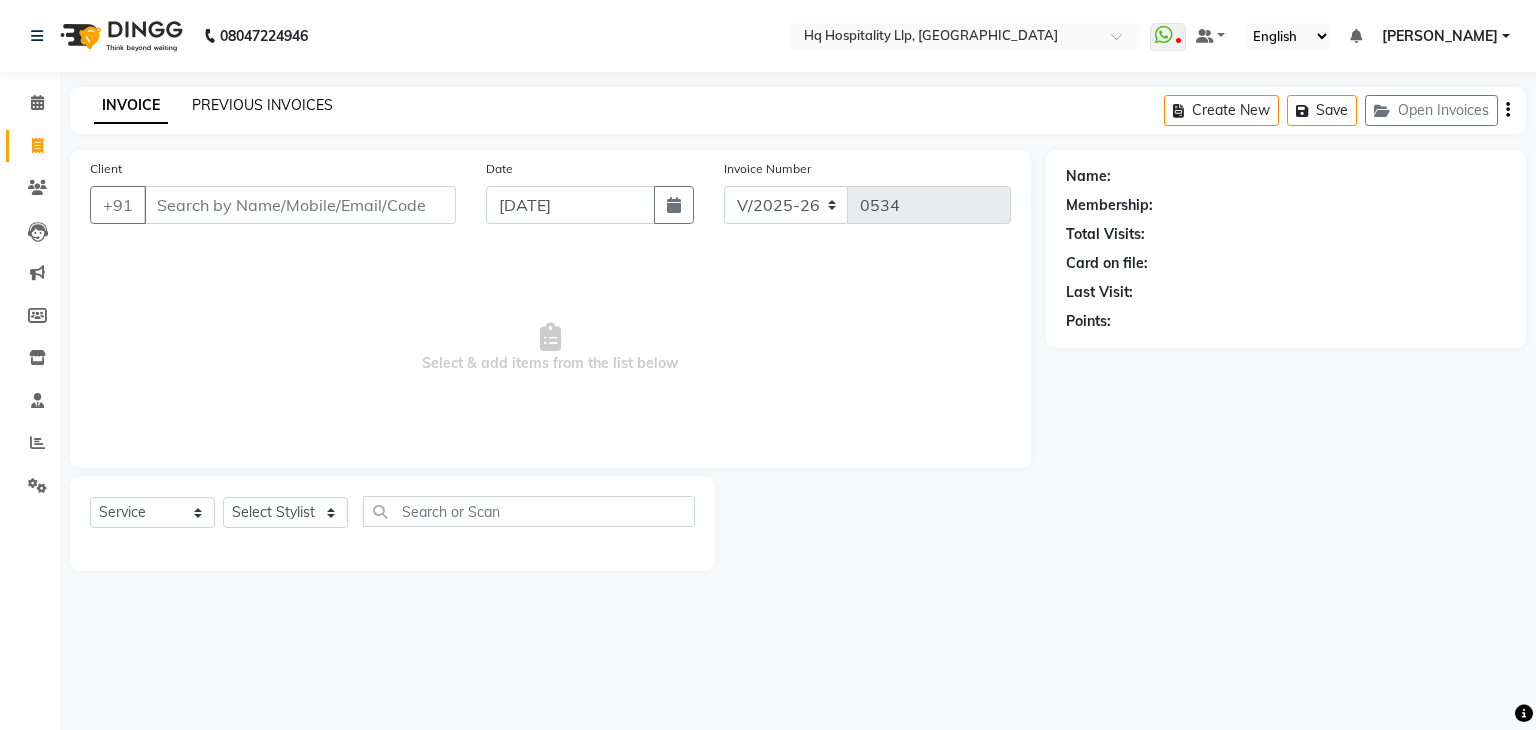 click on "PREVIOUS INVOICES" 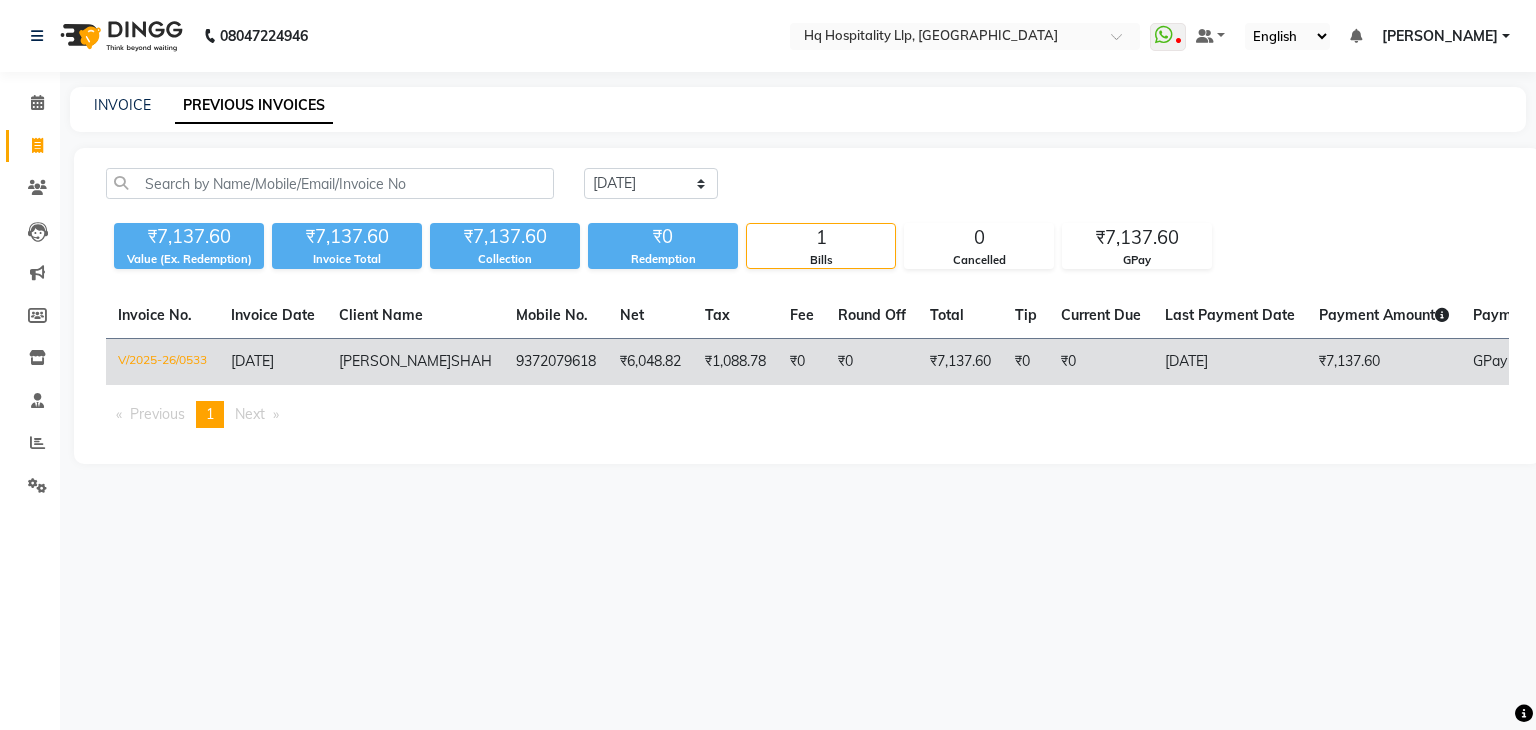 click on "9372079618" 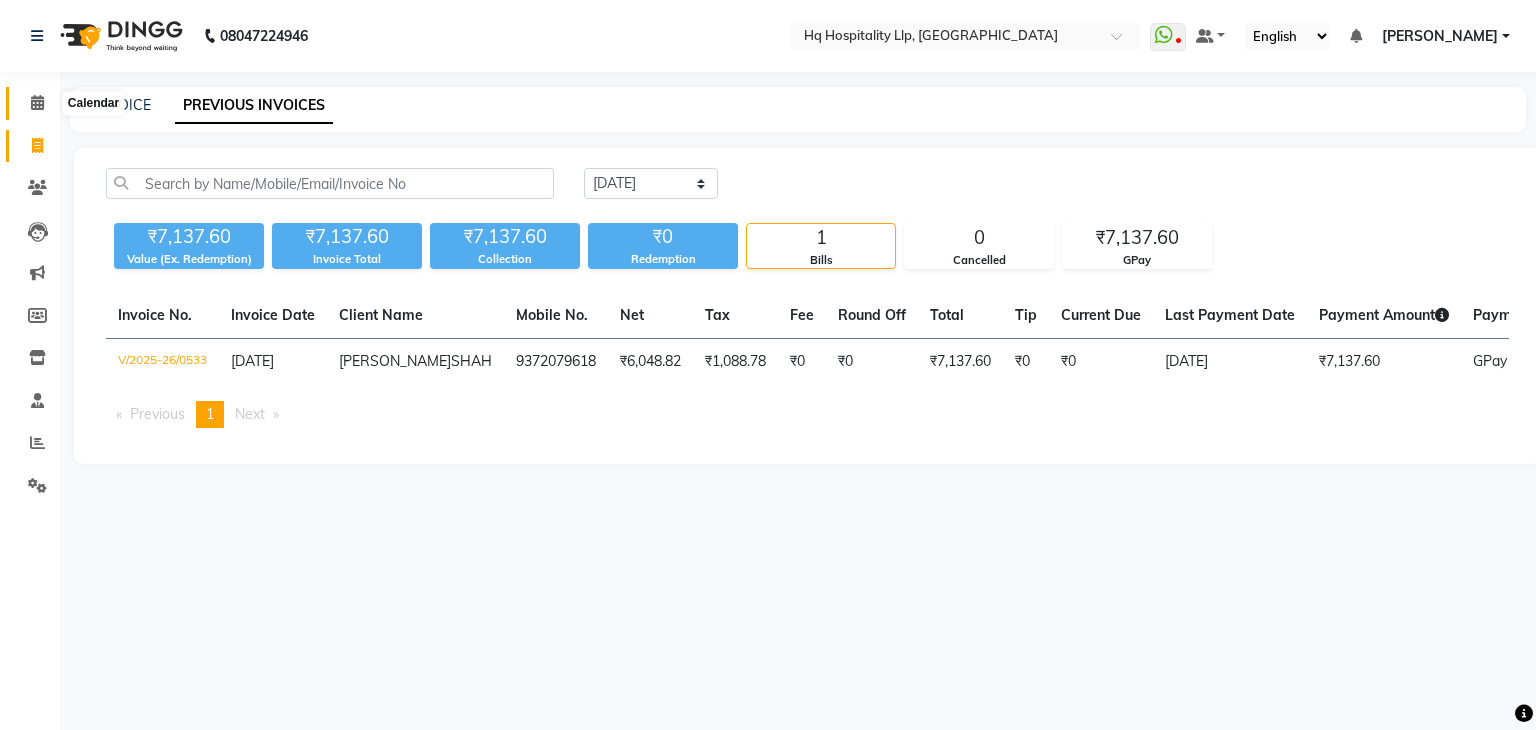 click 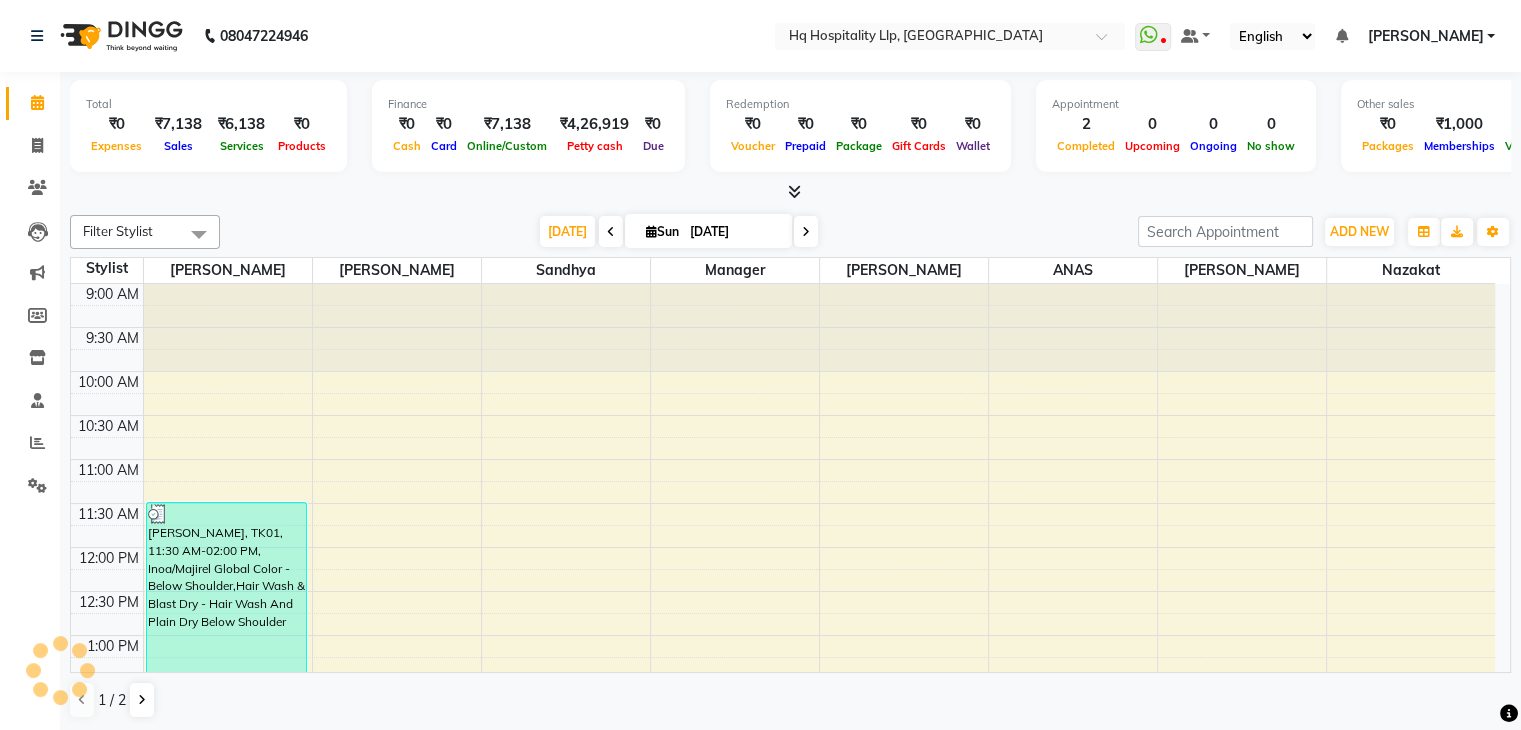 scroll, scrollTop: 0, scrollLeft: 0, axis: both 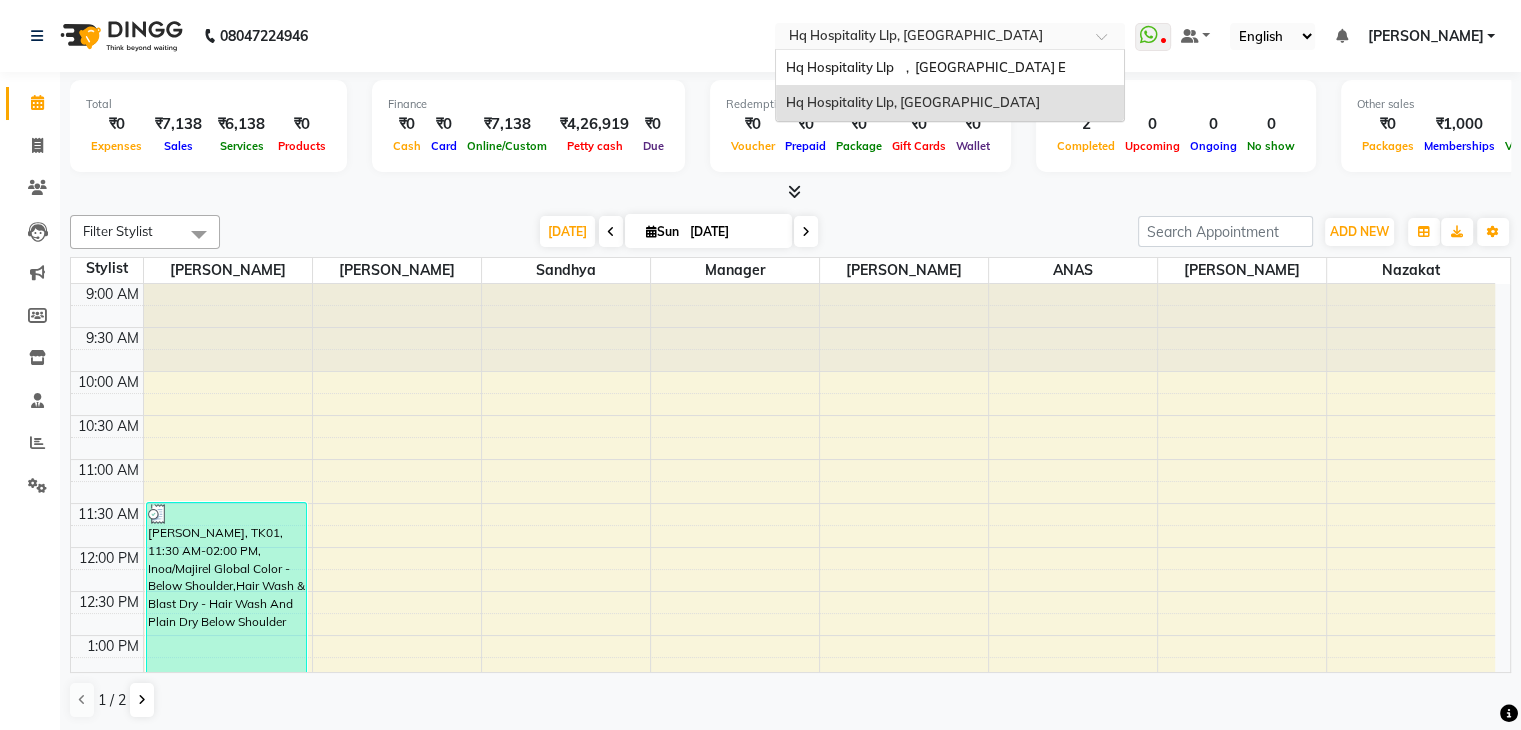 click at bounding box center (930, 38) 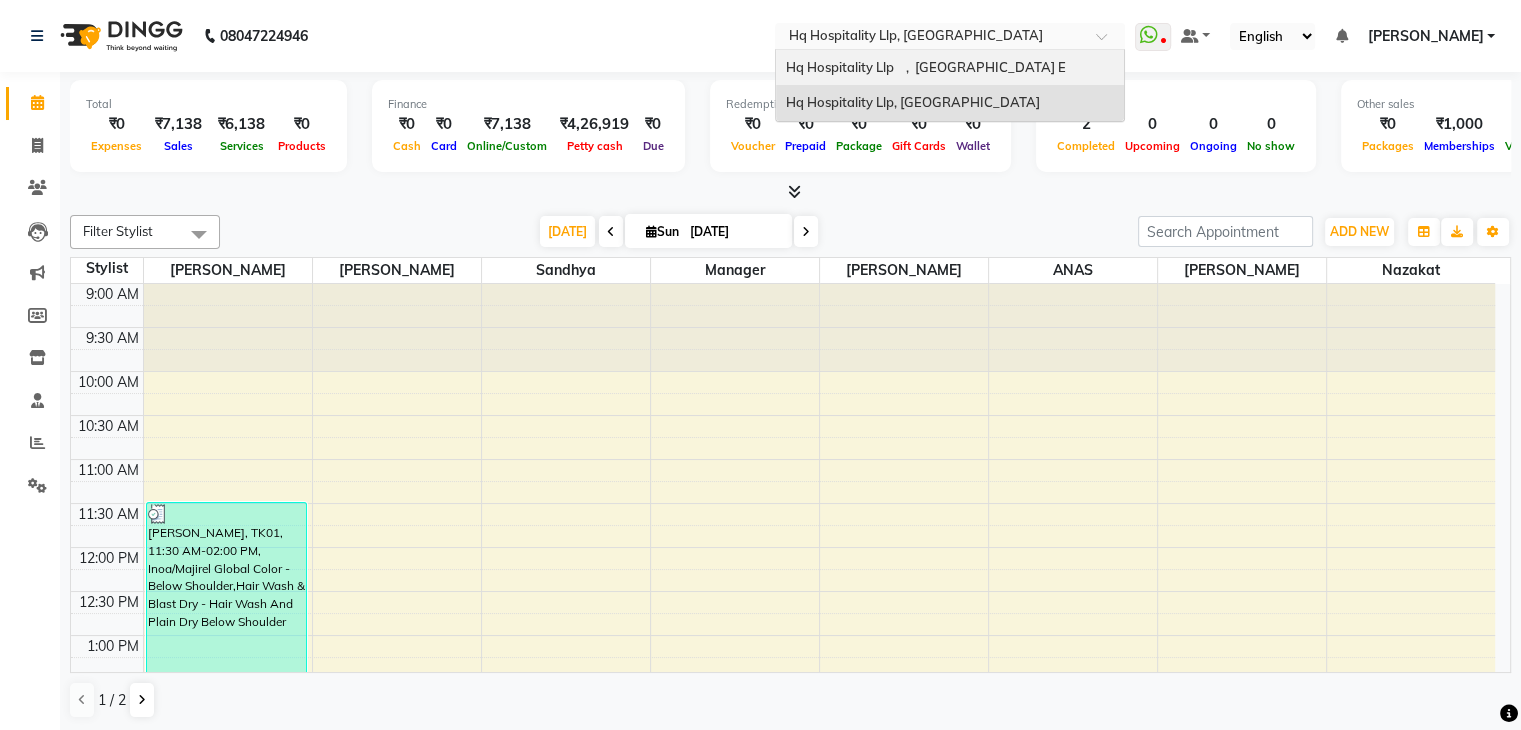 click on "Hq Hospitality Llp	,  [GEOGRAPHIC_DATA] E" at bounding box center (926, 67) 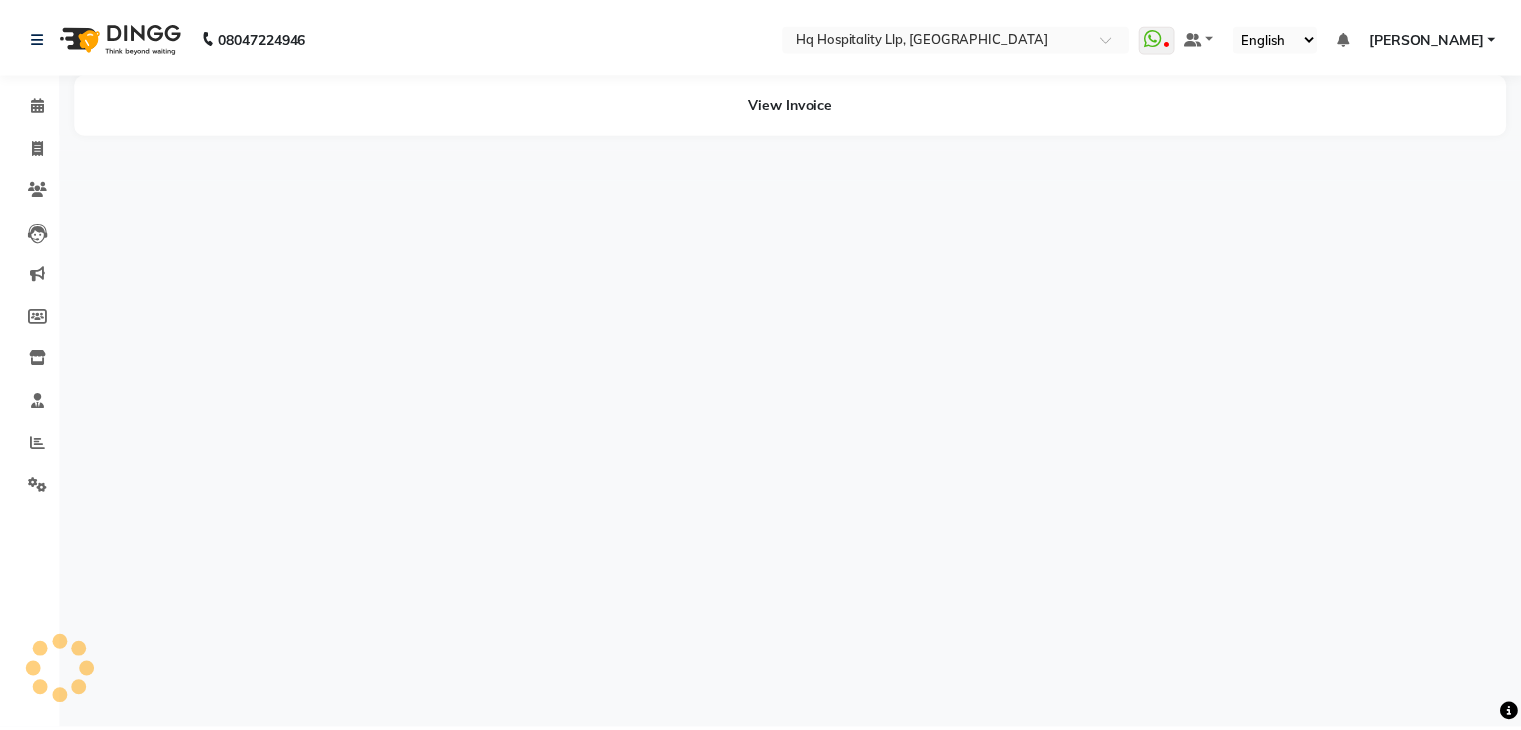 scroll, scrollTop: 0, scrollLeft: 0, axis: both 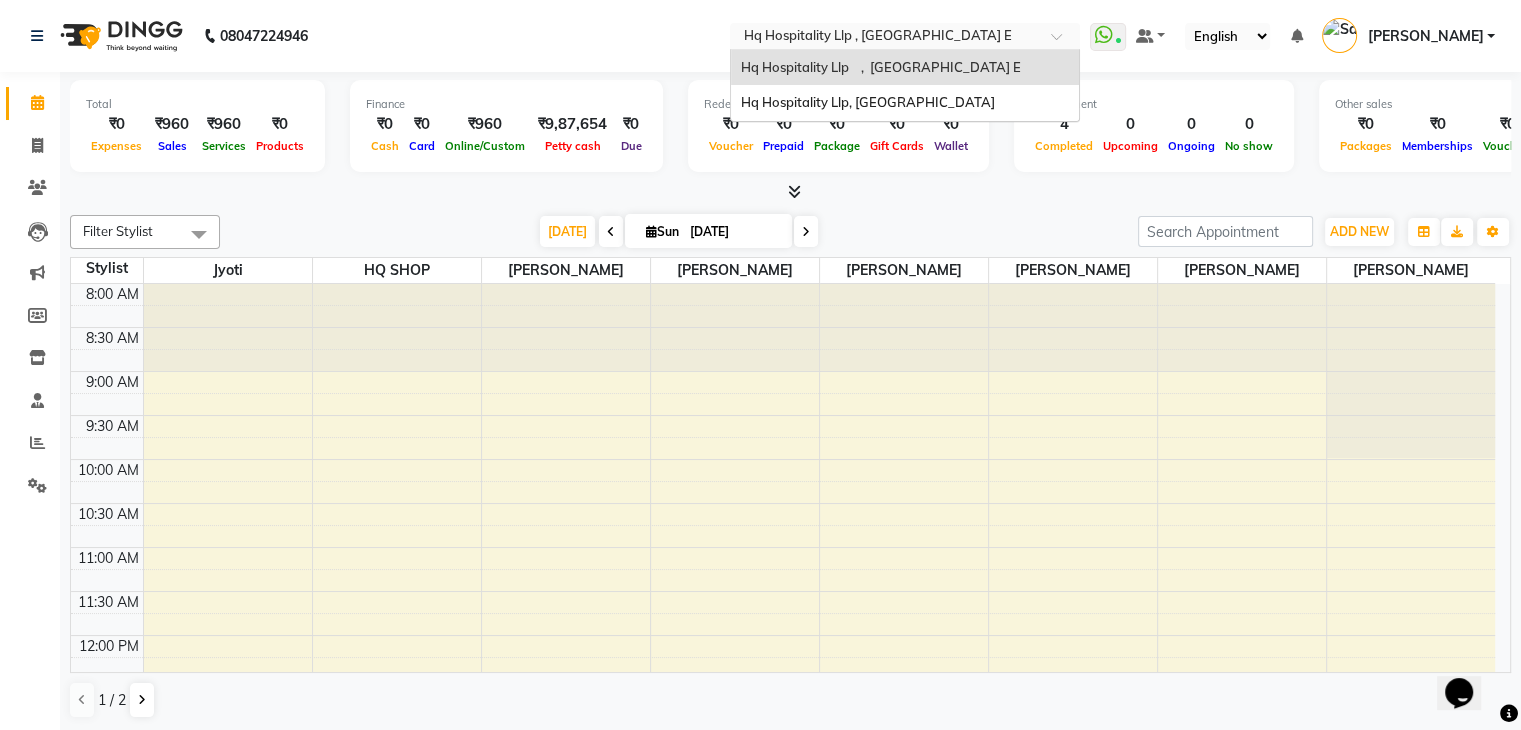 click at bounding box center [885, 38] 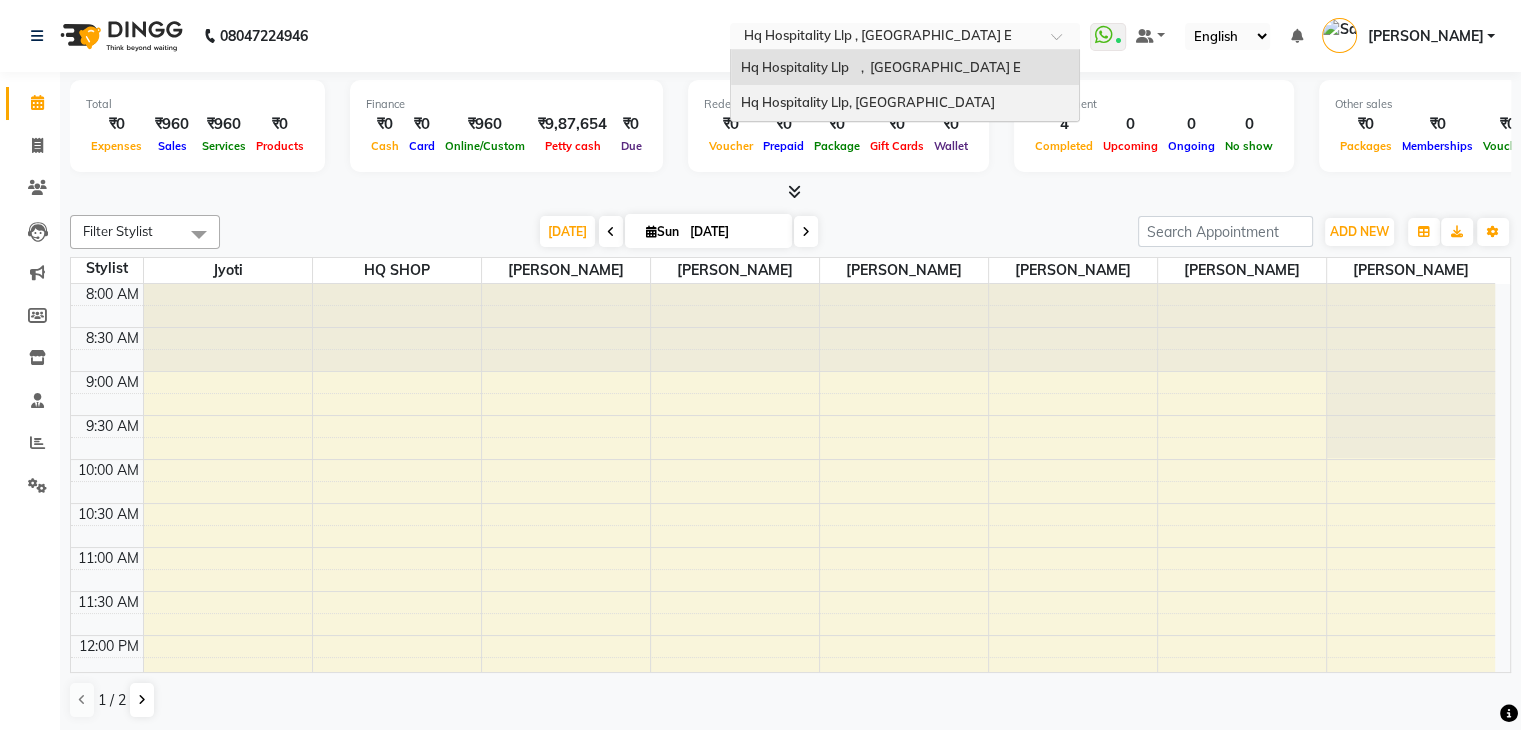 click on "Hq Hospitality Llp, [GEOGRAPHIC_DATA]" at bounding box center [868, 102] 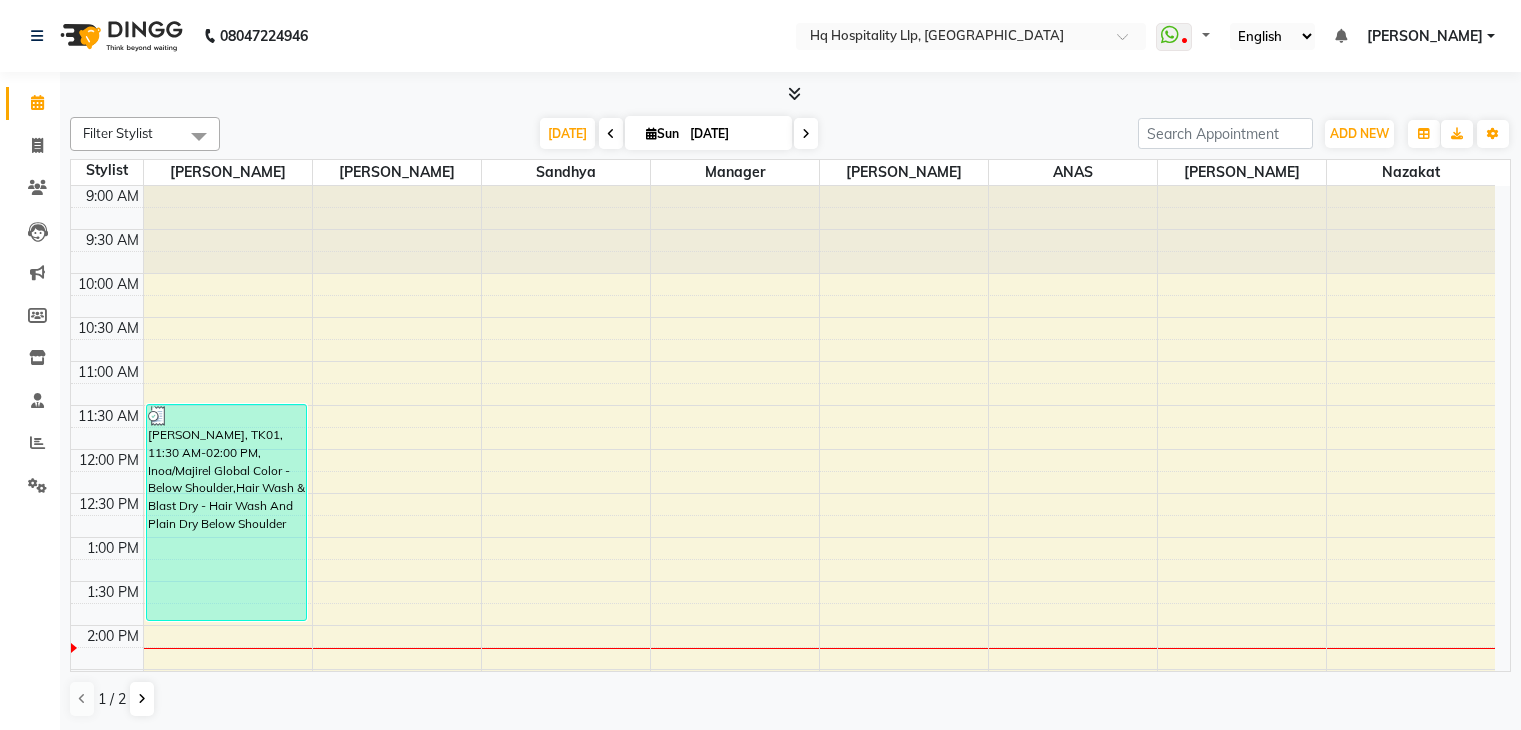 scroll, scrollTop: 0, scrollLeft: 0, axis: both 